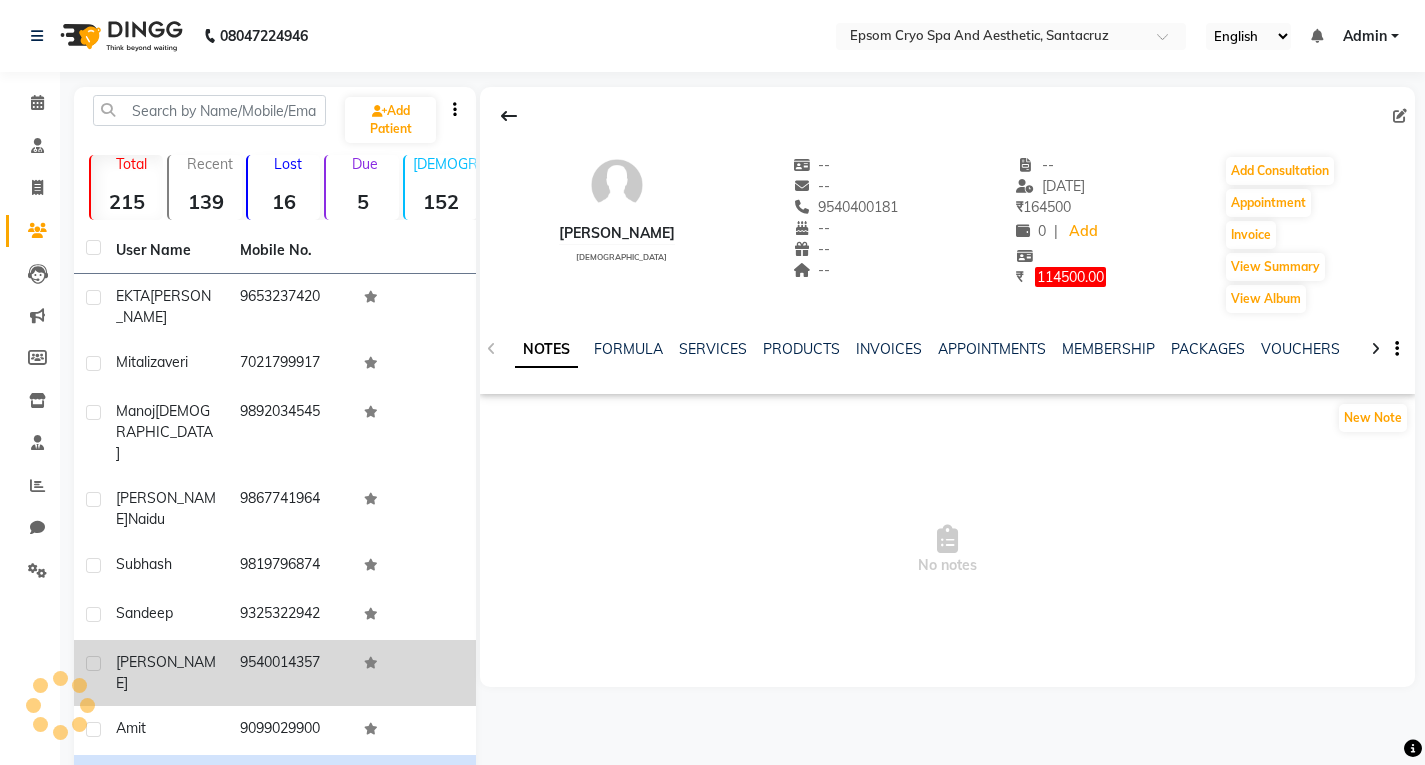 scroll, scrollTop: 85, scrollLeft: 0, axis: vertical 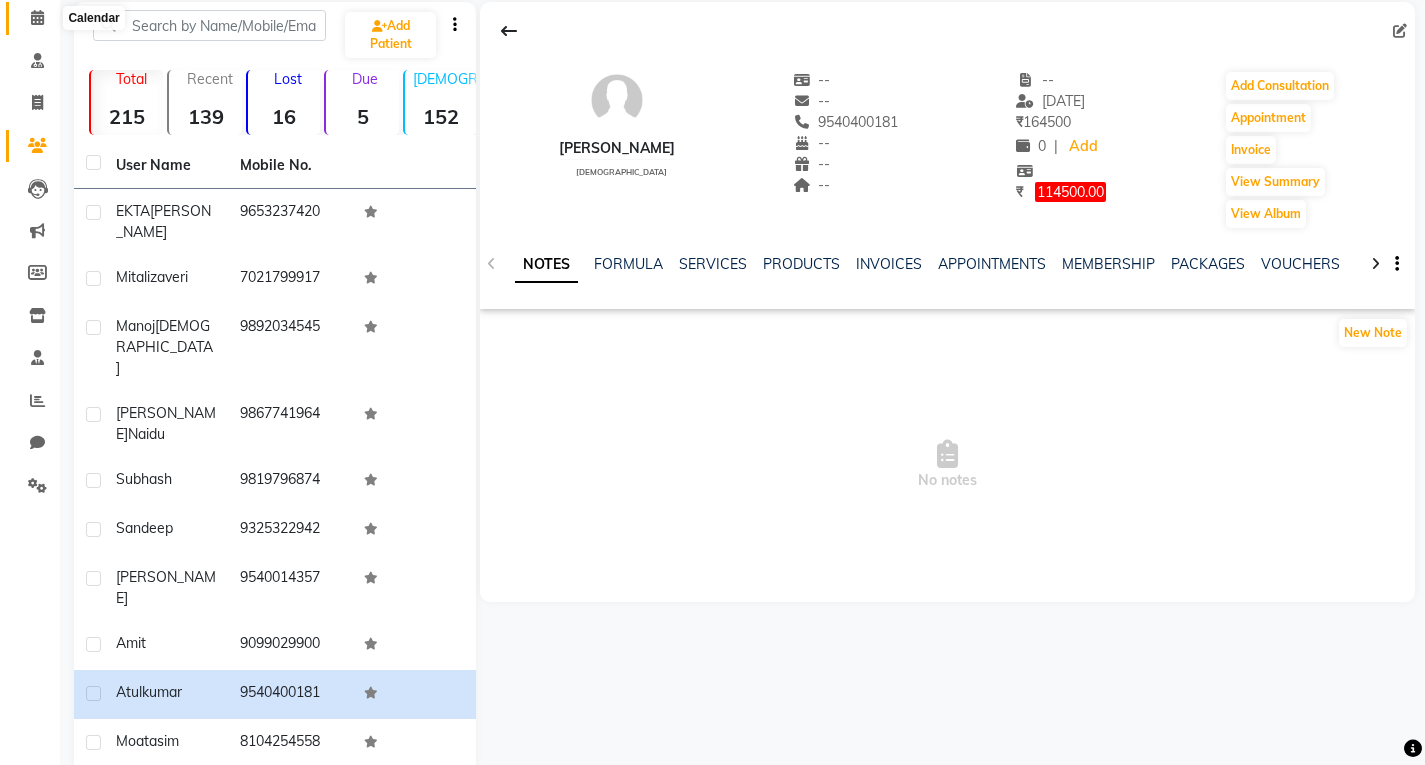 click 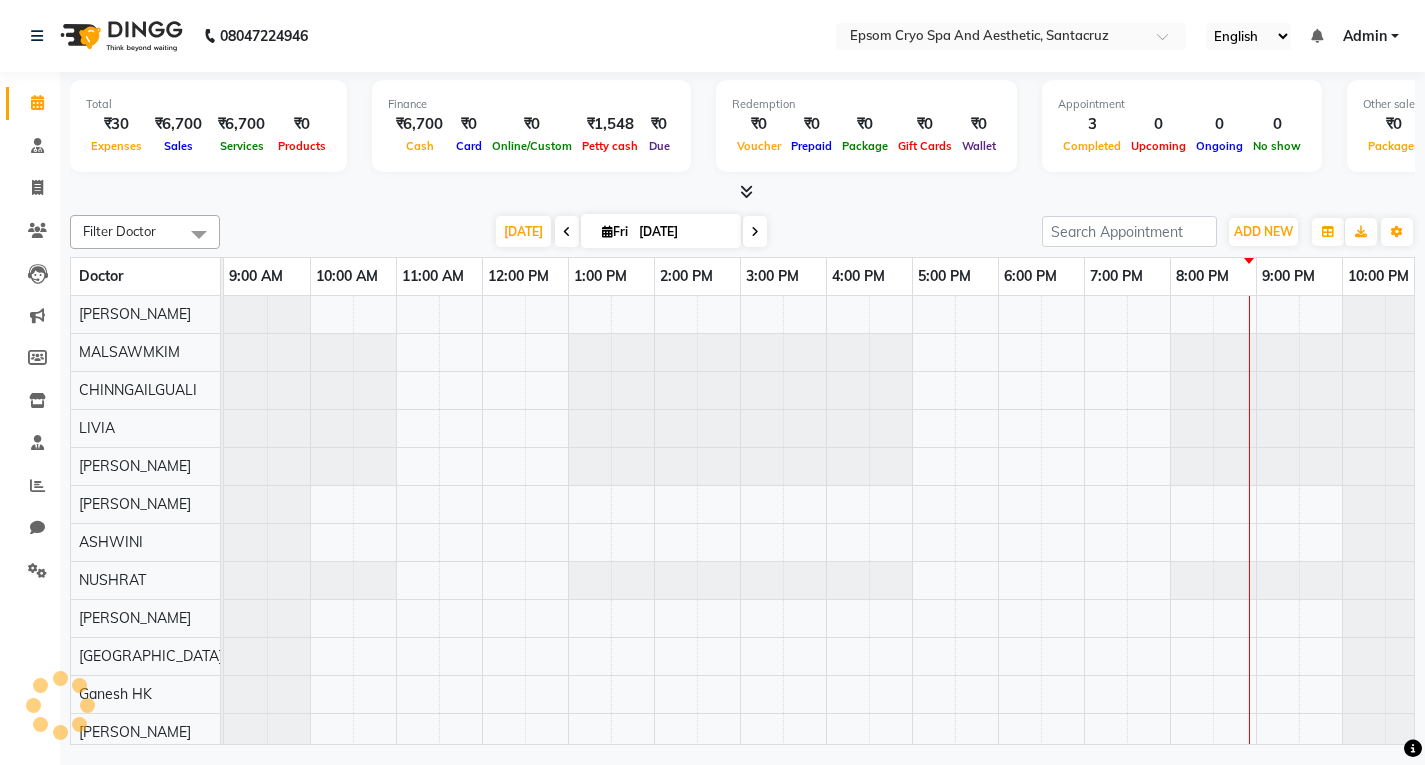 scroll, scrollTop: 0, scrollLeft: 0, axis: both 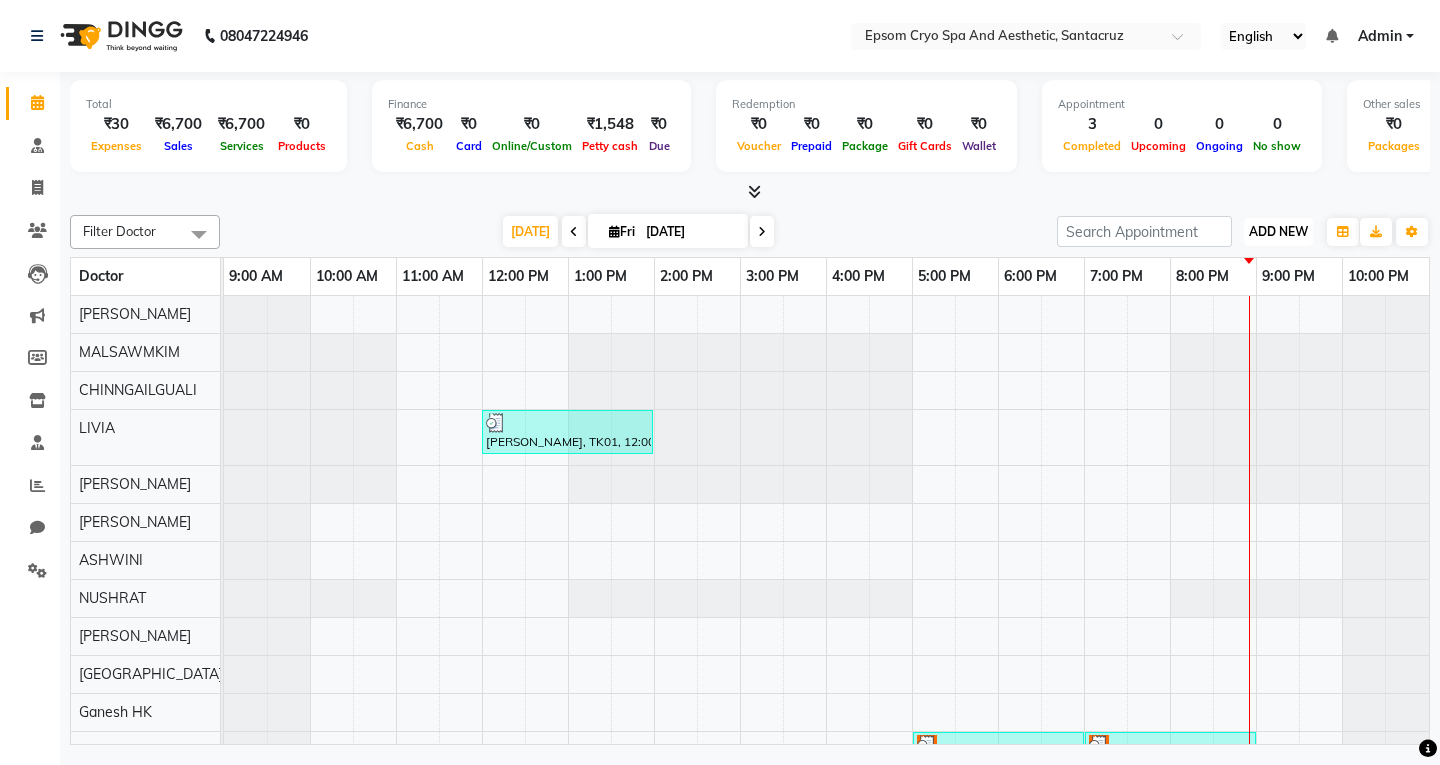 click on "ADD NEW Toggle Dropdown" at bounding box center (1278, 232) 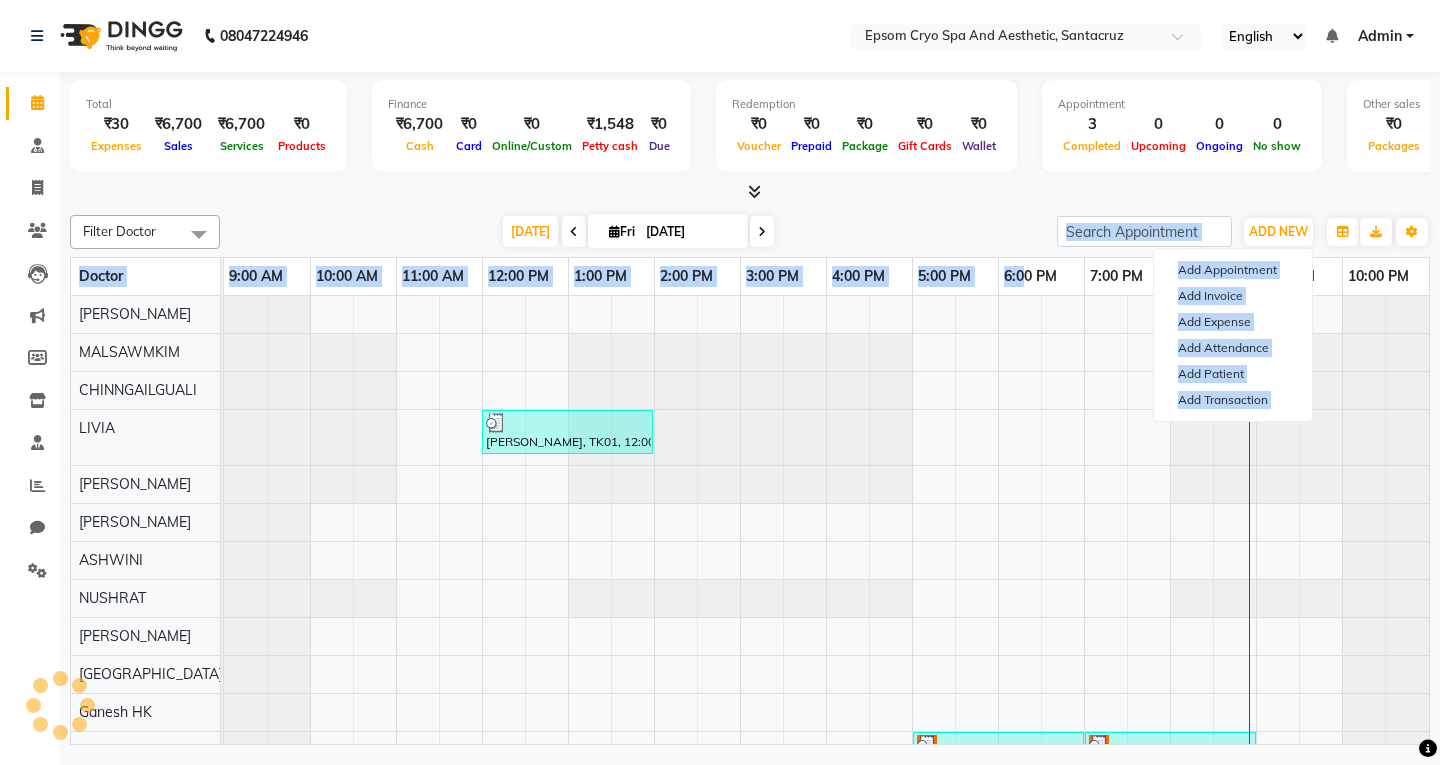 drag, startPoint x: 1019, startPoint y: 248, endPoint x: 1023, endPoint y: 265, distance: 17.464249 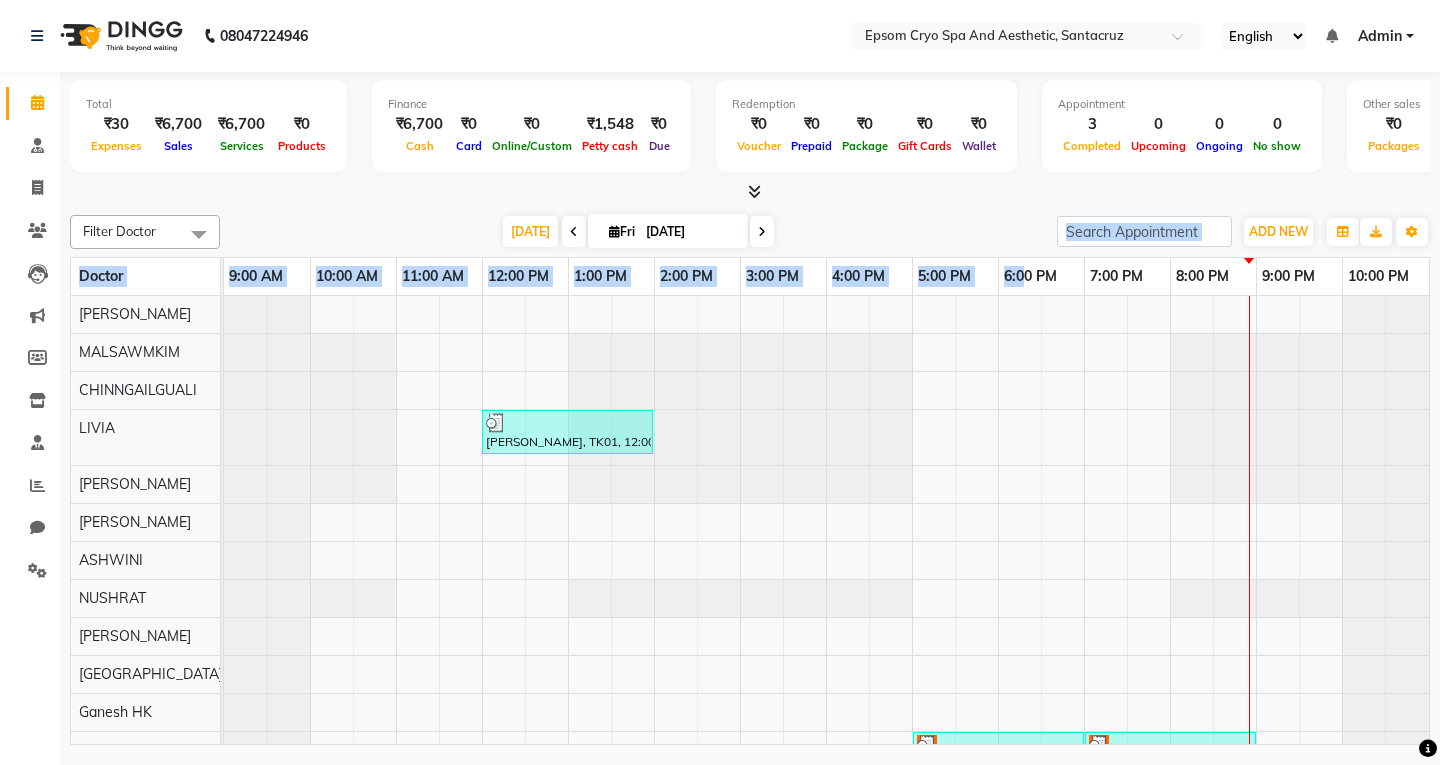 click on "Today  Fri 11-07-2025" at bounding box center (638, 232) 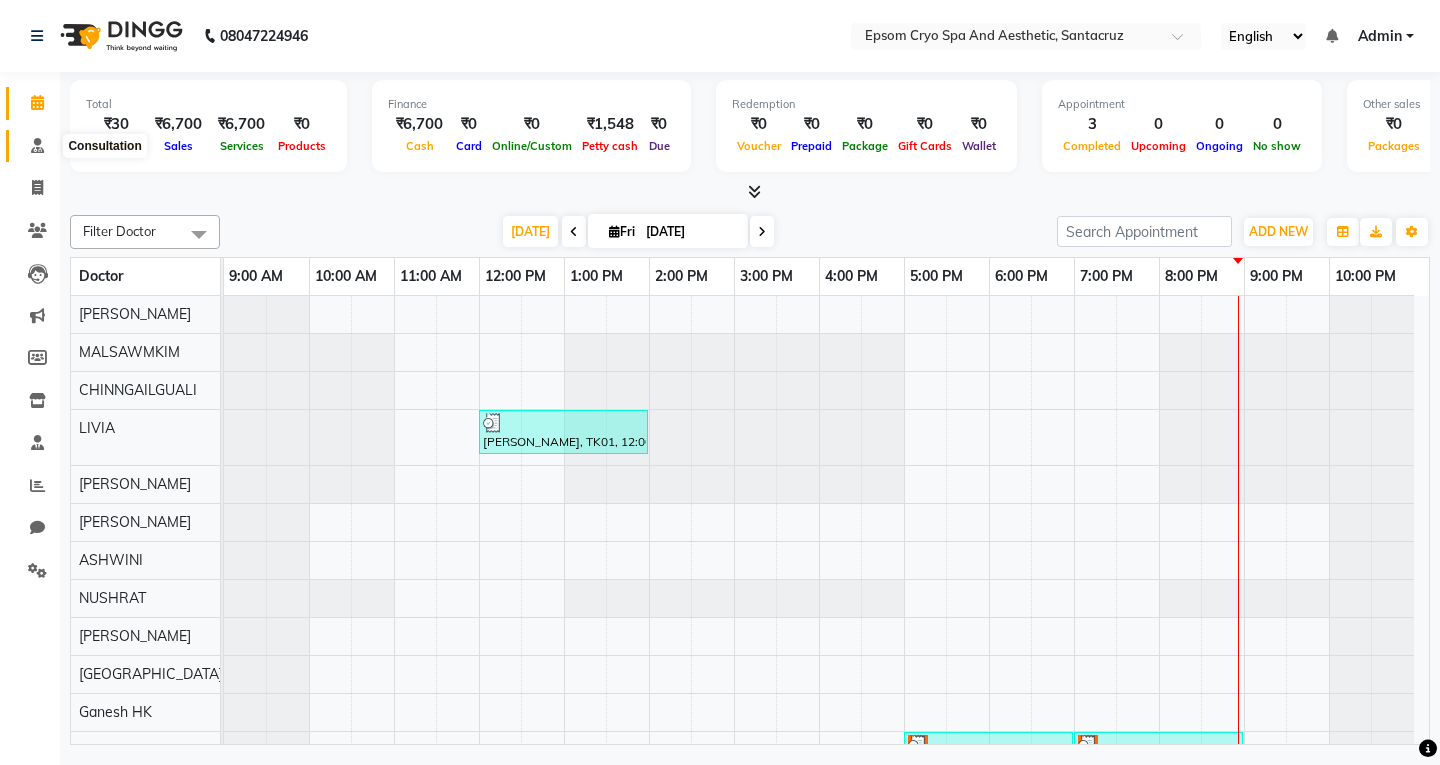 click 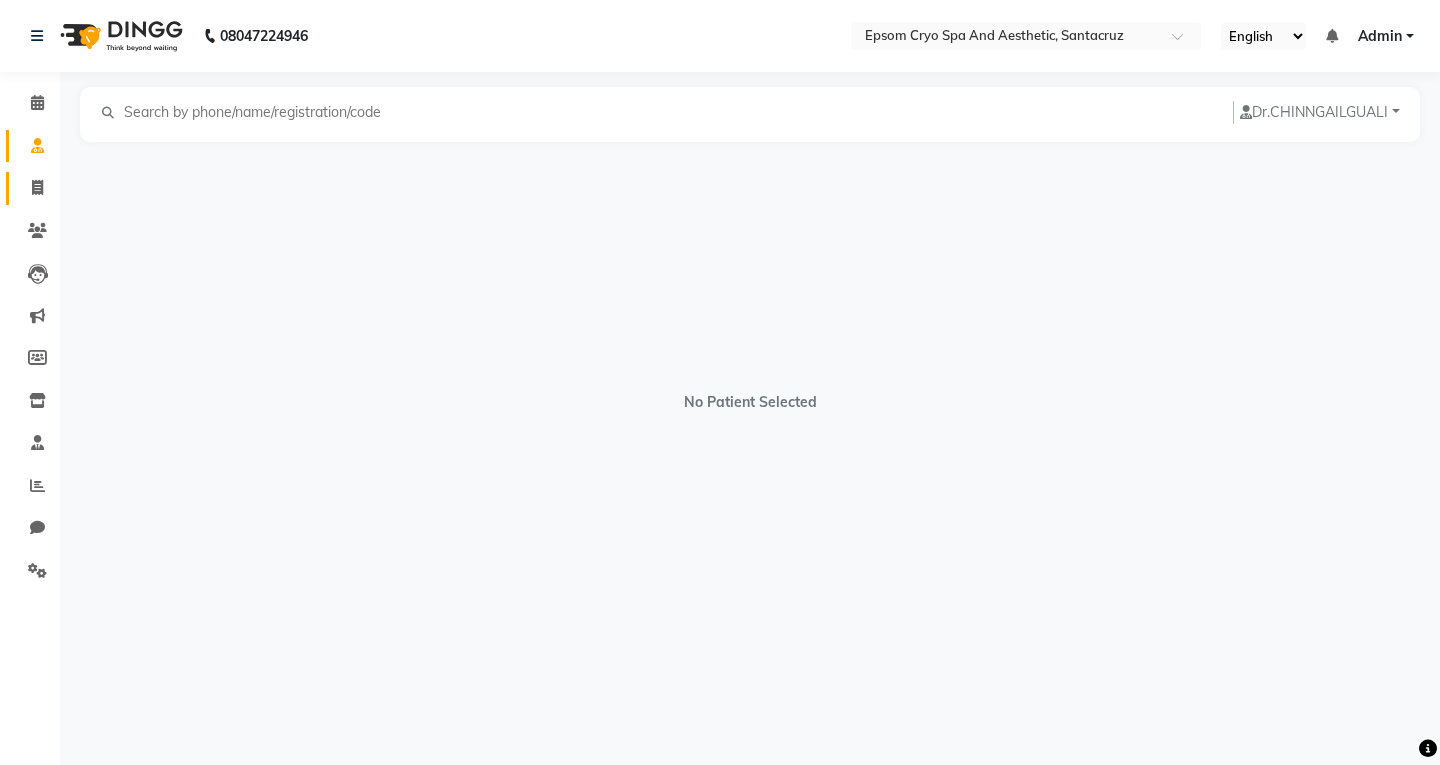 click on "Invoice" 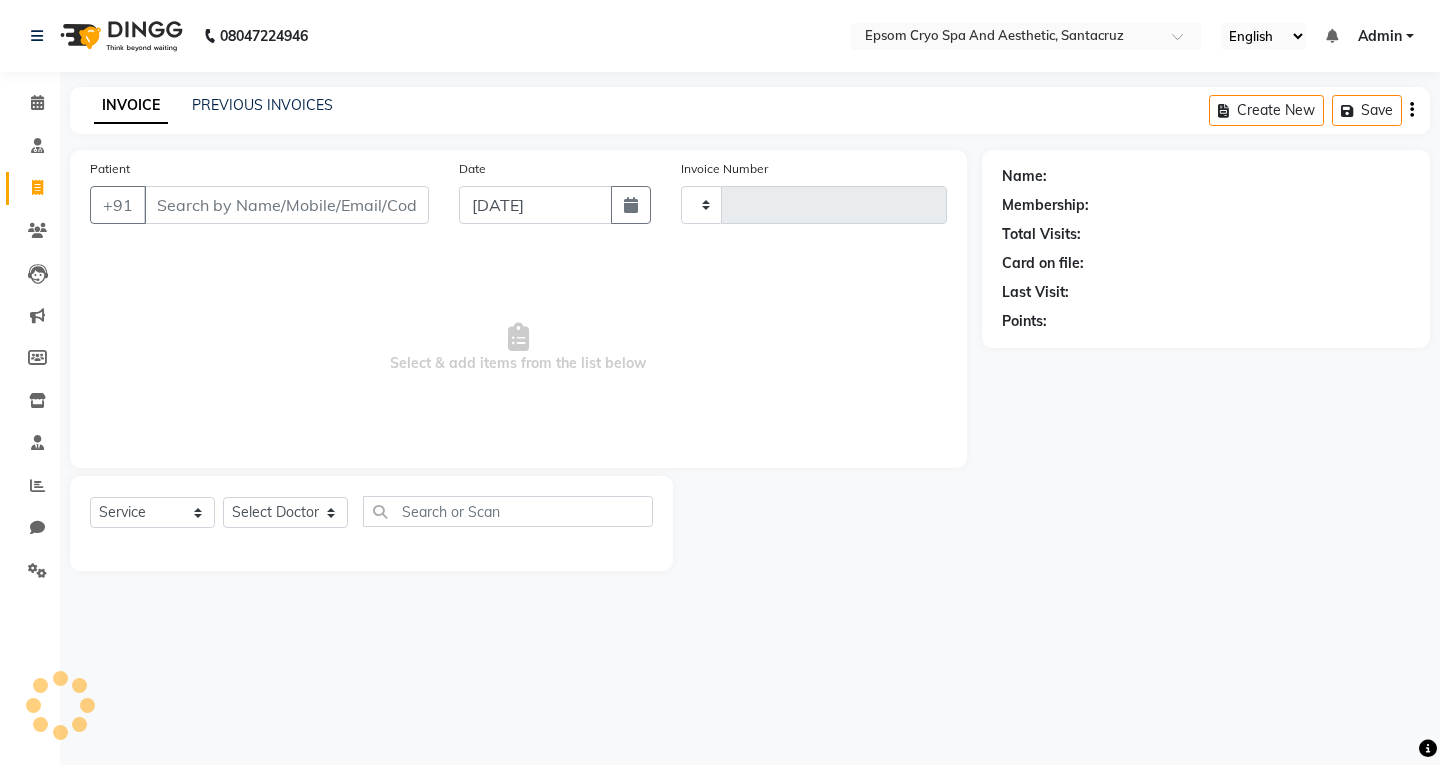 type on "0319" 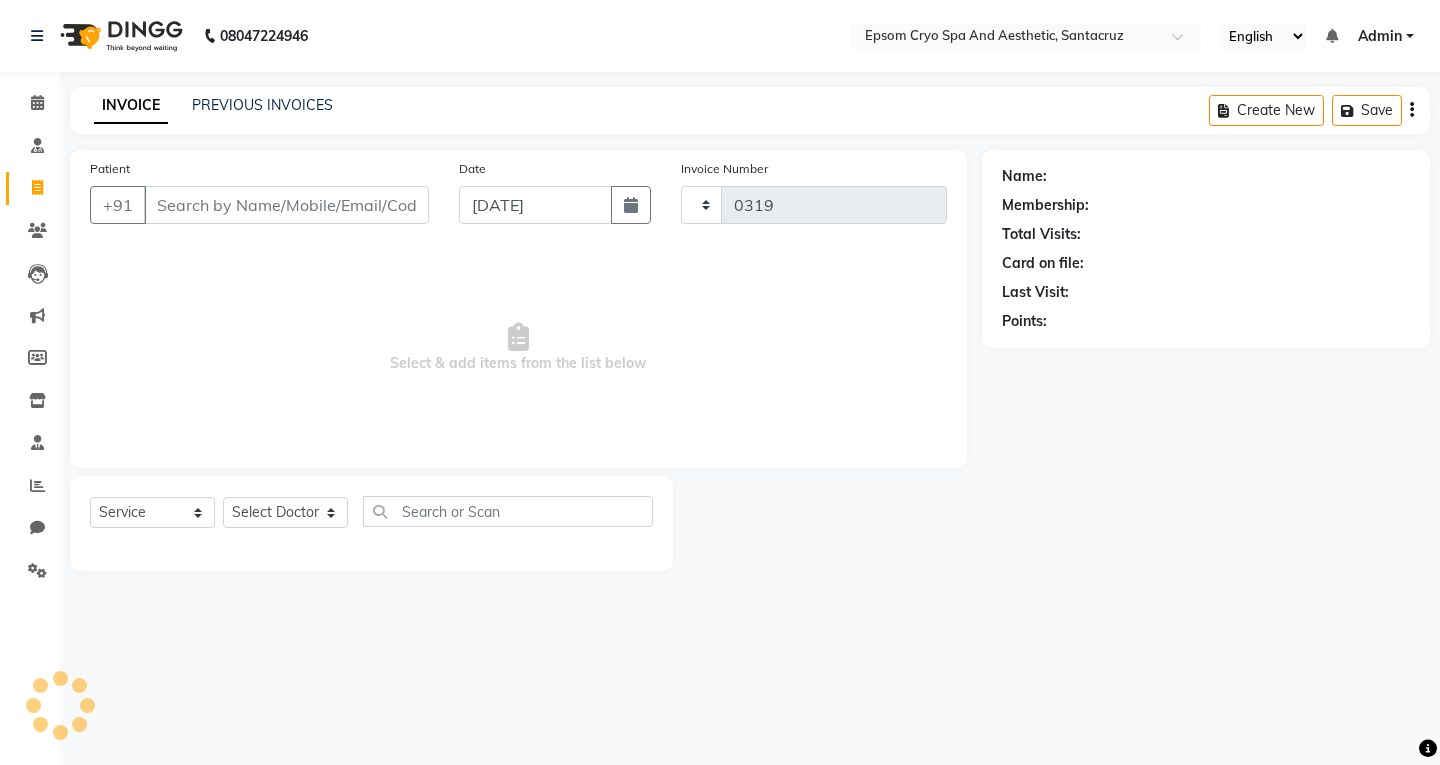 select on "8028" 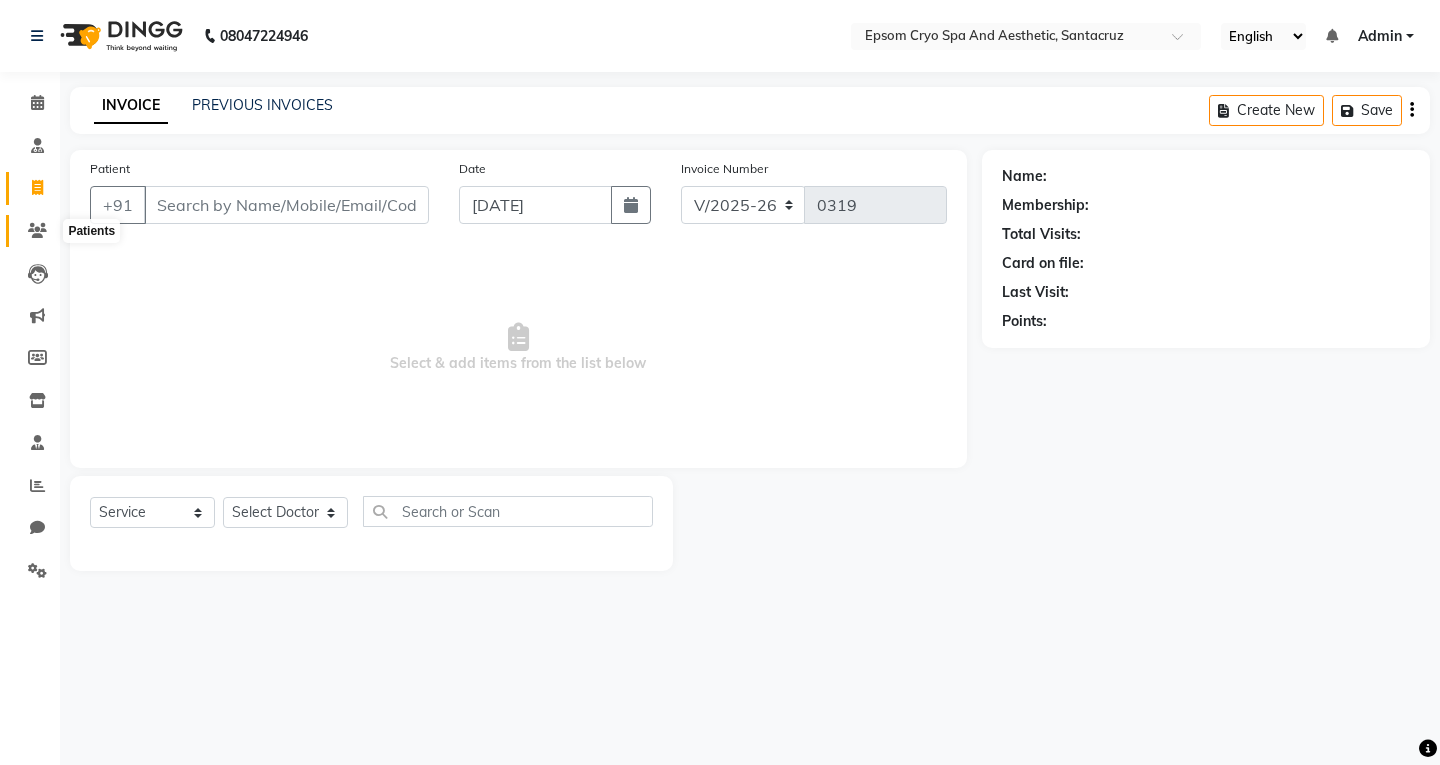 click 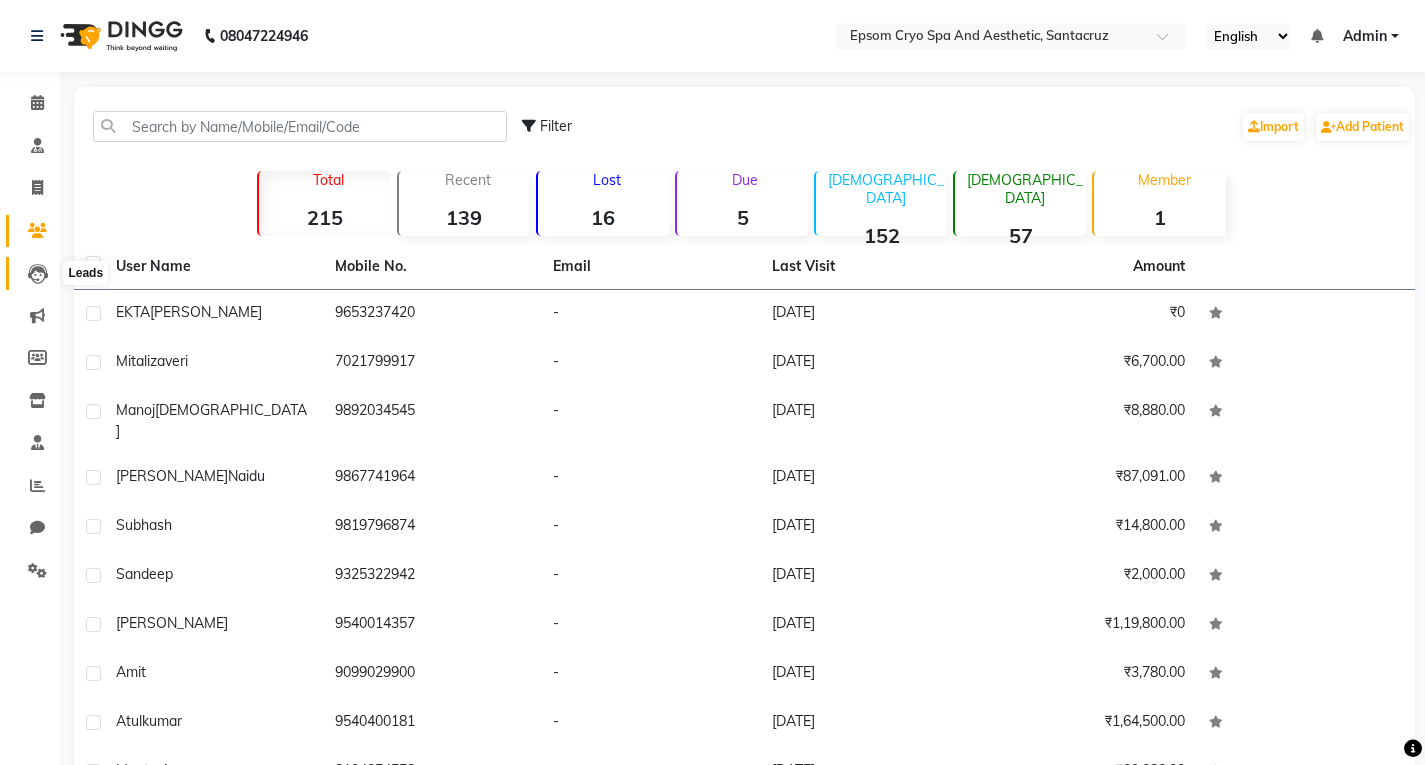 click 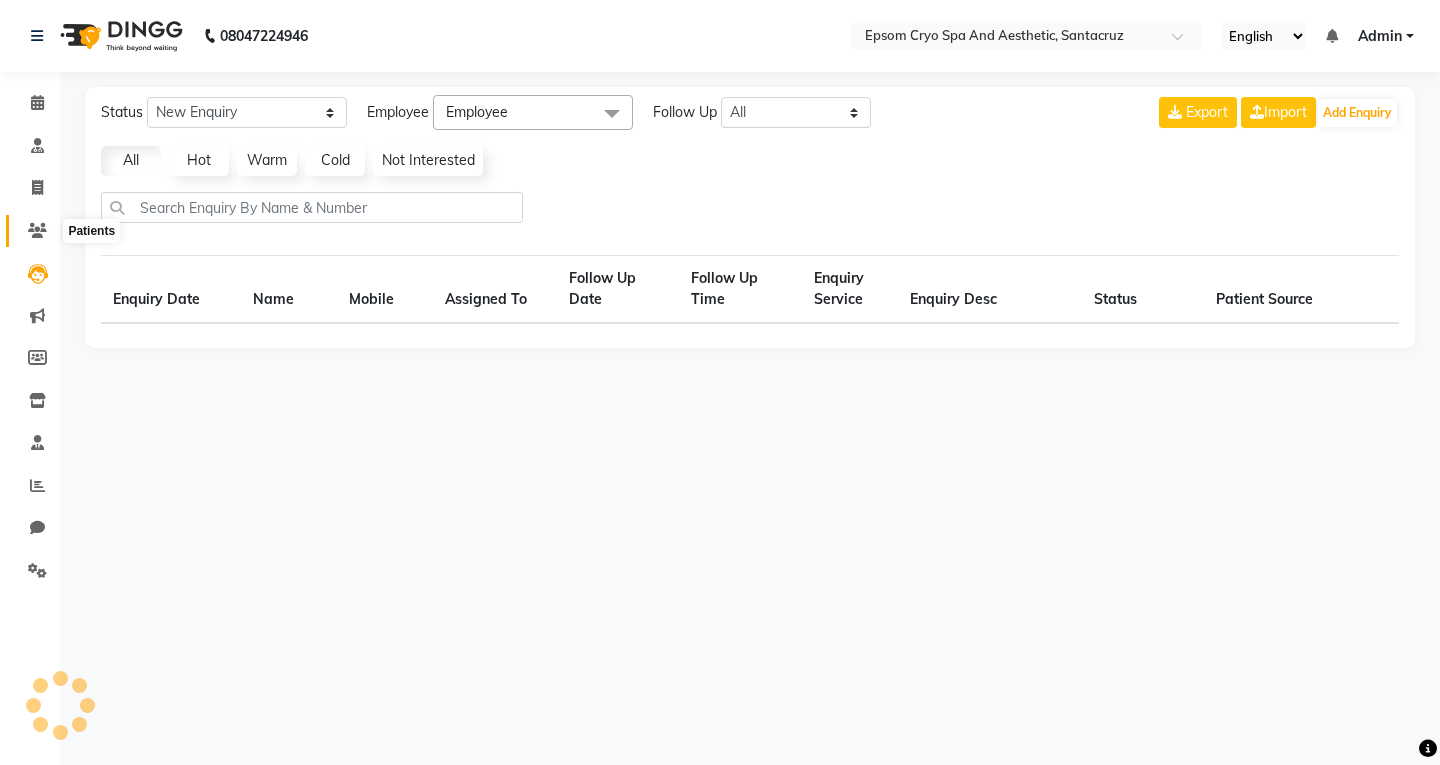 select on "10" 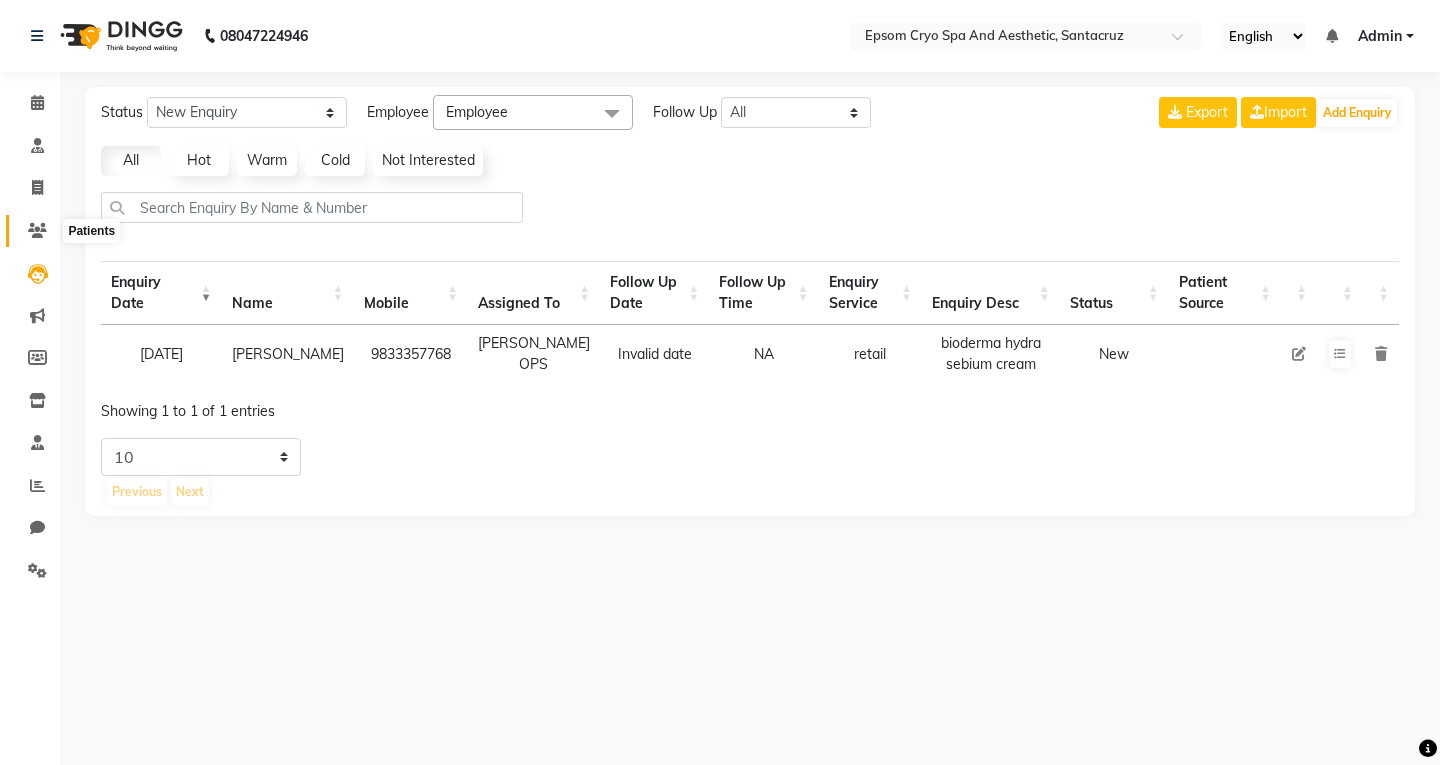 click 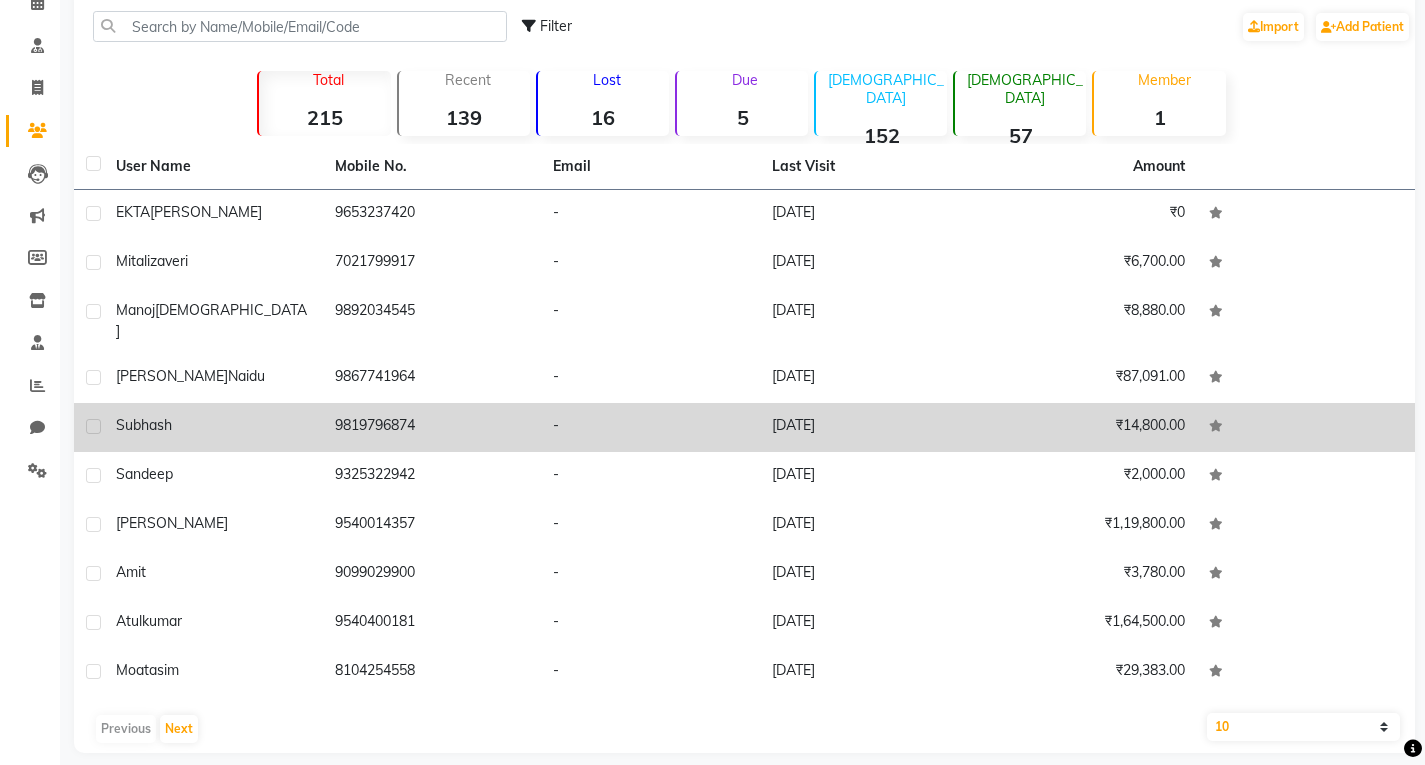 scroll, scrollTop: 101, scrollLeft: 0, axis: vertical 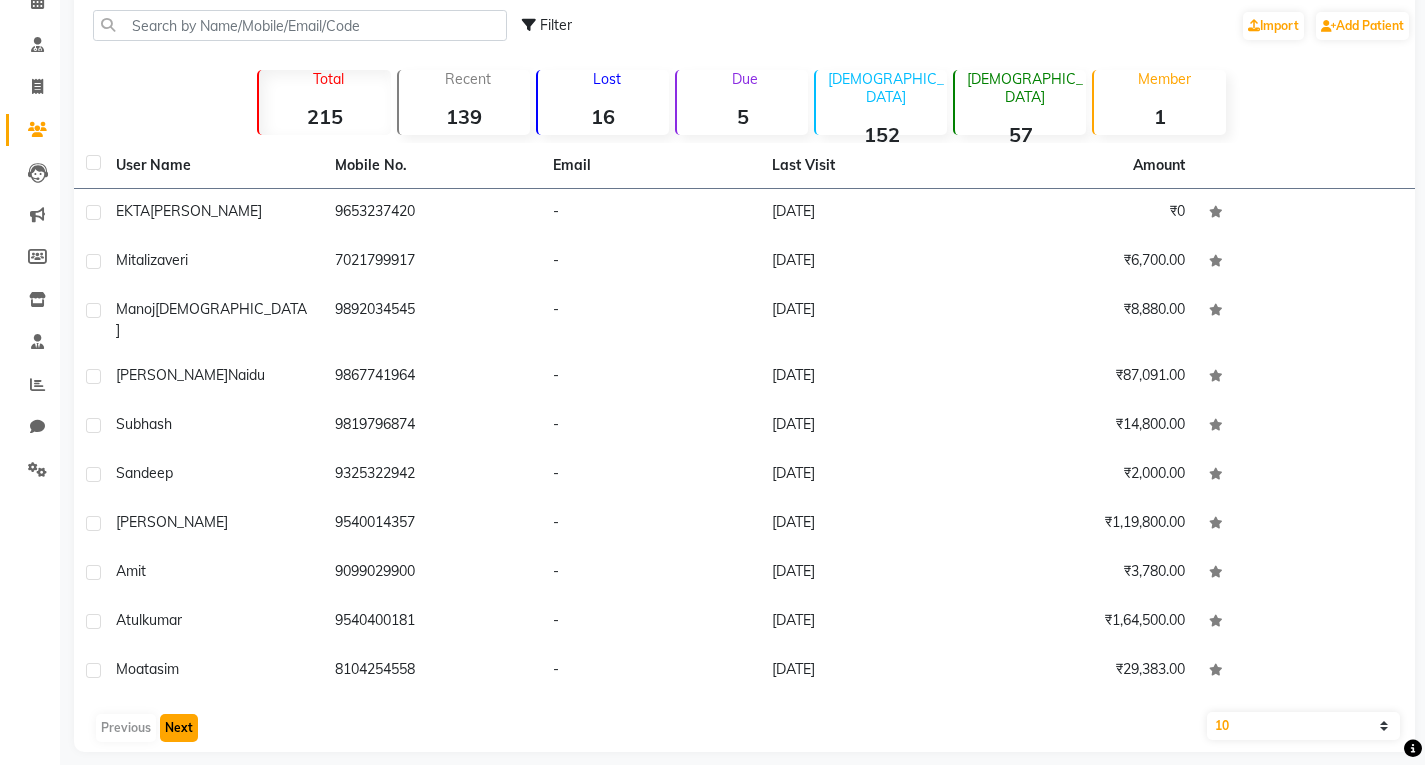 click on "Next" 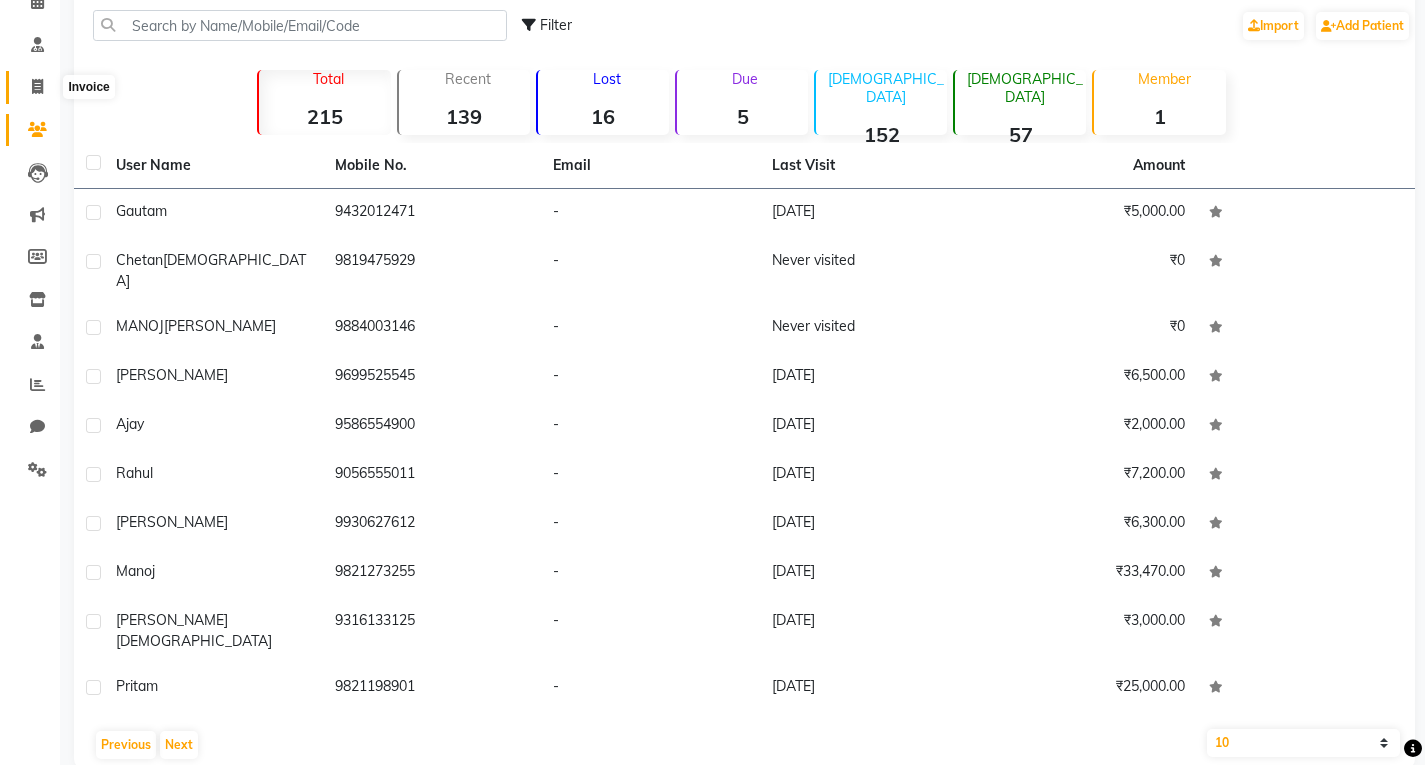 click 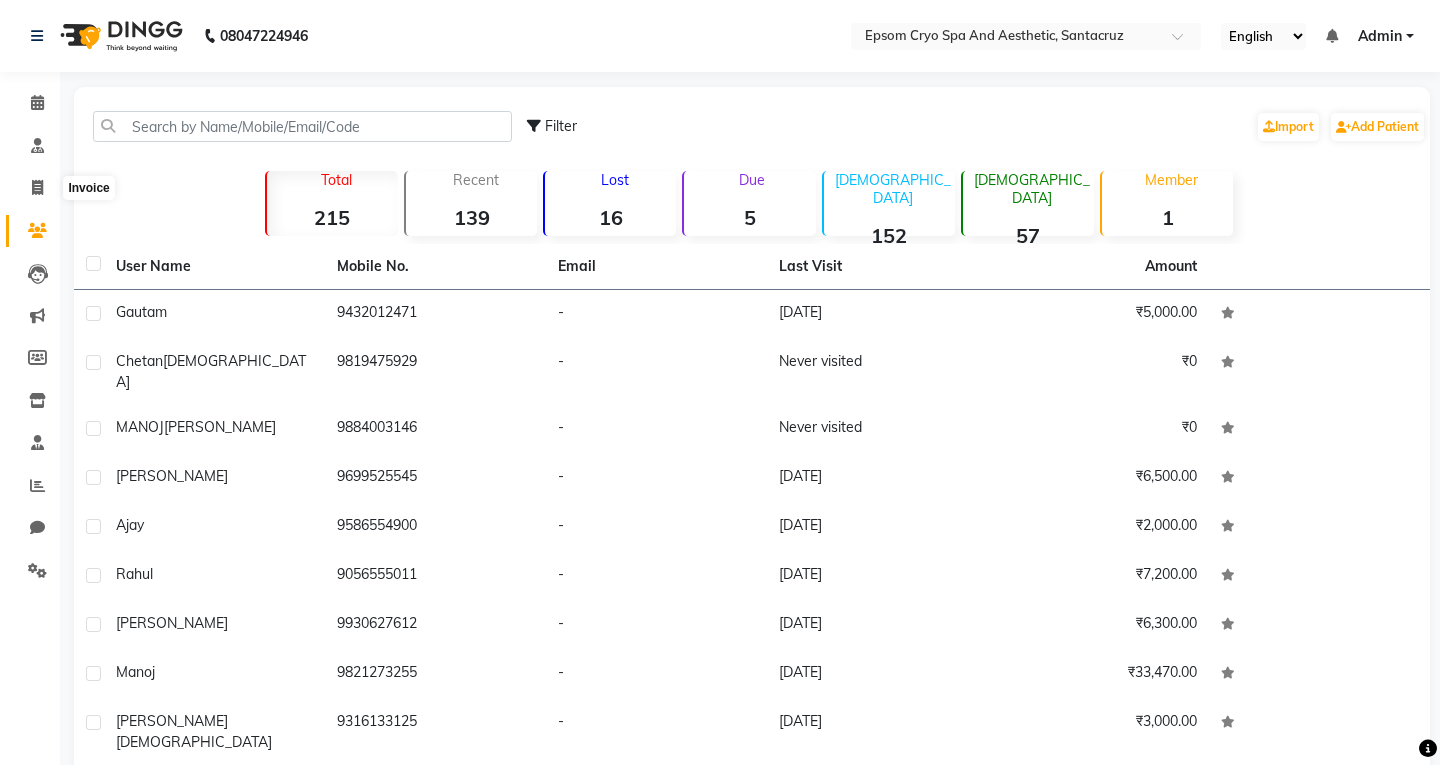 select on "8028" 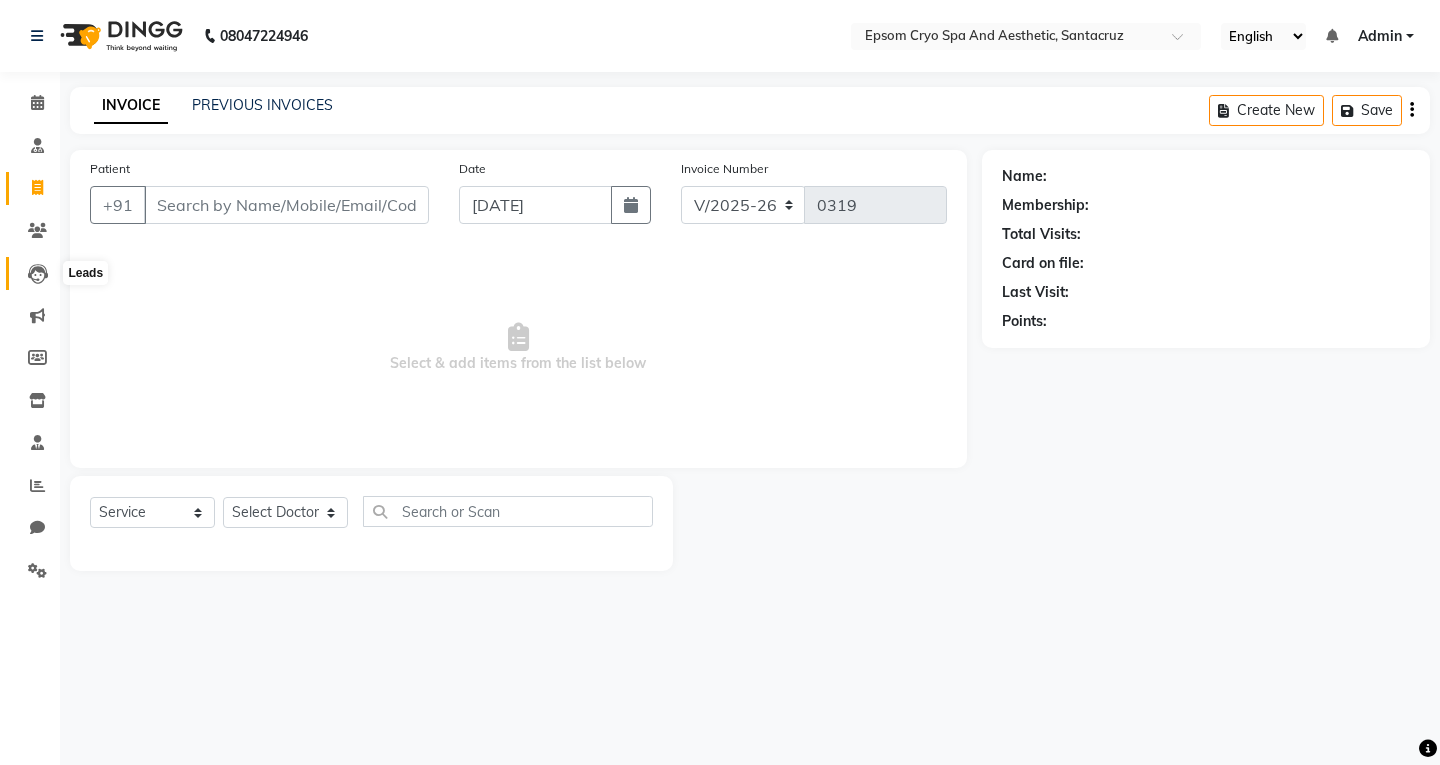 click 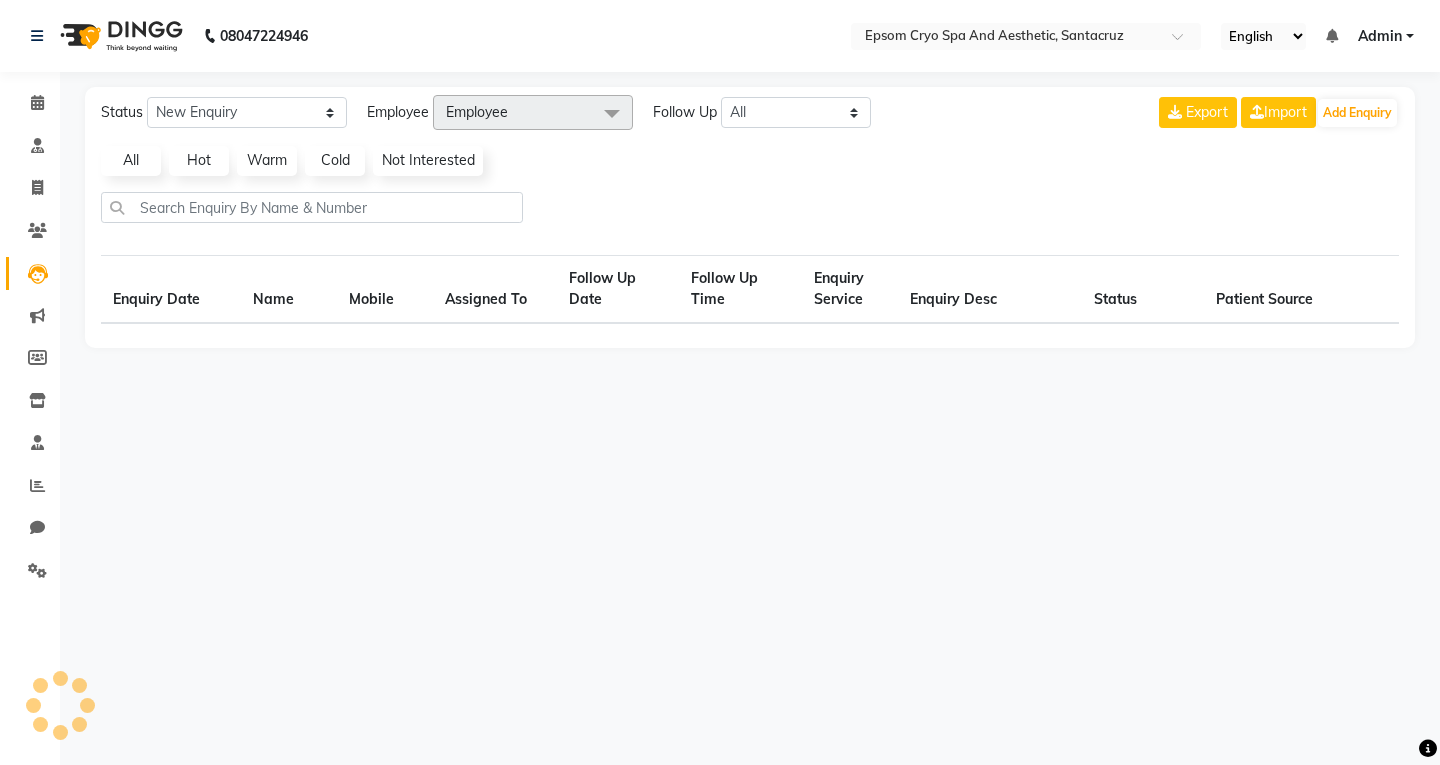 select on "10" 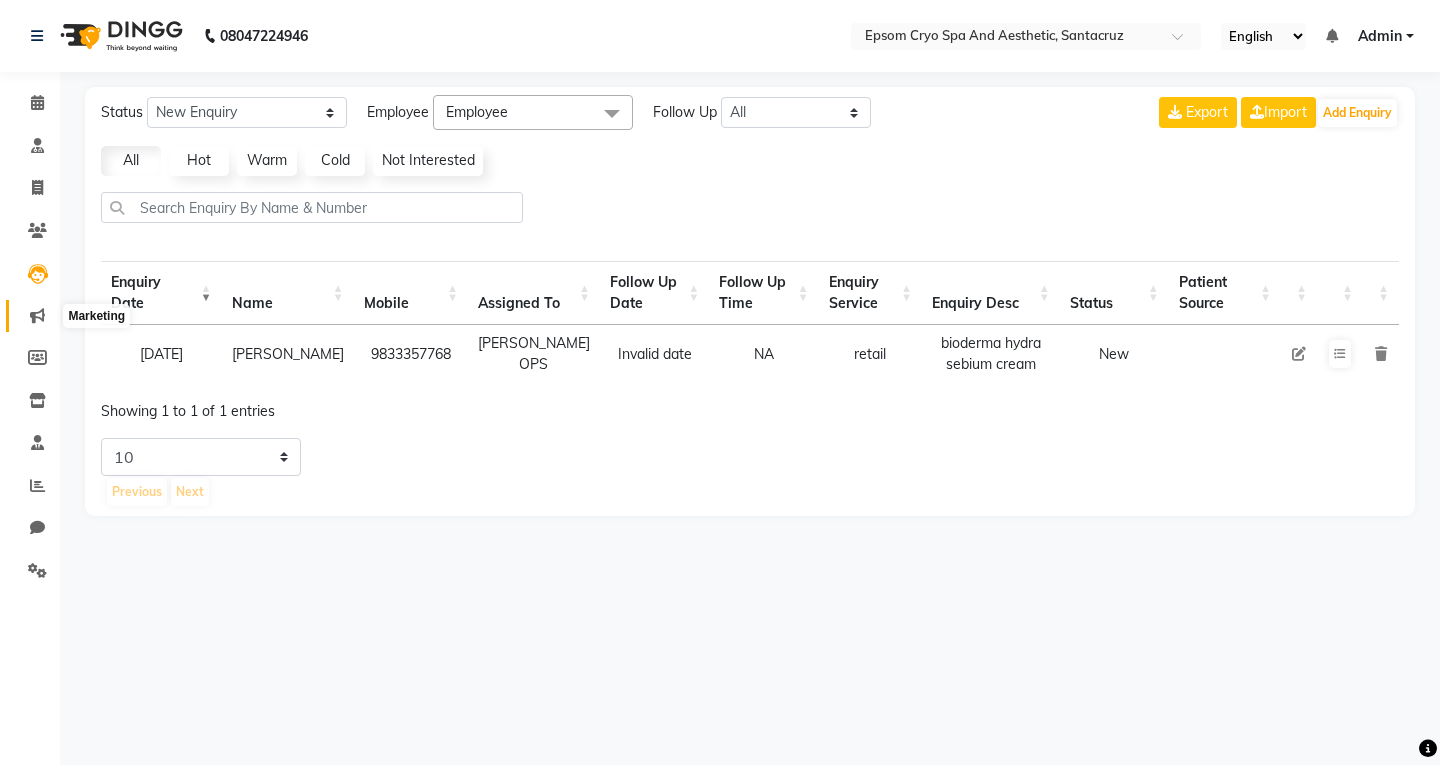 click 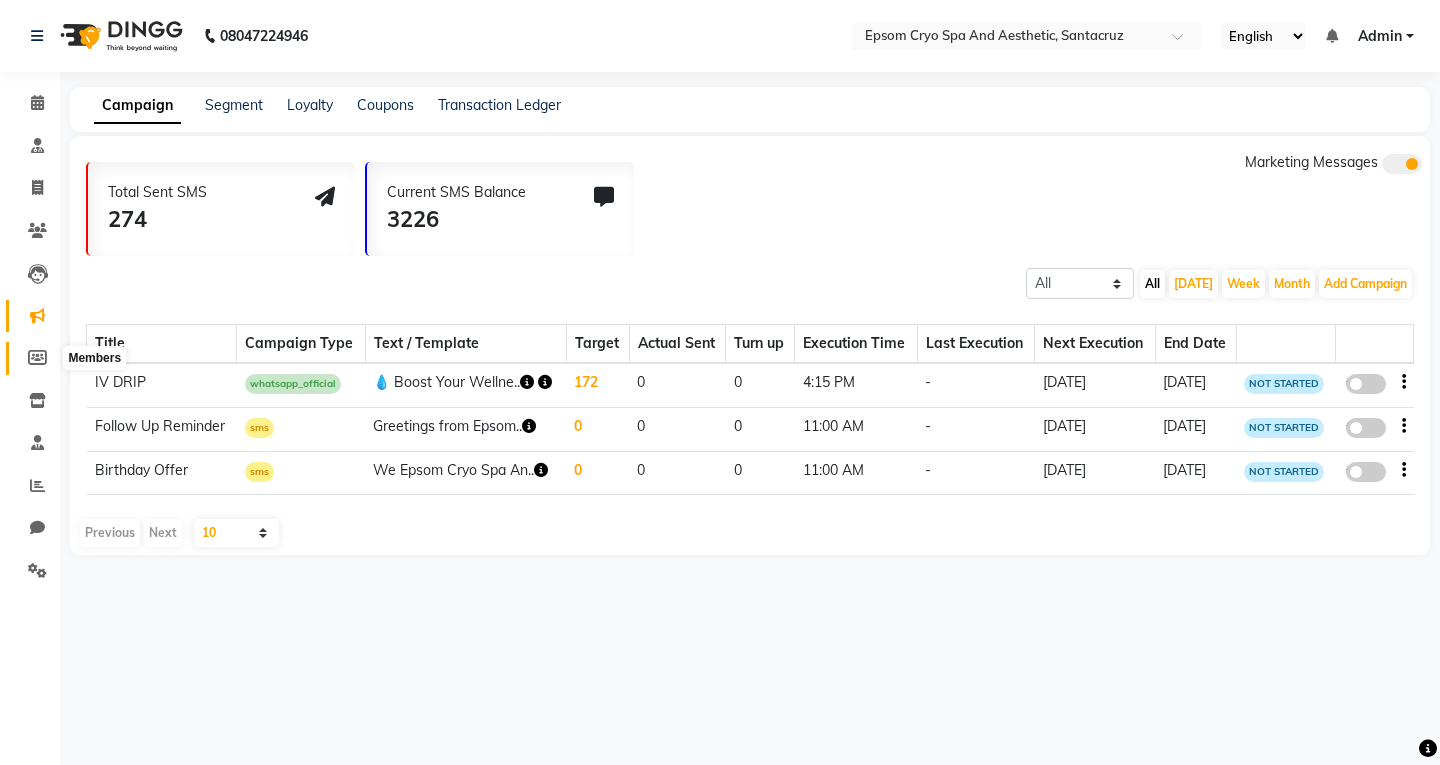 click 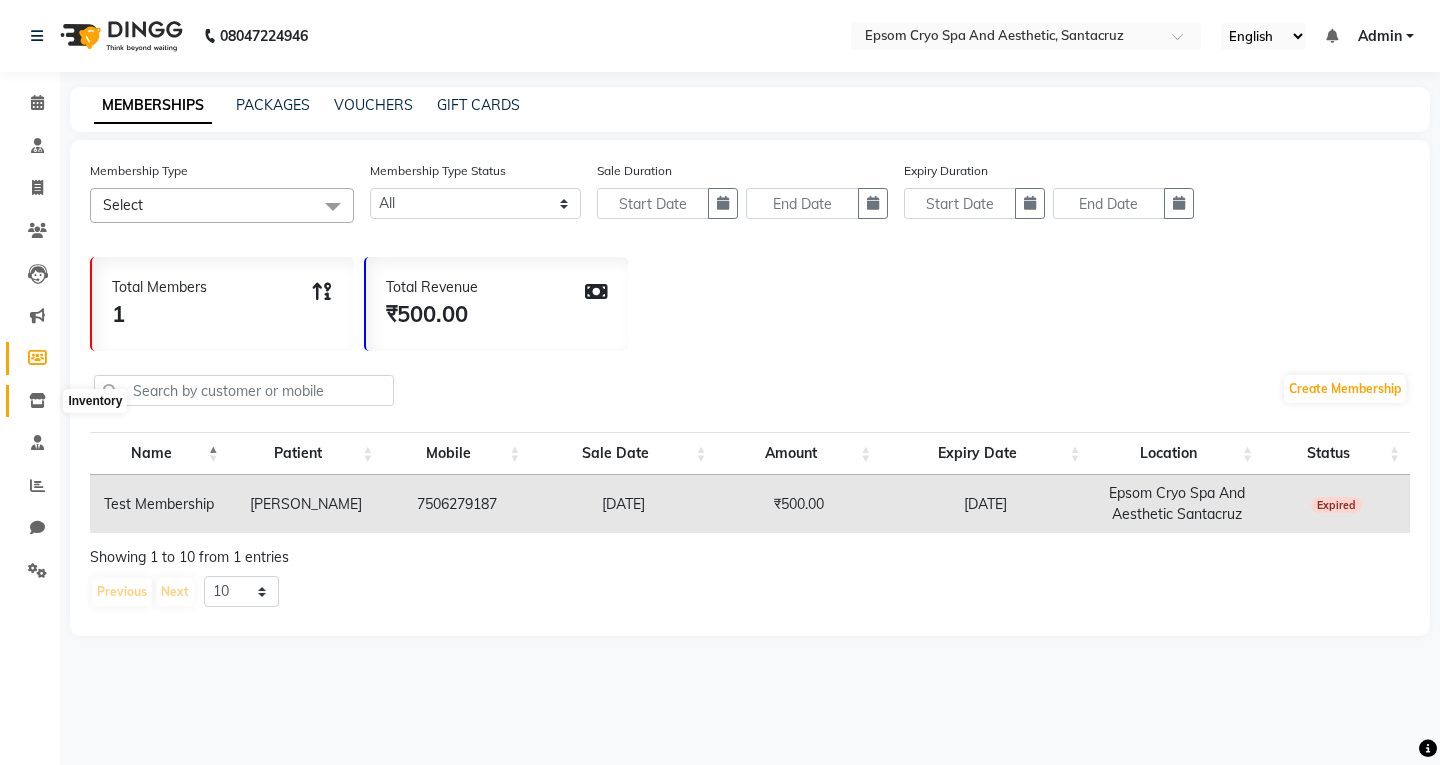 click 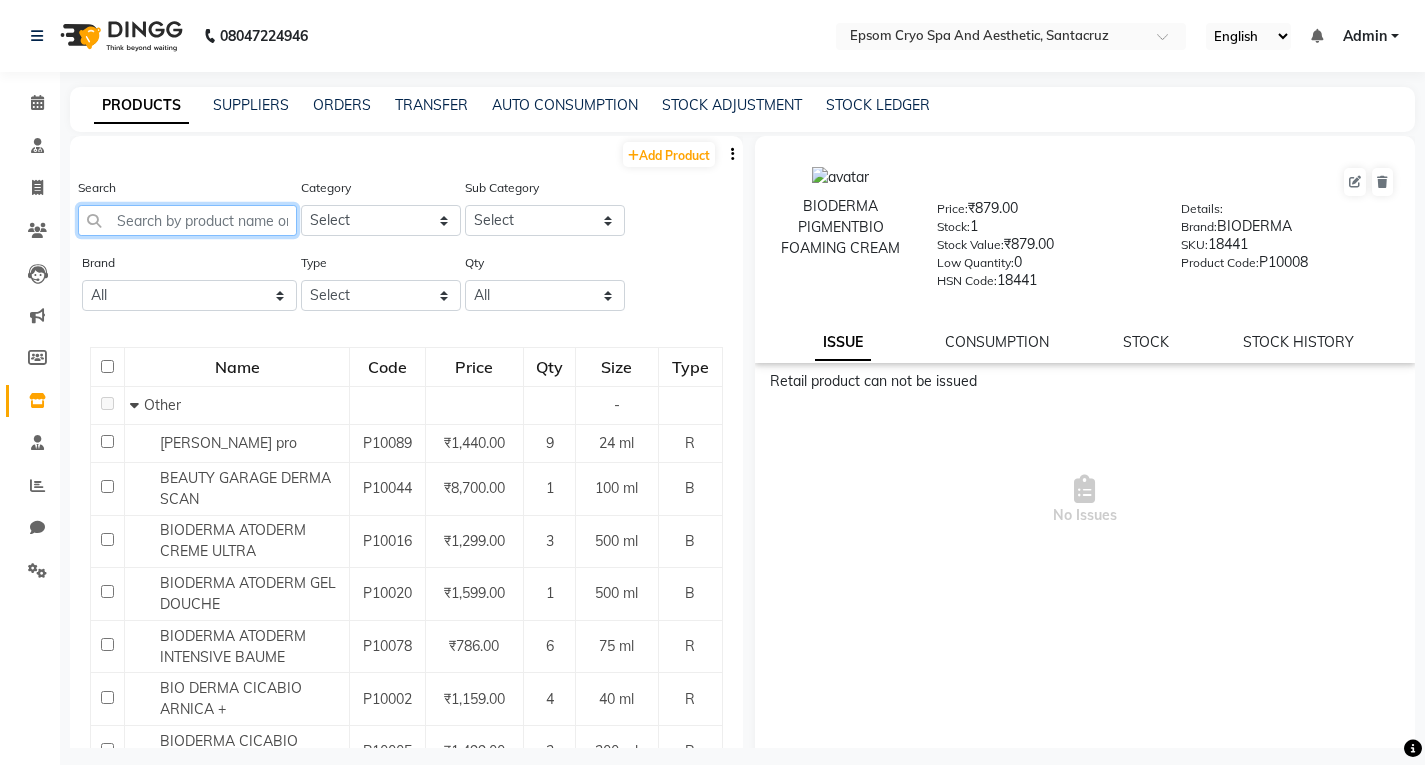 click 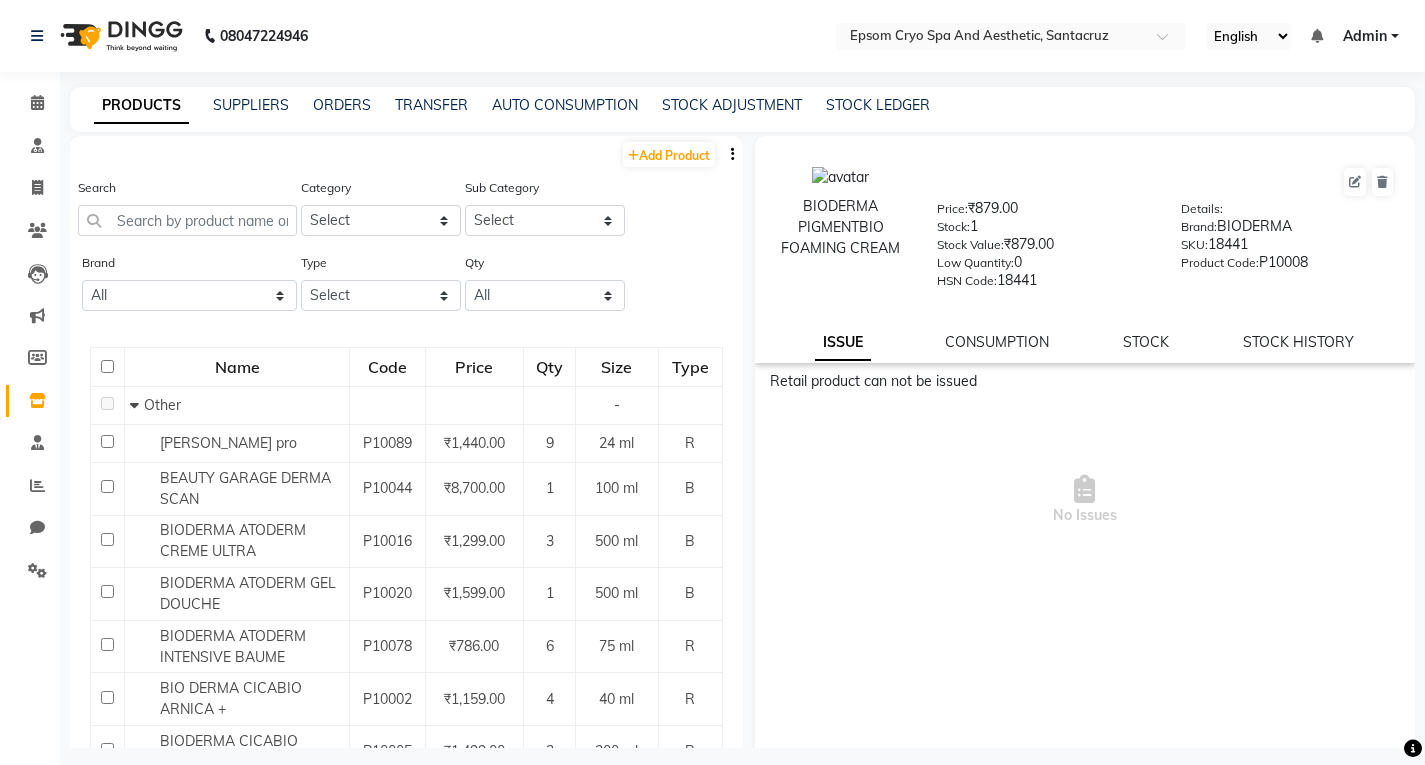 drag, startPoint x: 1145, startPoint y: 307, endPoint x: 1146, endPoint y: 332, distance: 25.019993 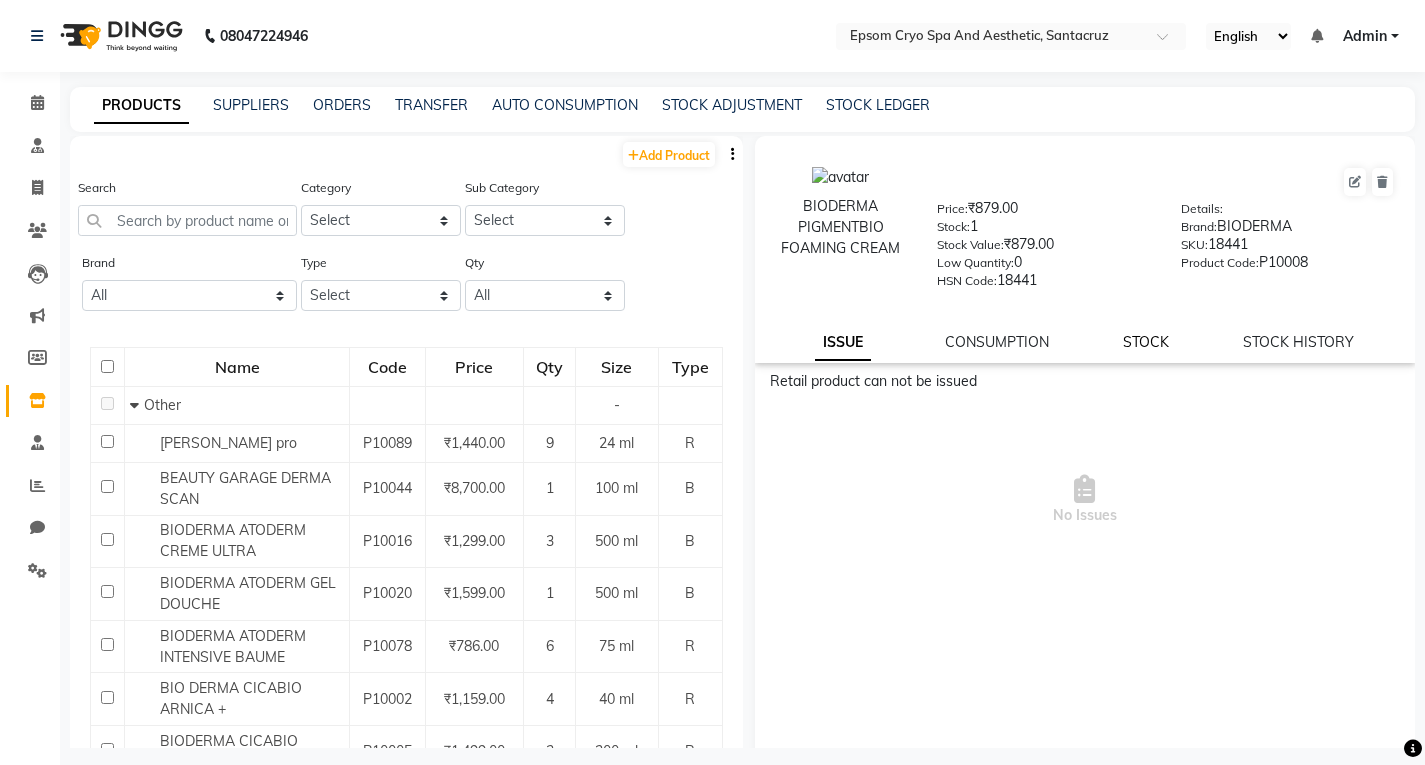 click on "STOCK" 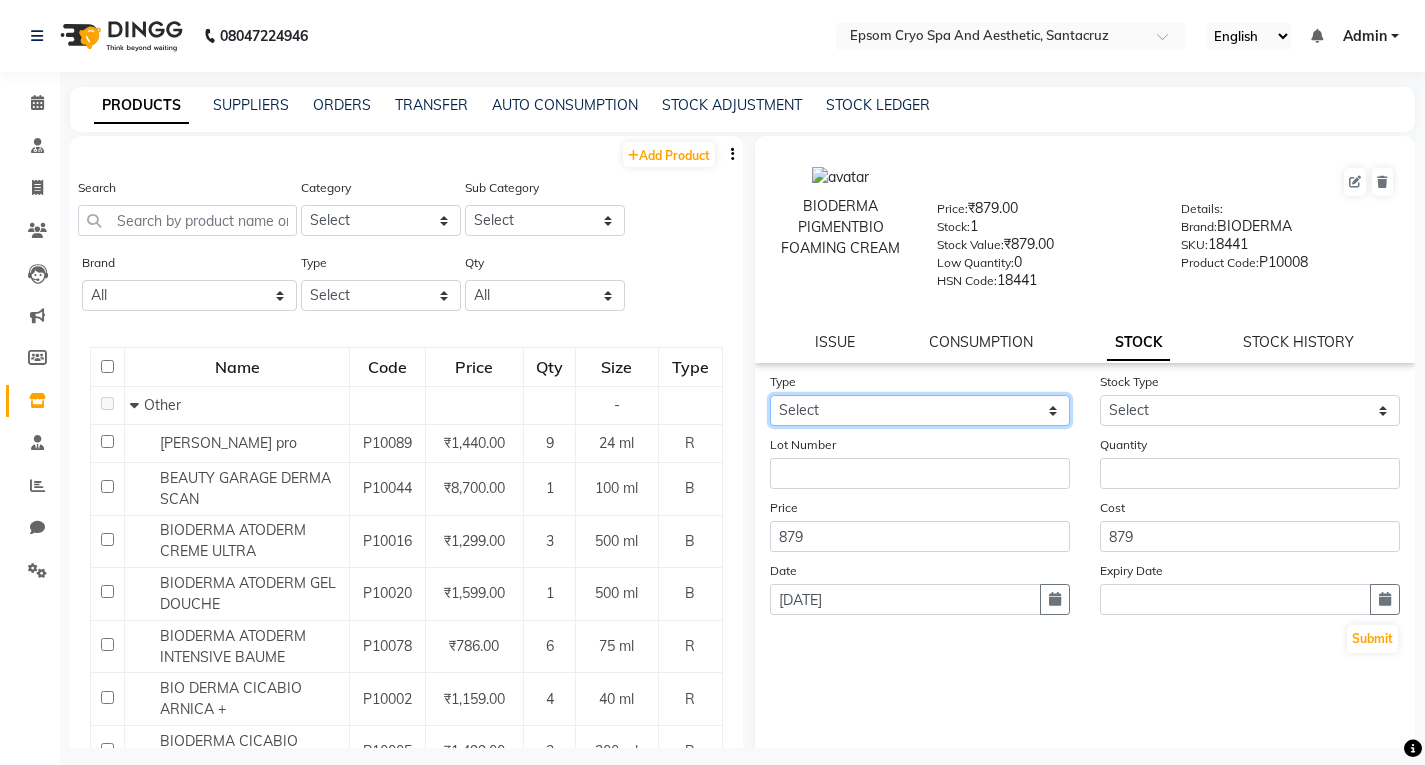 click on "Select In Out" 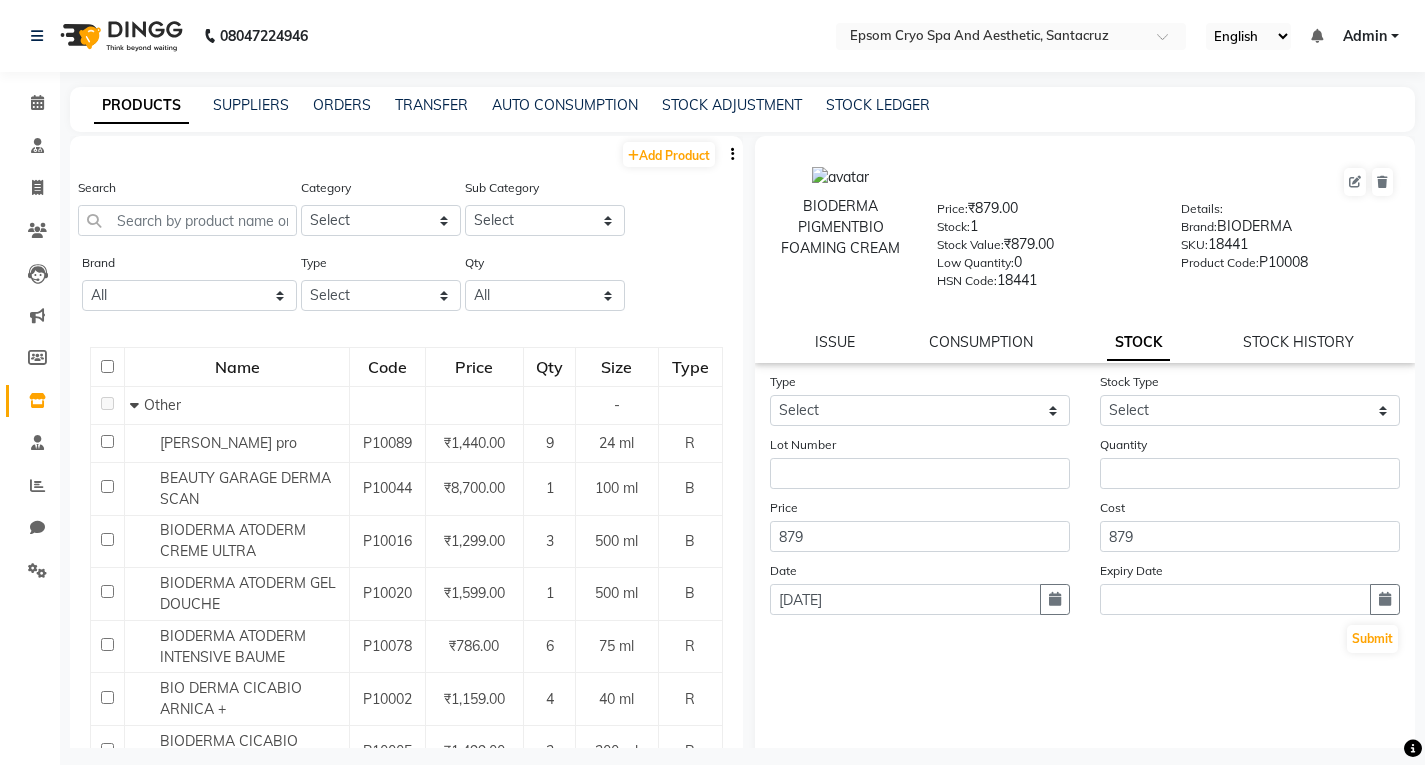 click on "BIODERMA PIGMENTBIO FOAMING CREAM  Price:   ₹879.00  Stock:   1  Stock Value:   ₹879.00  Low Quantity:  0  HSN Code:  18441  Details:     Brand:   BIODERMA  SKU:   18441  Product Code:   P10008  ISSUE CONSUMPTION STOCK STOCK HISTORY Type Select In Out Stock Type Select Lot Number Quantity Price 879 Cost 879 Date 11-07-2025 Expiry Date  Submit" 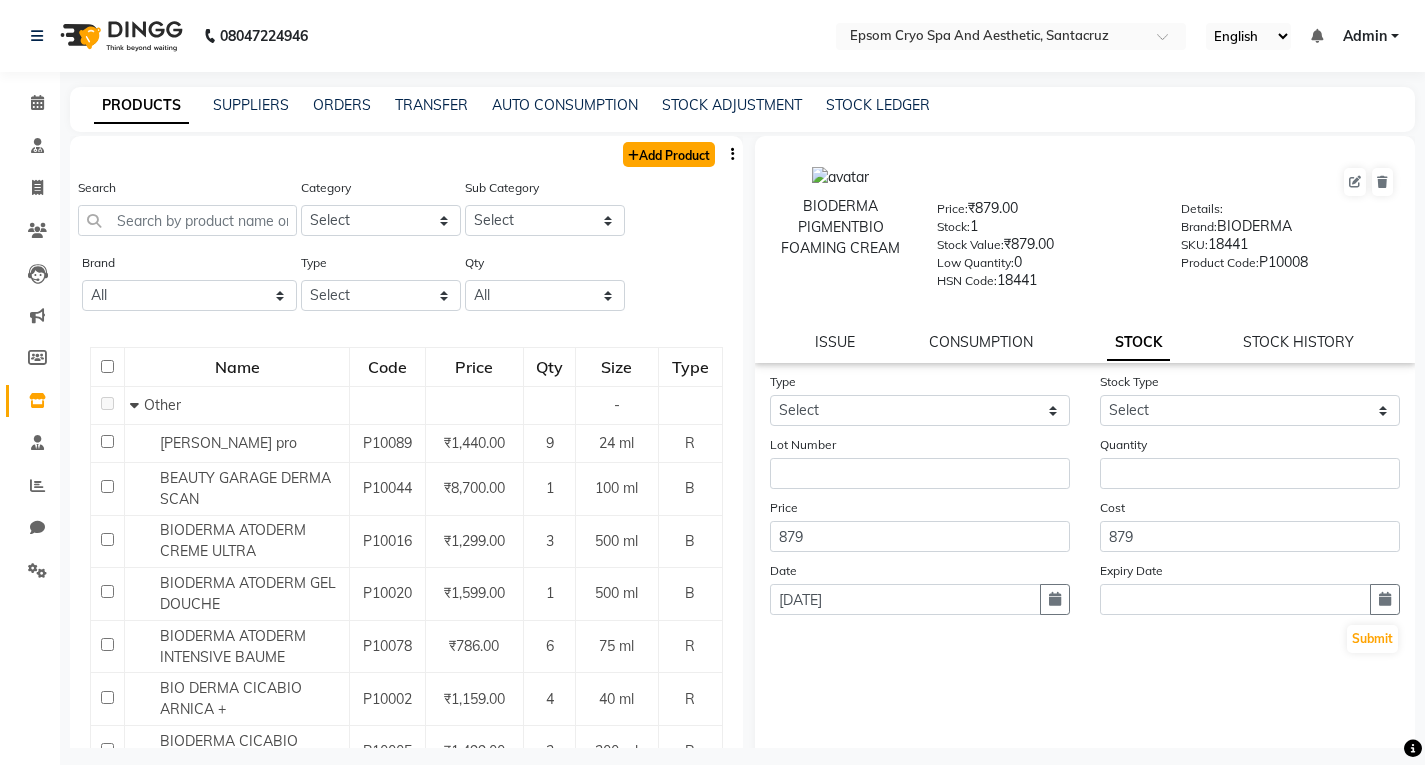 click on "Add Product" 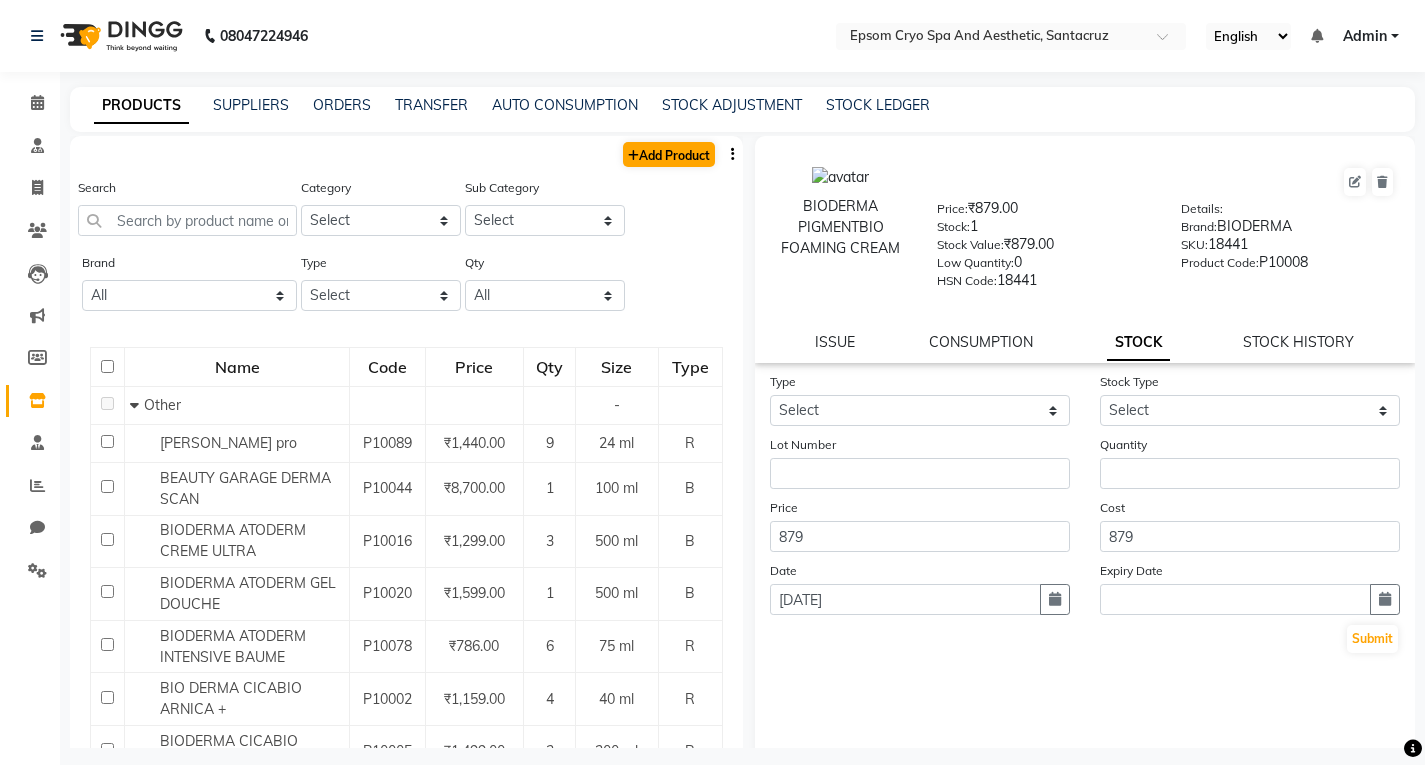 select on "true" 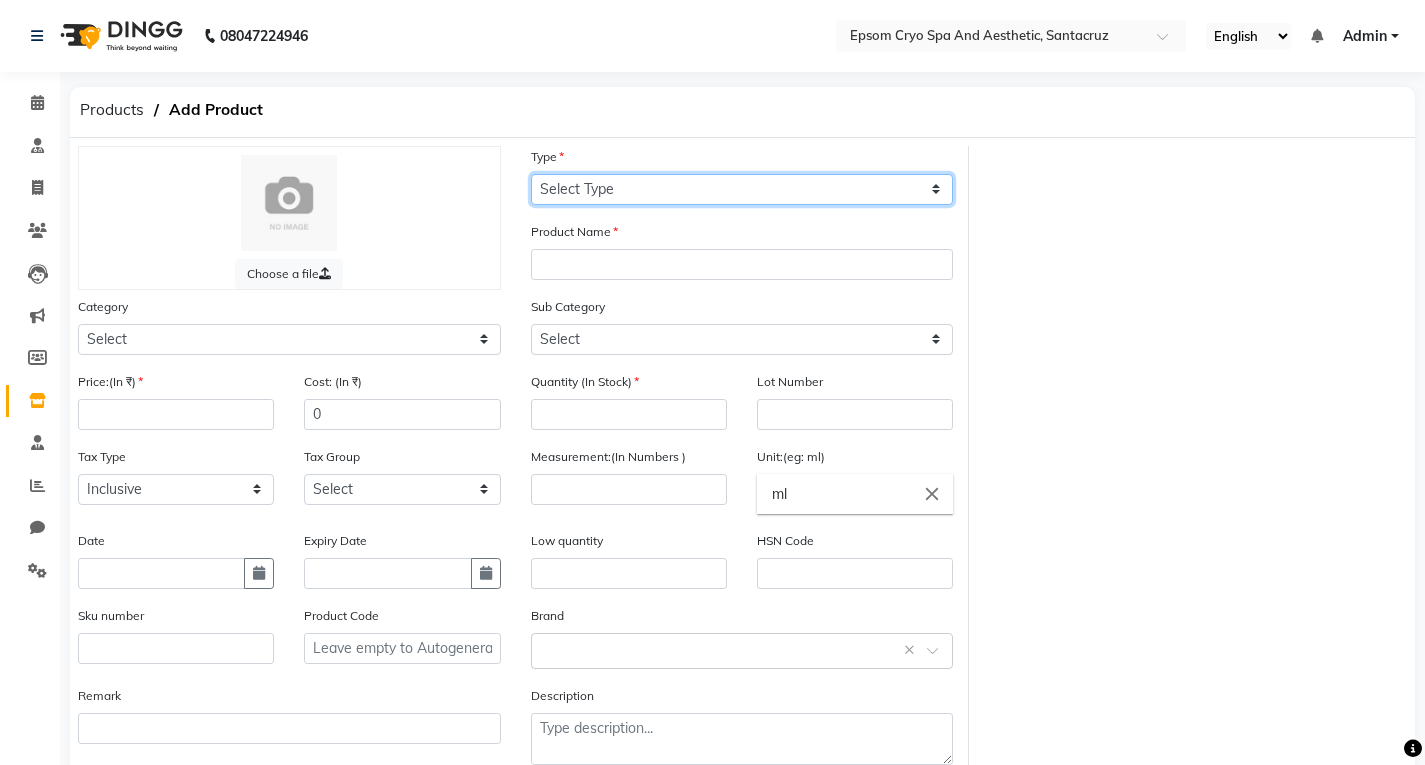click on "Select Type Both Retail Consumable" 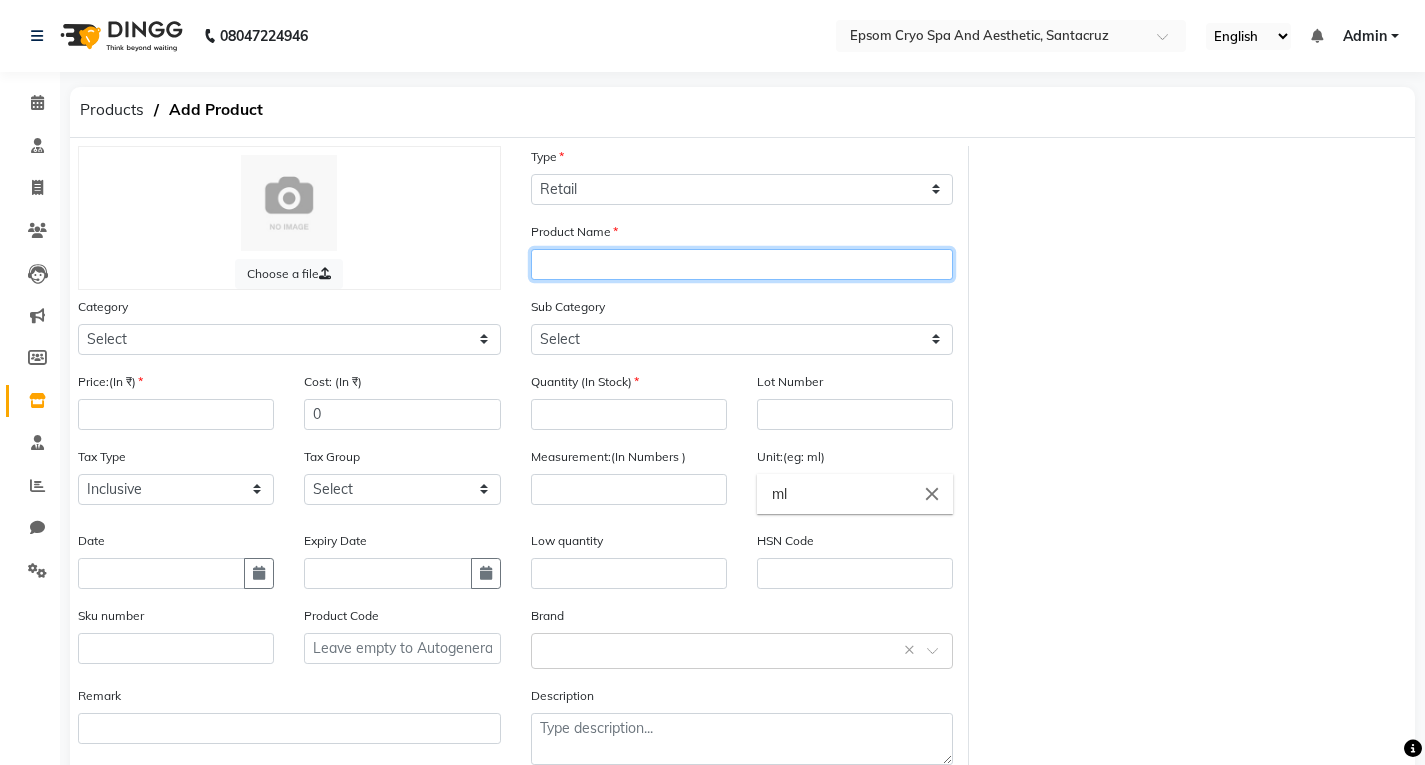 click 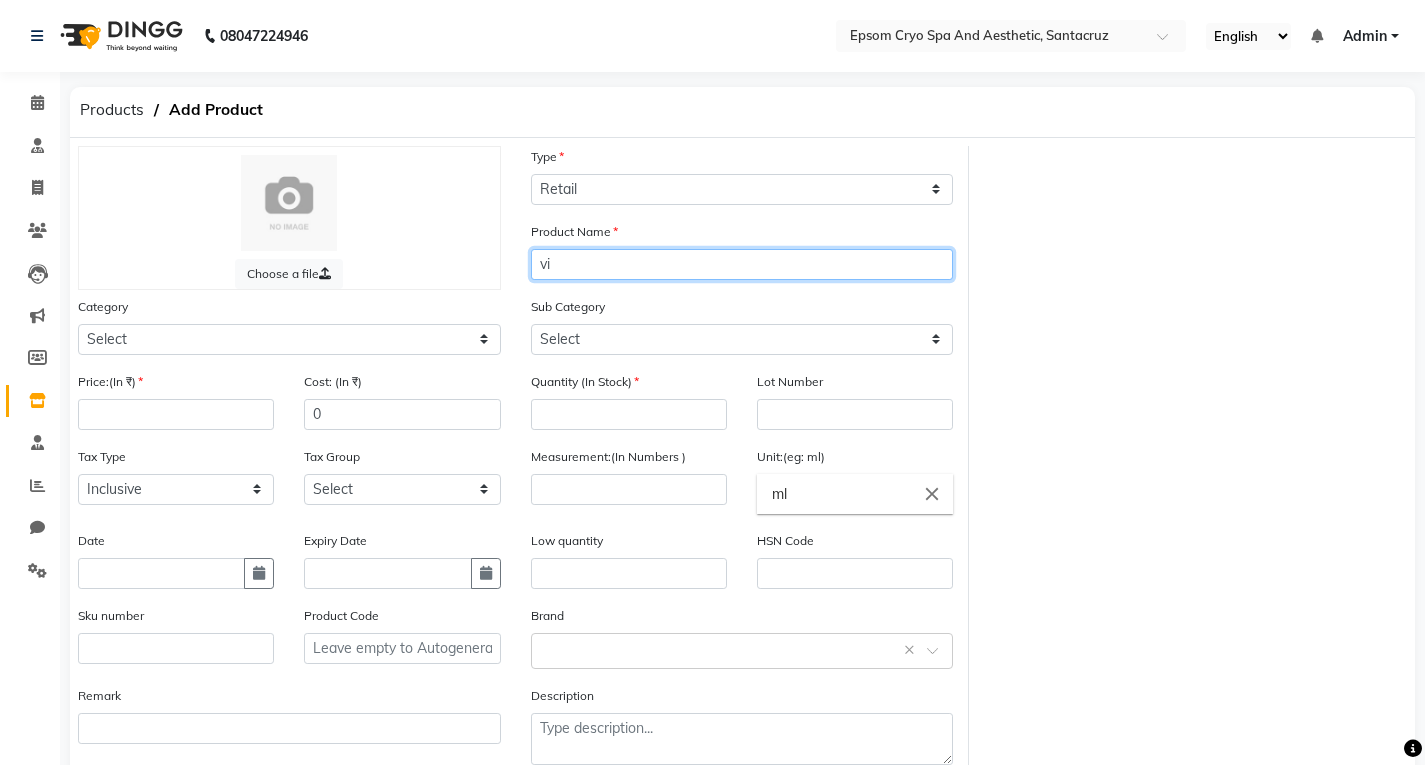 type on "v" 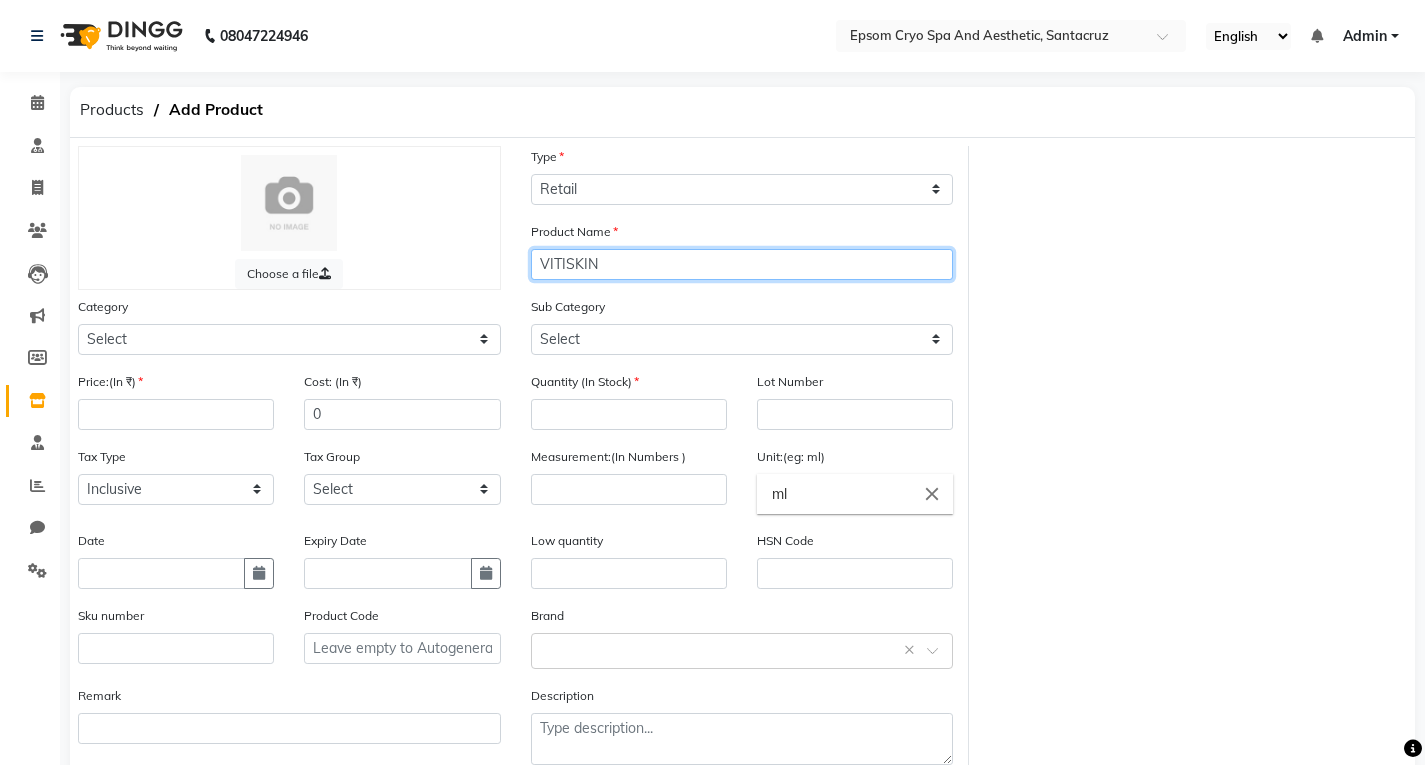 type on "VITISKIN" 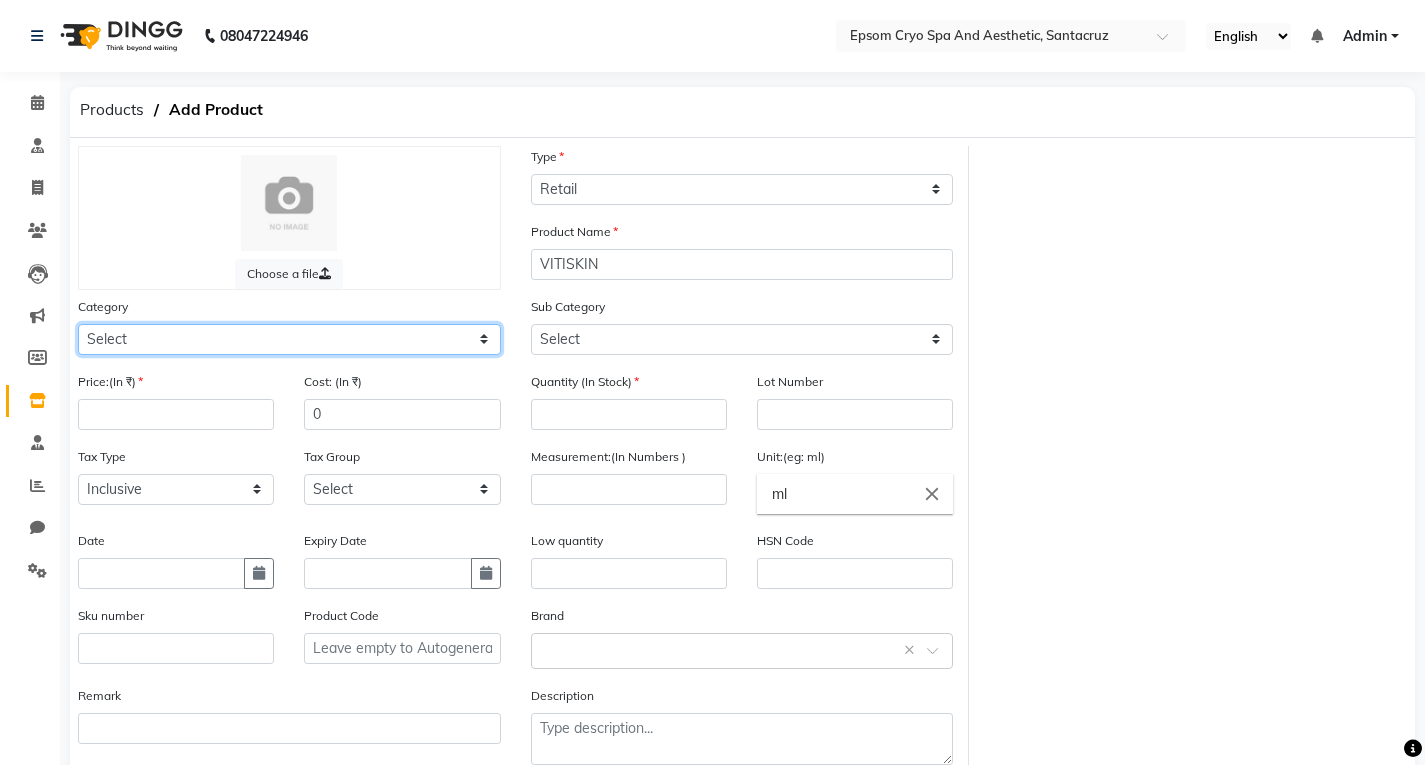click on "Select Other" 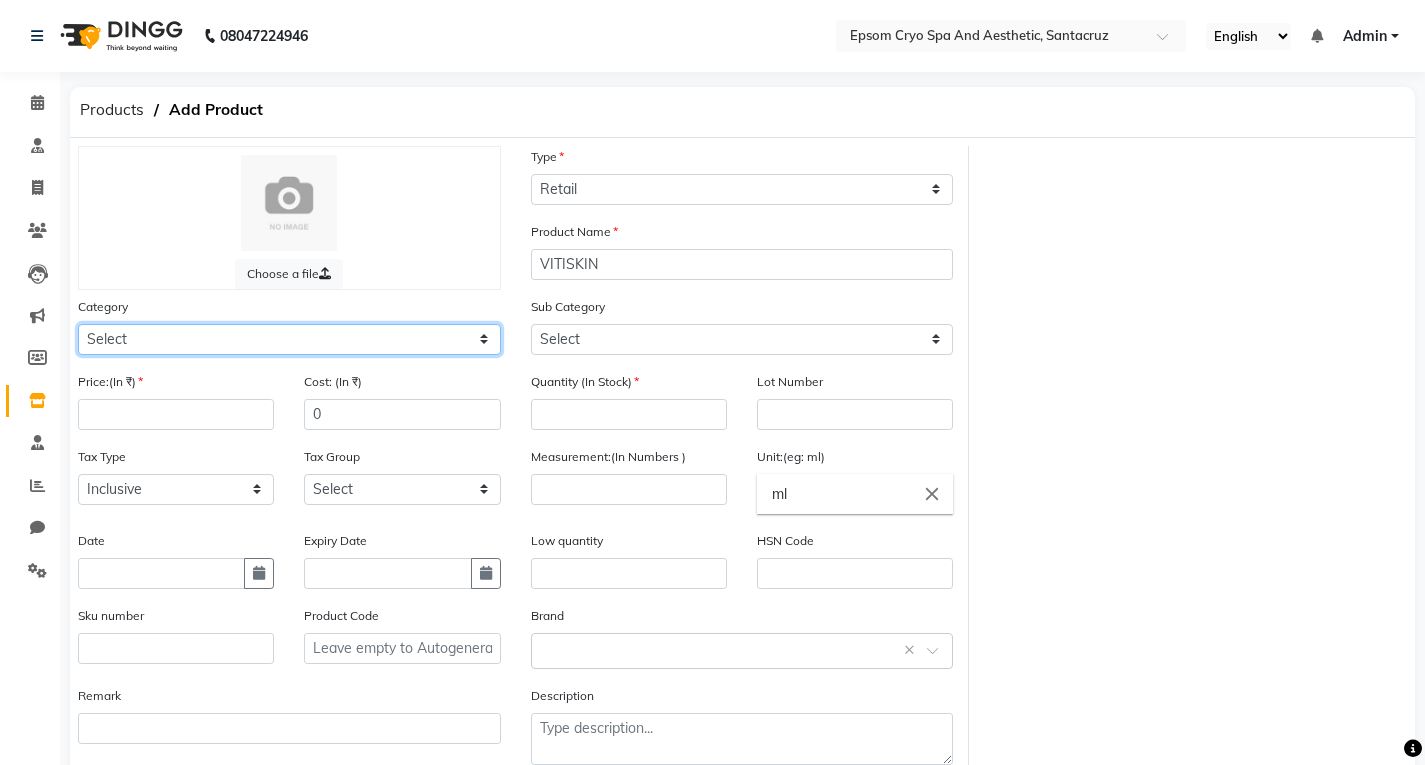 select on "3000" 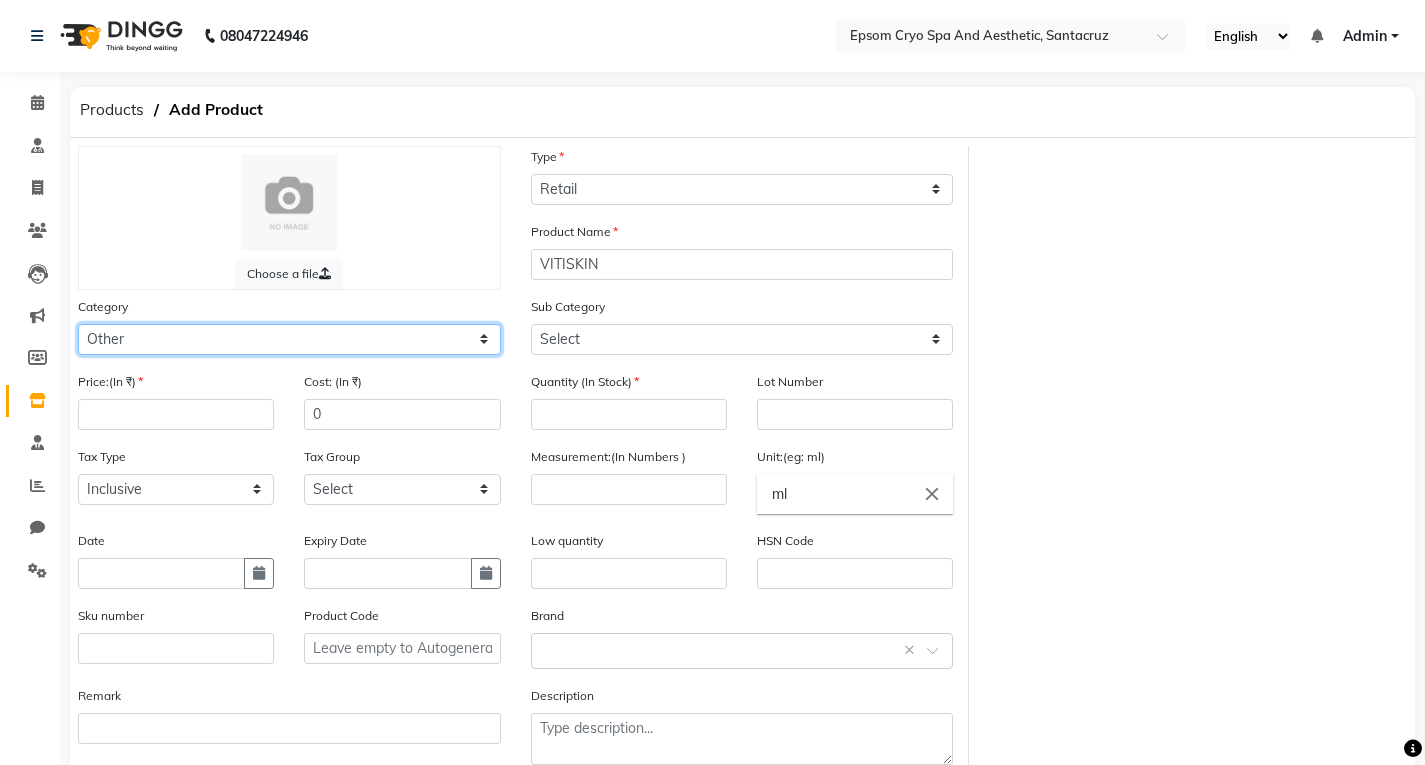 click on "Select Other" 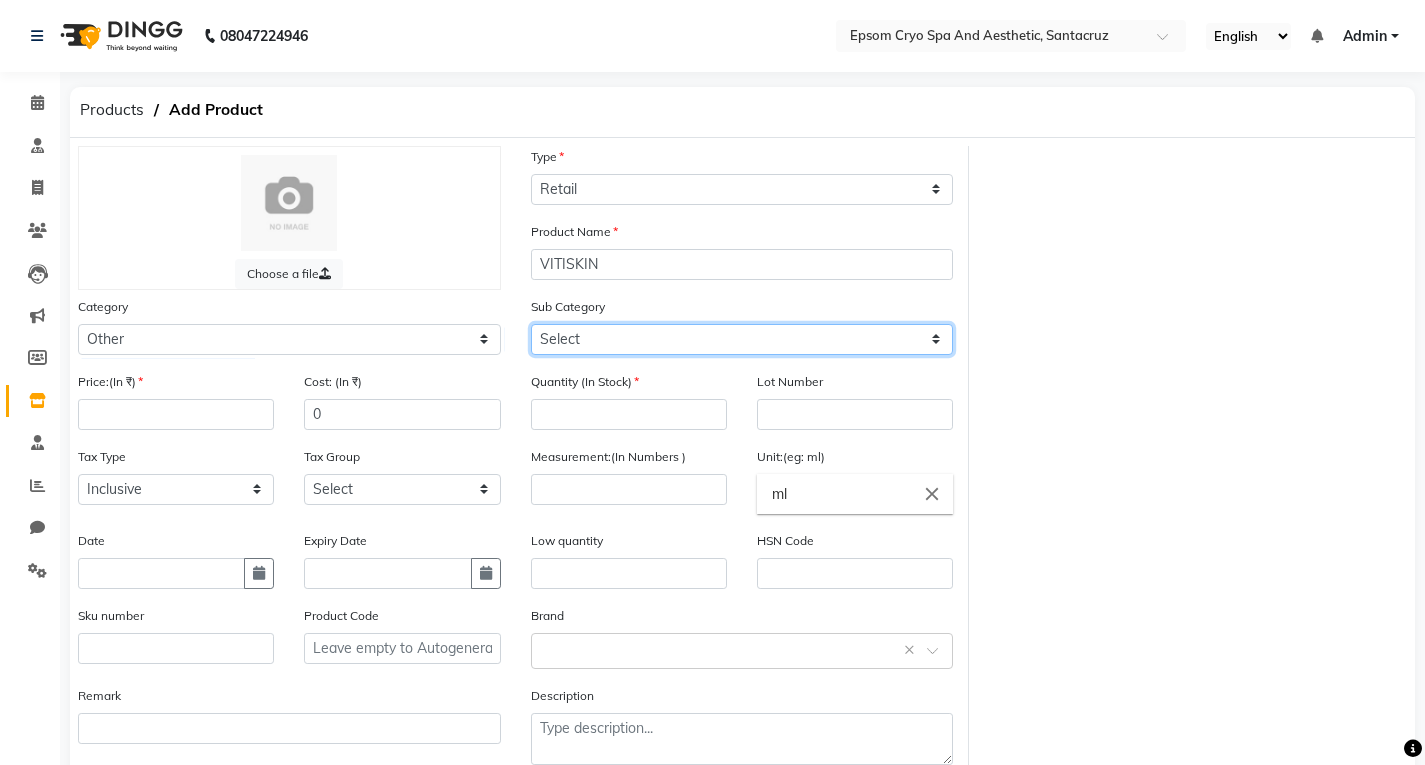 click on "Select Other" 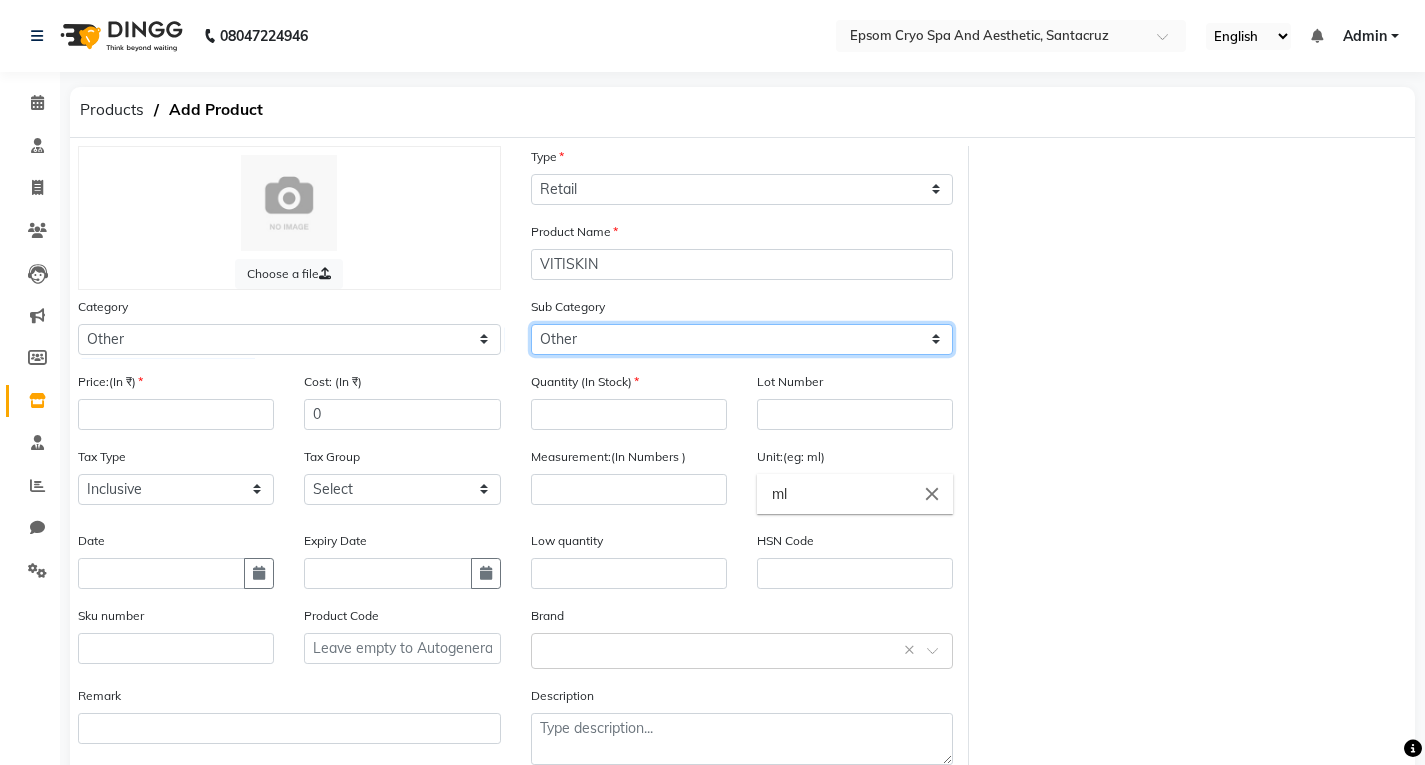 click on "Select Other" 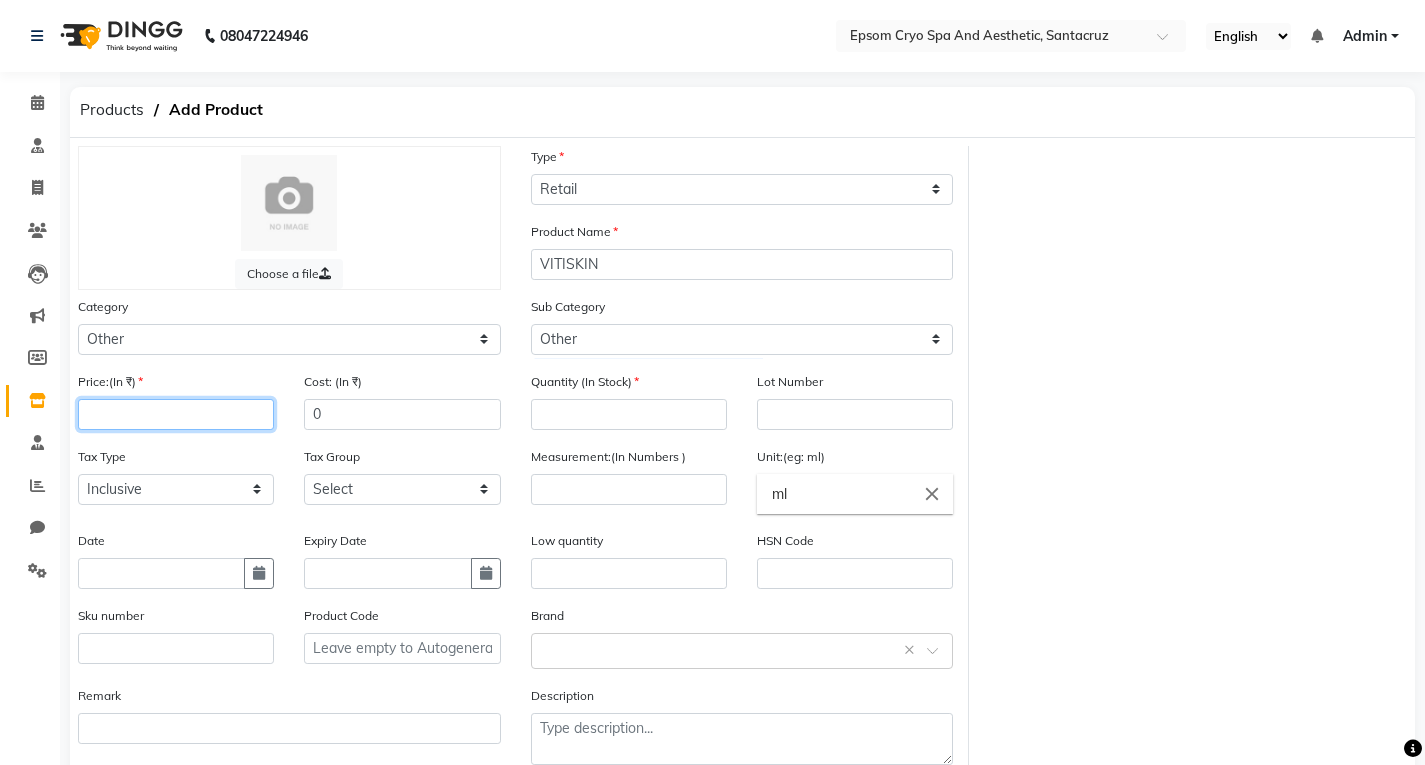 click 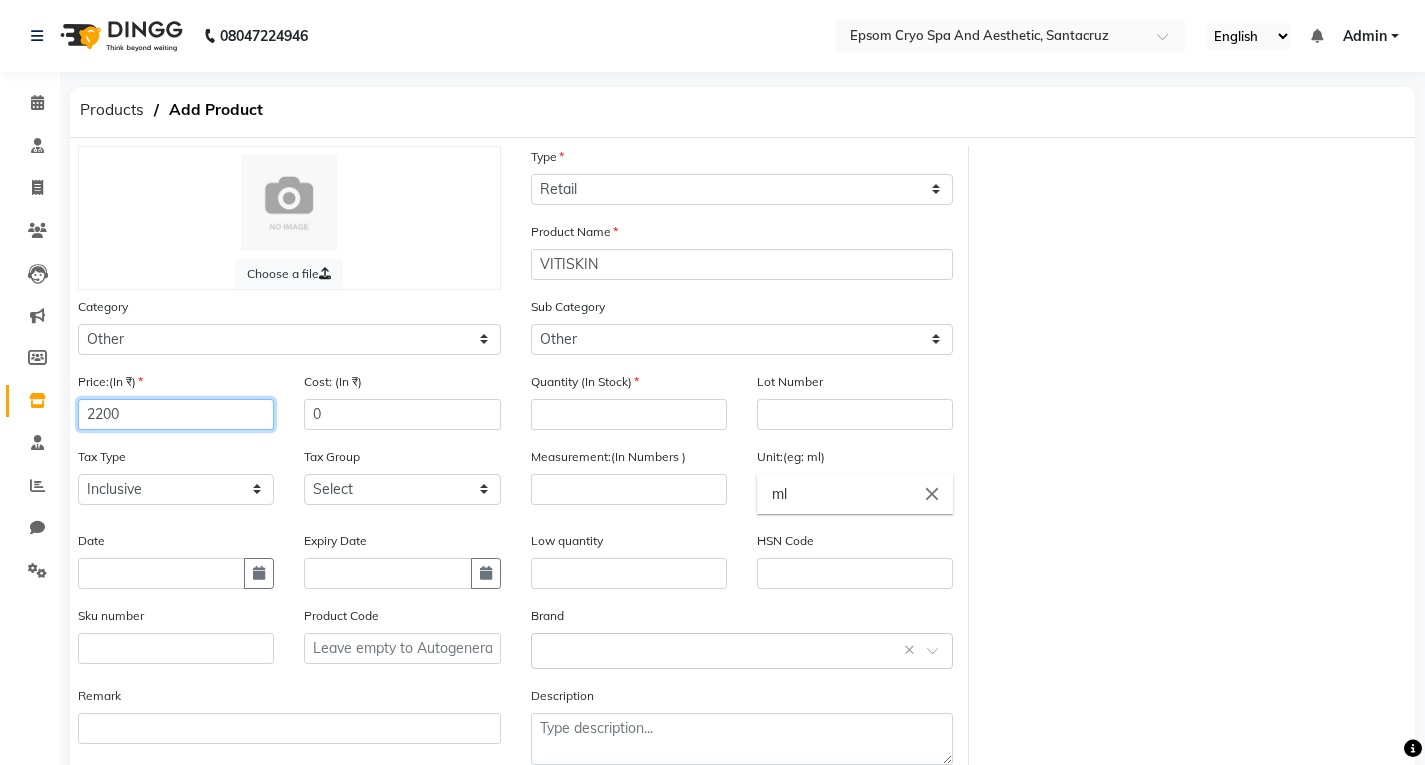 type on "2200" 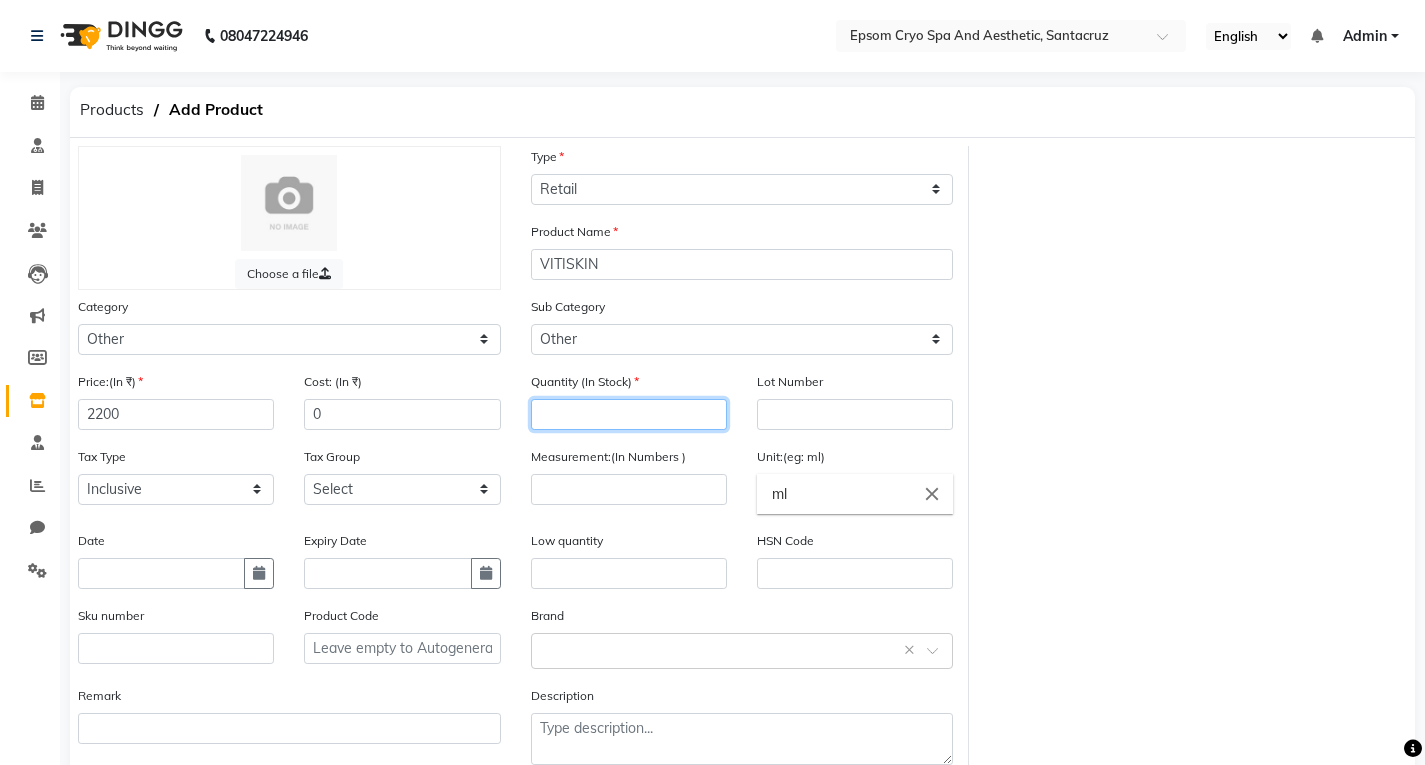 click 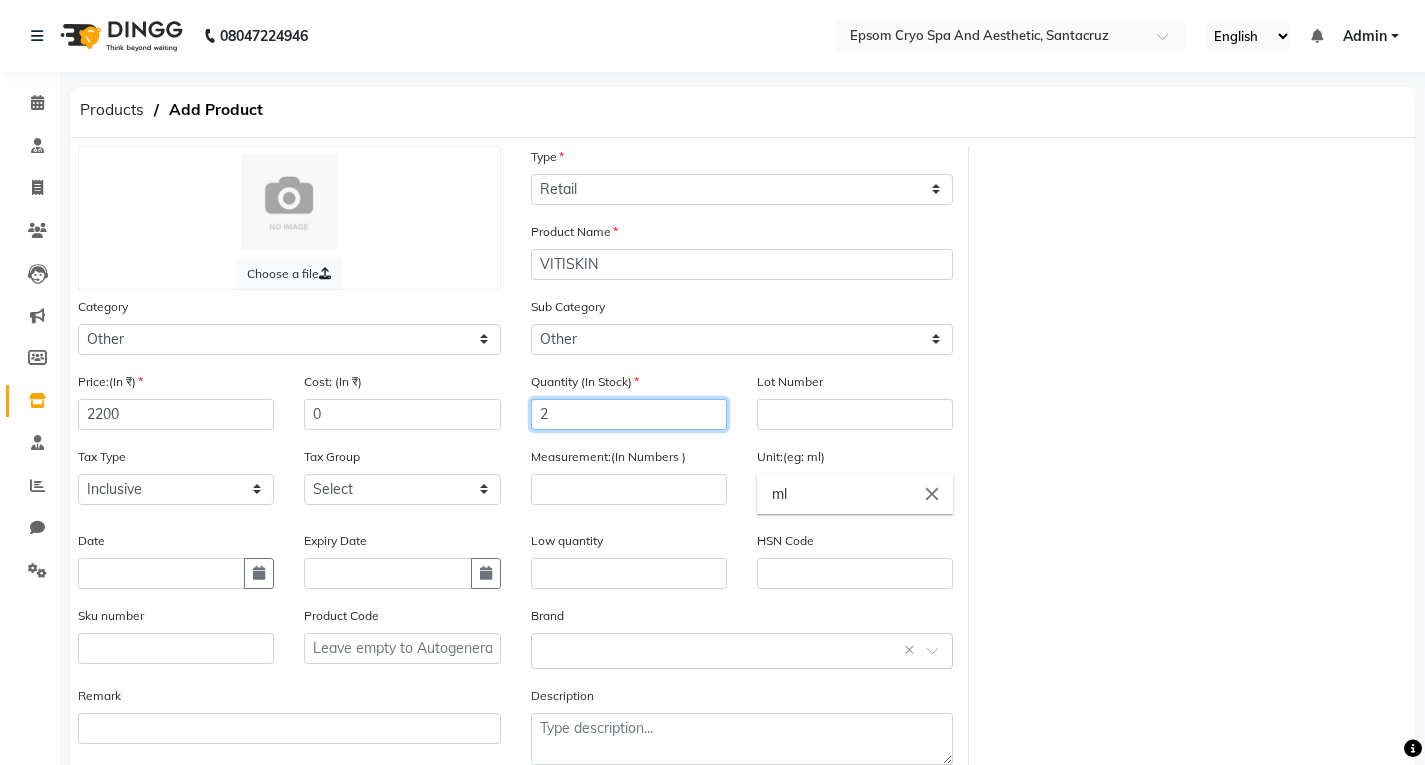 type on "2" 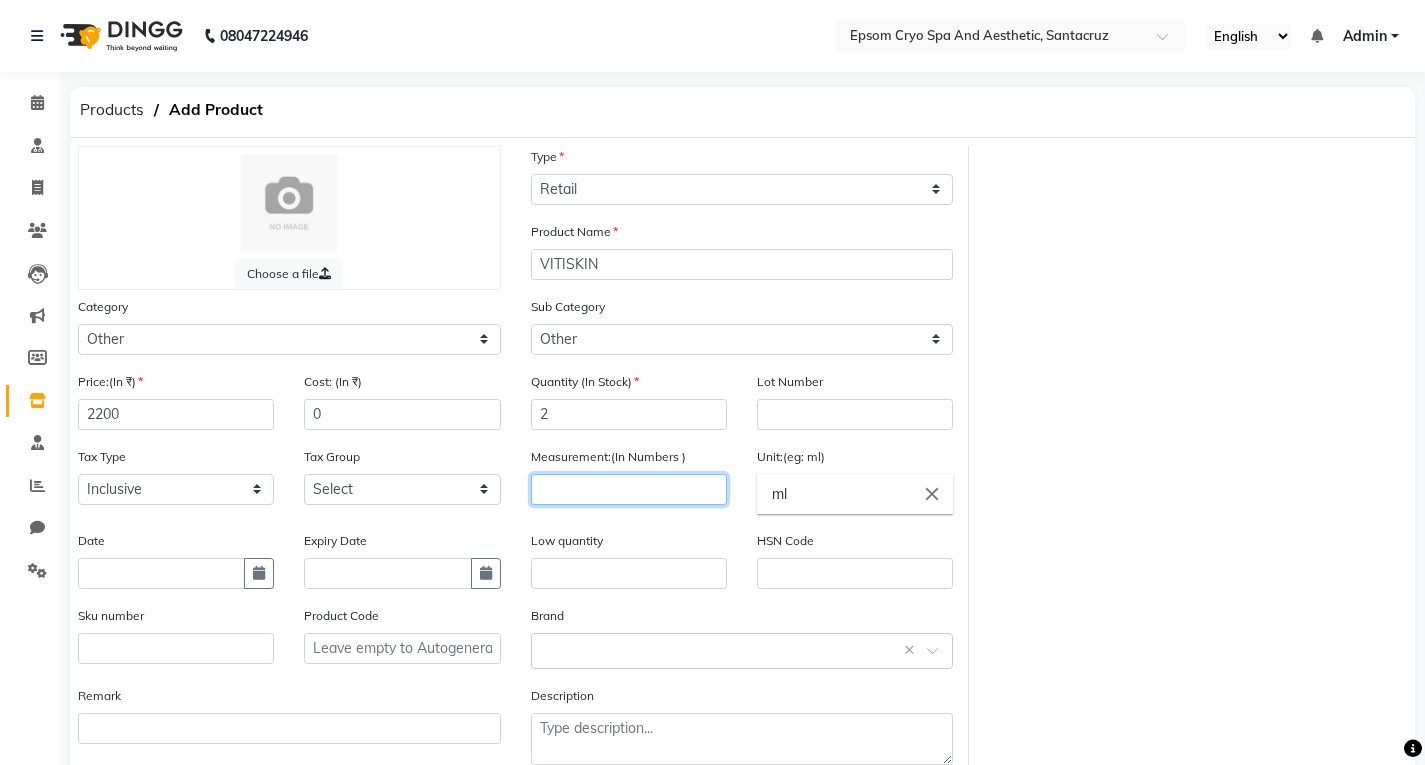 click 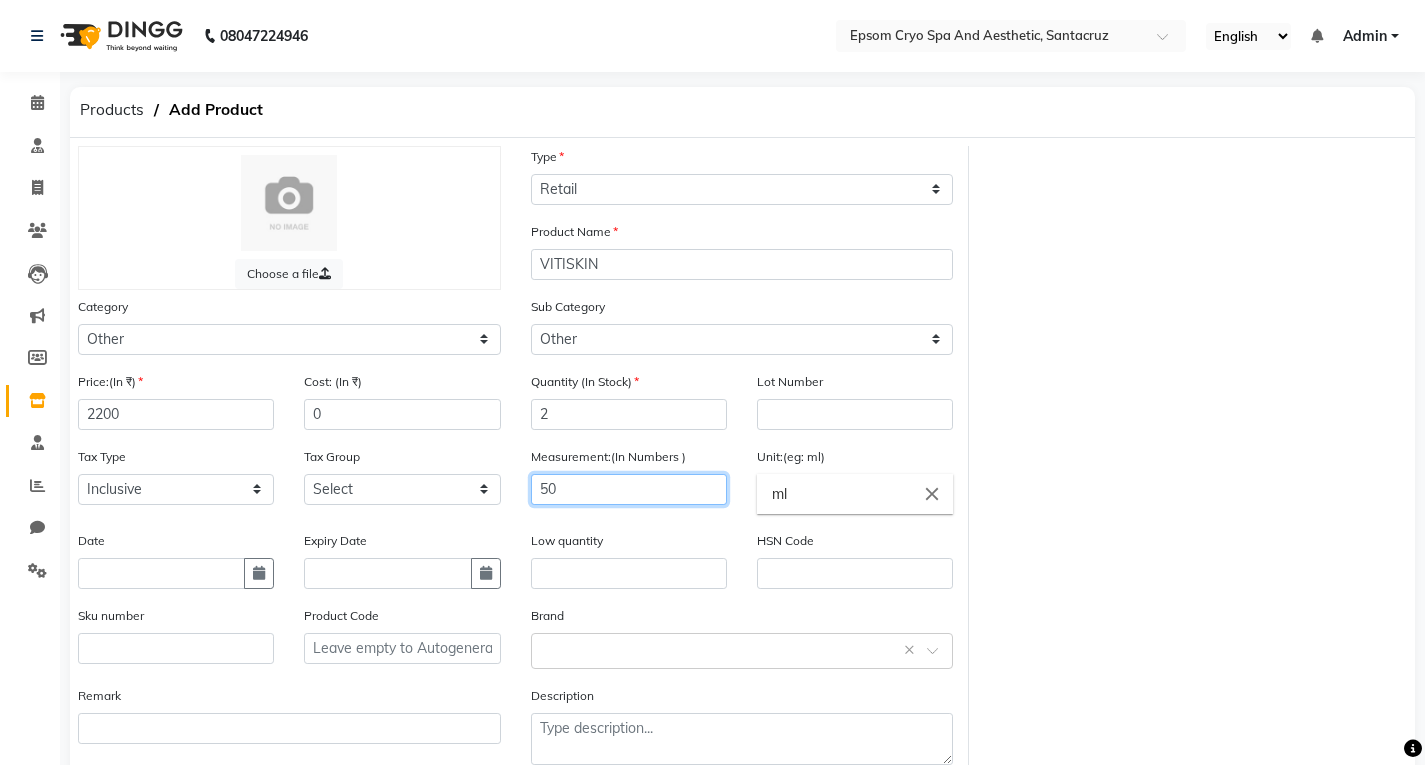 type on "50" 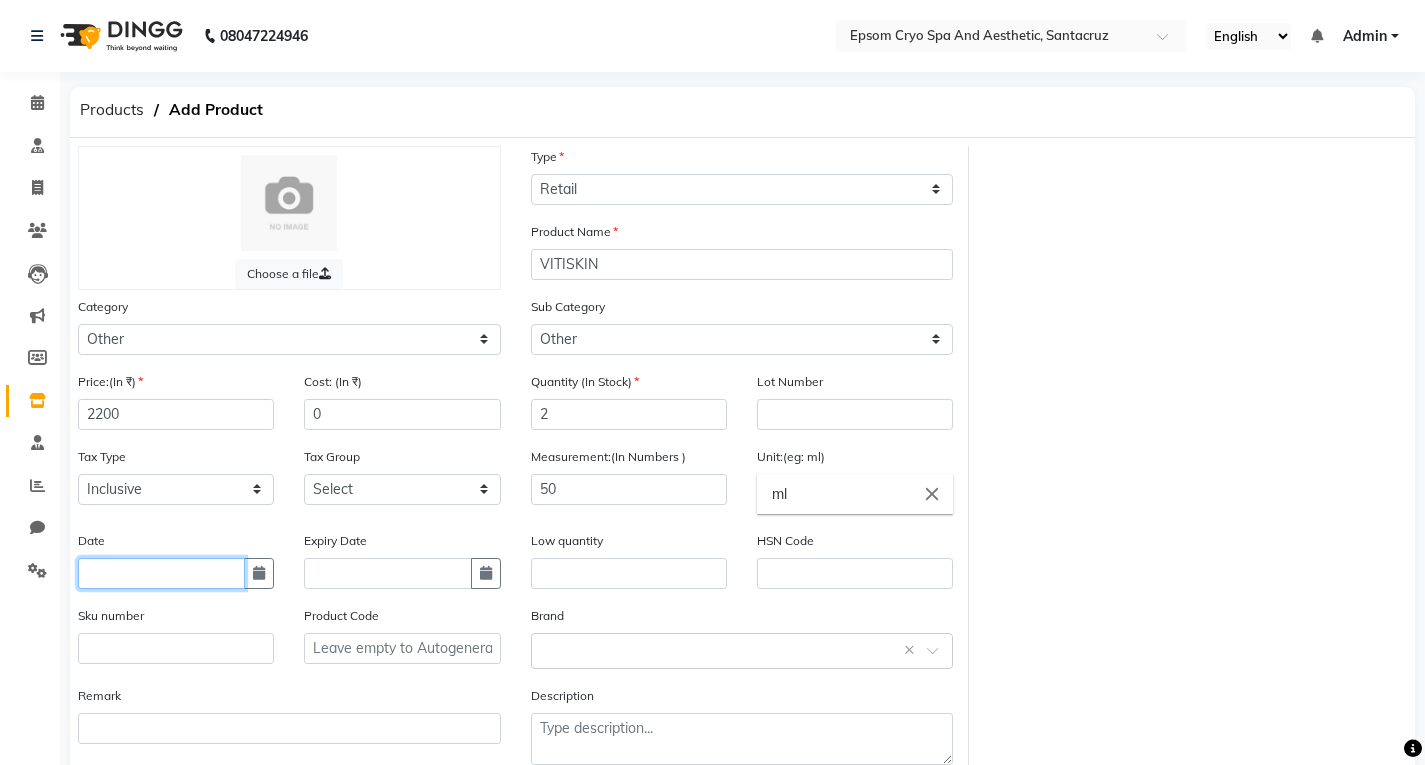 click 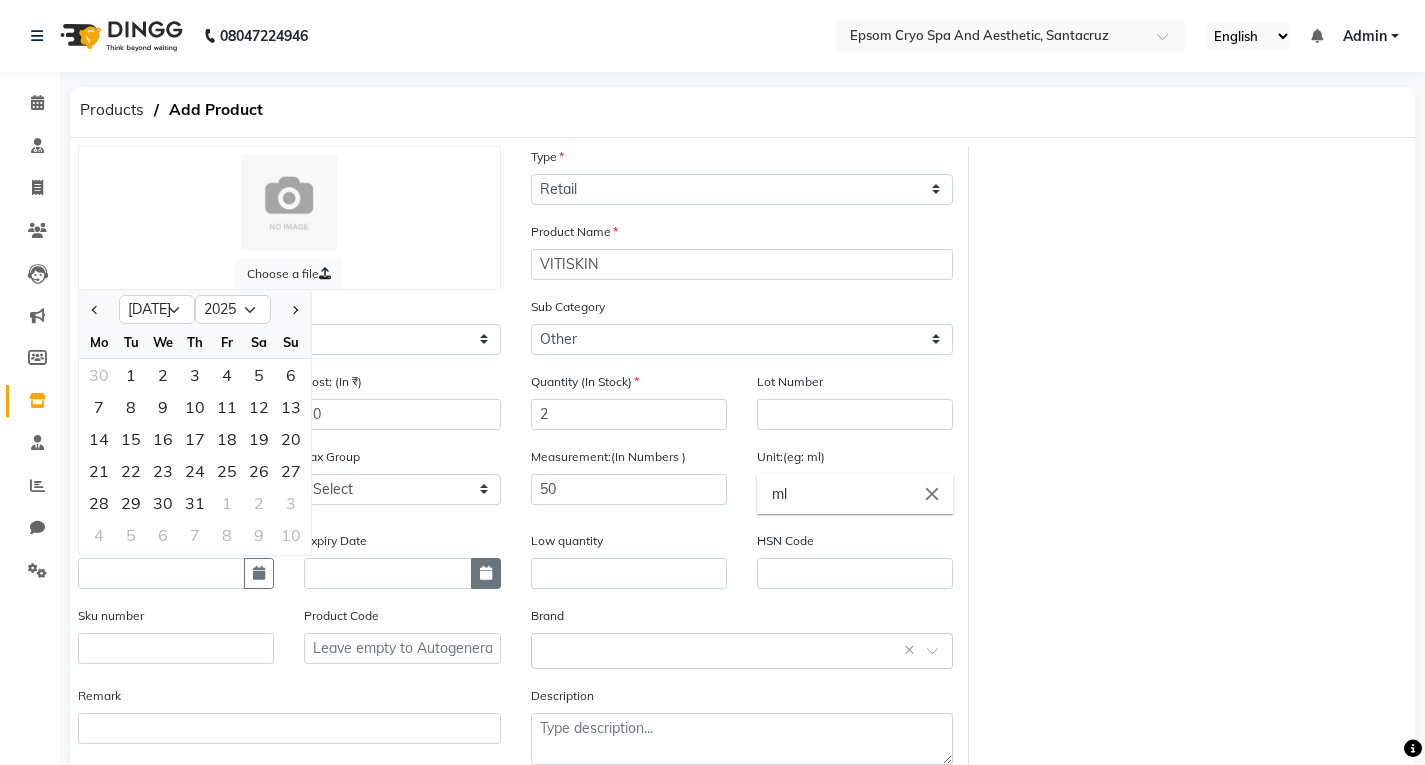 click 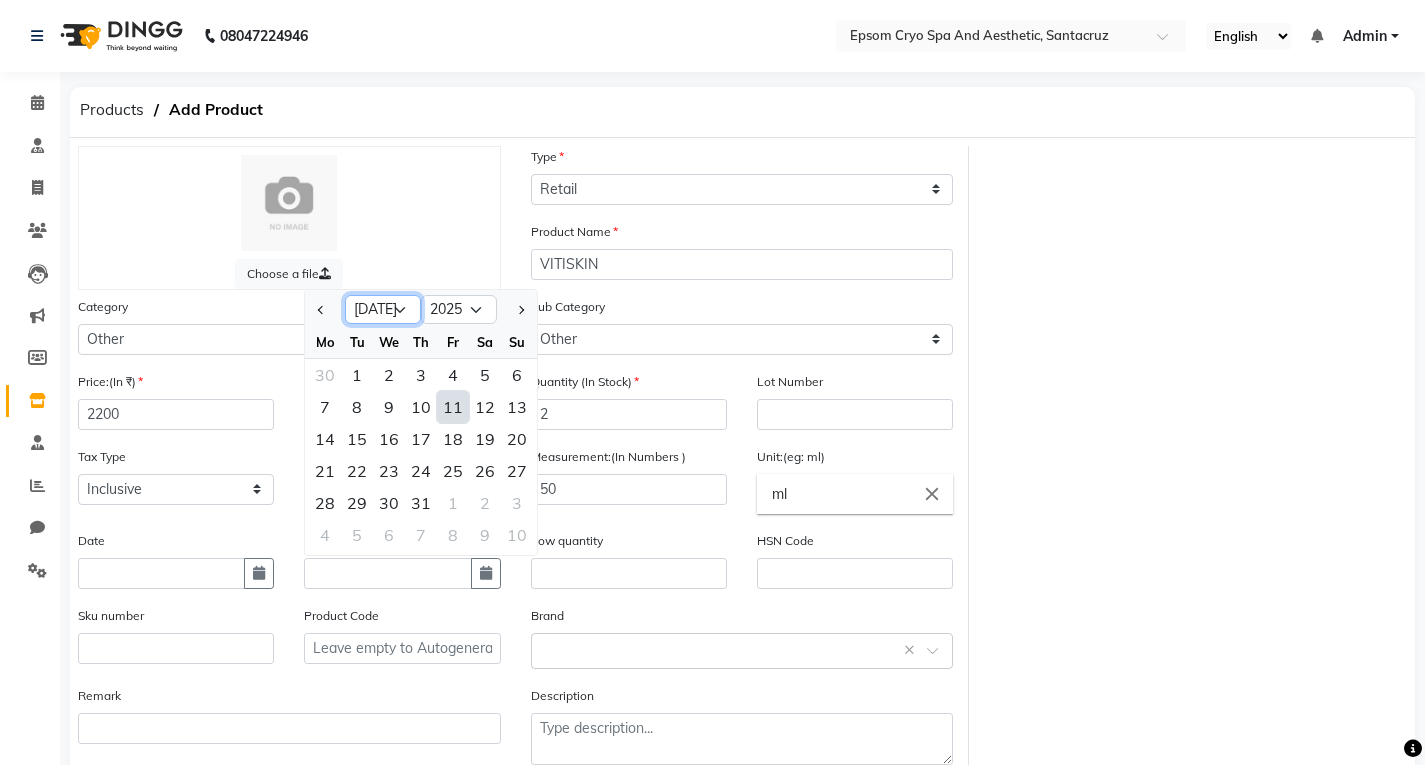 click on "Jan Feb Mar Apr May Jun Jul Aug Sep Oct Nov Dec" 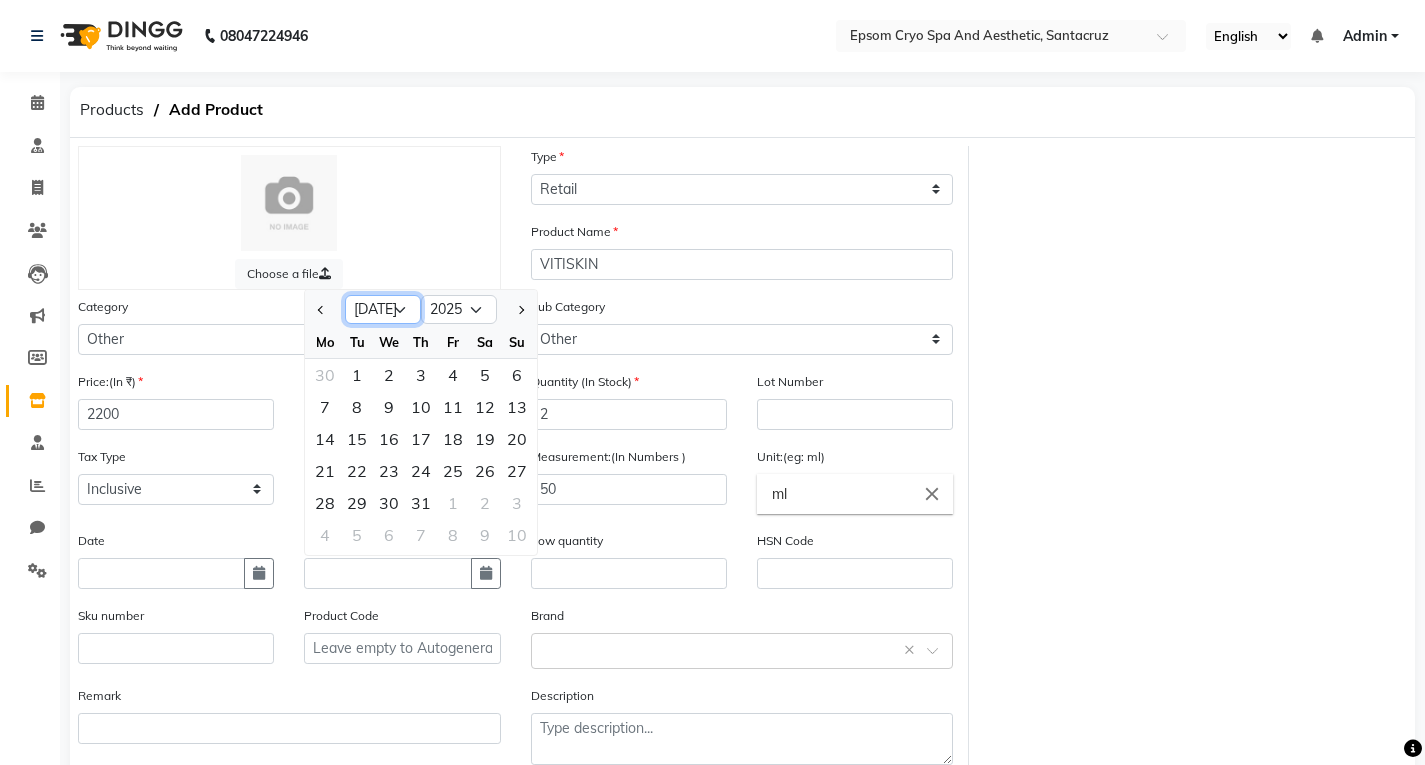 select on "4" 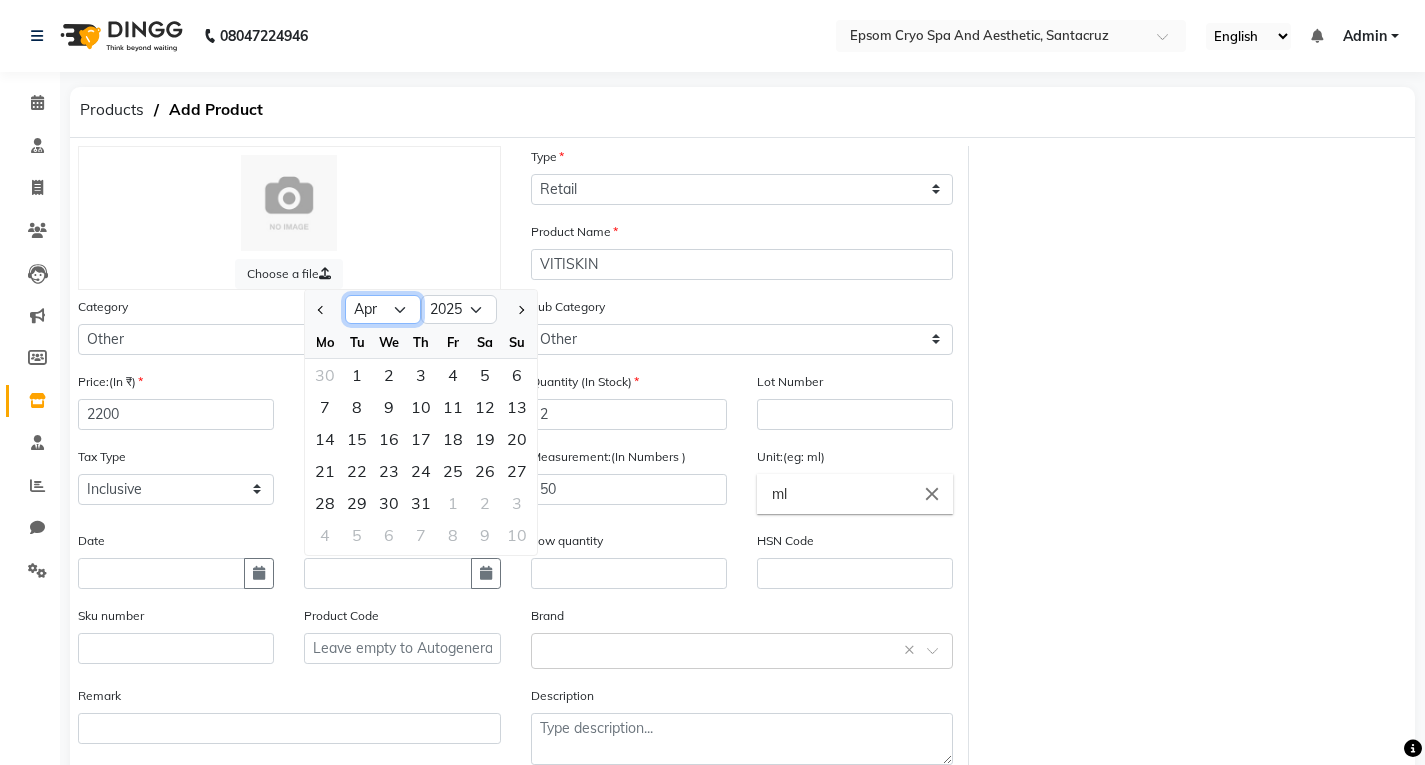click on "Jan Feb Mar Apr May Jun Jul Aug Sep Oct Nov Dec" 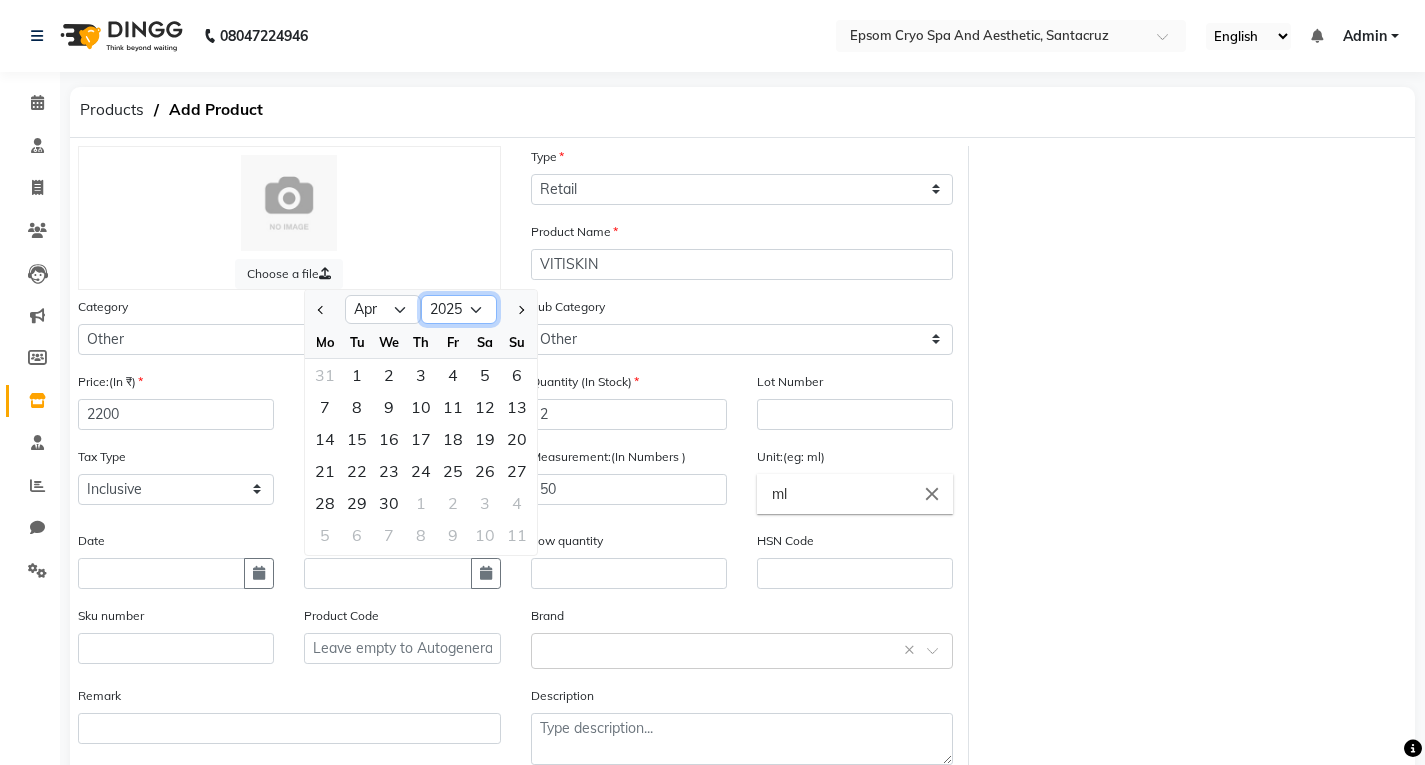 click on "2015 2016 2017 2018 2019 2020 2021 2022 2023 2024 2025 2026 2027 2028 2029 2030 2031 2032 2033 2034 2035" 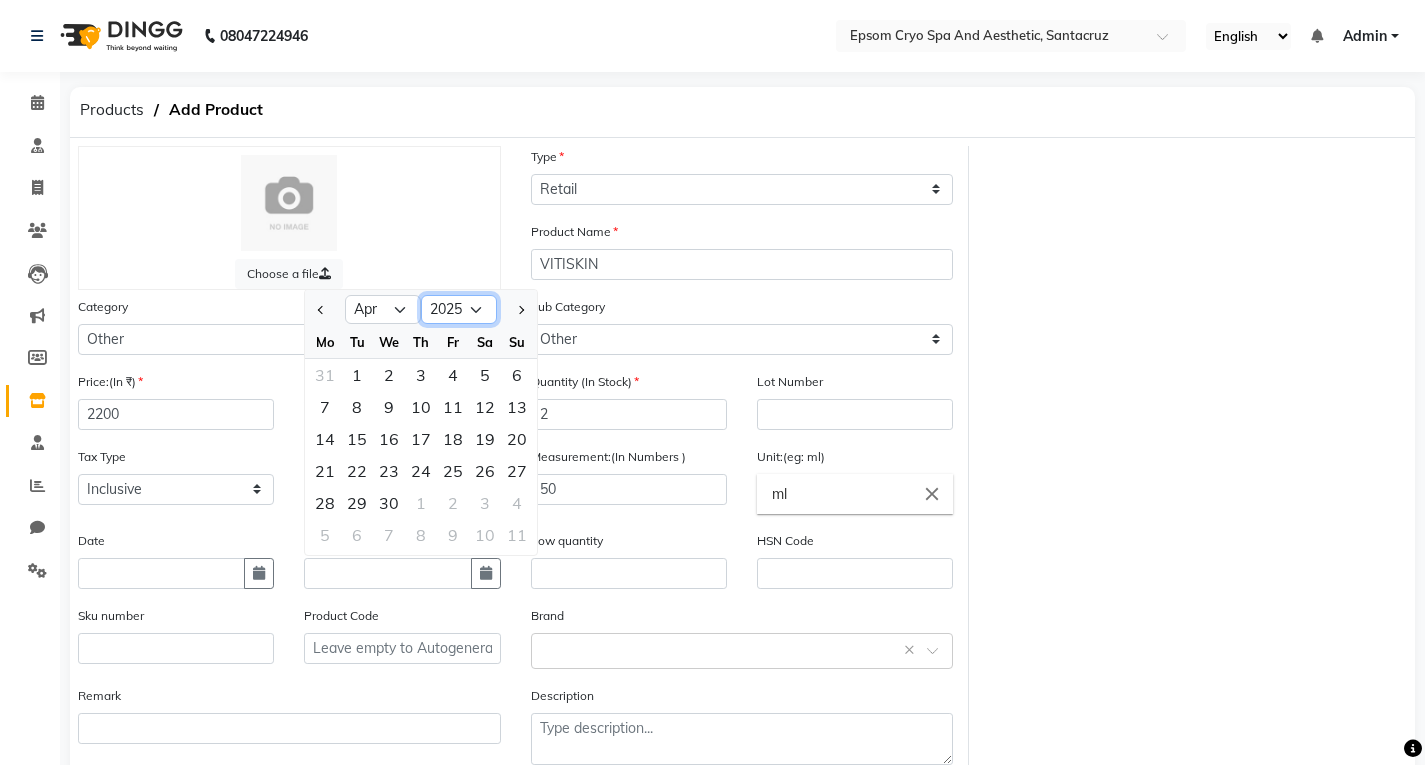 select on "2029" 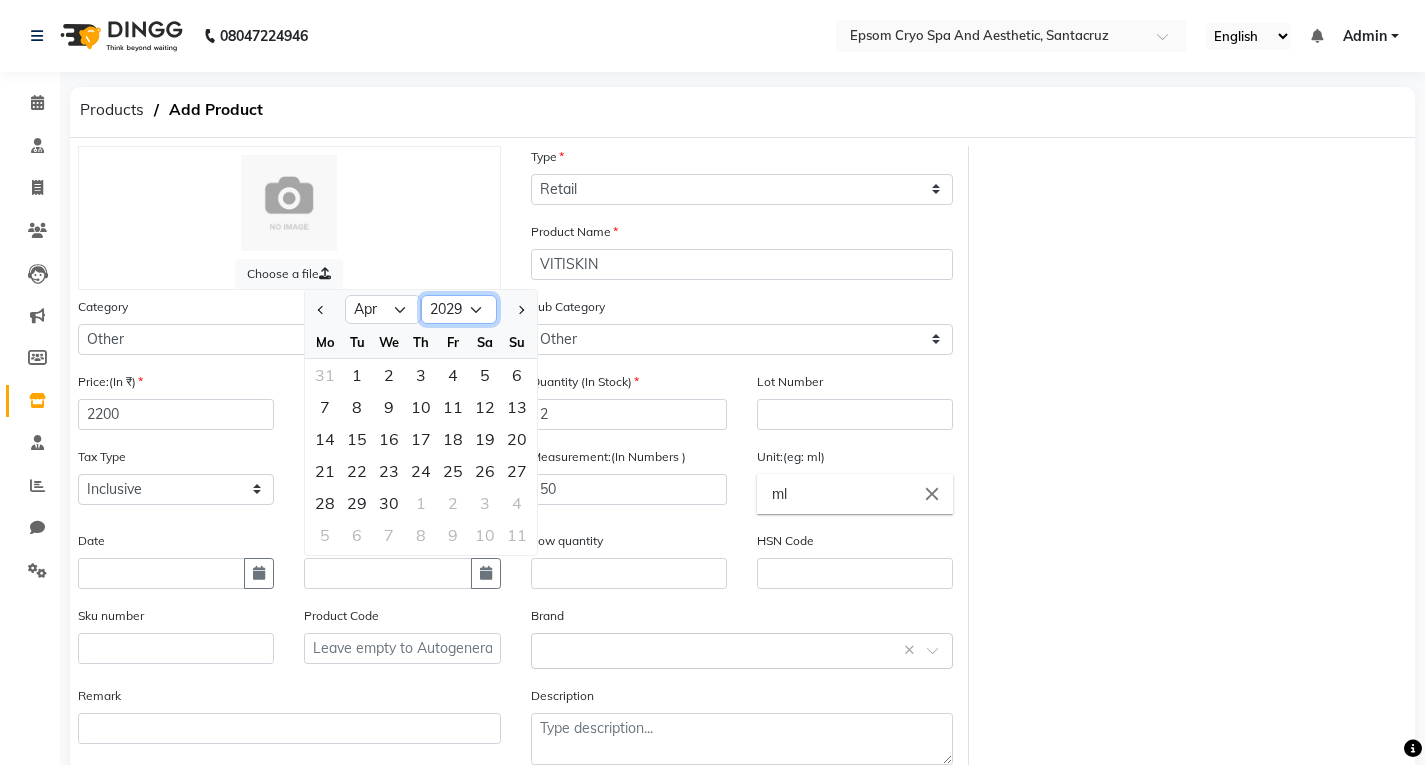 click on "2015 2016 2017 2018 2019 2020 2021 2022 2023 2024 2025 2026 2027 2028 2029 2030 2031 2032 2033 2034 2035" 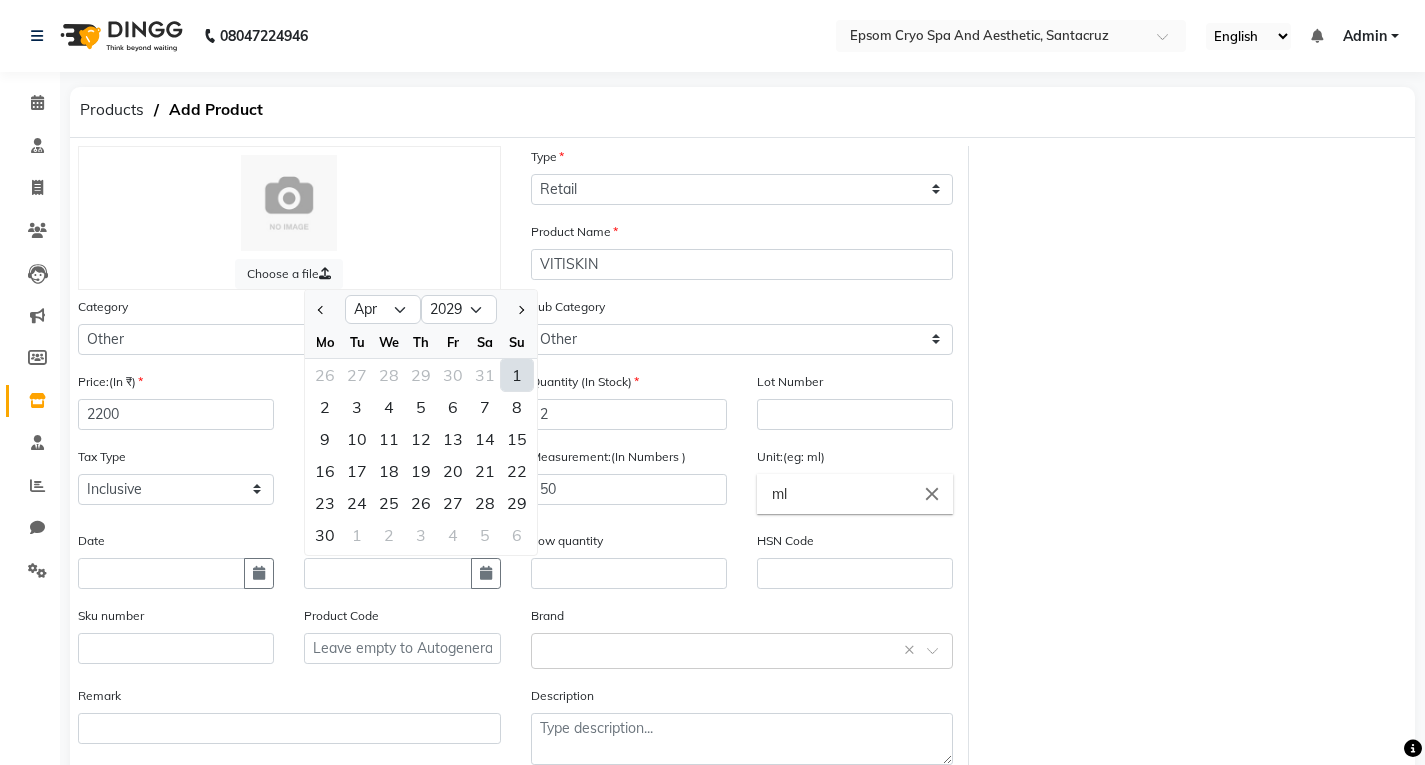 click on "1" 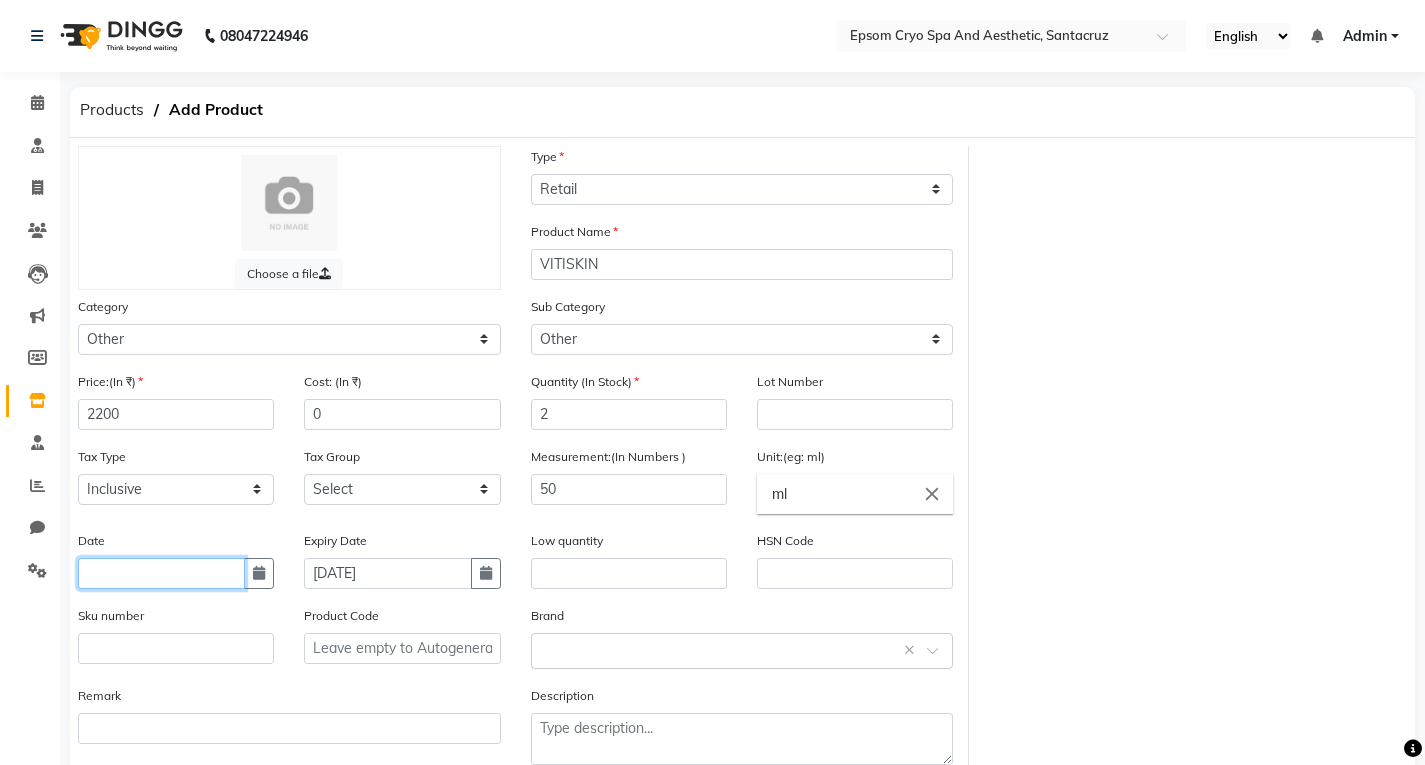 click 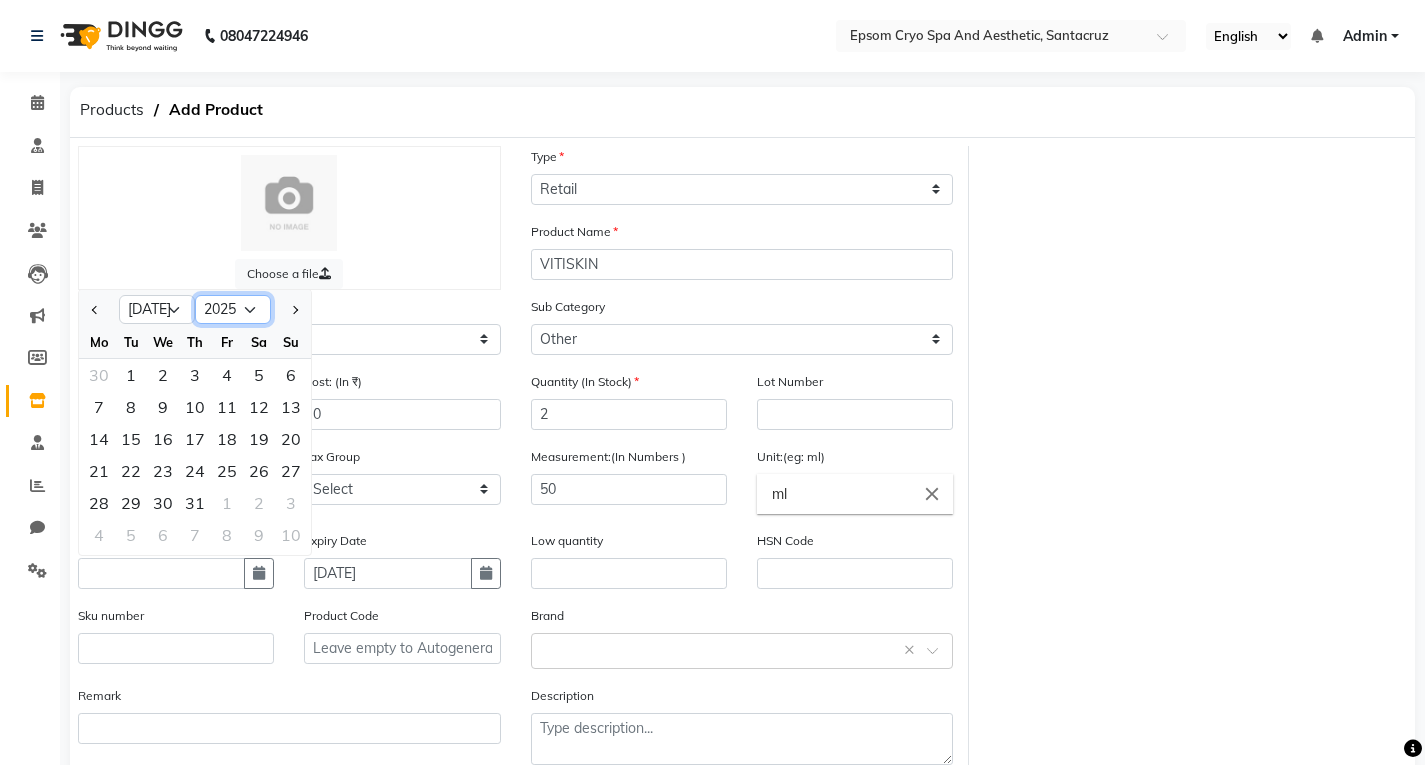 click on "2015 2016 2017 2018 2019 2020 2021 2022 2023 2024 2025 2026 2027 2028 2029 2030 2031 2032 2033 2034 2035" 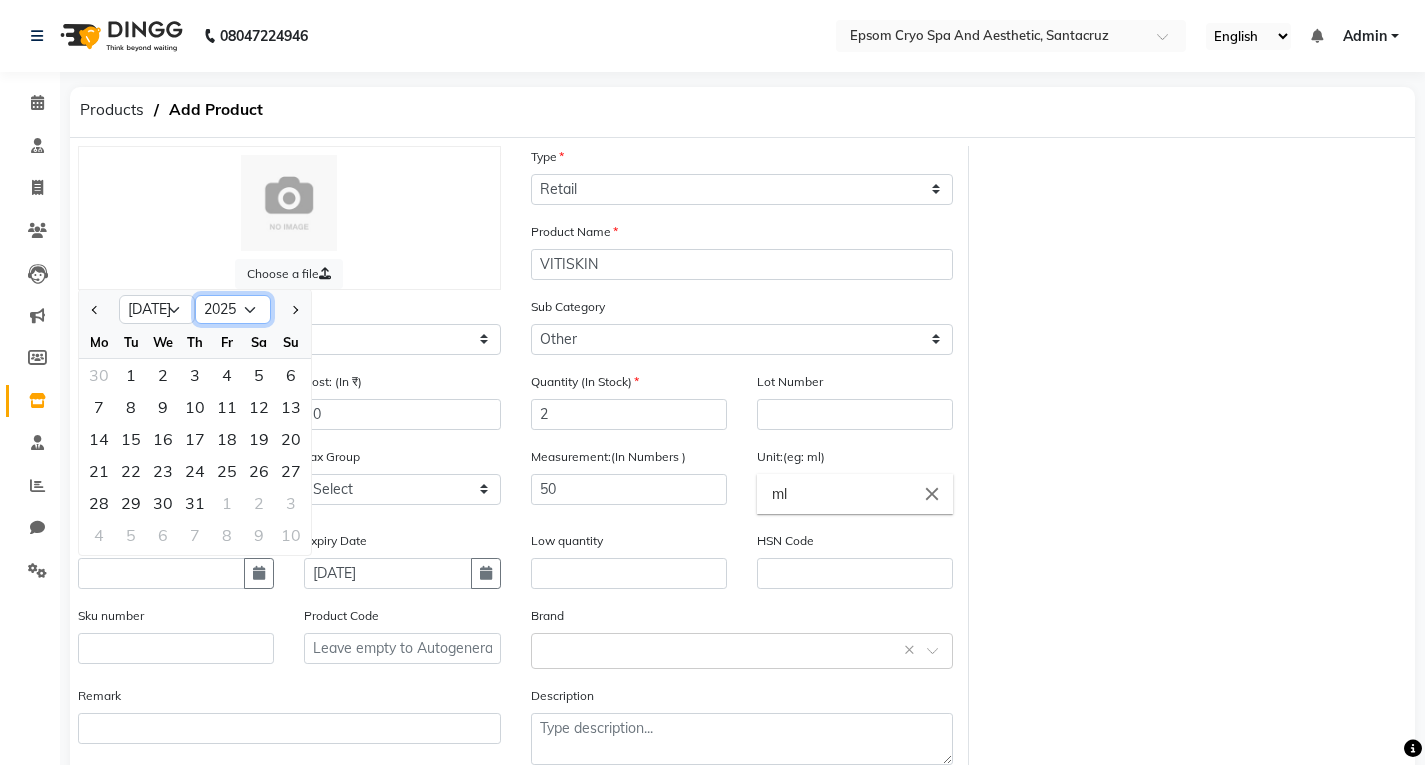 select on "2024" 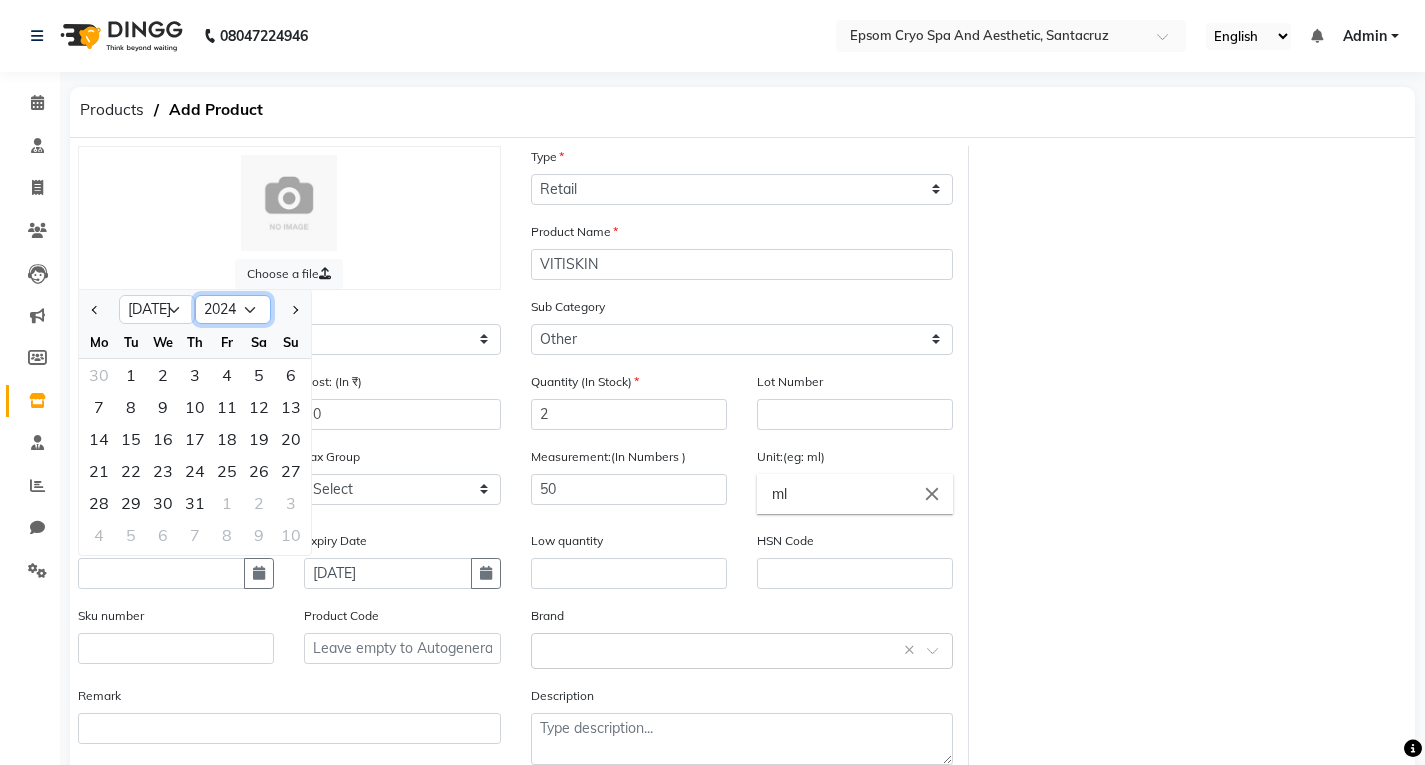 click on "2015 2016 2017 2018 2019 2020 2021 2022 2023 2024 2025 2026 2027 2028 2029 2030 2031 2032 2033 2034 2035" 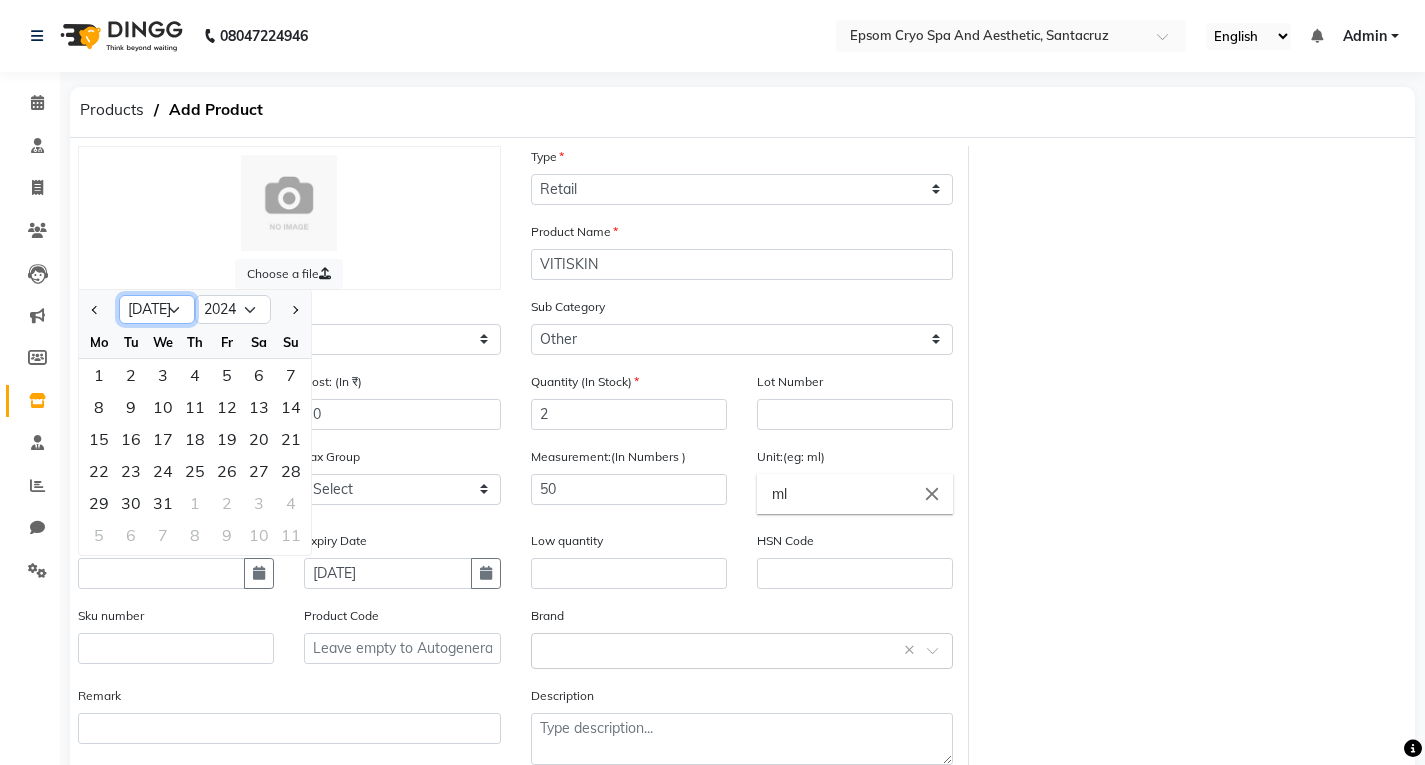 click on "Jan Feb Mar Apr May Jun Jul Aug Sep Oct Nov Dec" 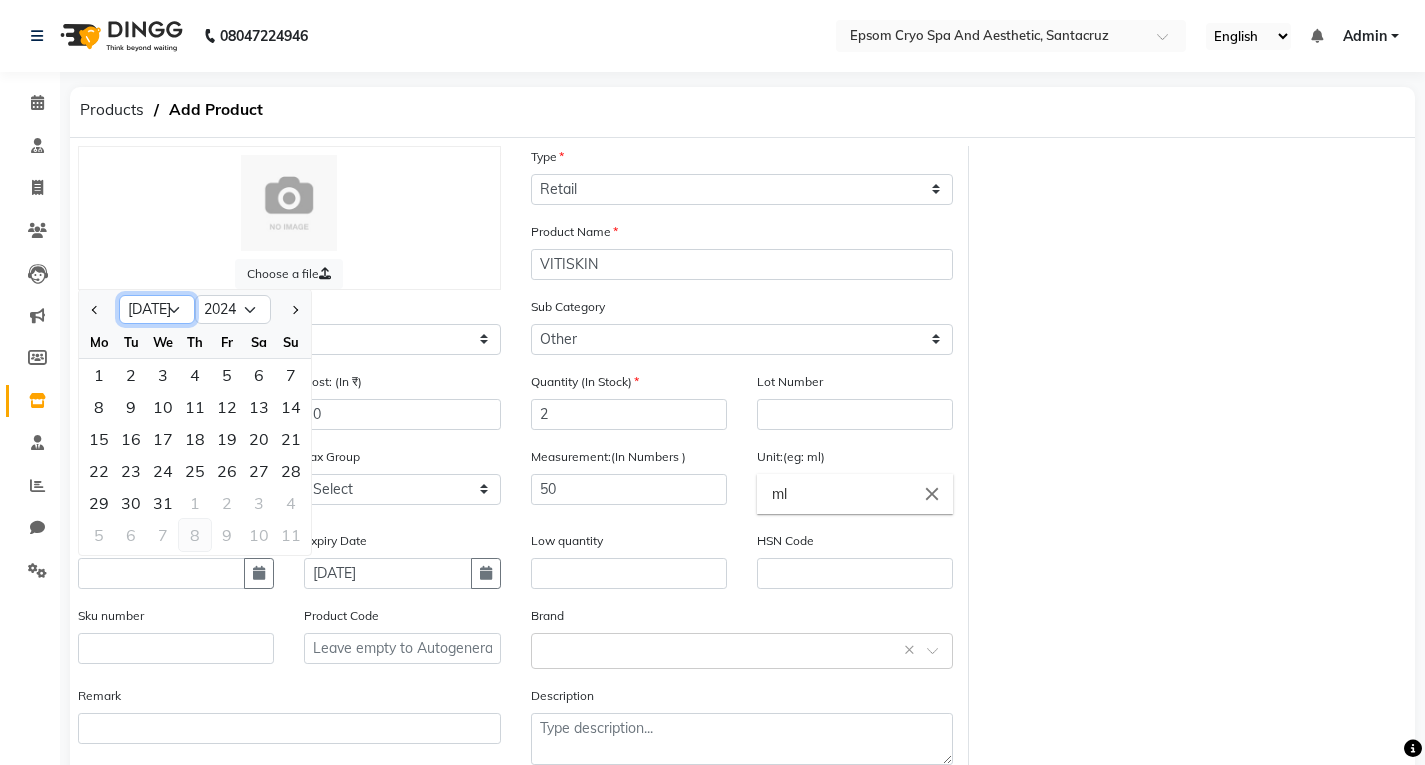 select on "8" 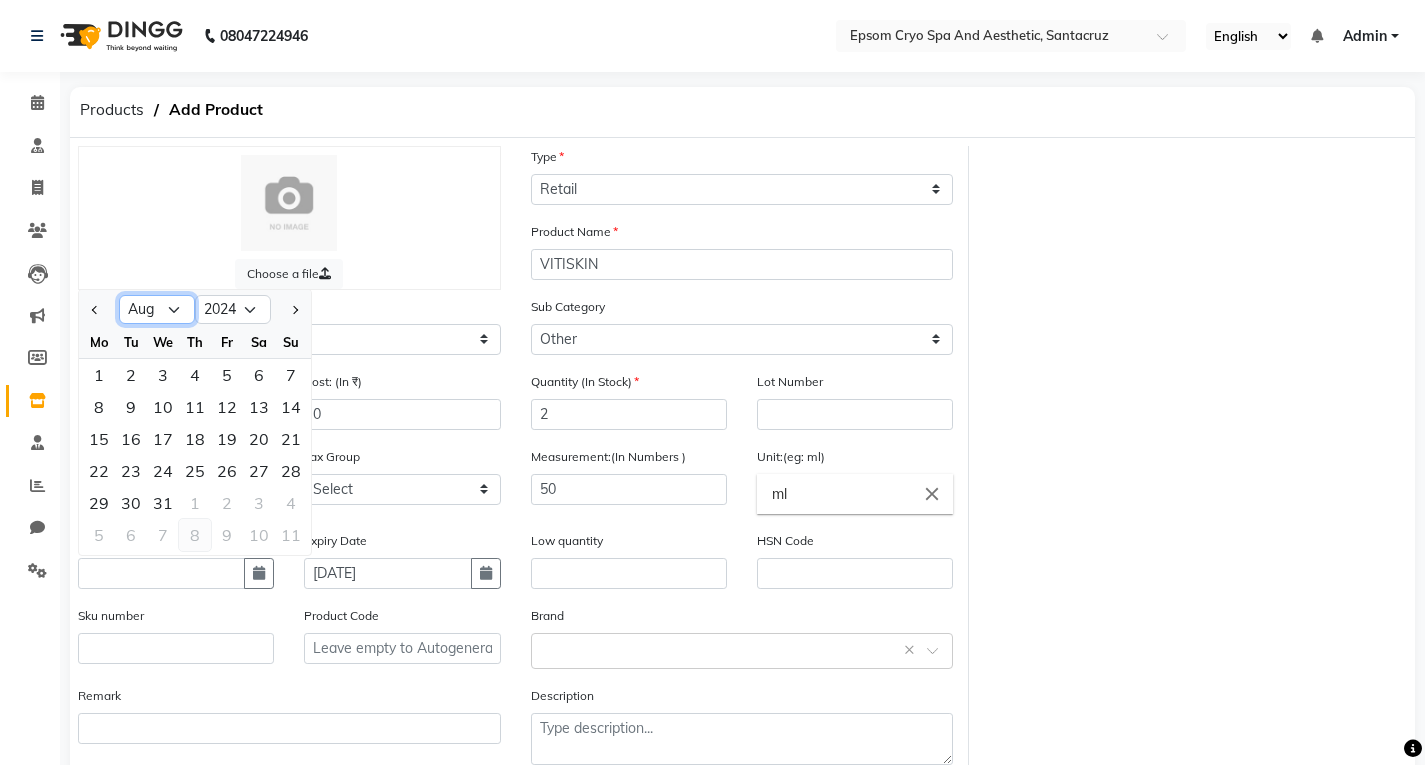 click on "Jan Feb Mar Apr May Jun Jul Aug Sep Oct Nov Dec" 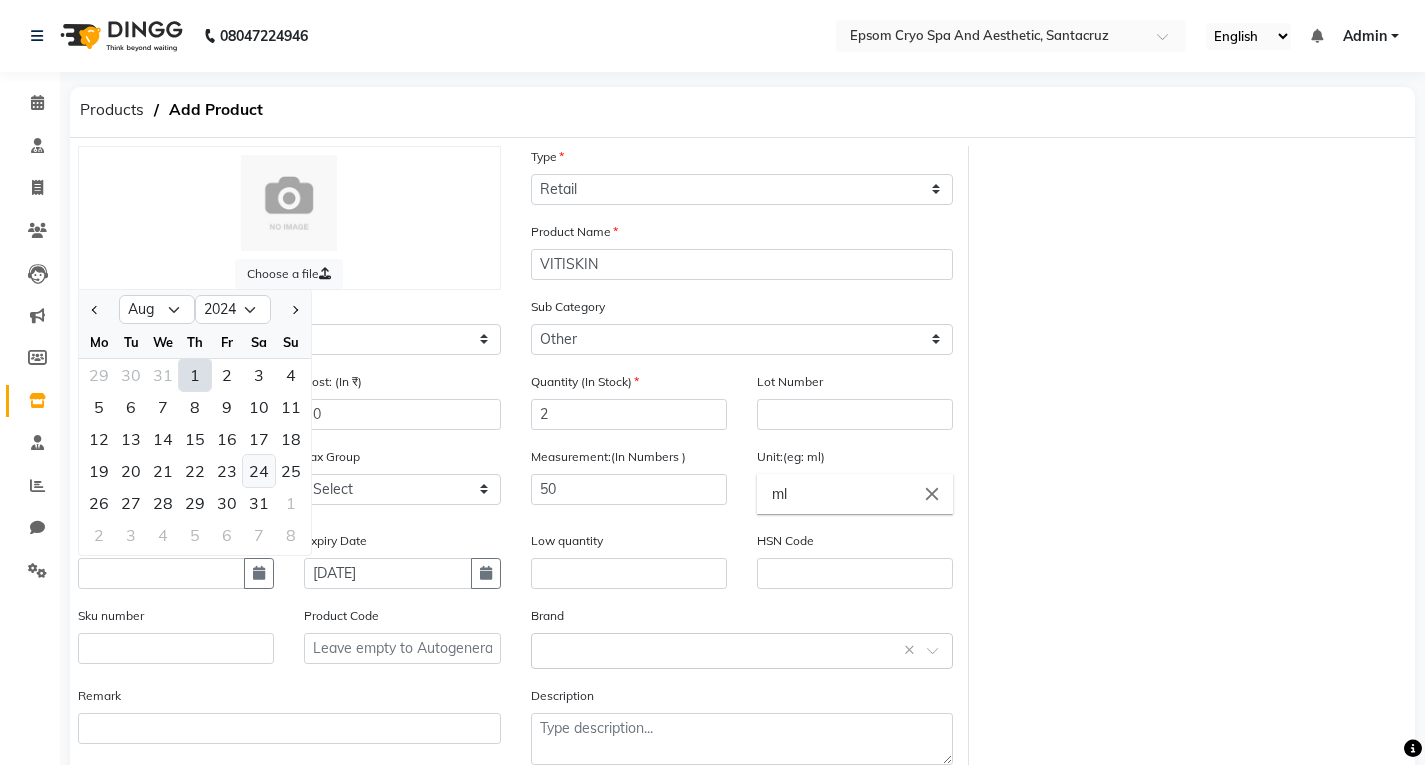 click on "24" 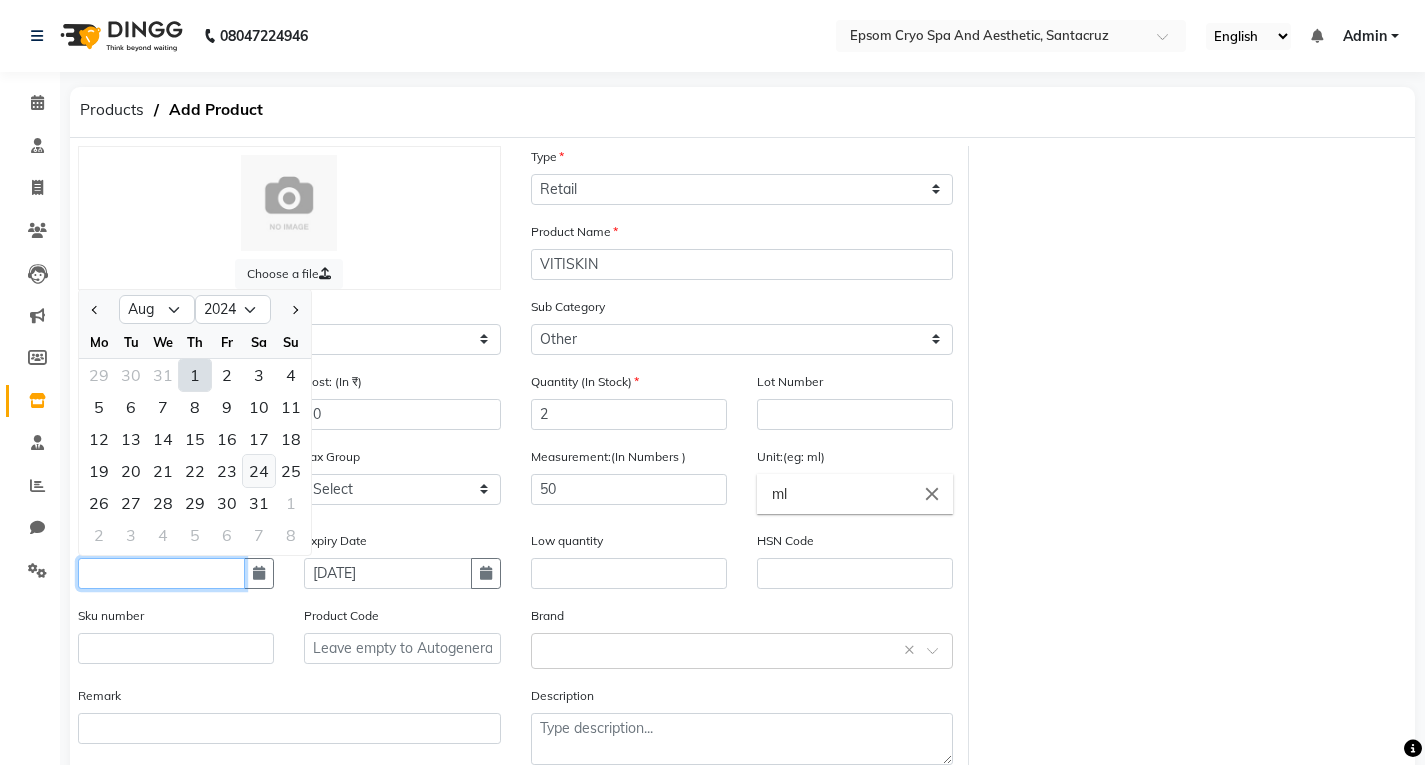 type on "24-08-2024" 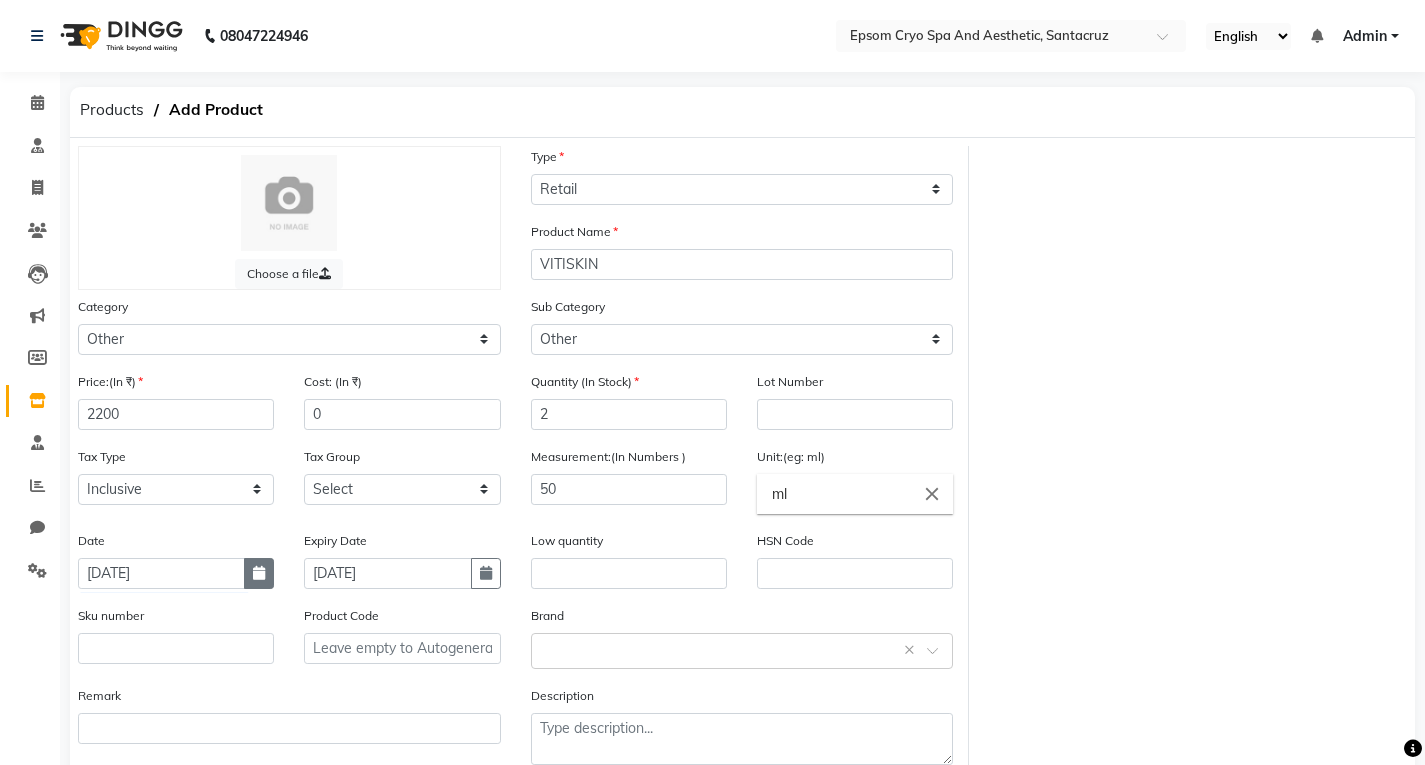 click 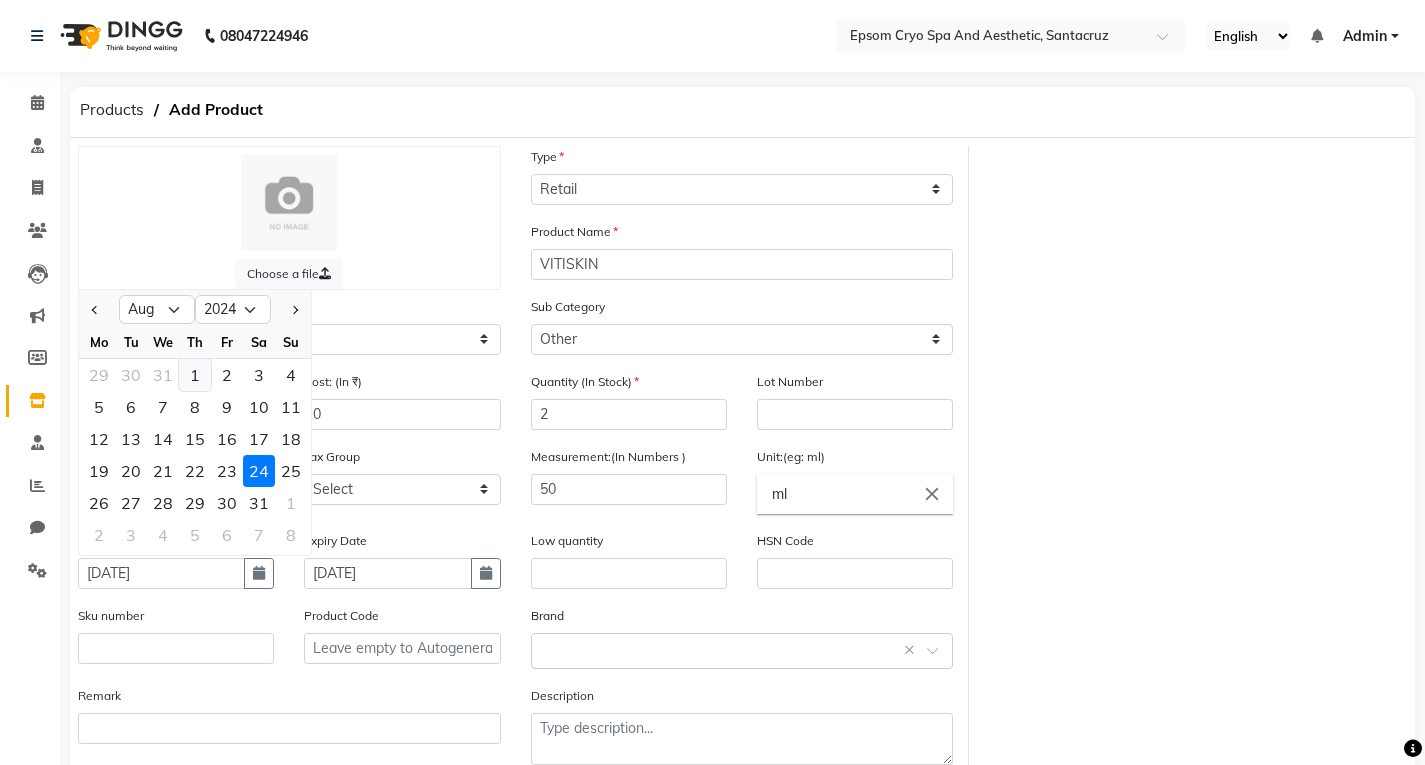 click on "1" 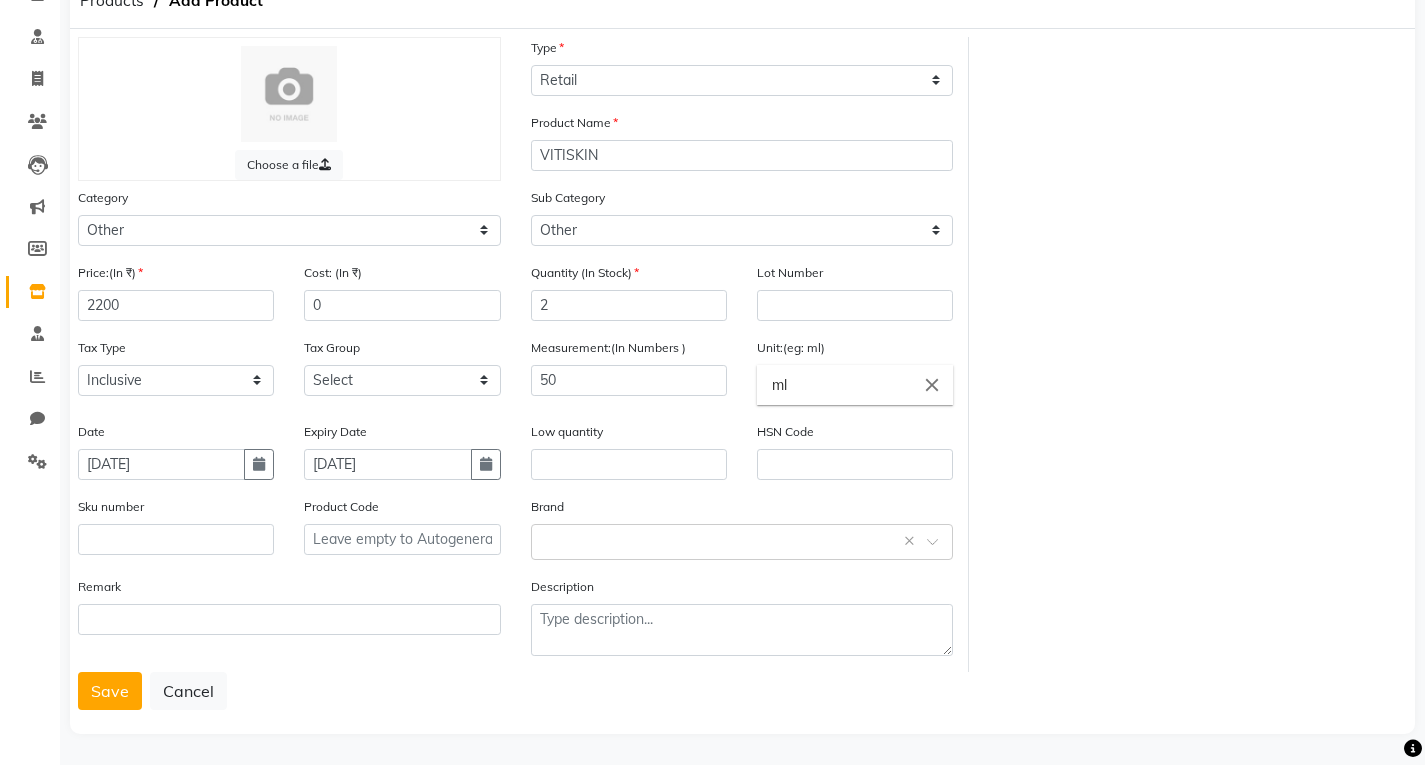 scroll, scrollTop: 112, scrollLeft: 0, axis: vertical 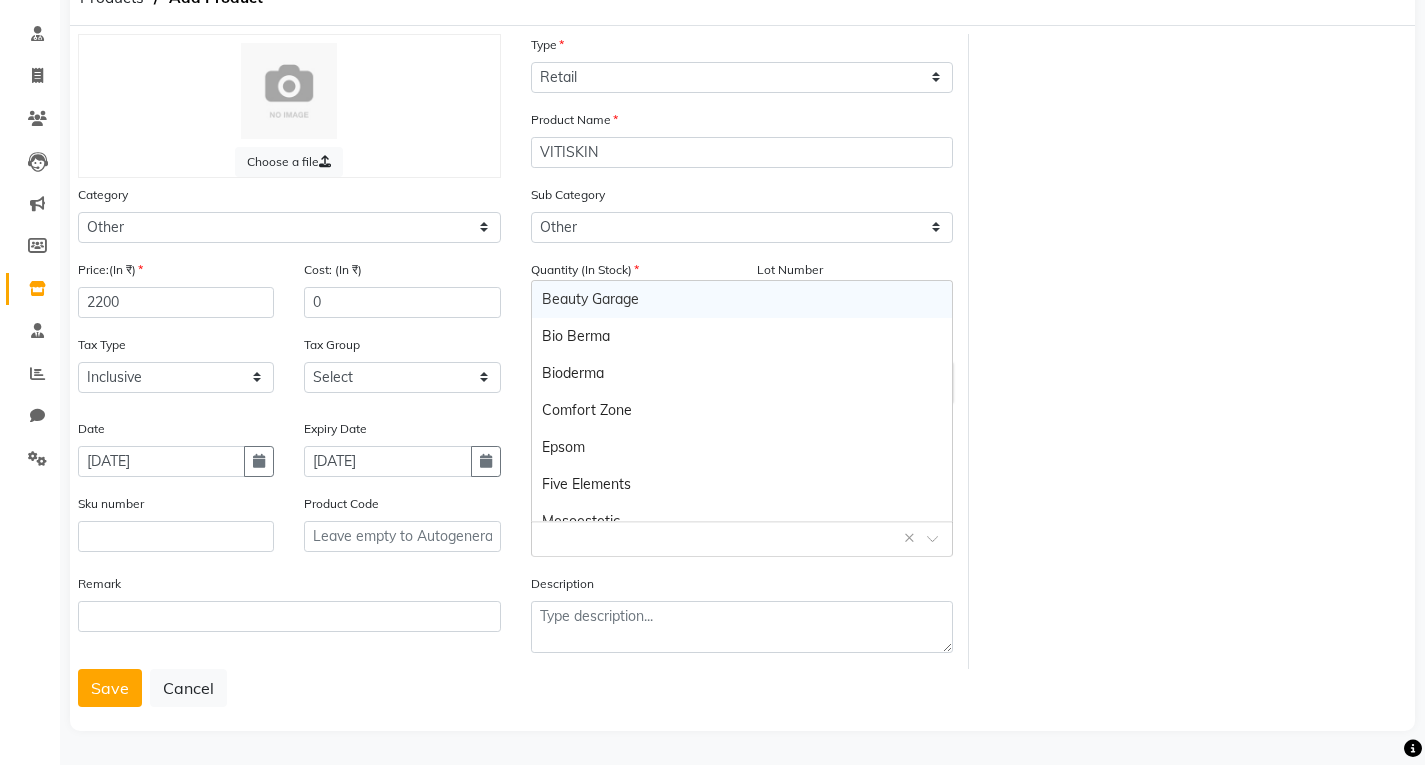 click on "Select brand or add custom brand    ×" 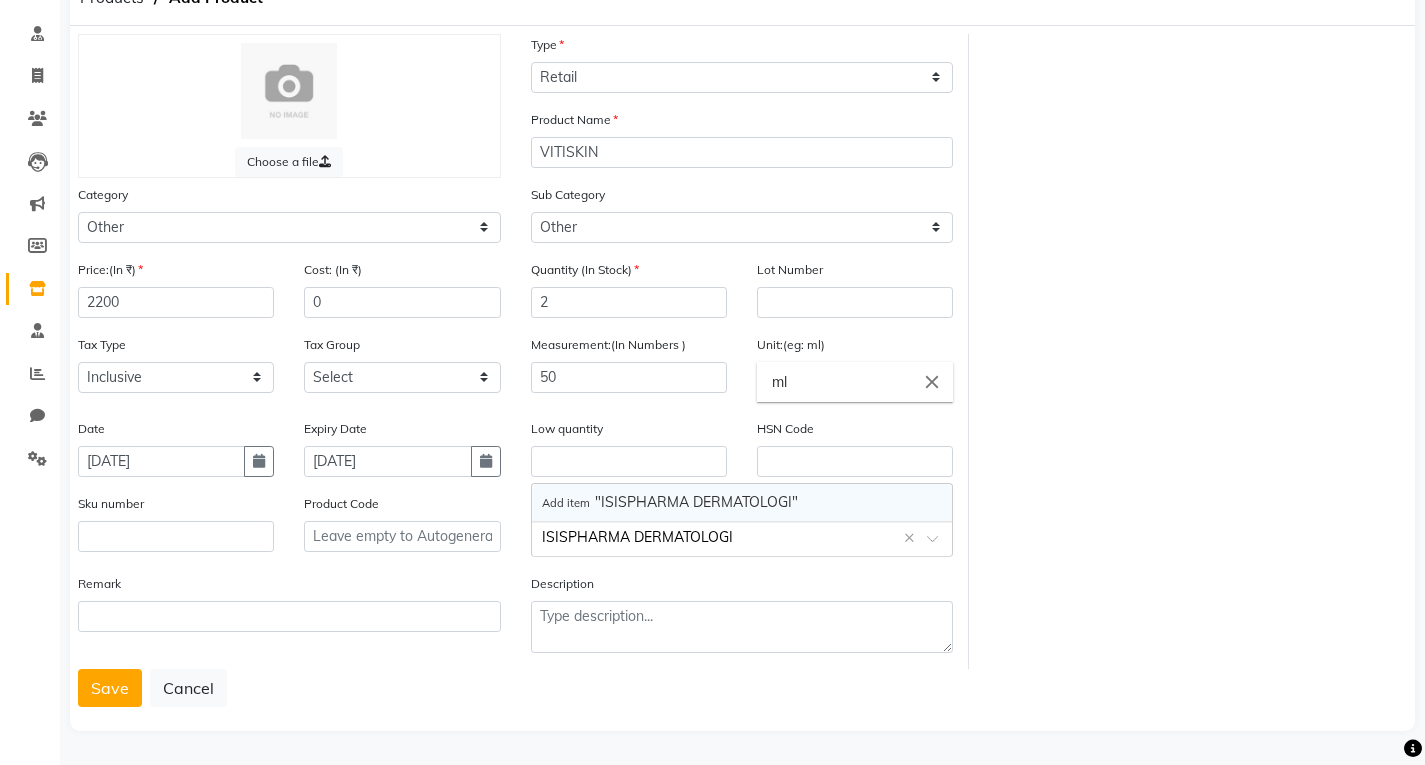 type on "ISISPHARMA DERMATOLOGIE" 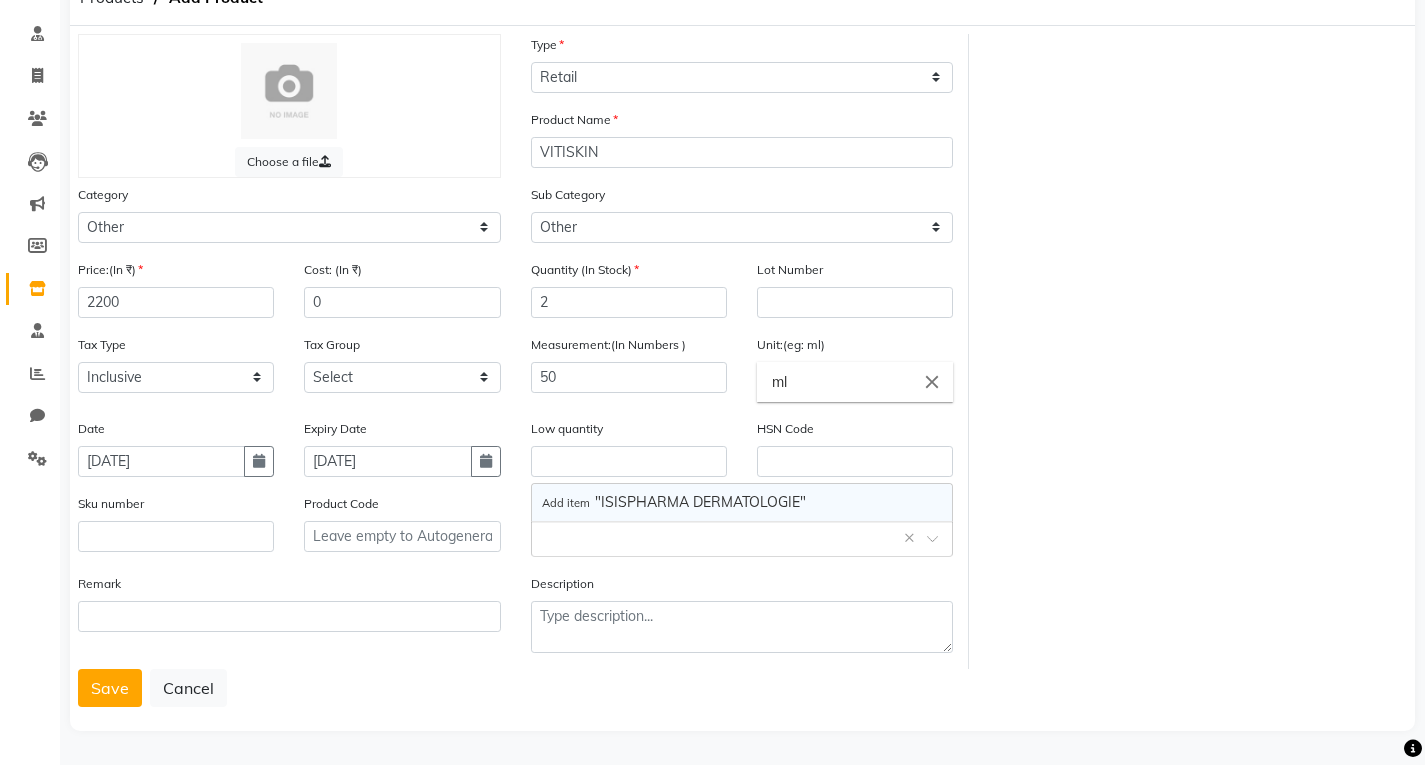 click on "Description" 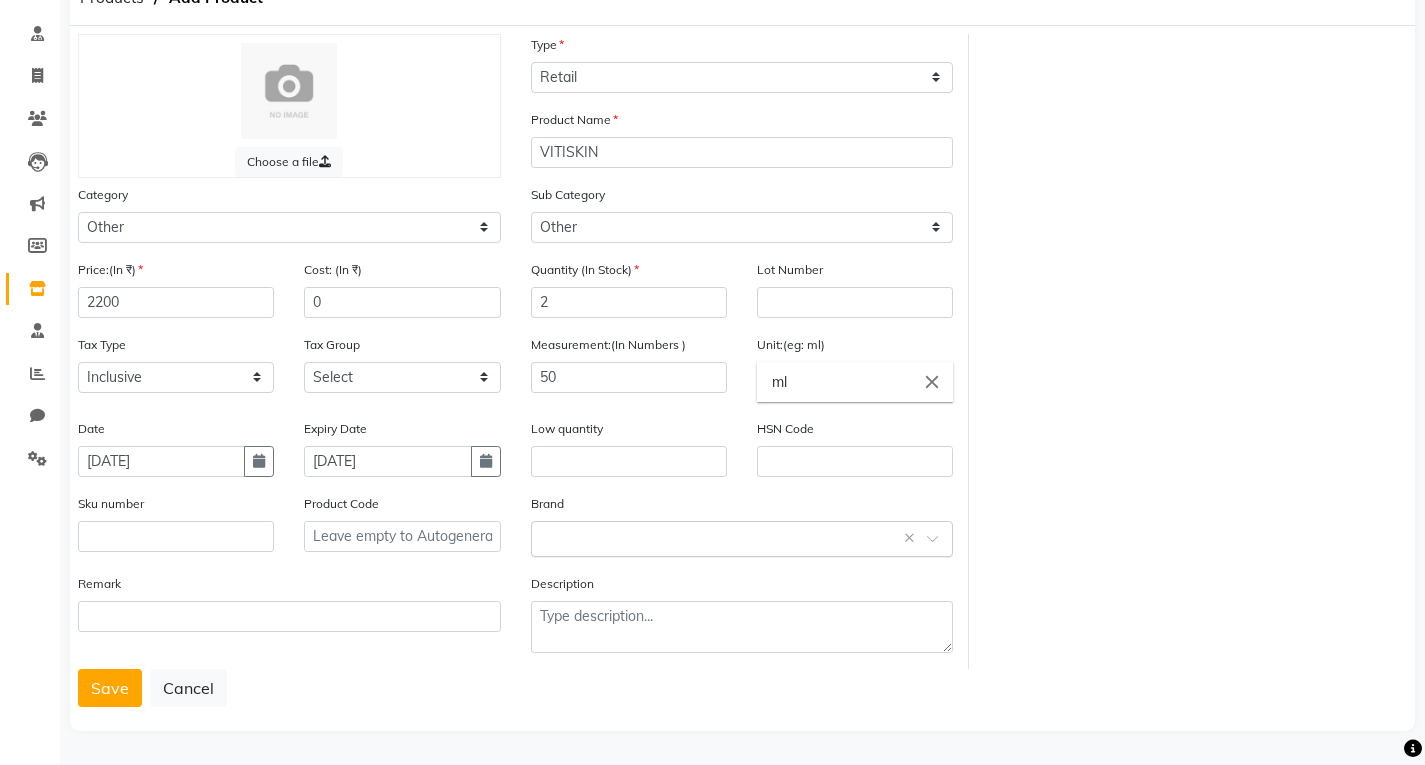 click 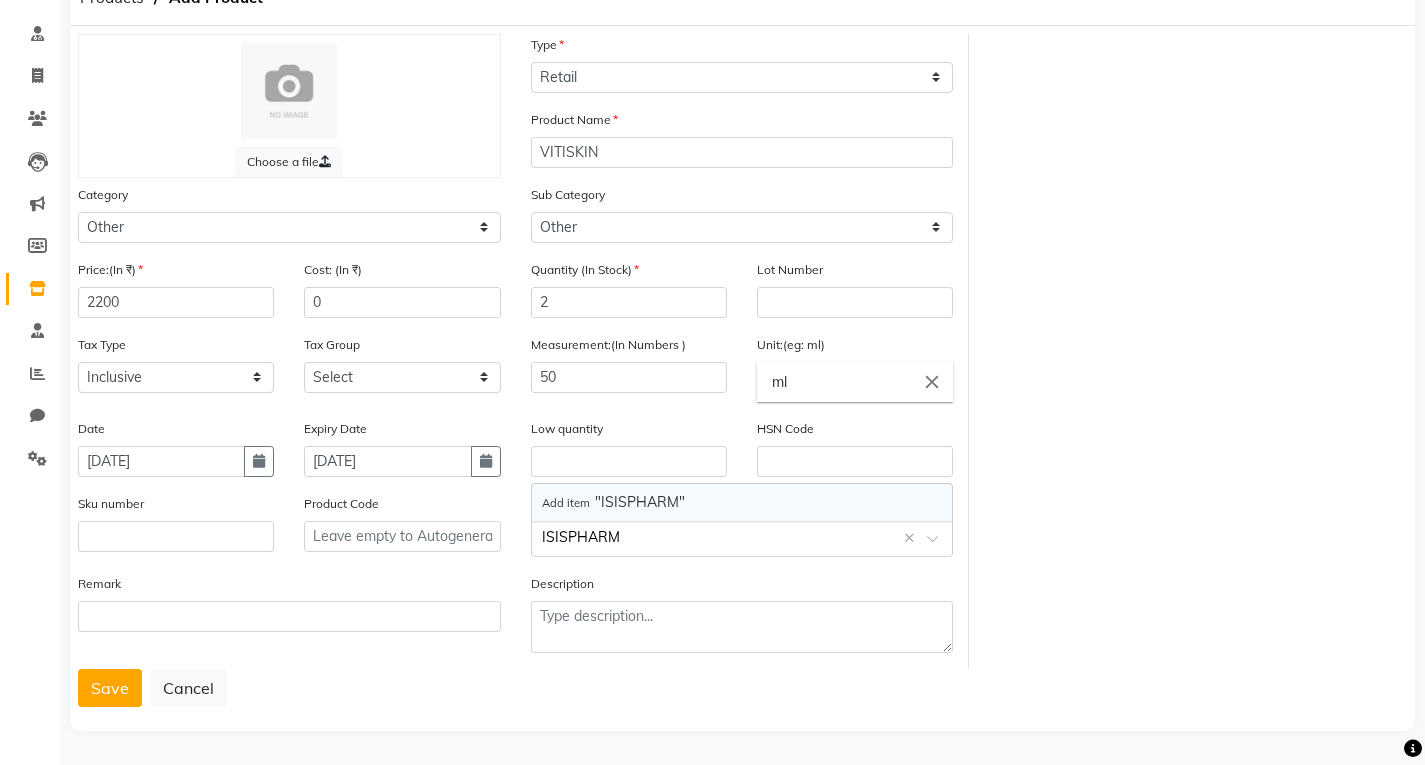 type on "ISISPHARMA" 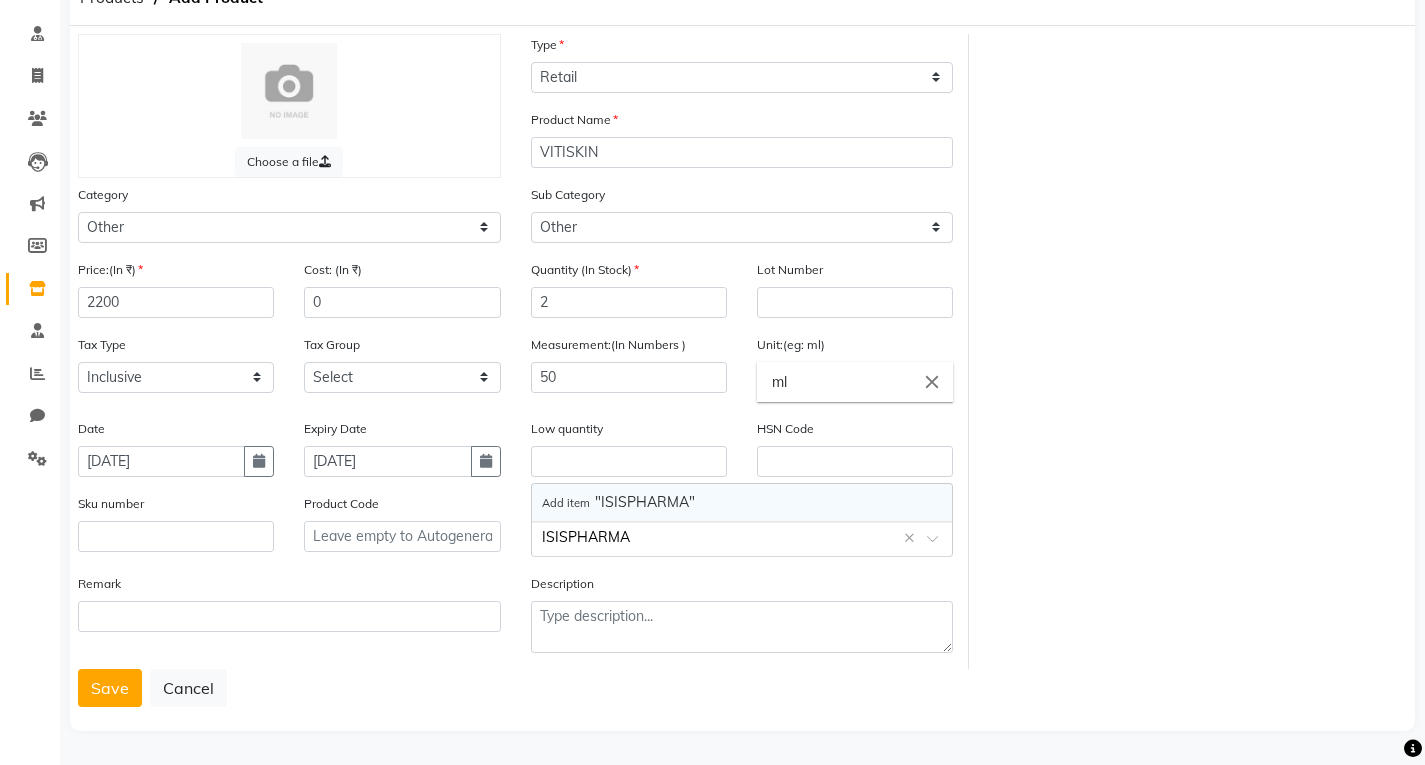 click on "Add item" at bounding box center [568, 503] 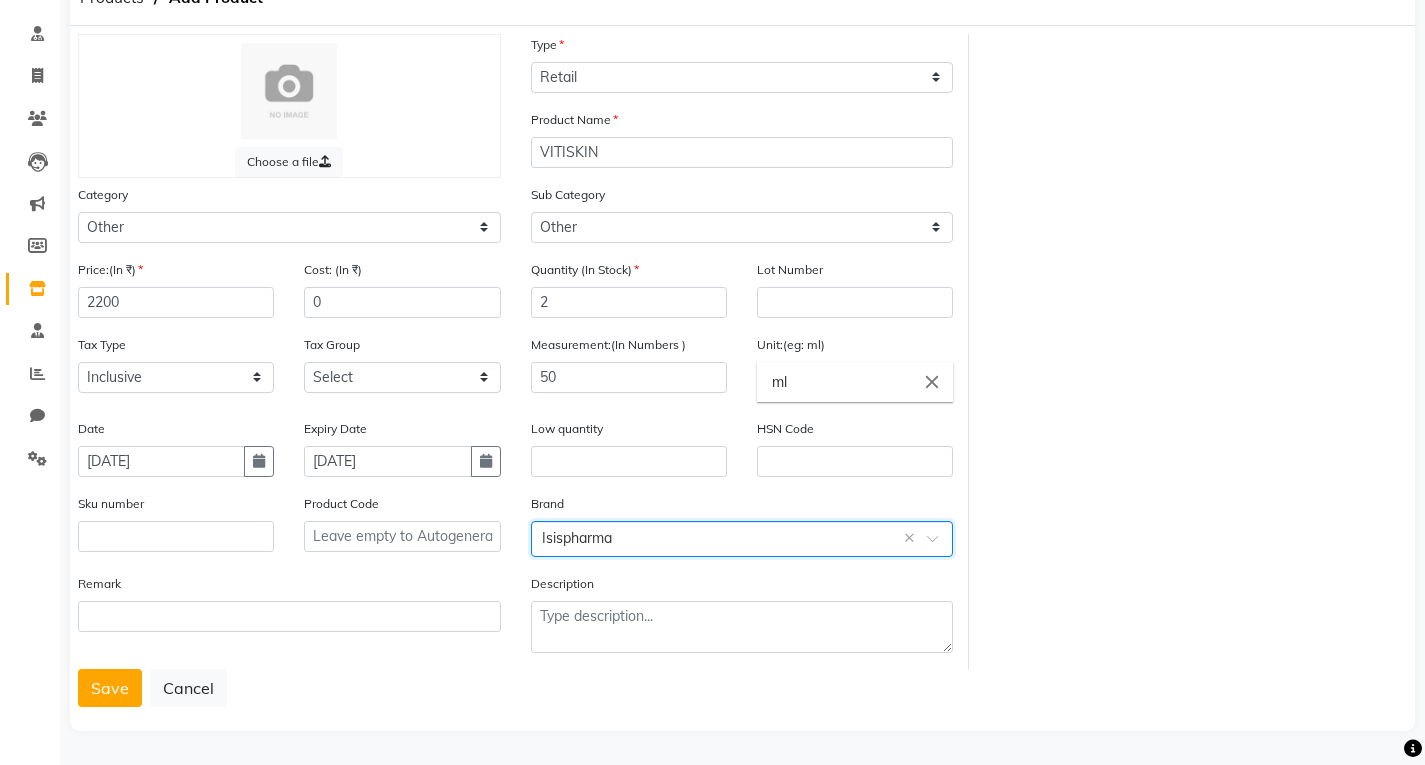 click on "Brand Select brand or add custom brand  Isispharma  ×" 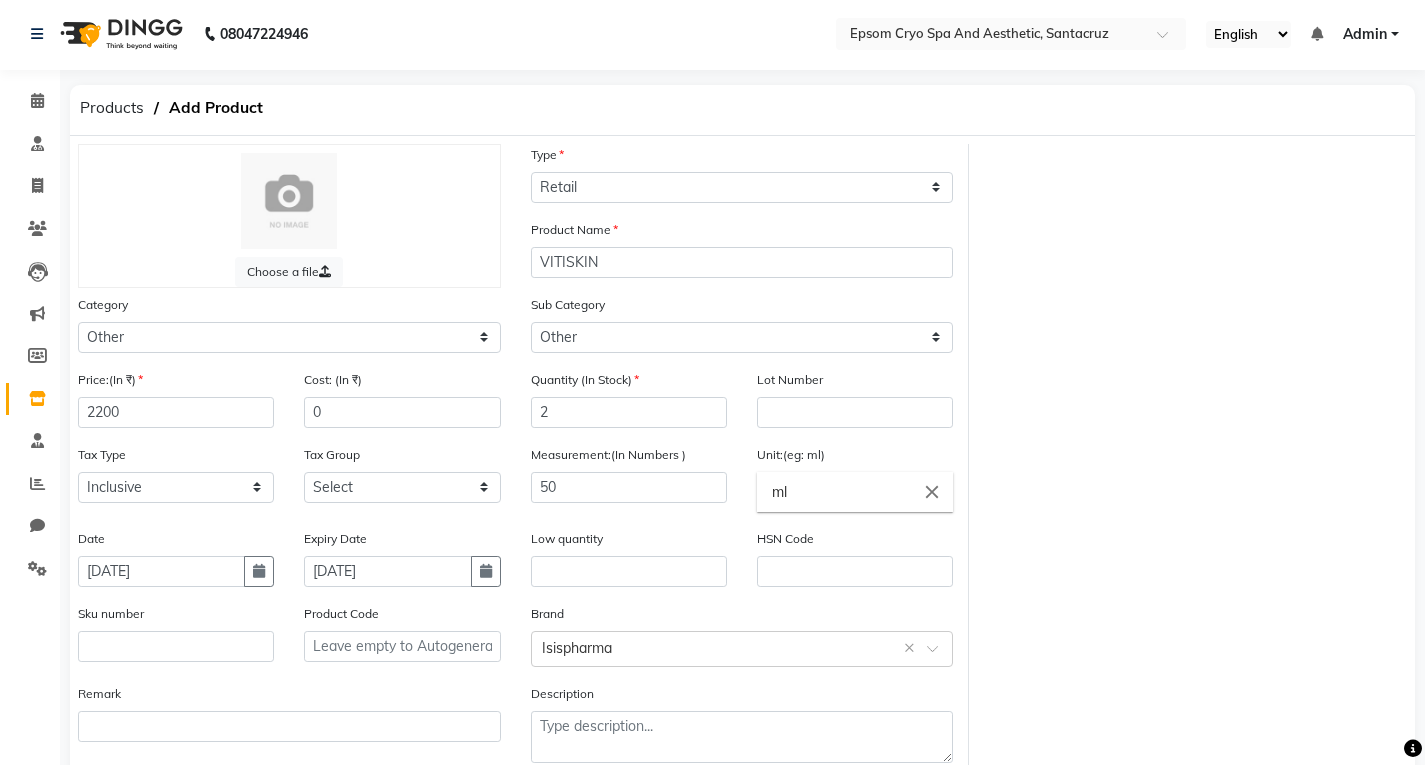 scroll, scrollTop: 0, scrollLeft: 0, axis: both 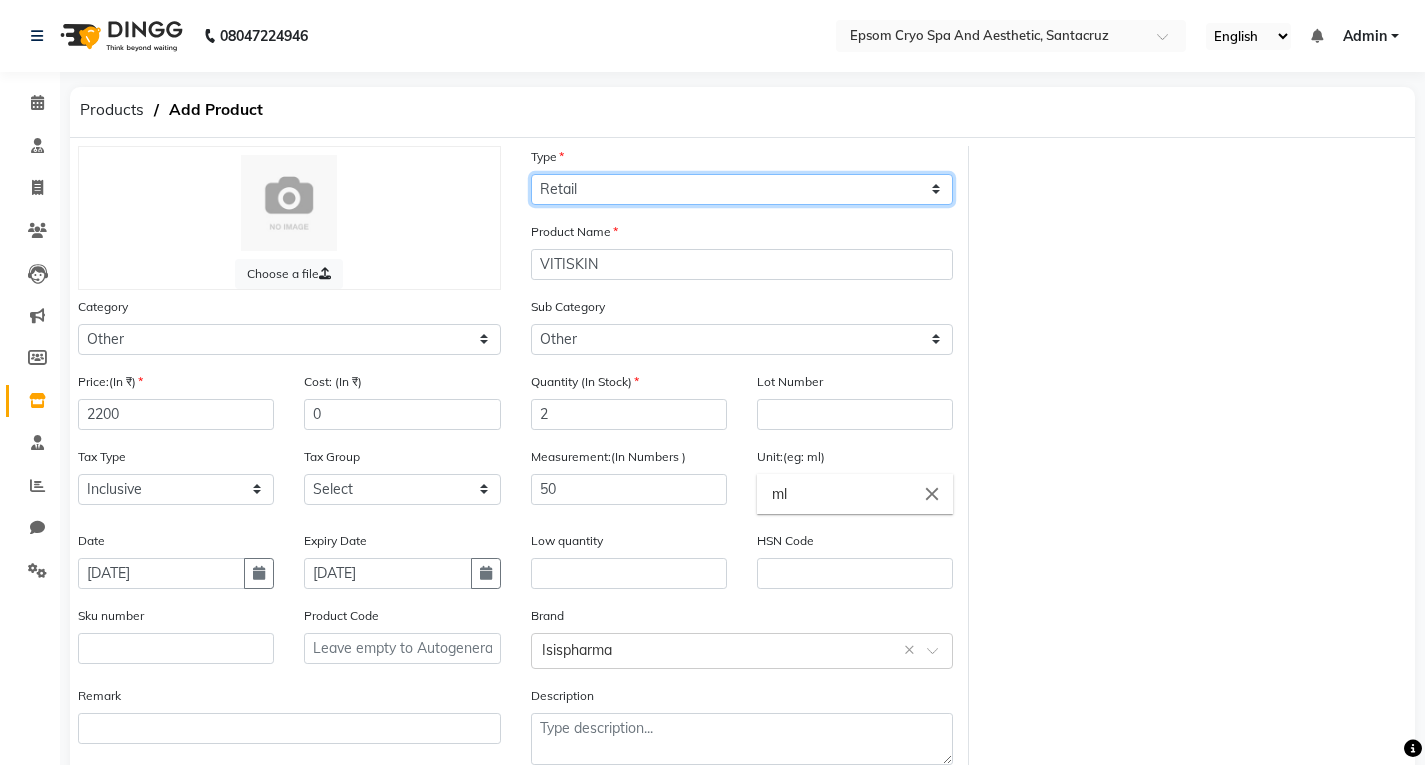 click on "Select Type Both Retail Consumable" 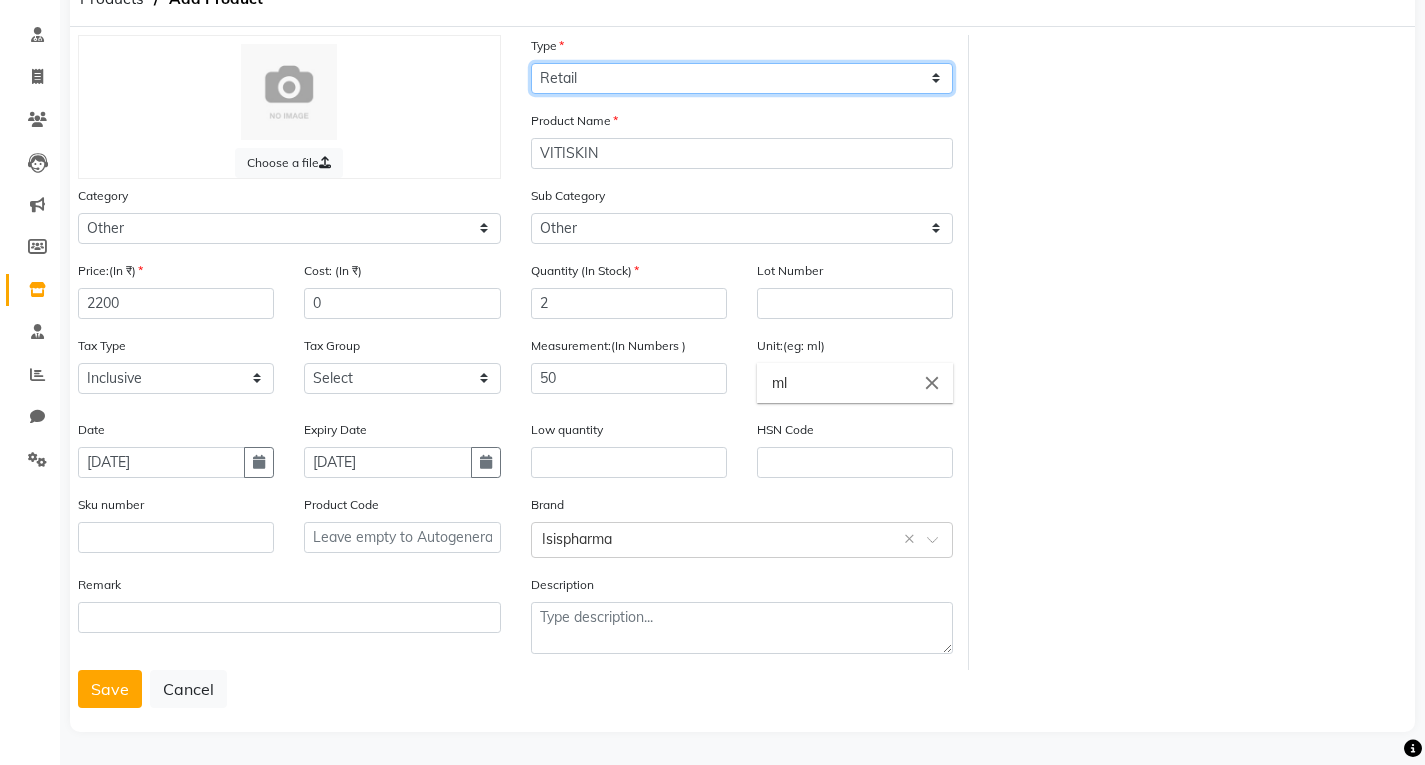 scroll, scrollTop: 112, scrollLeft: 0, axis: vertical 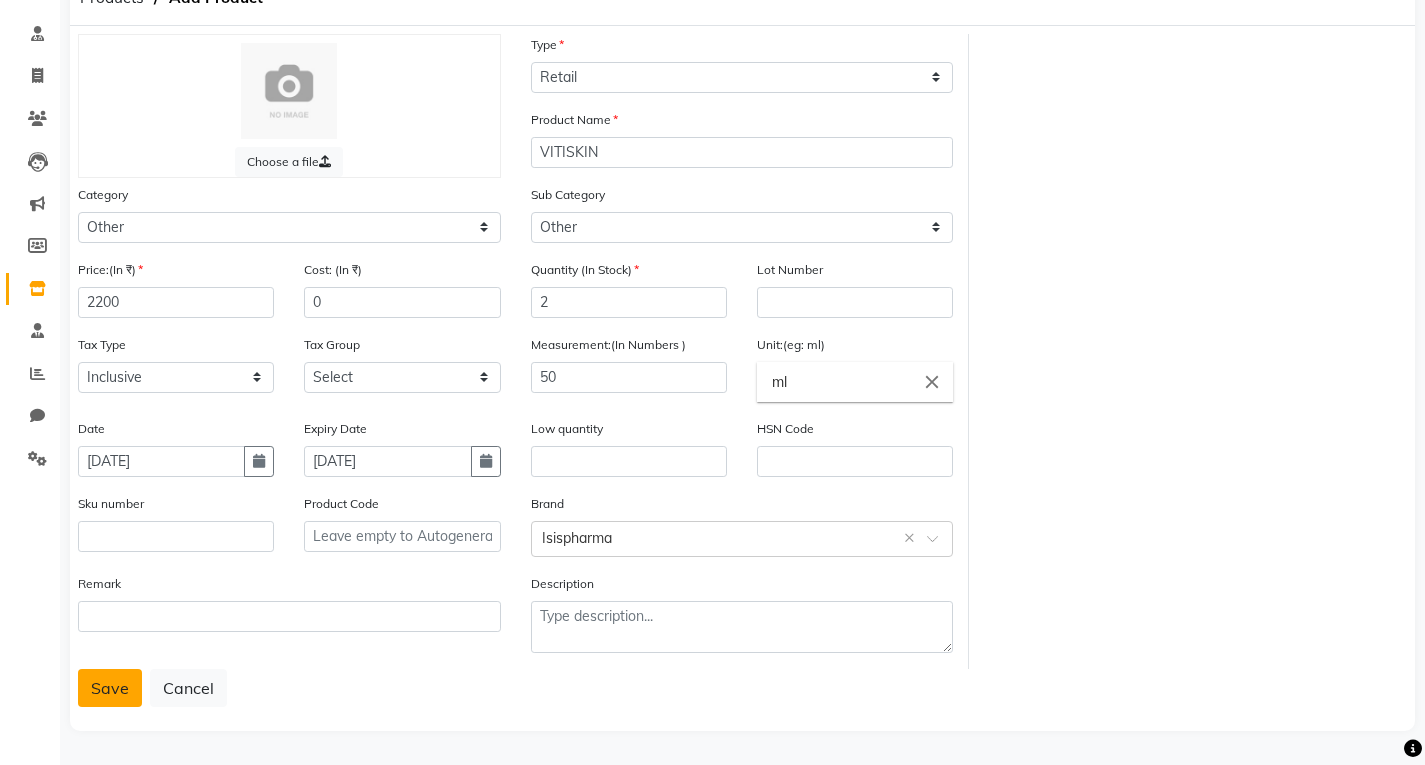 click on "Save" 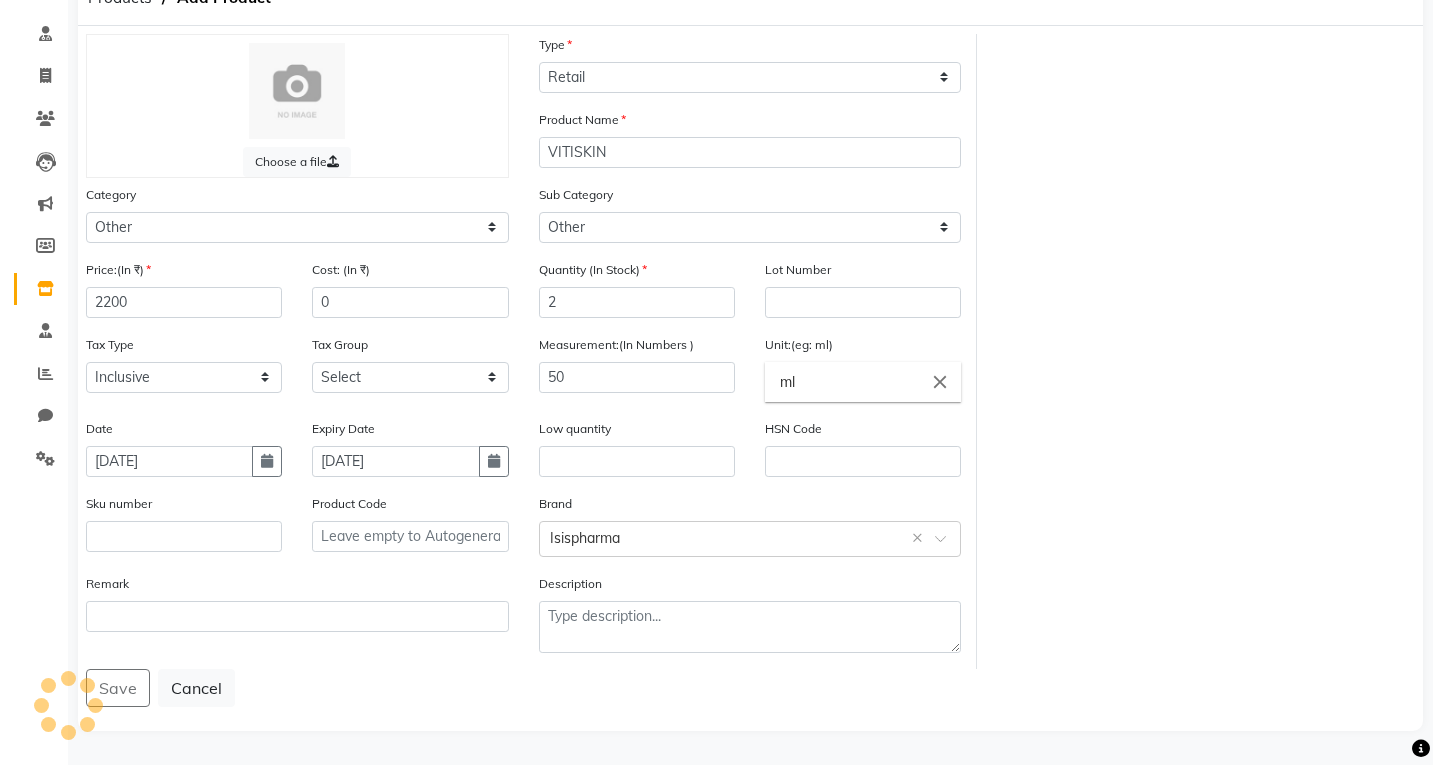 scroll, scrollTop: 0, scrollLeft: 0, axis: both 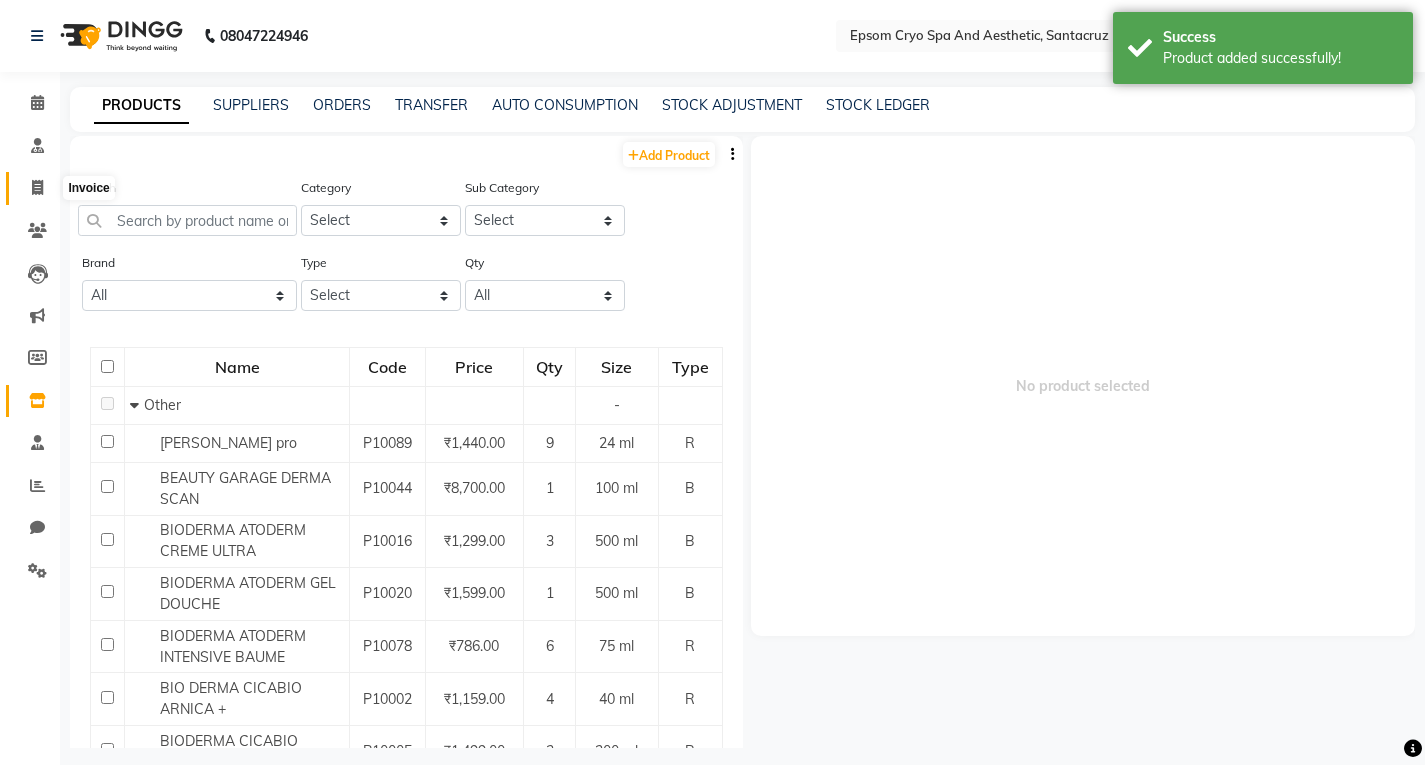click 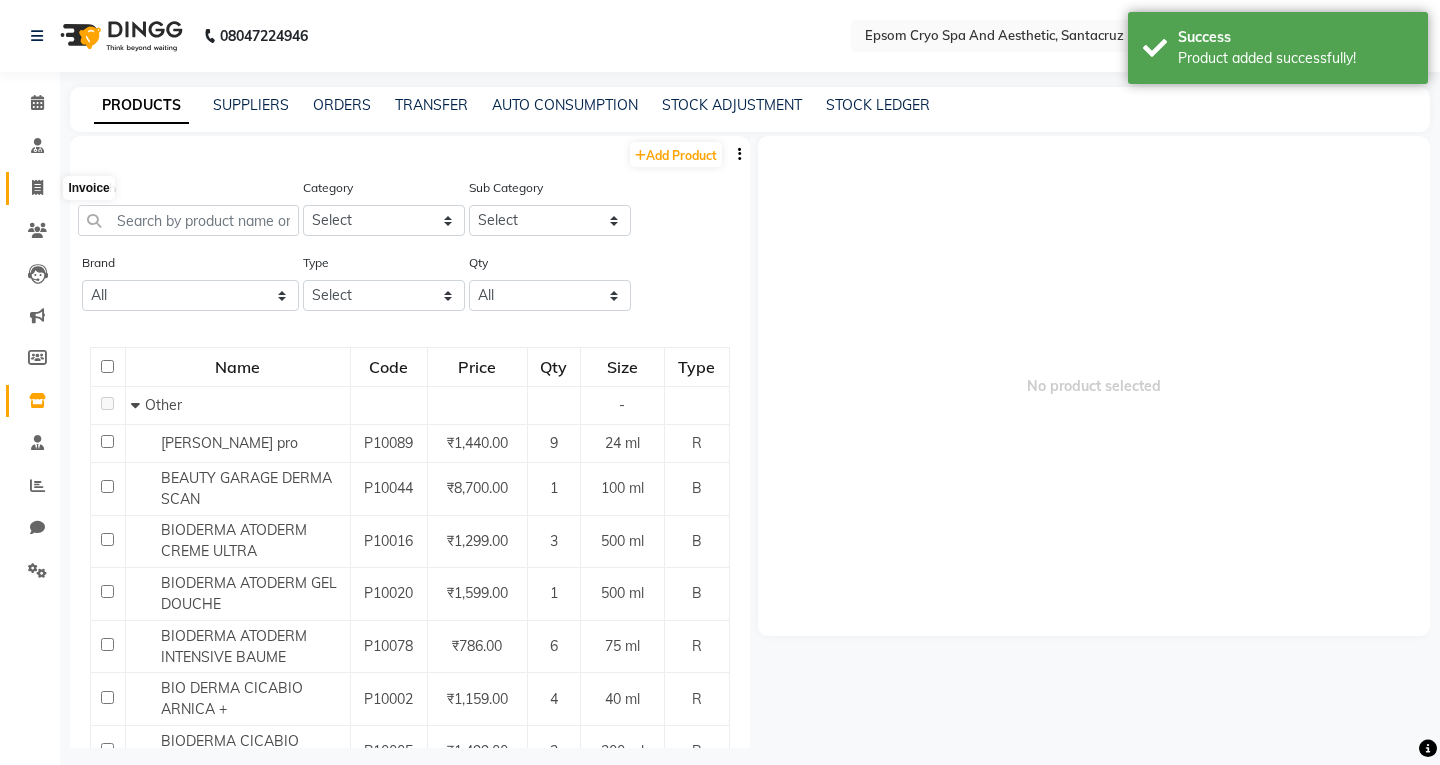 select on "8028" 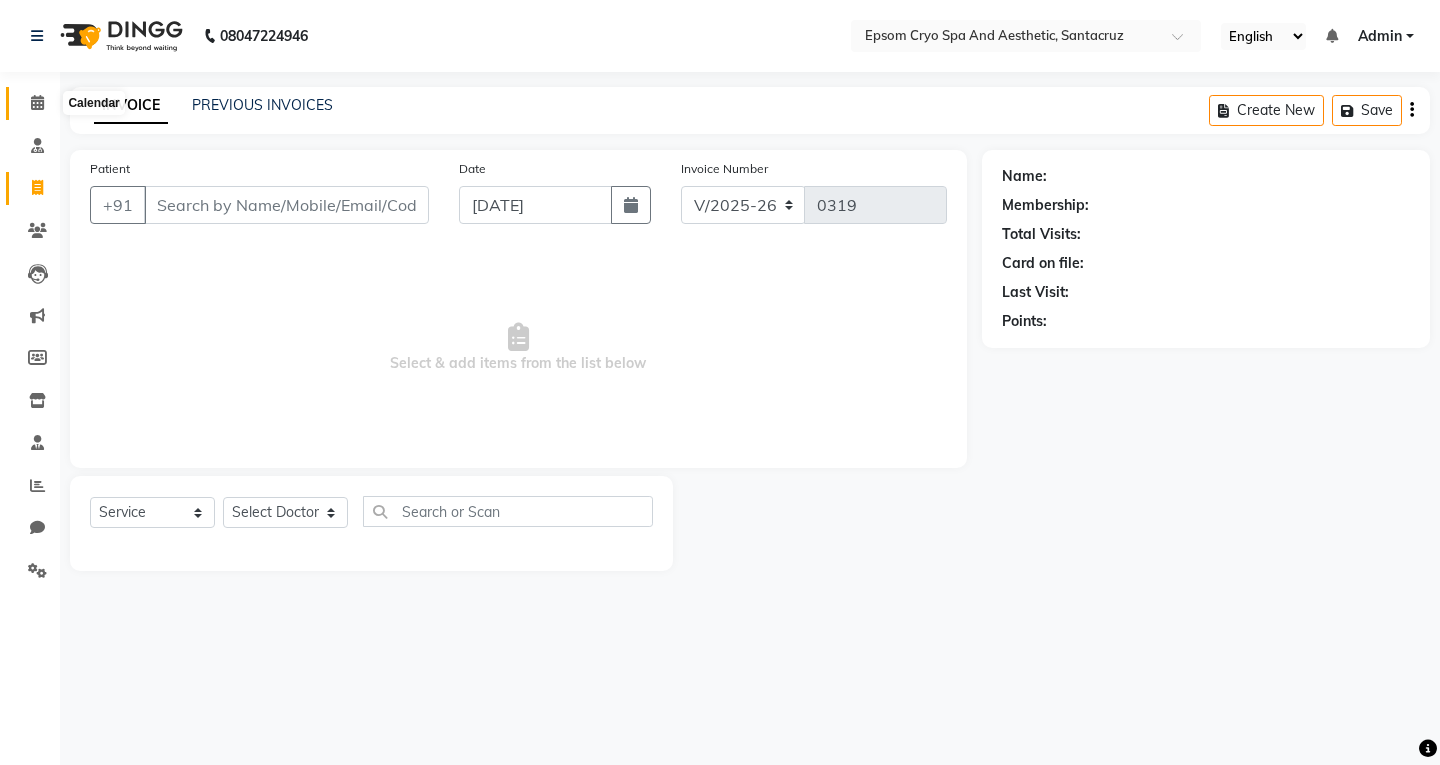 click 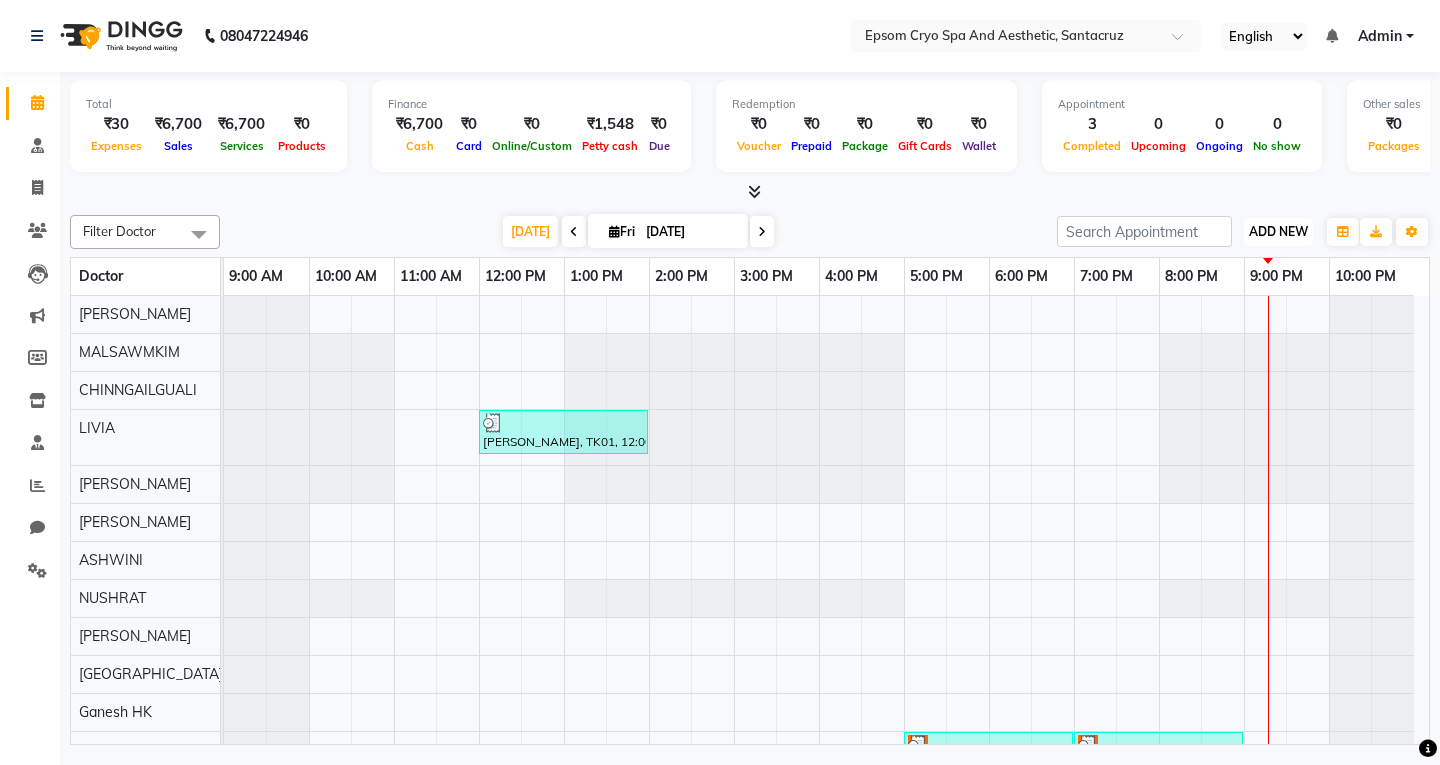 click on "ADD NEW" at bounding box center (1278, 231) 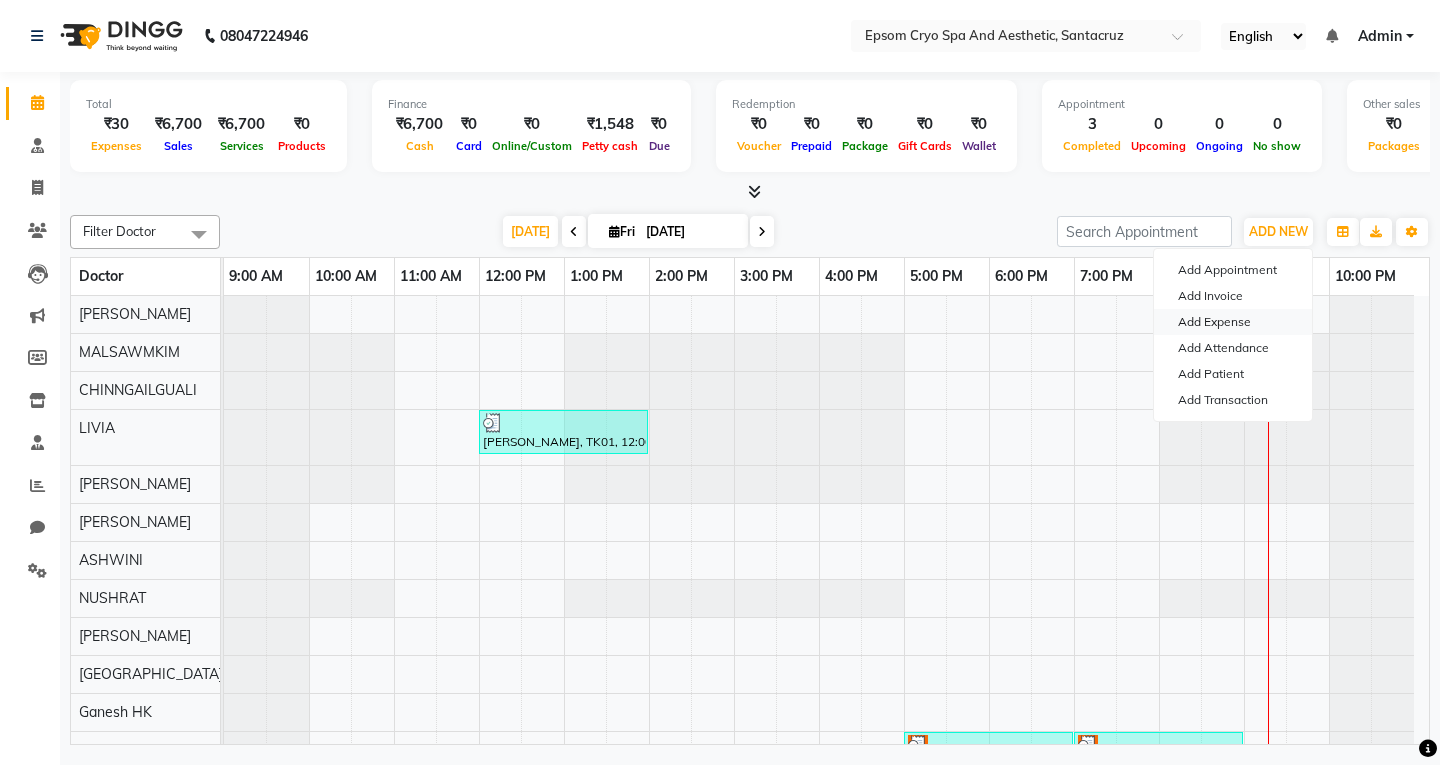 click on "Add Expense" at bounding box center [1233, 322] 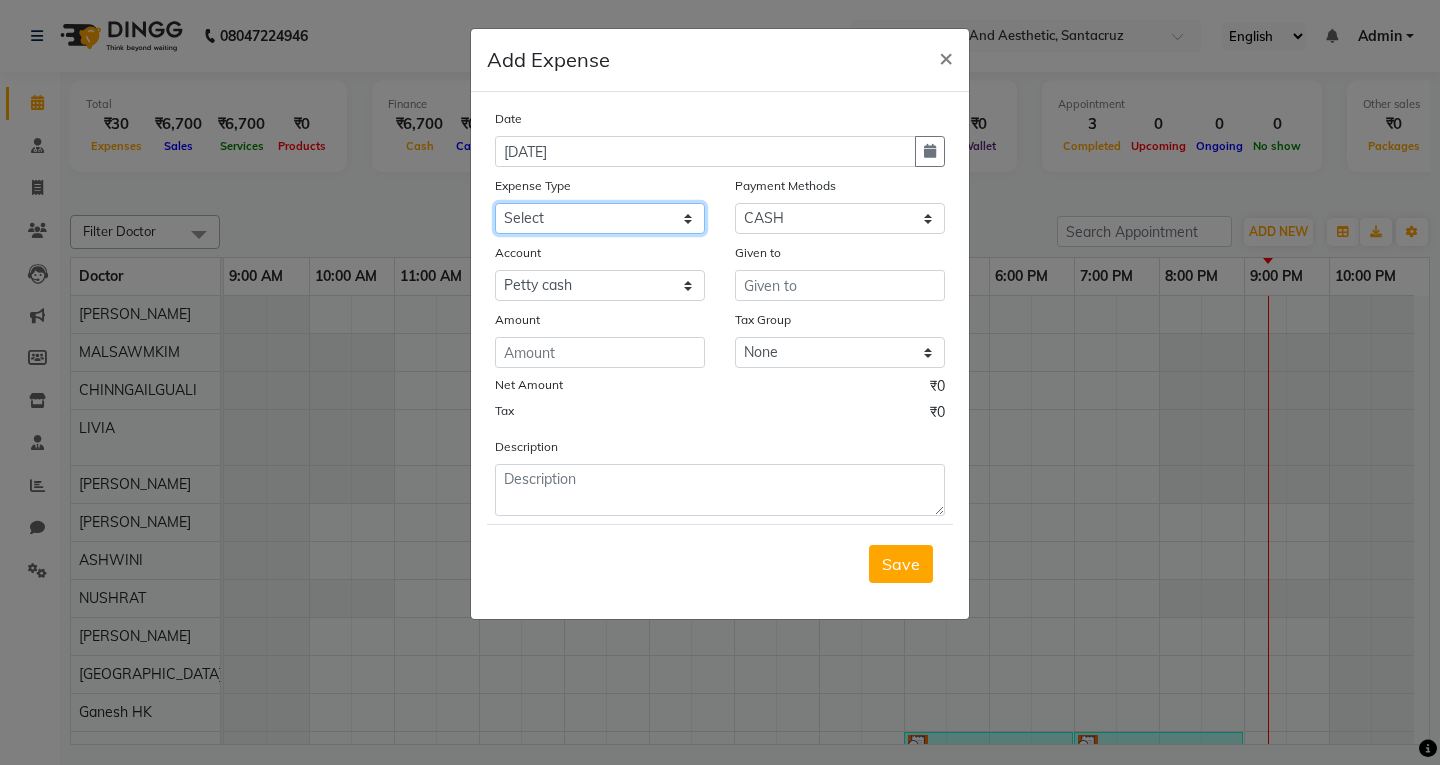 click on "Select Advance Salary Bank charges Car maintenance  Cash transfer to bank Cash transfer to hub Client Snacks Clinical charges Equipment Fuel Govt fee Incentive Insurance International purchase Loan Repayment Maintenance Marketing Miscellaneous MRA Other Pantry Product Rent Salary Staff Snacks Tax Tea & Refreshment Utilities" 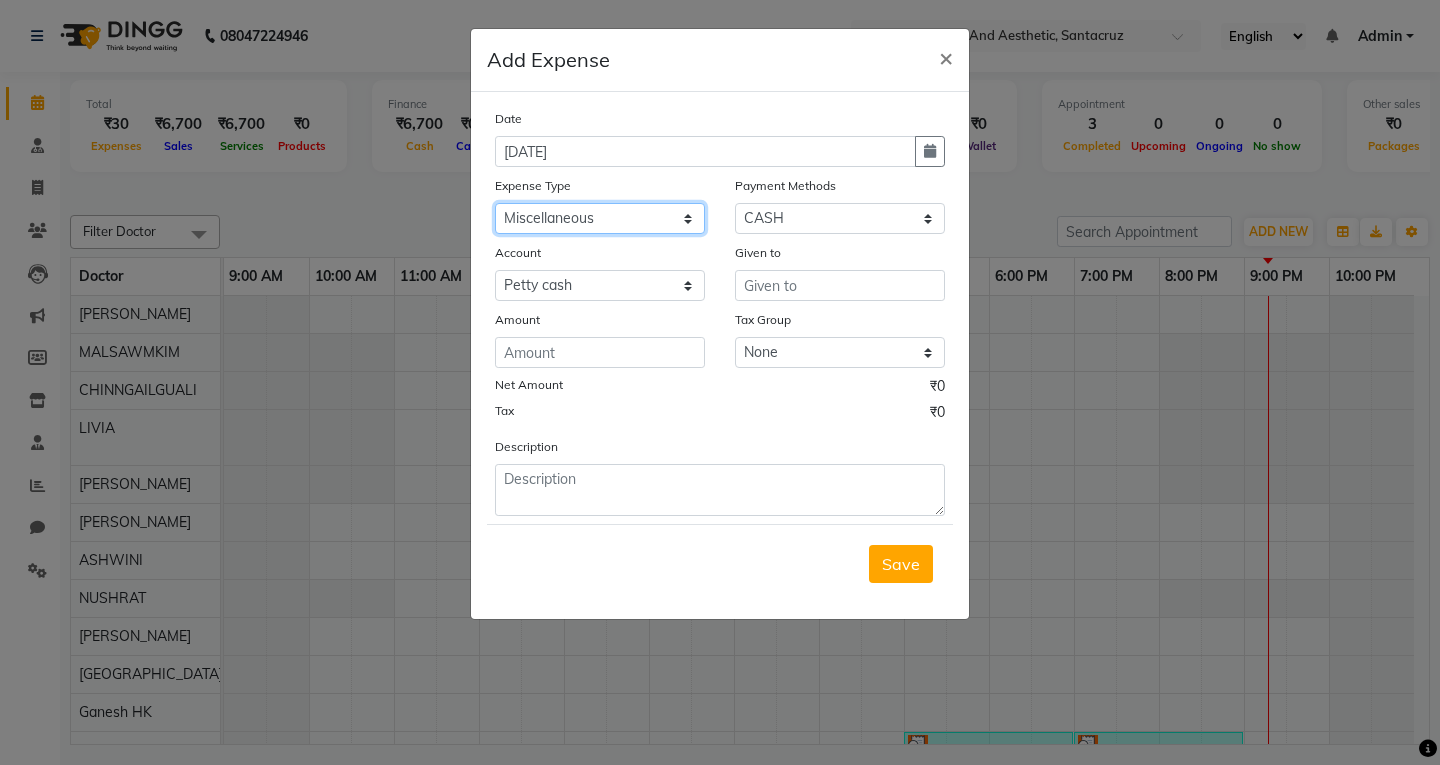 click on "Select Advance Salary Bank charges Car maintenance  Cash transfer to bank Cash transfer to hub Client Snacks Clinical charges Equipment Fuel Govt fee Incentive Insurance International purchase Loan Repayment Maintenance Marketing Miscellaneous MRA Other Pantry Product Rent Salary Staff Snacks Tax Tea & Refreshment Utilities" 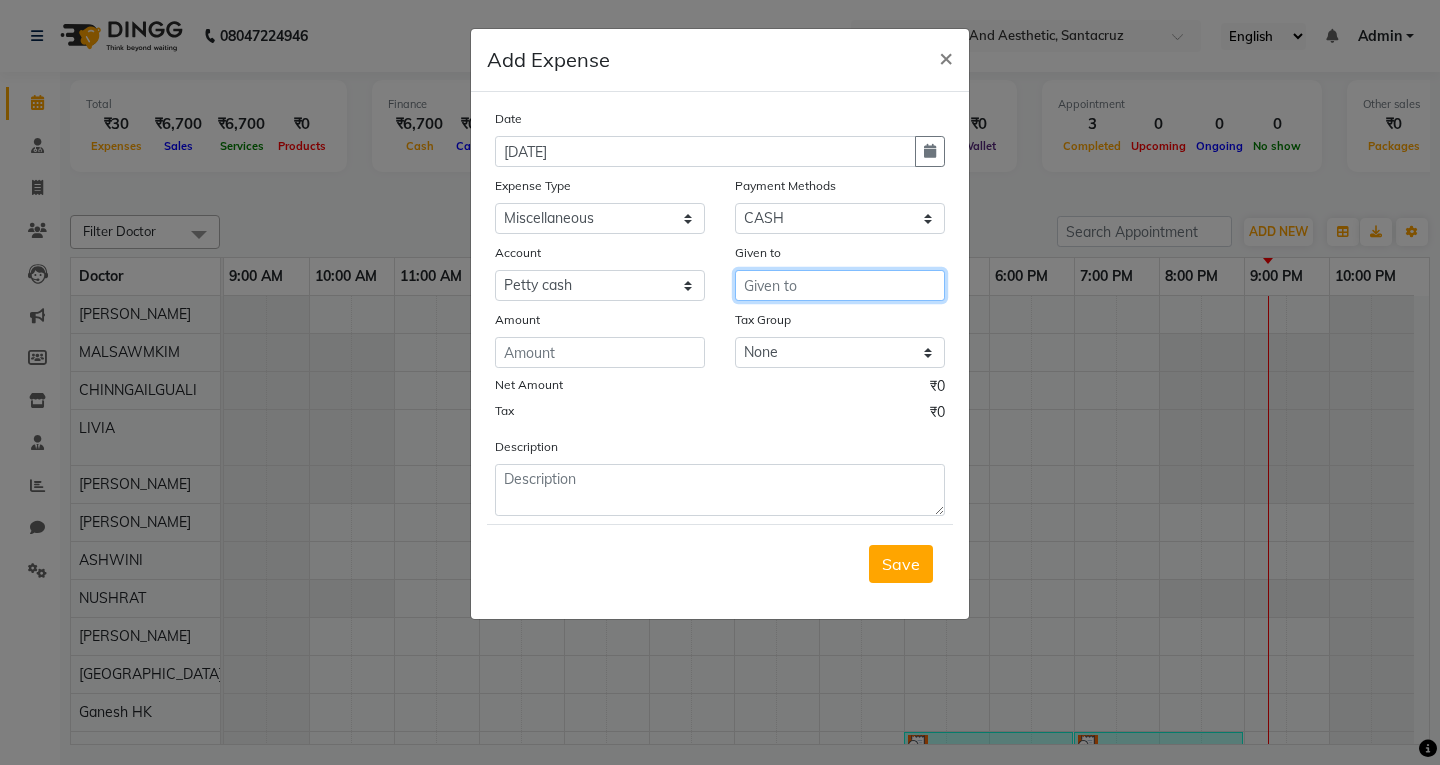 click at bounding box center (840, 285) 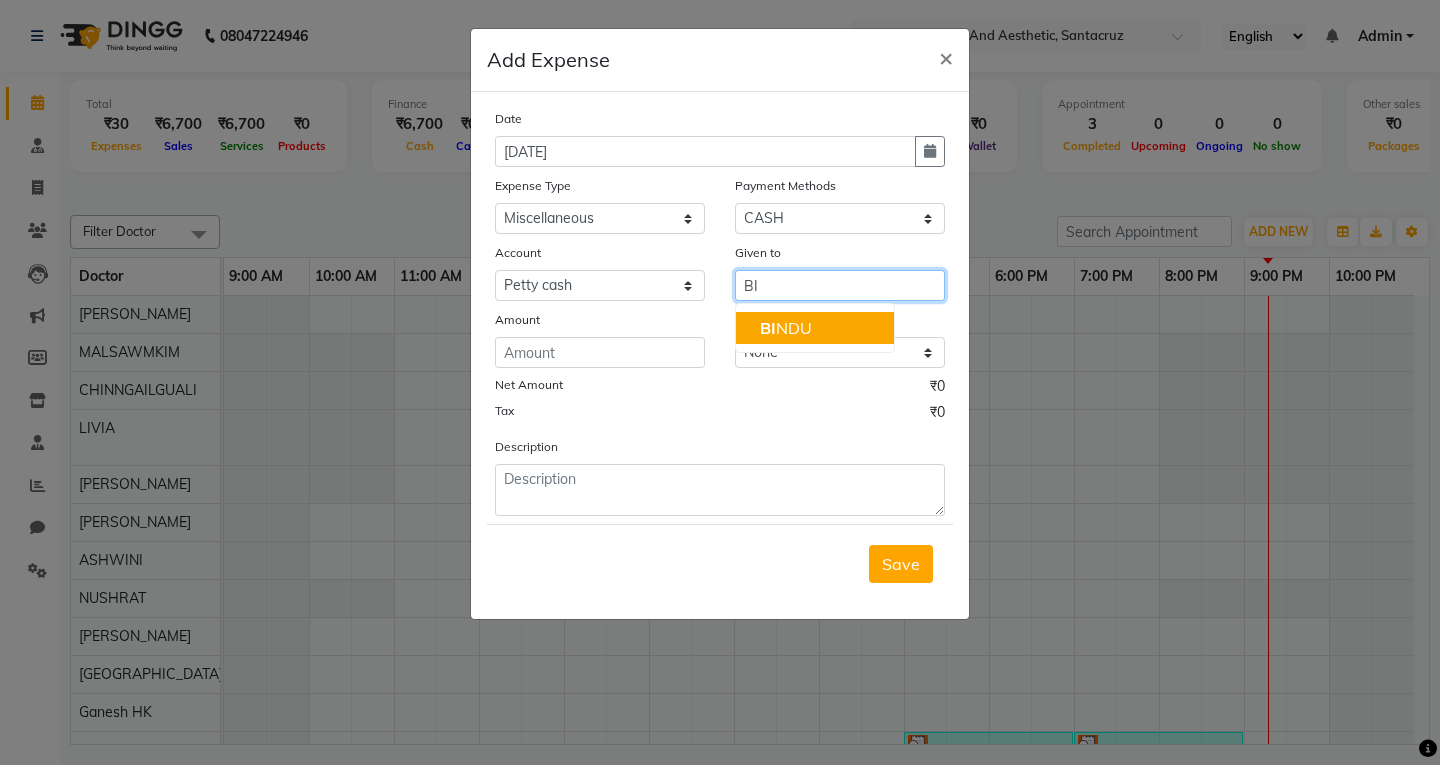 click on "BI NDU" at bounding box center (786, 328) 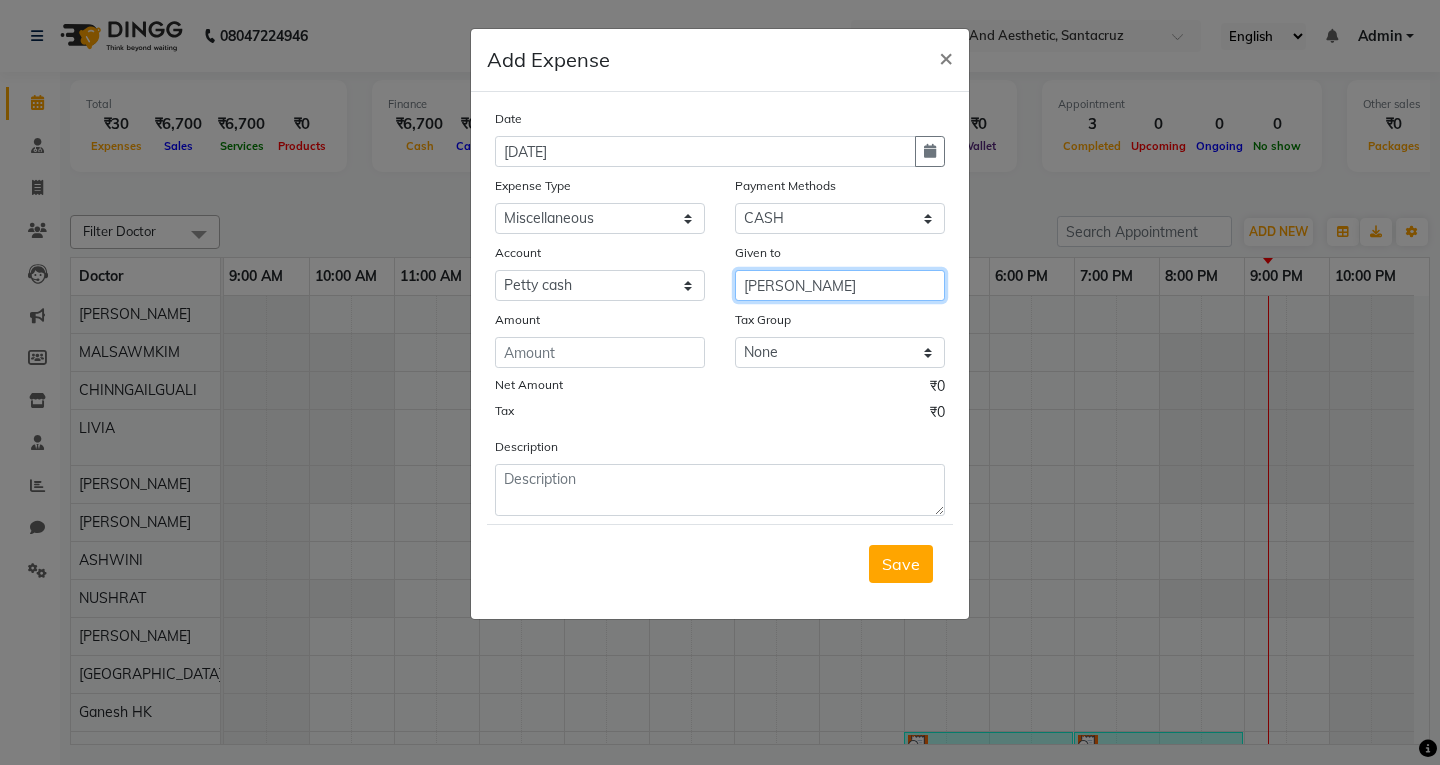 type on "BINDU" 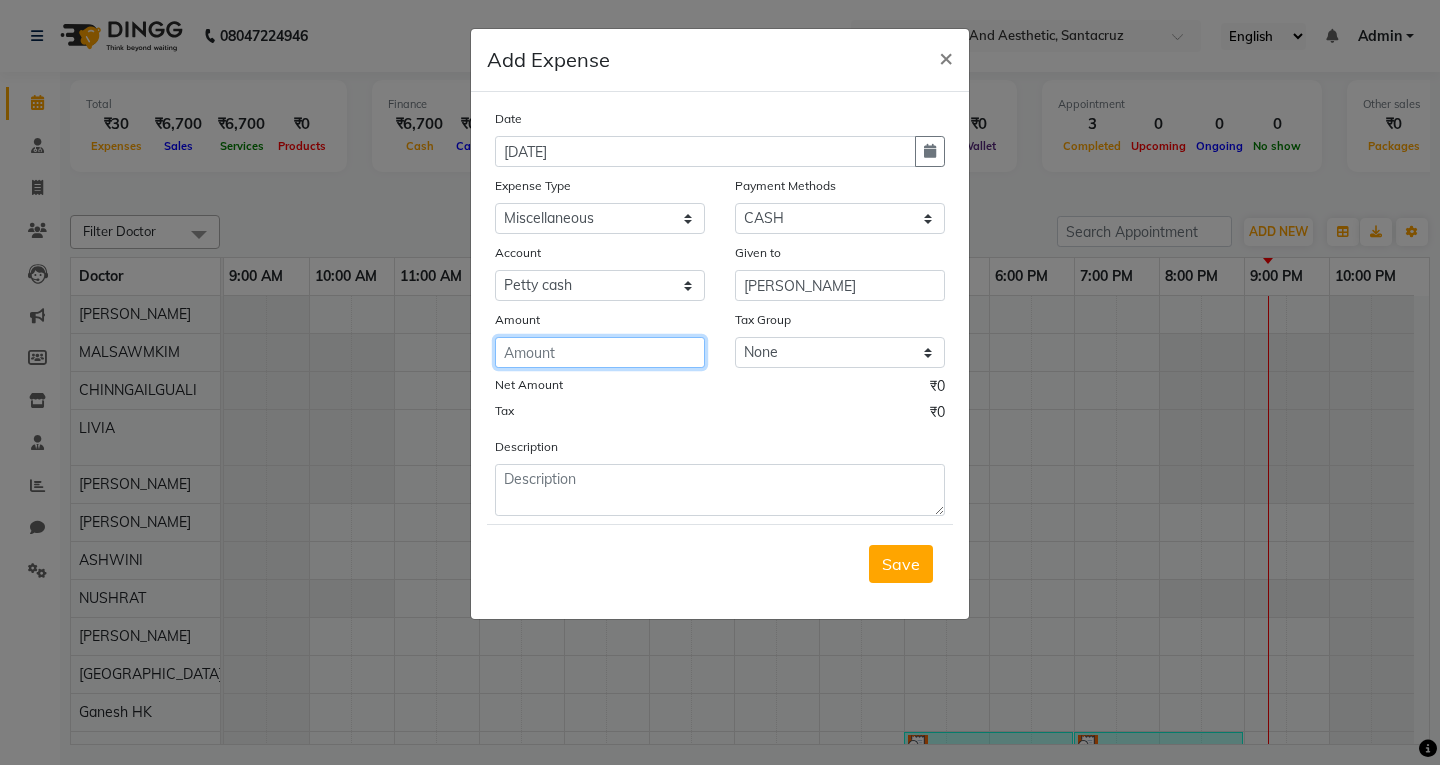 click 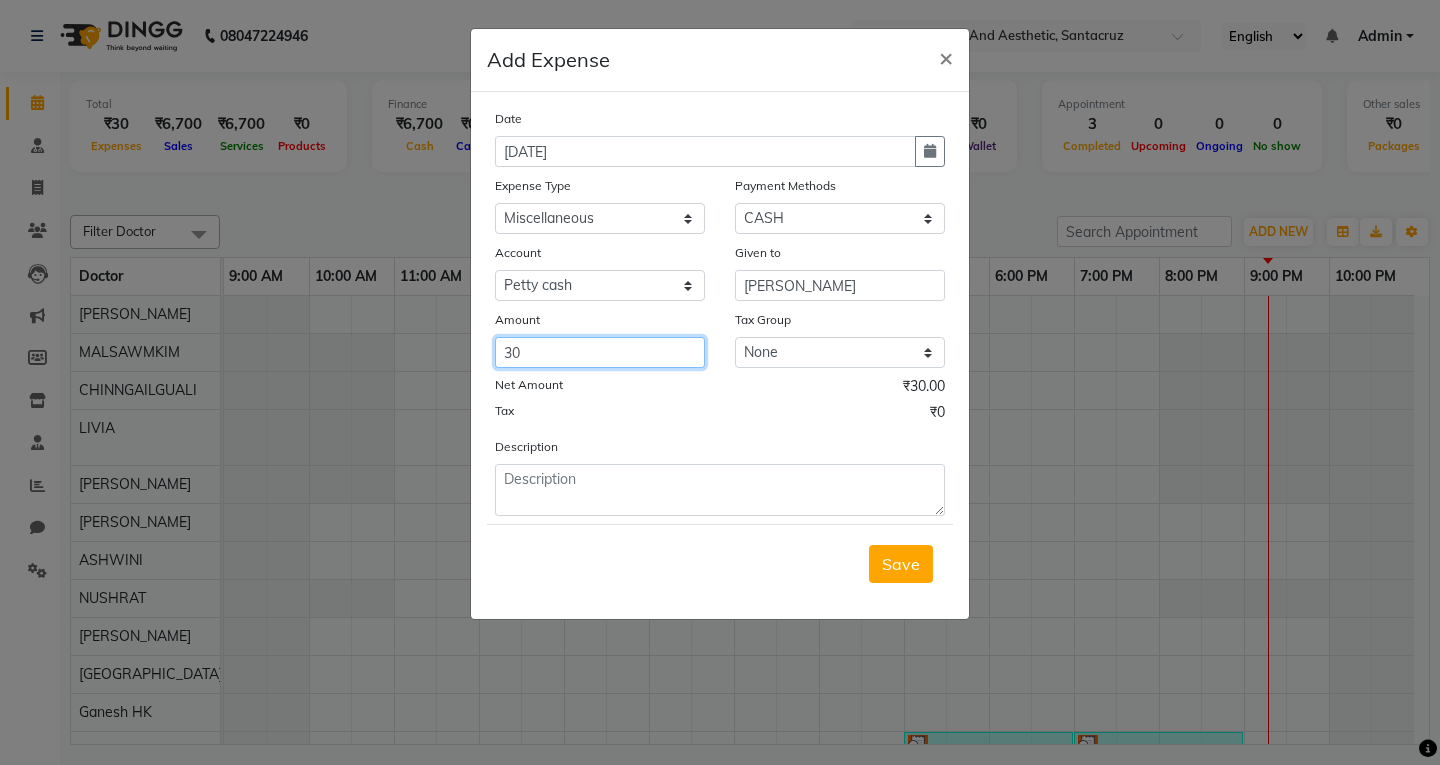 type on "30" 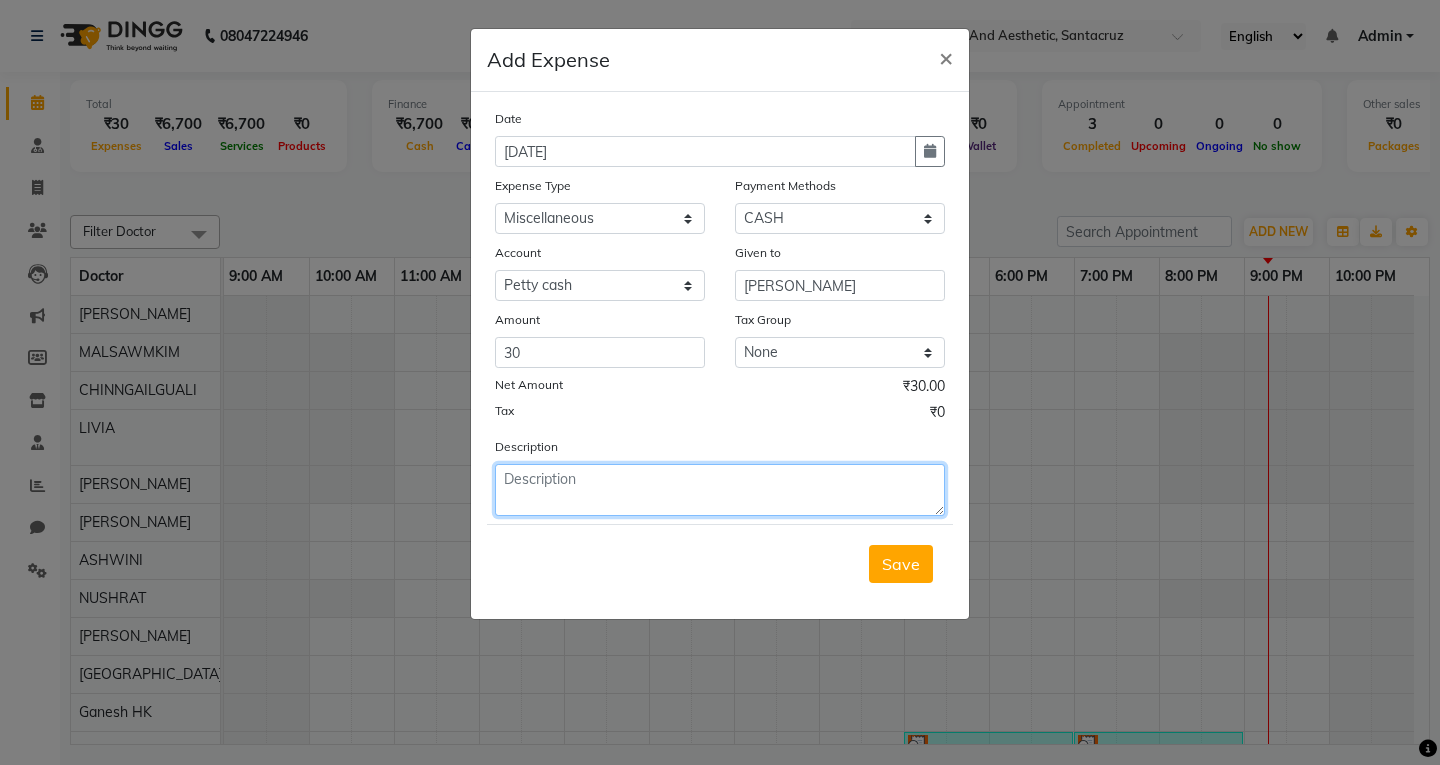 click 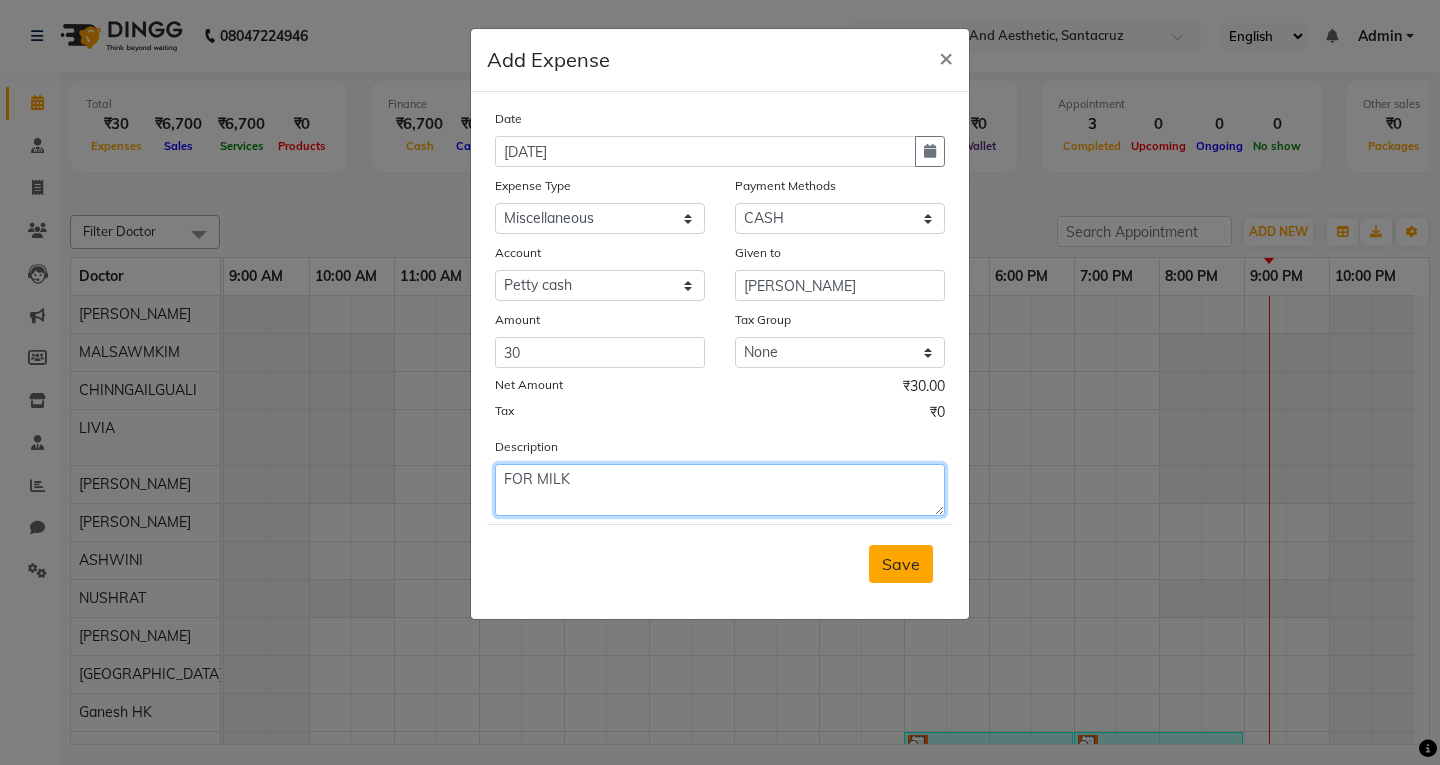 type on "FOR MILK" 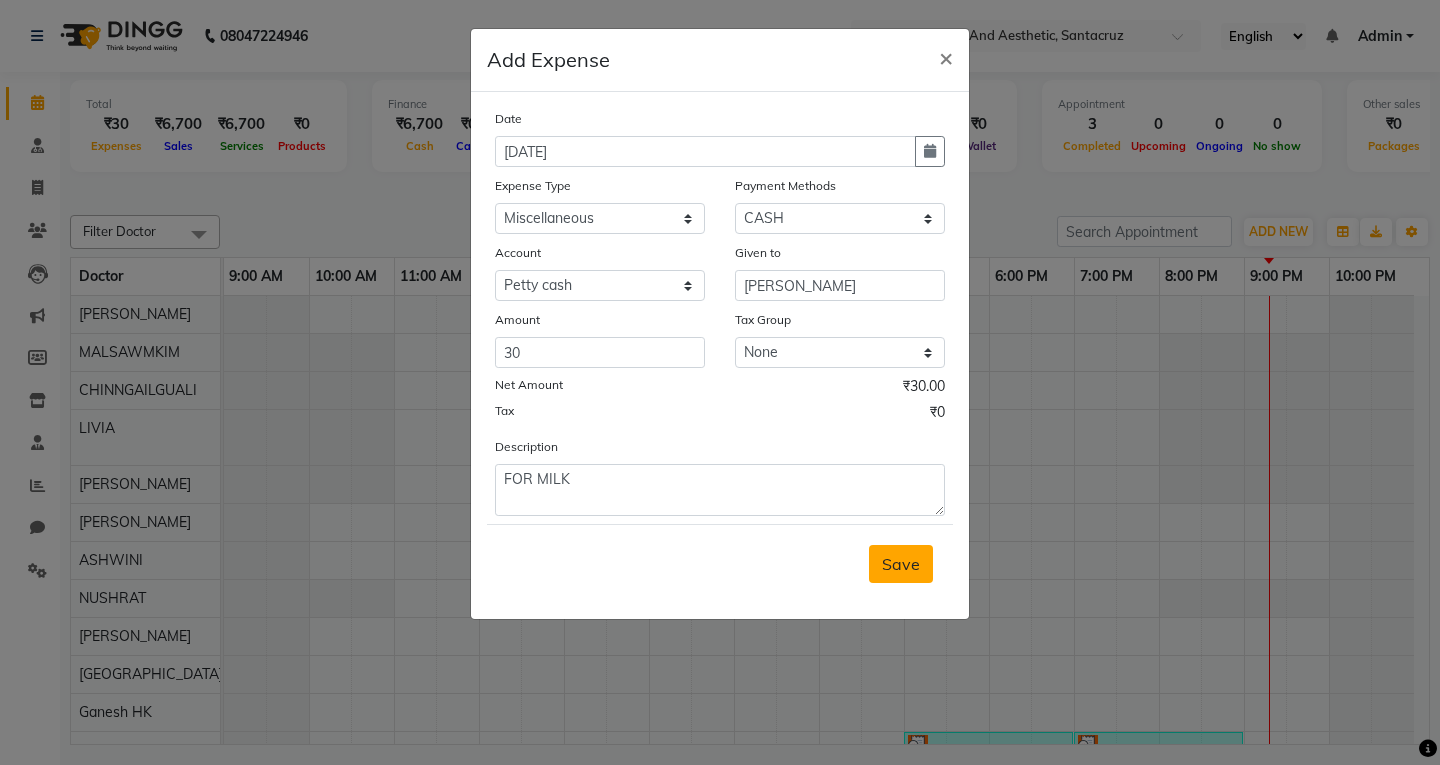 click on "Save" at bounding box center [901, 564] 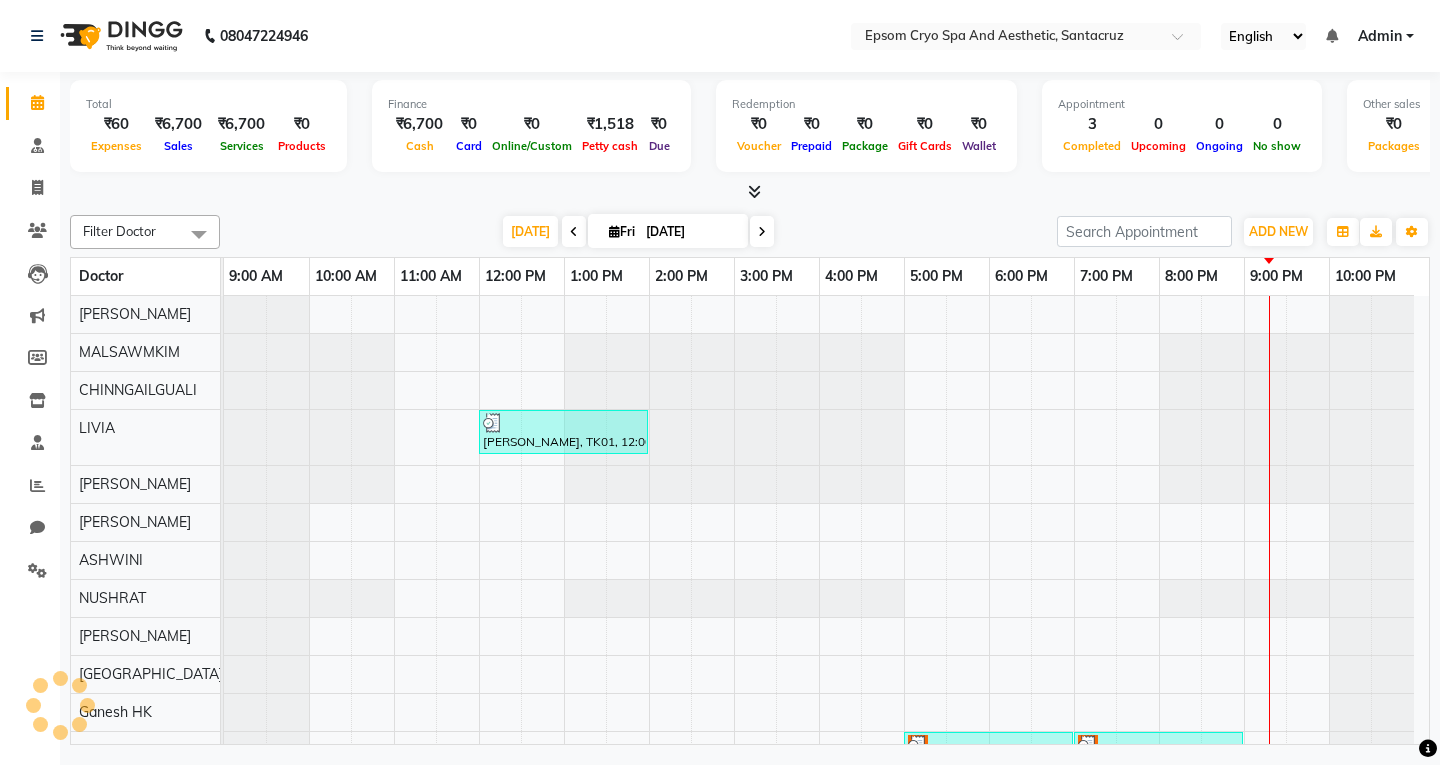 scroll, scrollTop: 0, scrollLeft: 0, axis: both 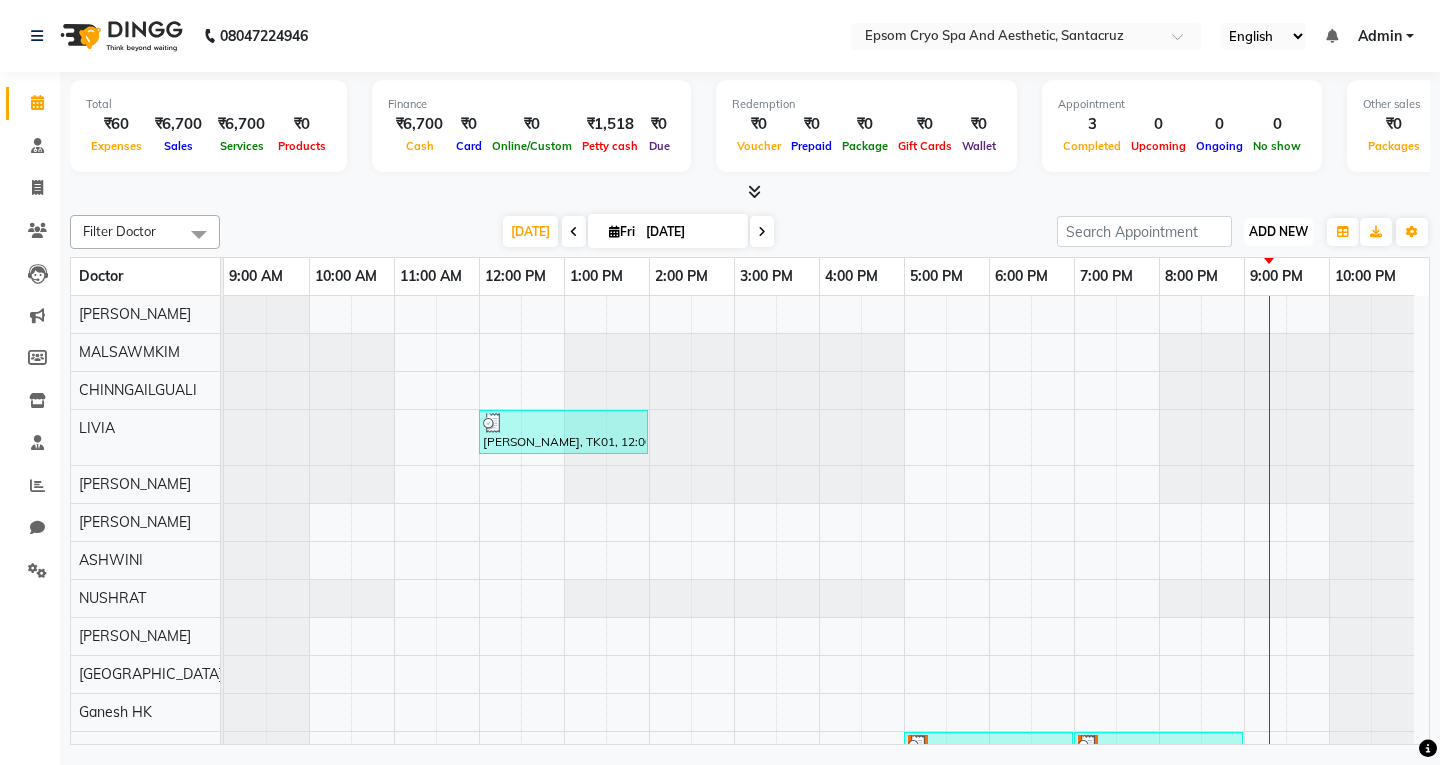 click on "ADD NEW" at bounding box center (1278, 231) 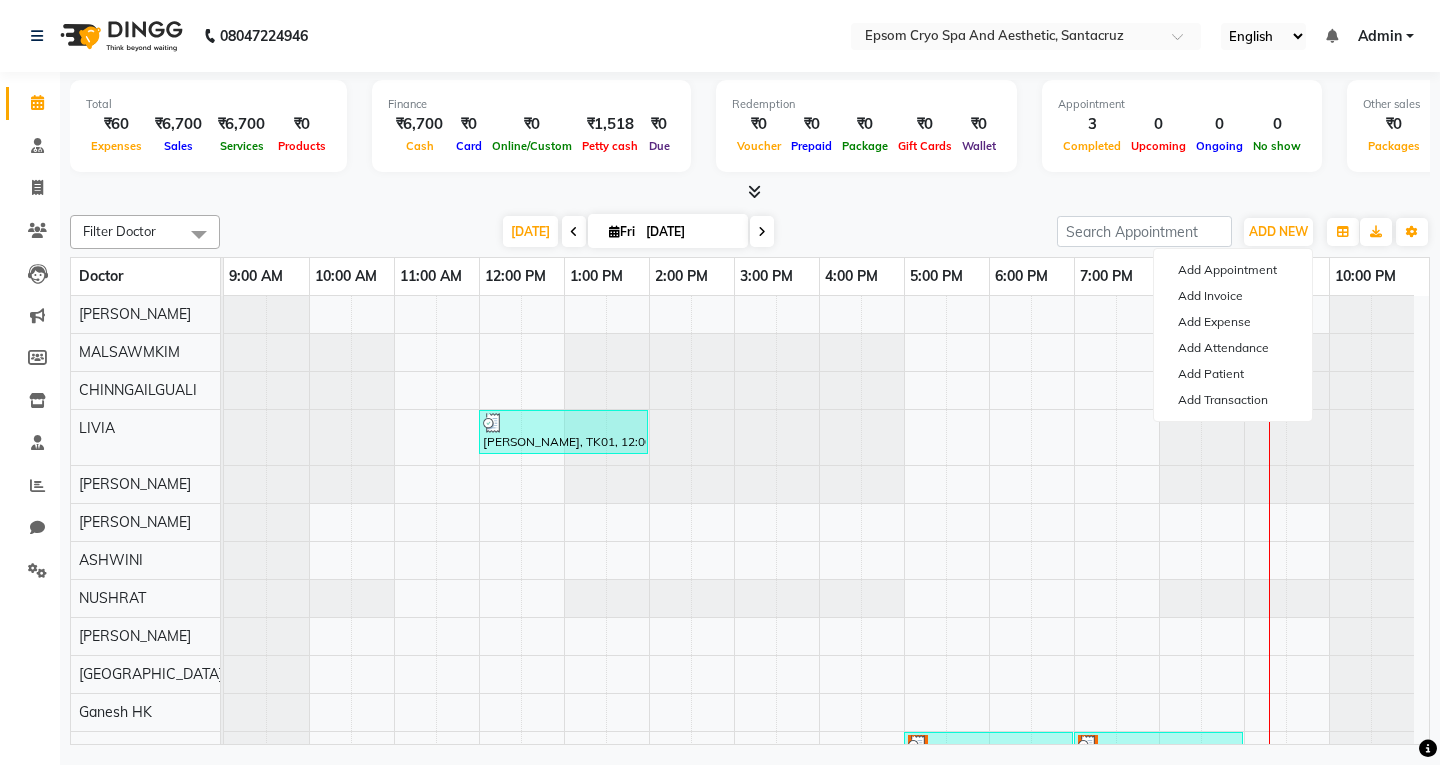 click at bounding box center (750, 192) 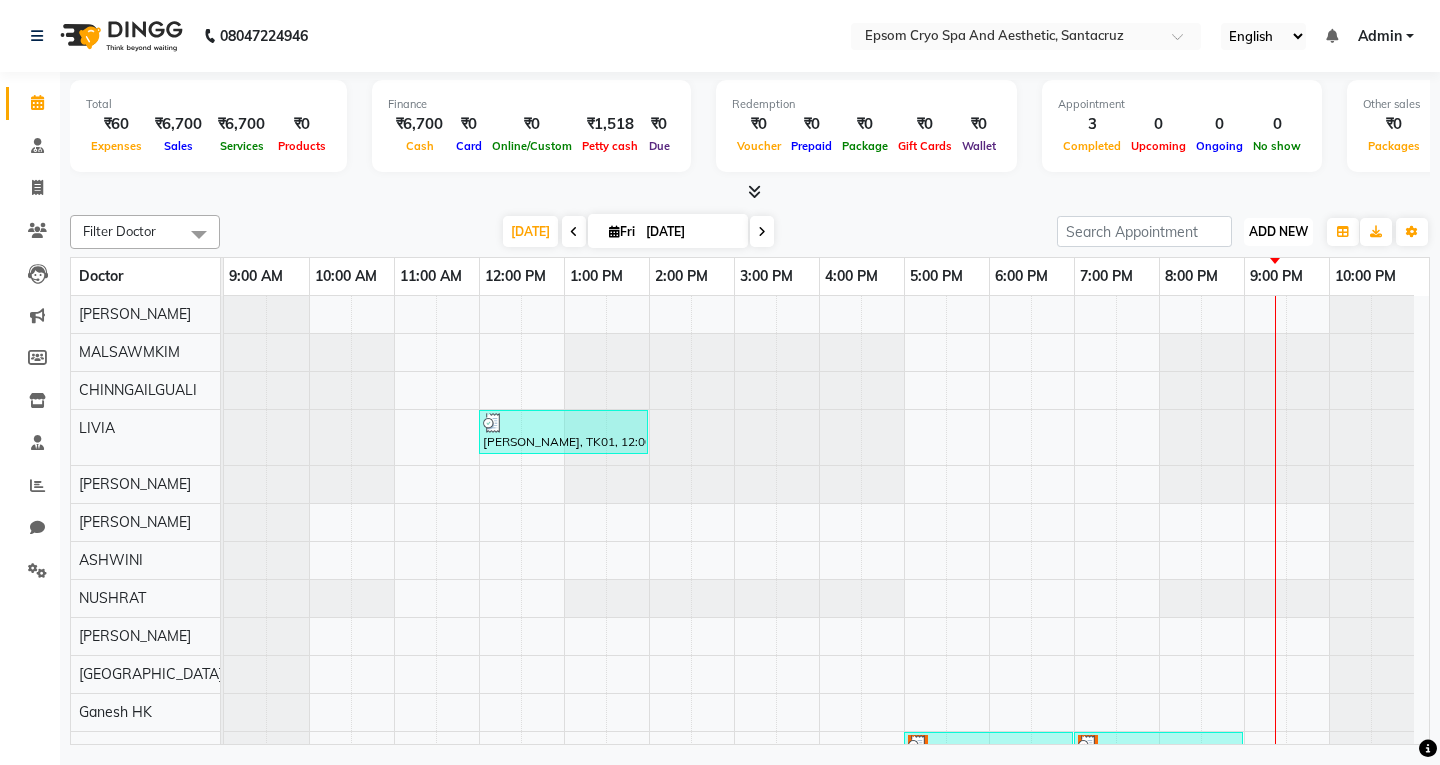 click on "ADD NEW" at bounding box center (1278, 231) 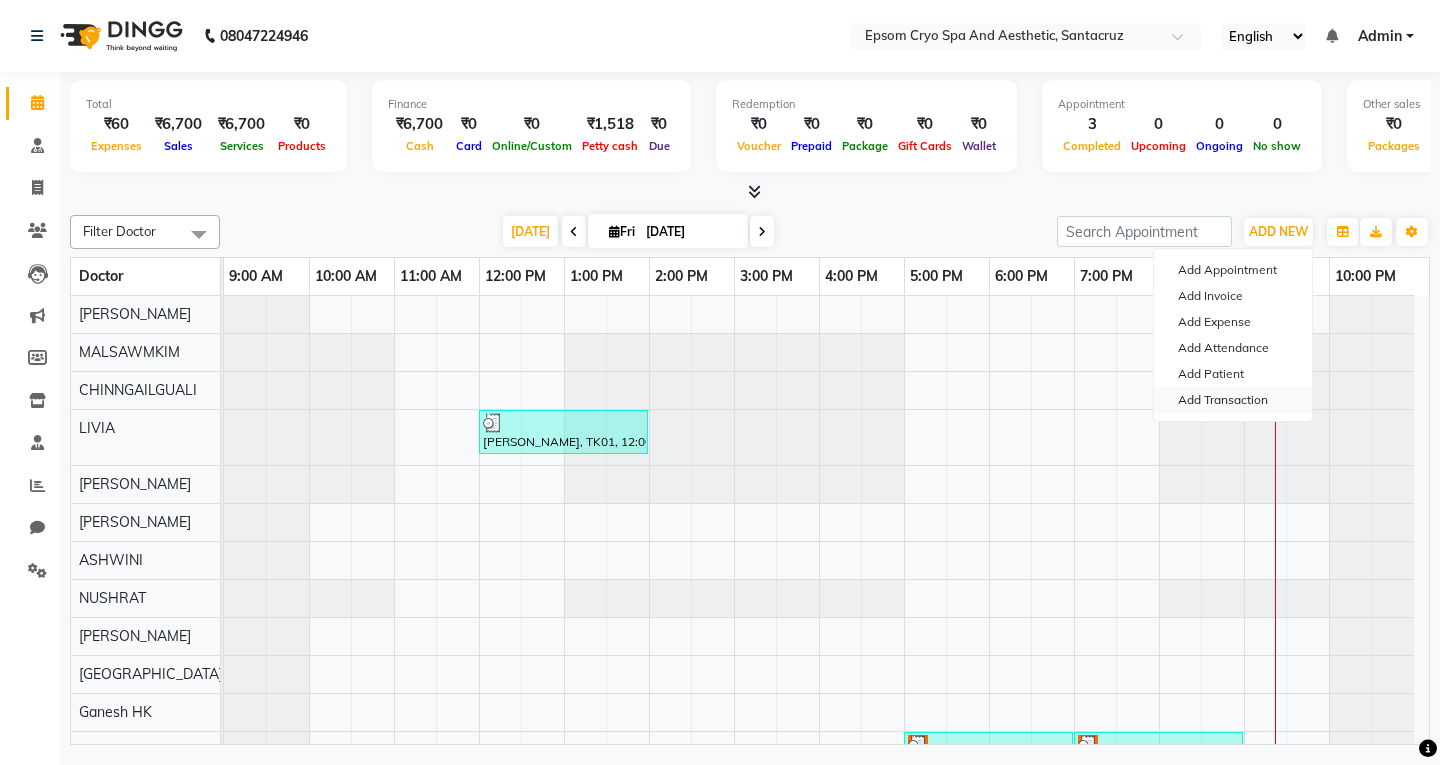 click on "Add Transaction" at bounding box center (1233, 400) 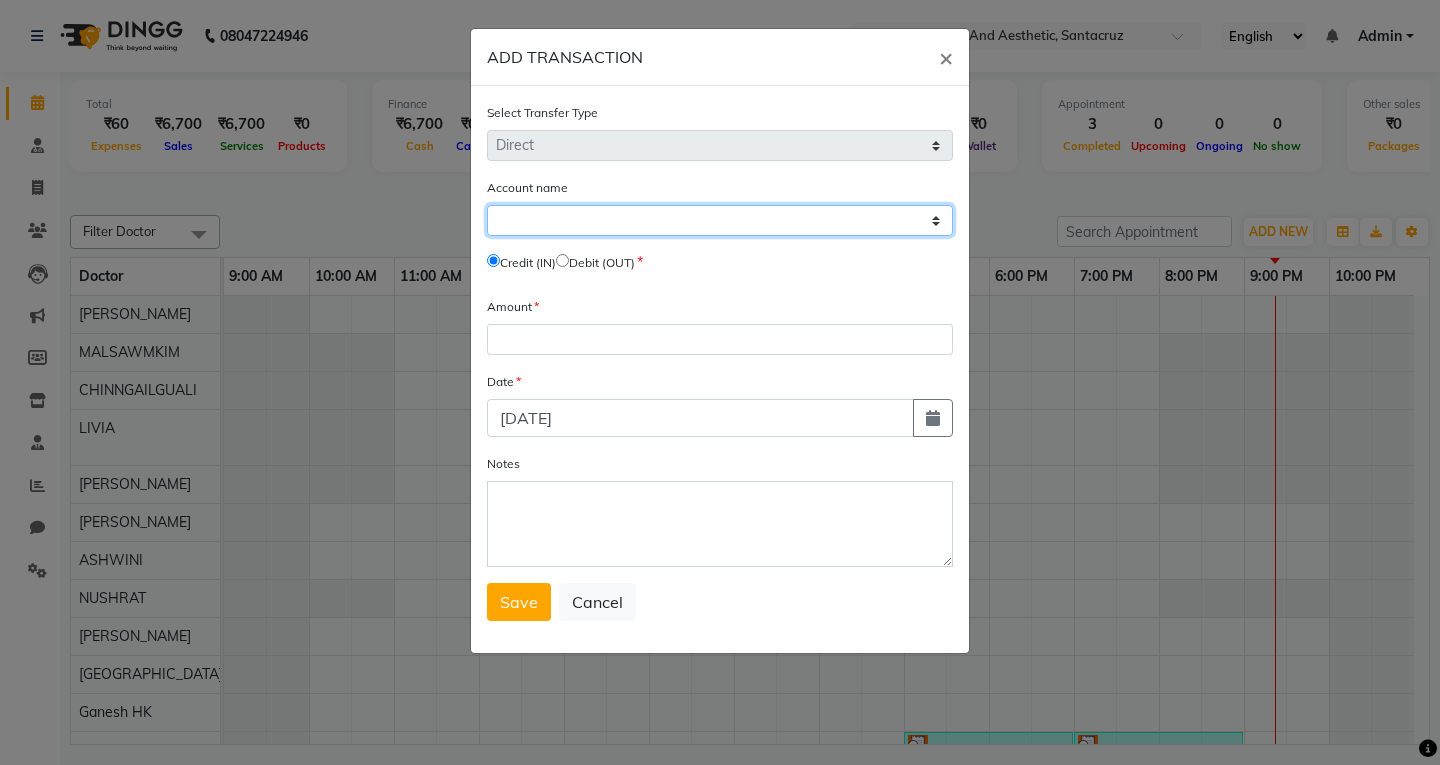 click on "Select Petty Cash Default Account" 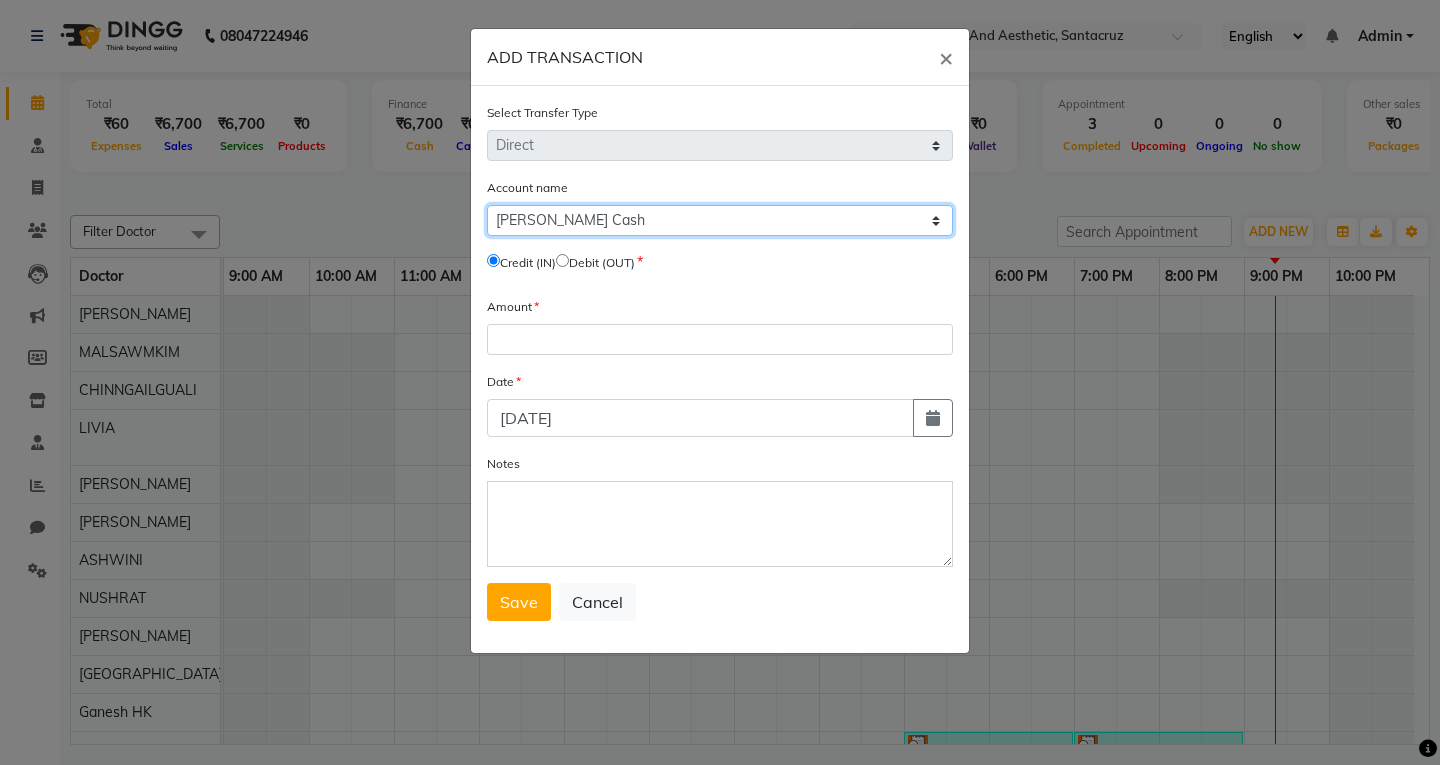 click on "Select Petty Cash Default Account" 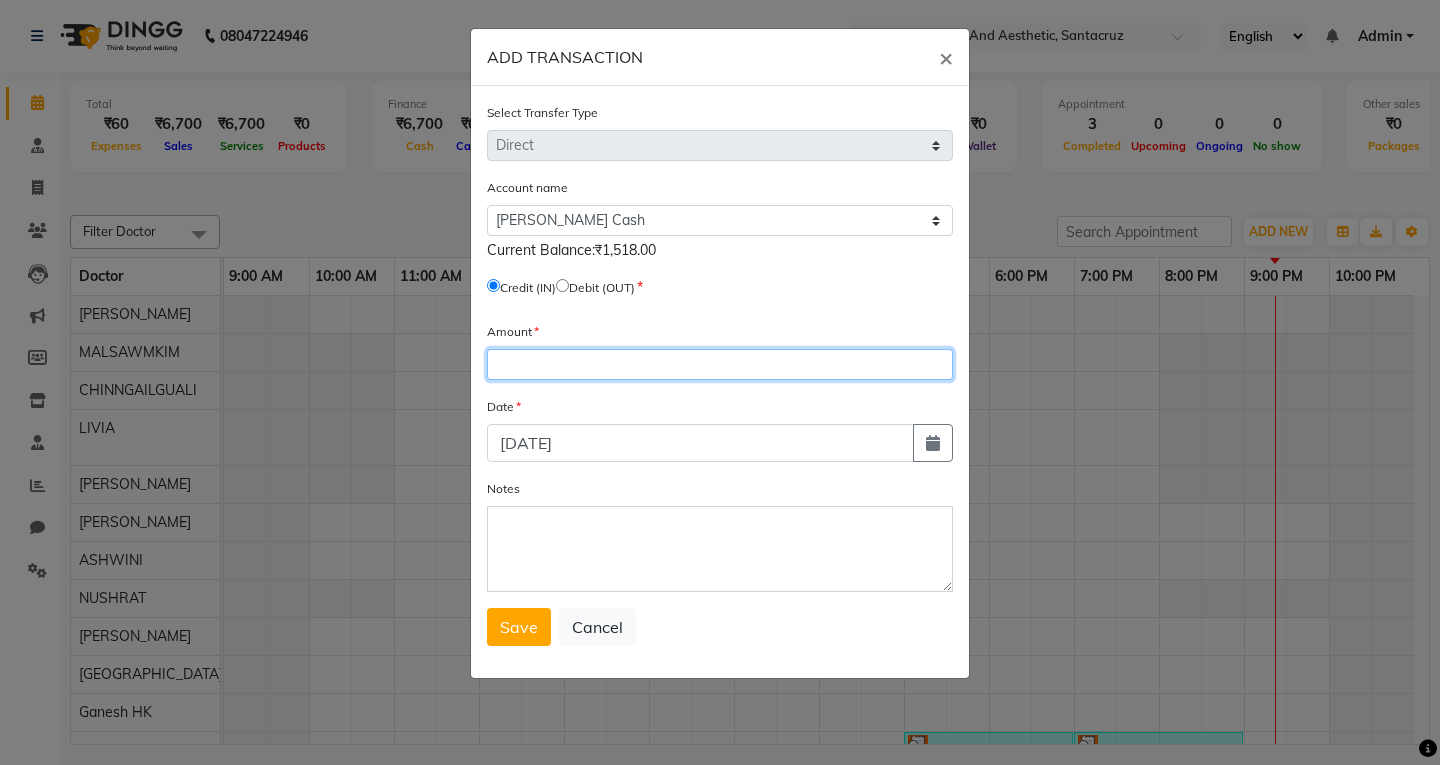 click 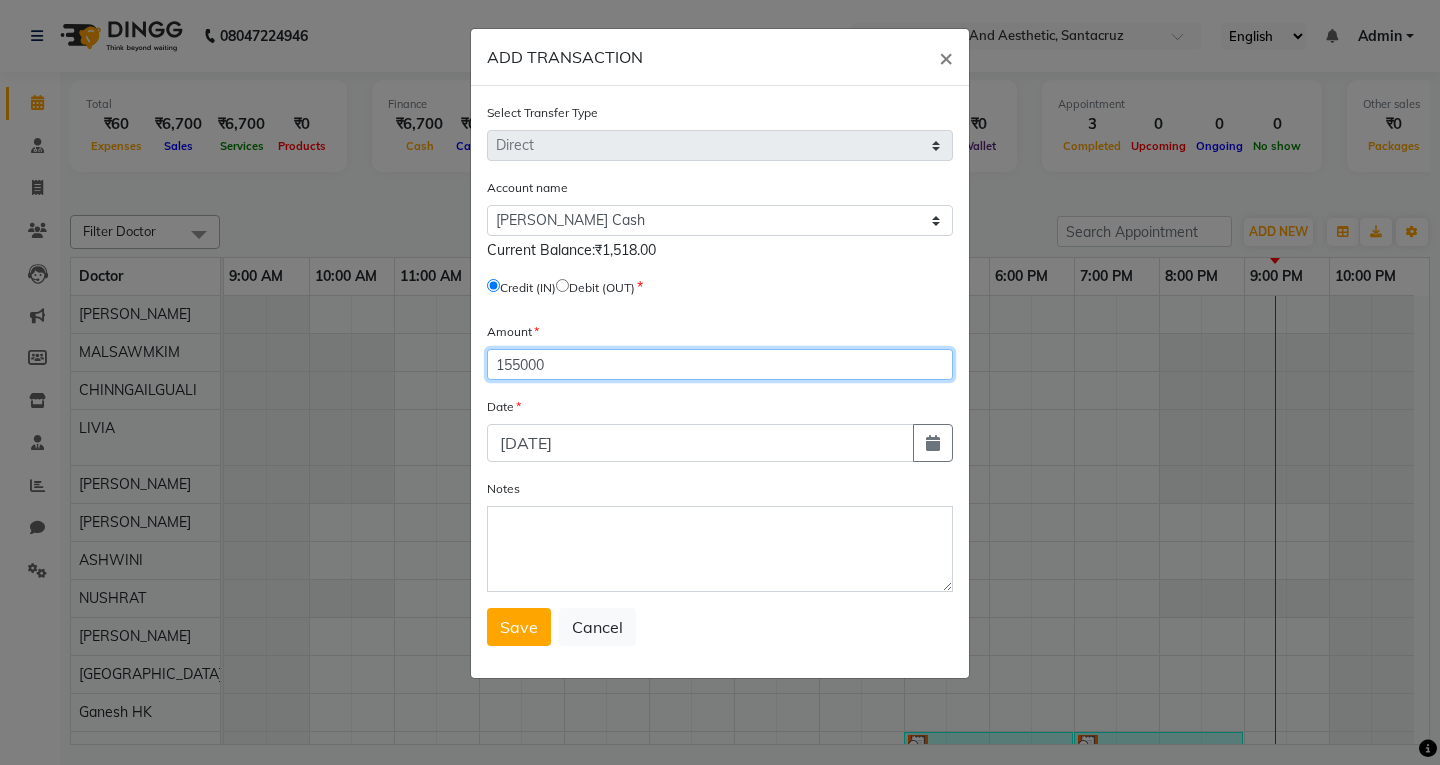 type on "155000" 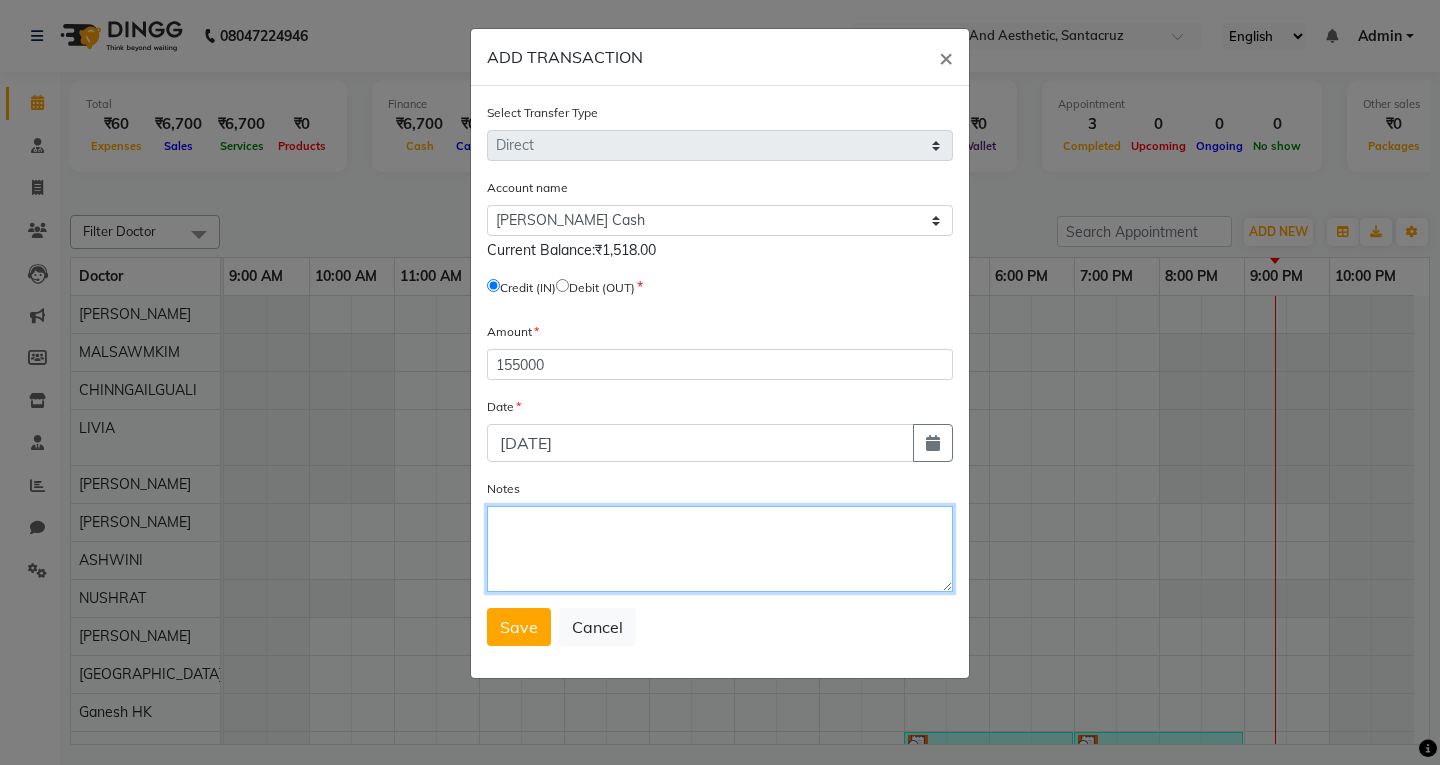 click on "Notes" at bounding box center [720, 549] 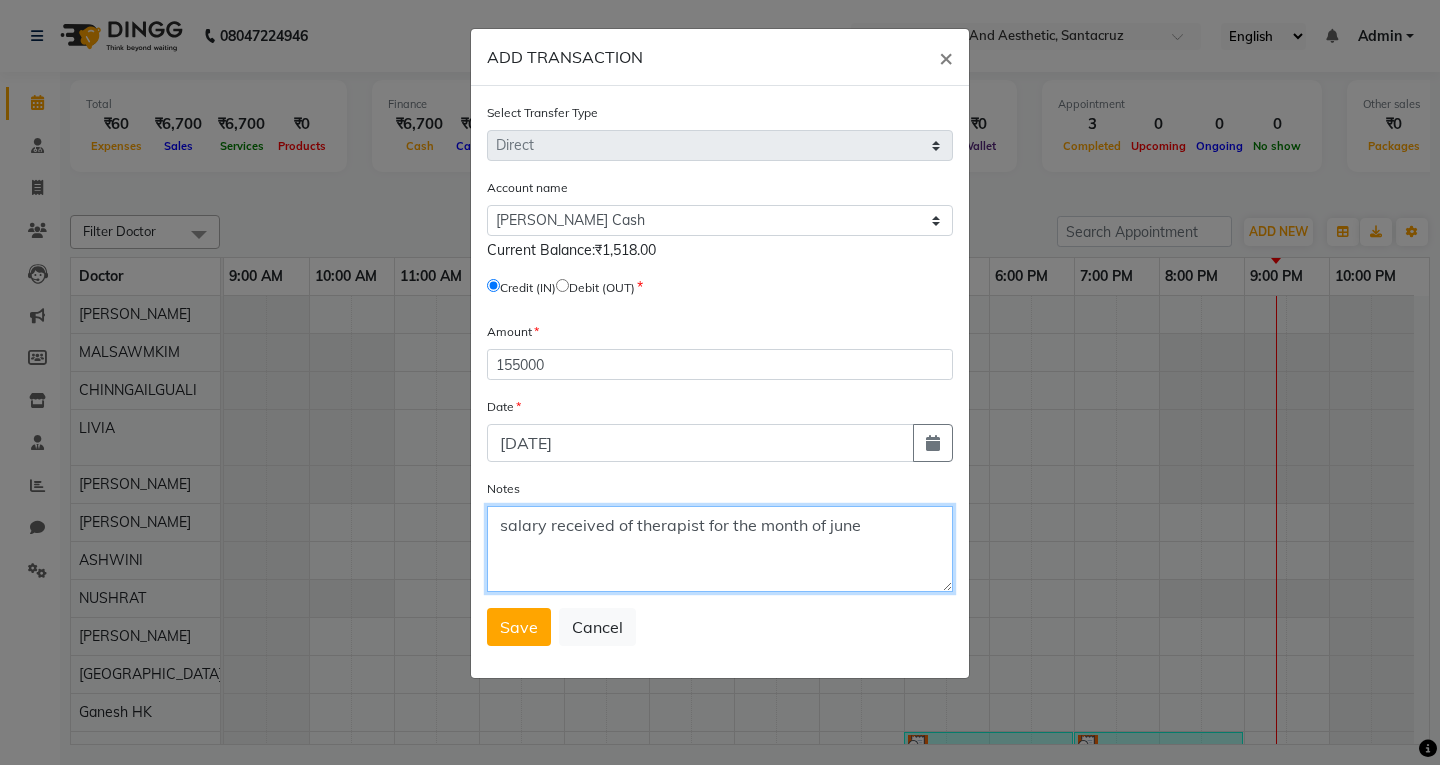 click on "salary received of therapist for the month of june" at bounding box center (720, 549) 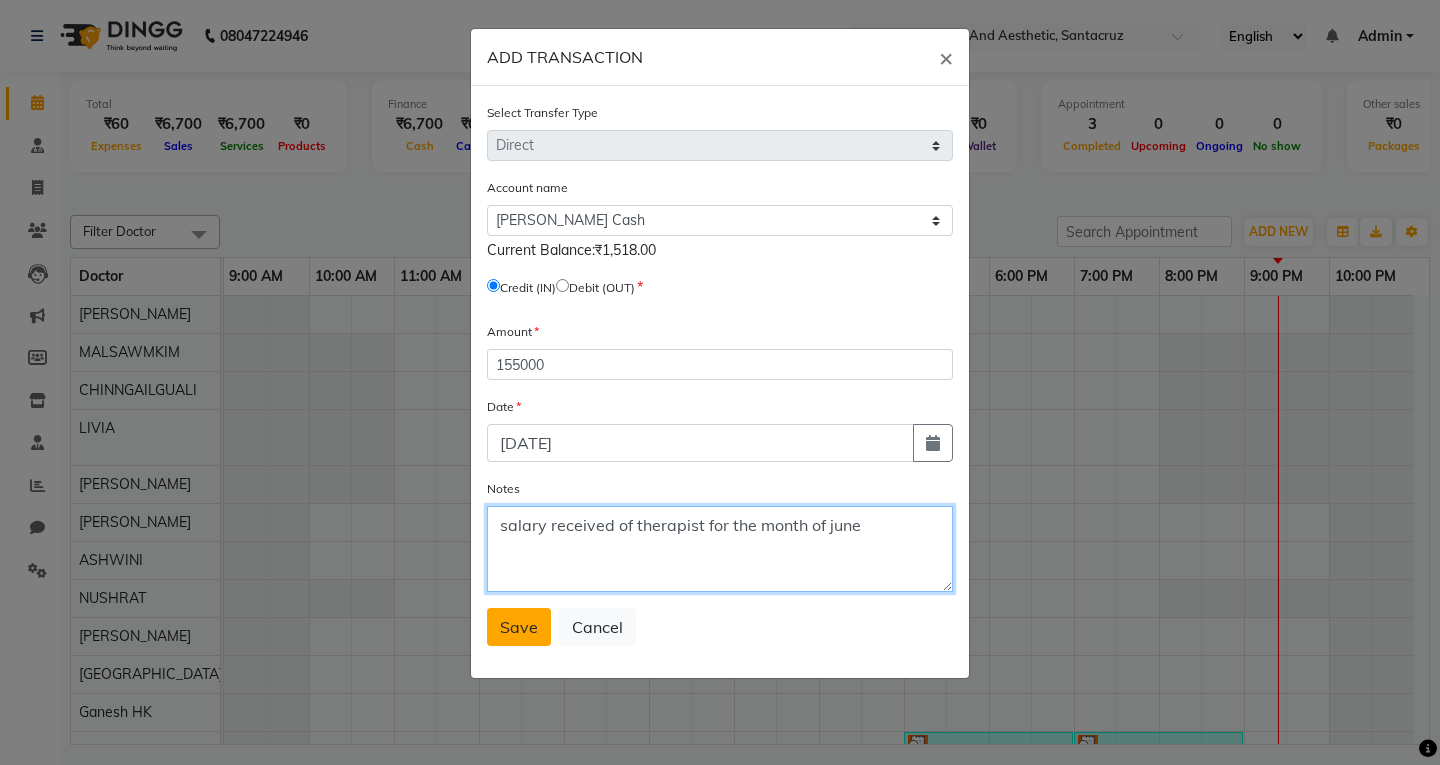 type on "salary received of therapist for the month of june" 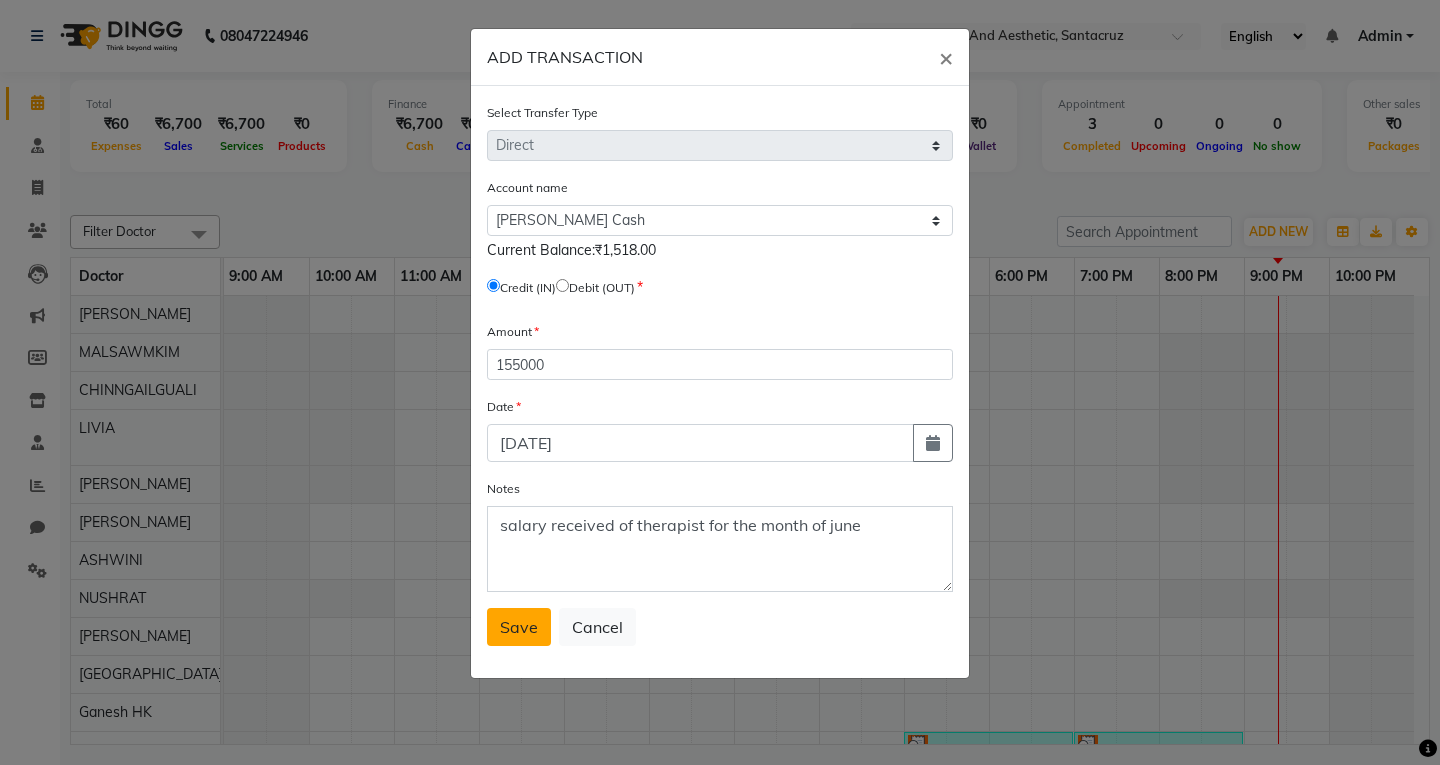 click on "Save" at bounding box center (519, 627) 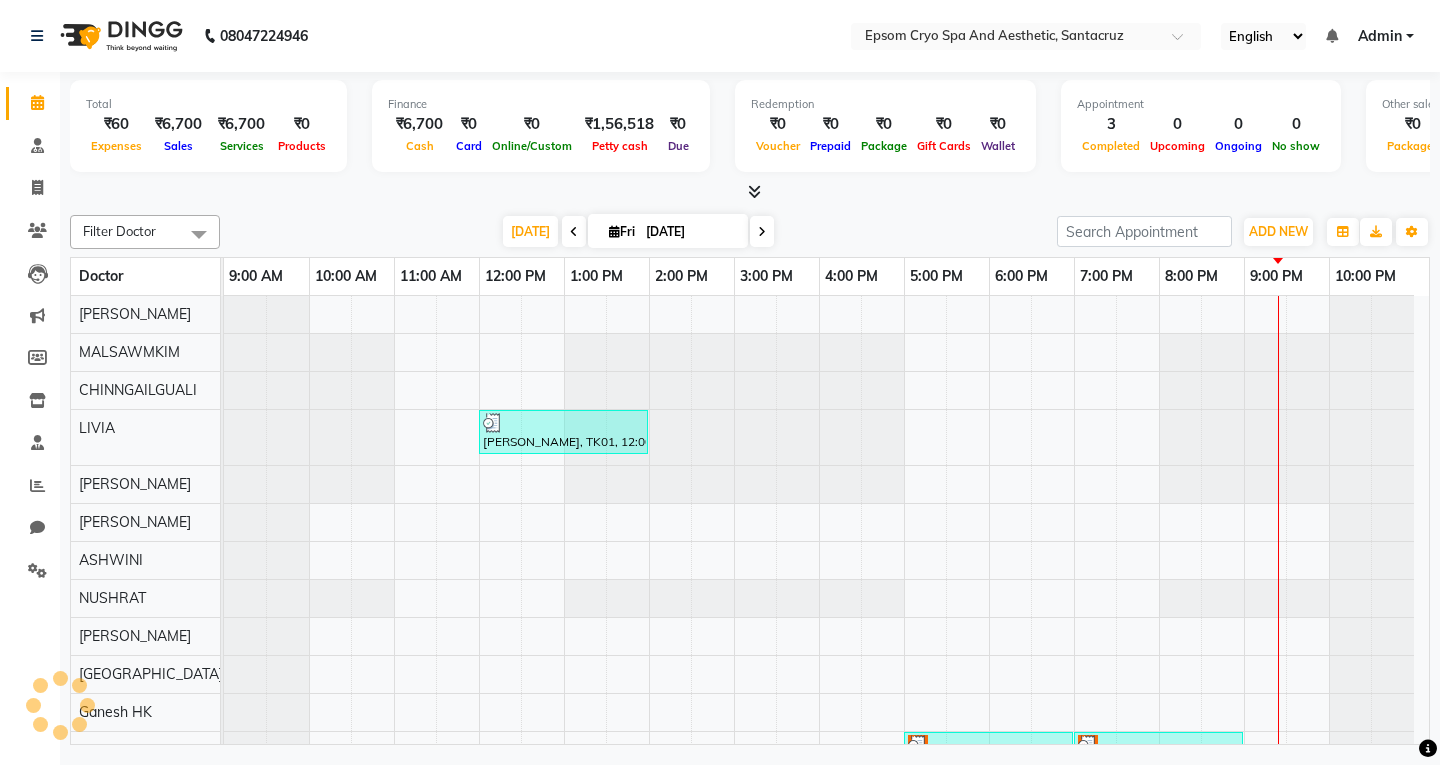 scroll, scrollTop: 0, scrollLeft: 0, axis: both 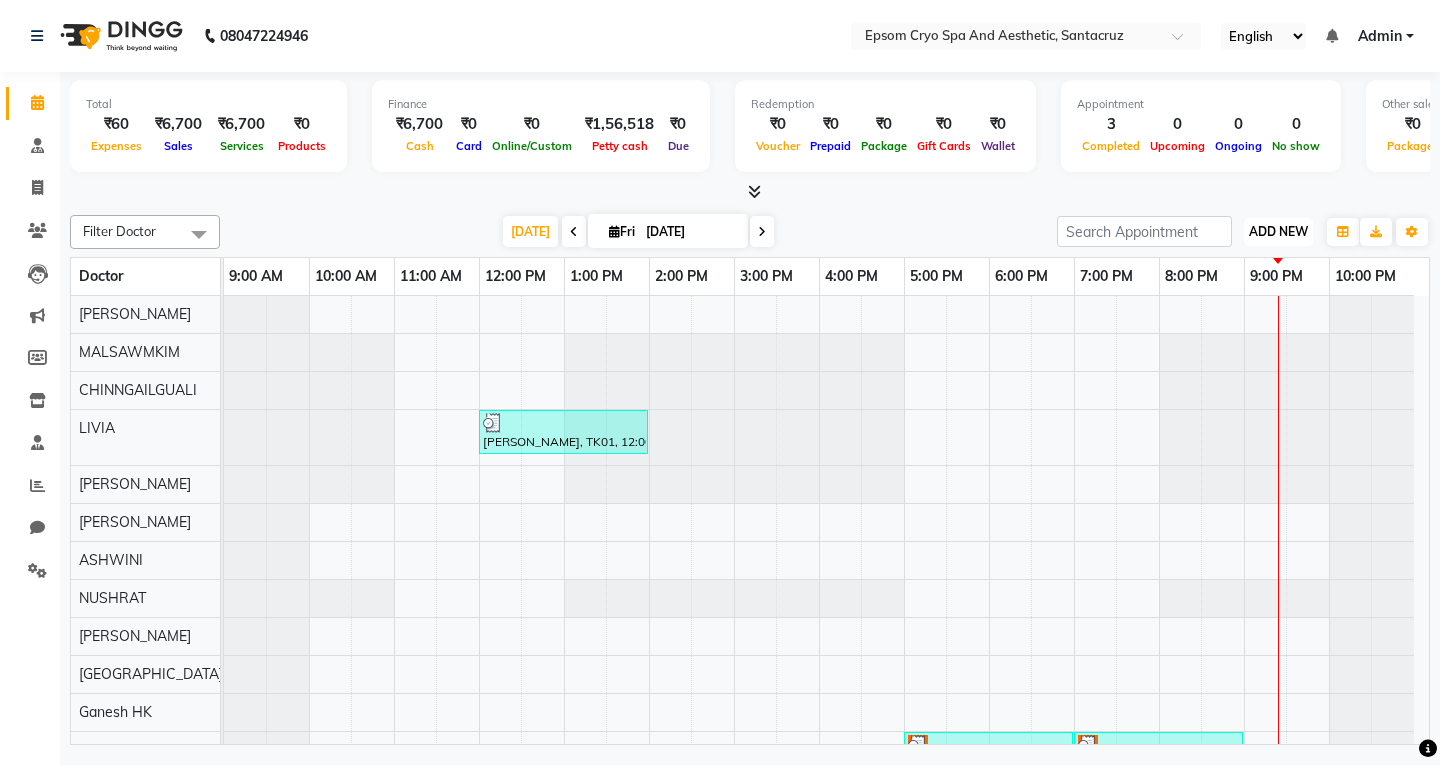 click on "ADD NEW" at bounding box center (1278, 231) 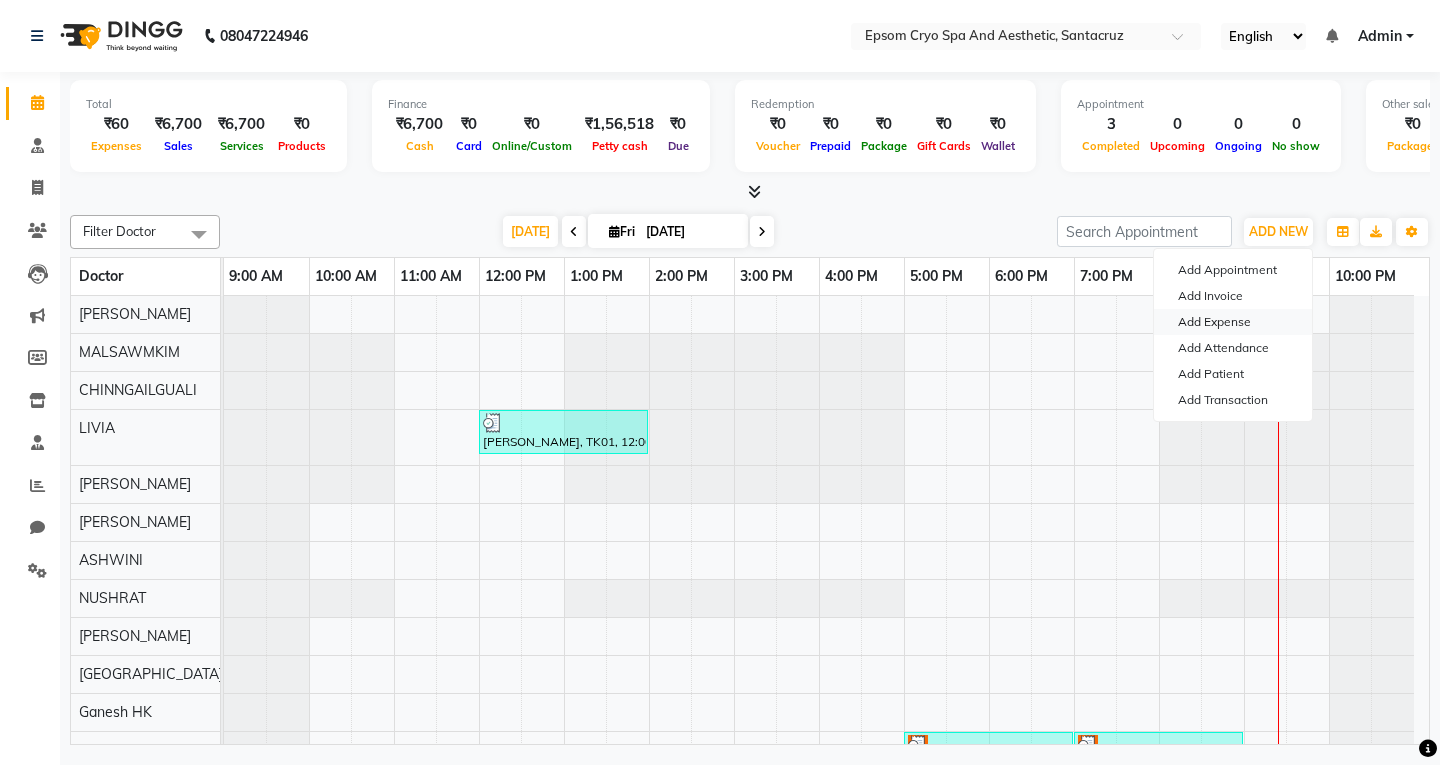 click on "Add Expense" at bounding box center (1233, 322) 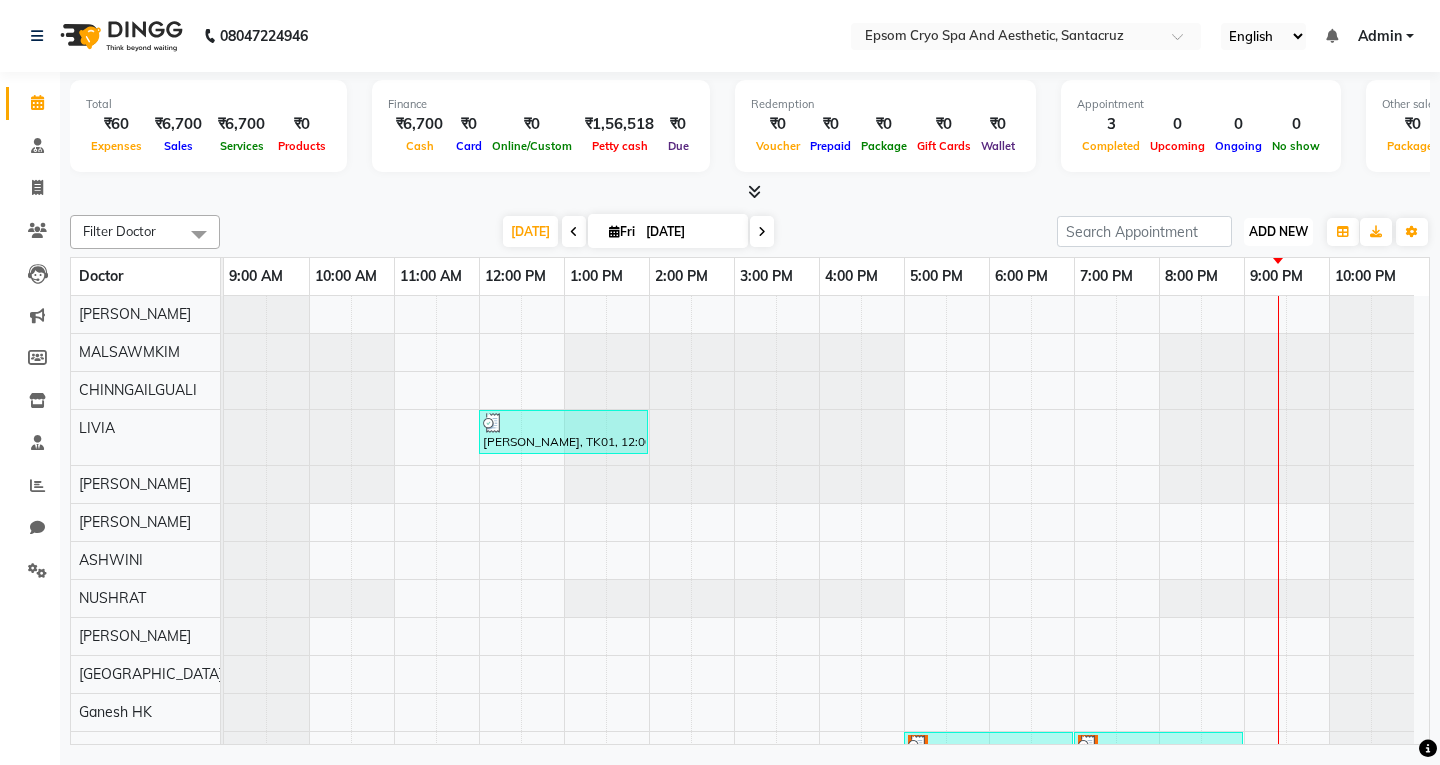 click on "ADD NEW" at bounding box center (1278, 231) 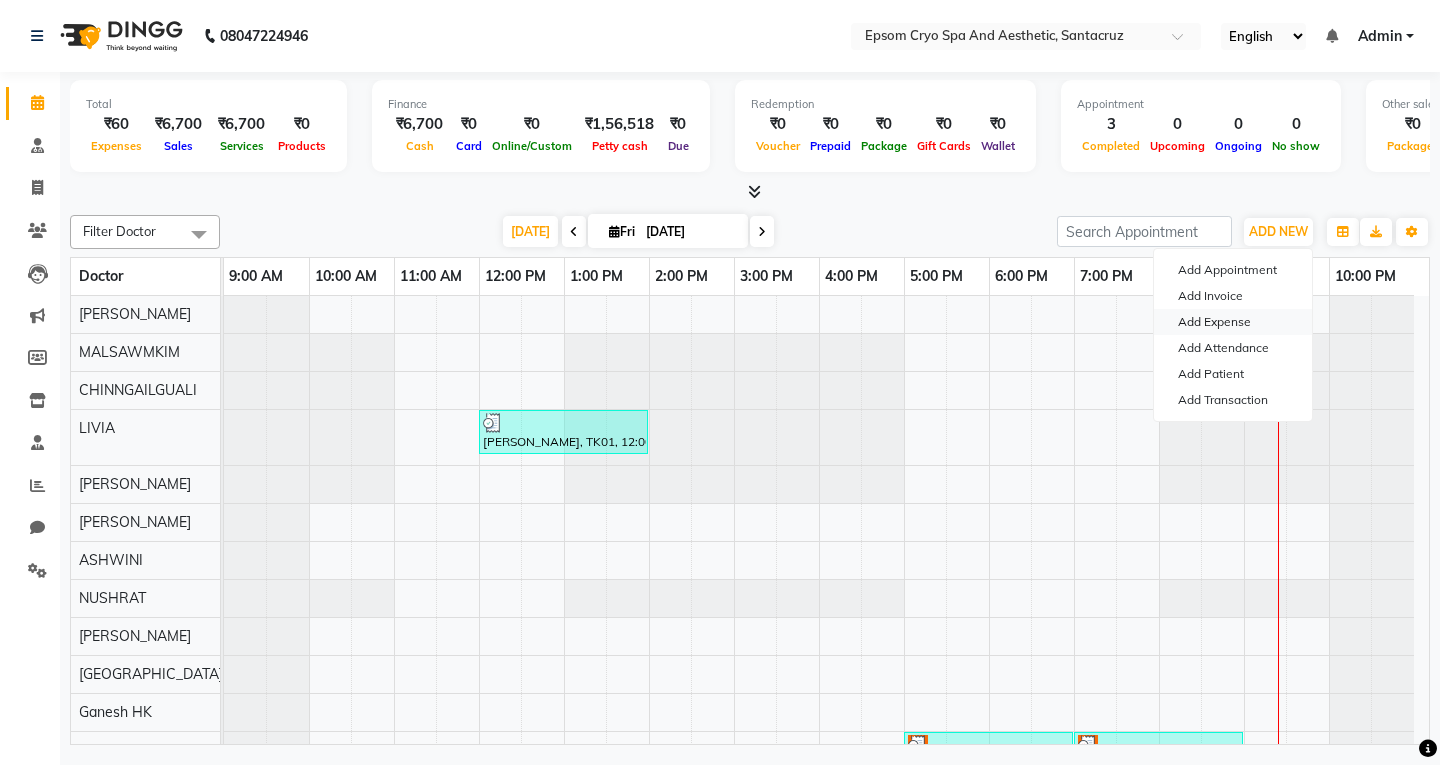 click on "Add Expense" at bounding box center [1233, 322] 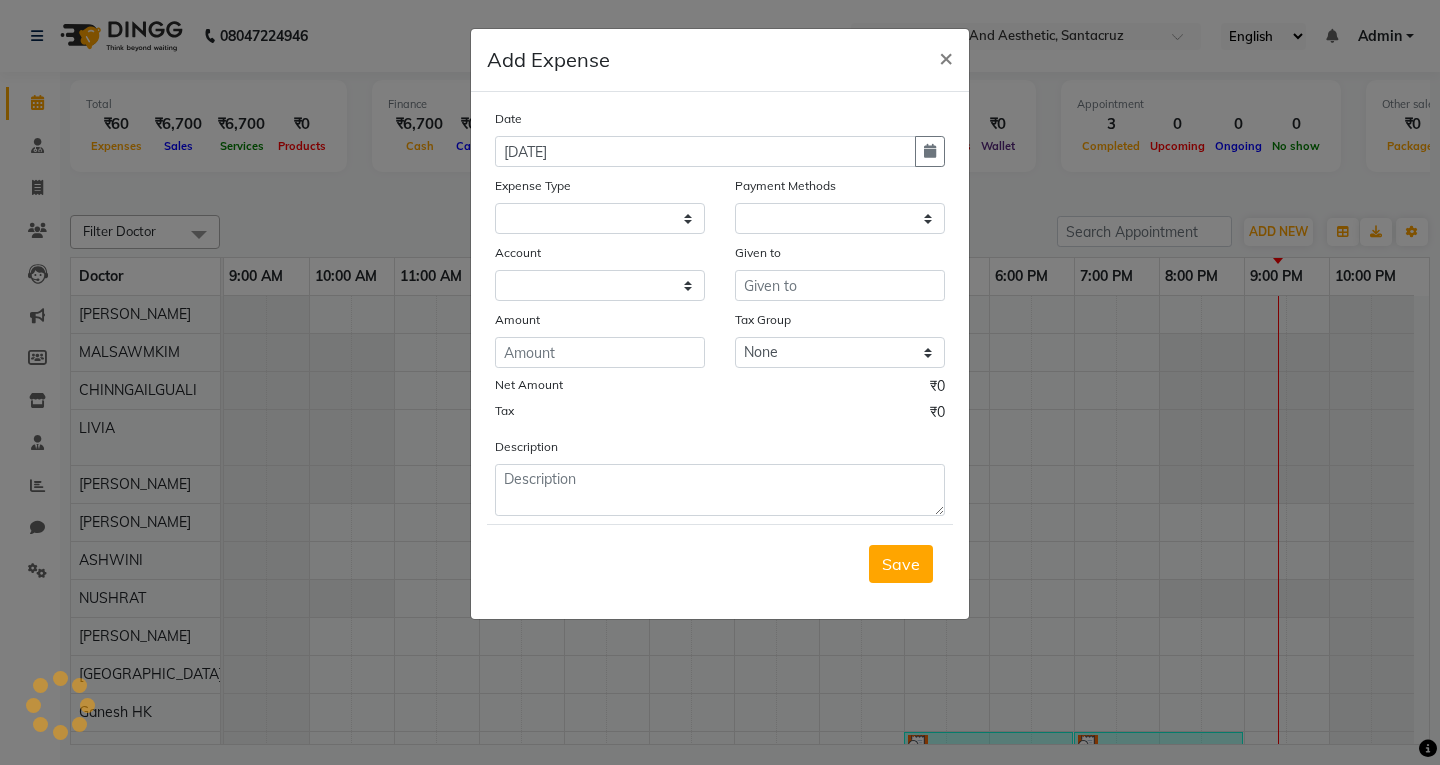 select 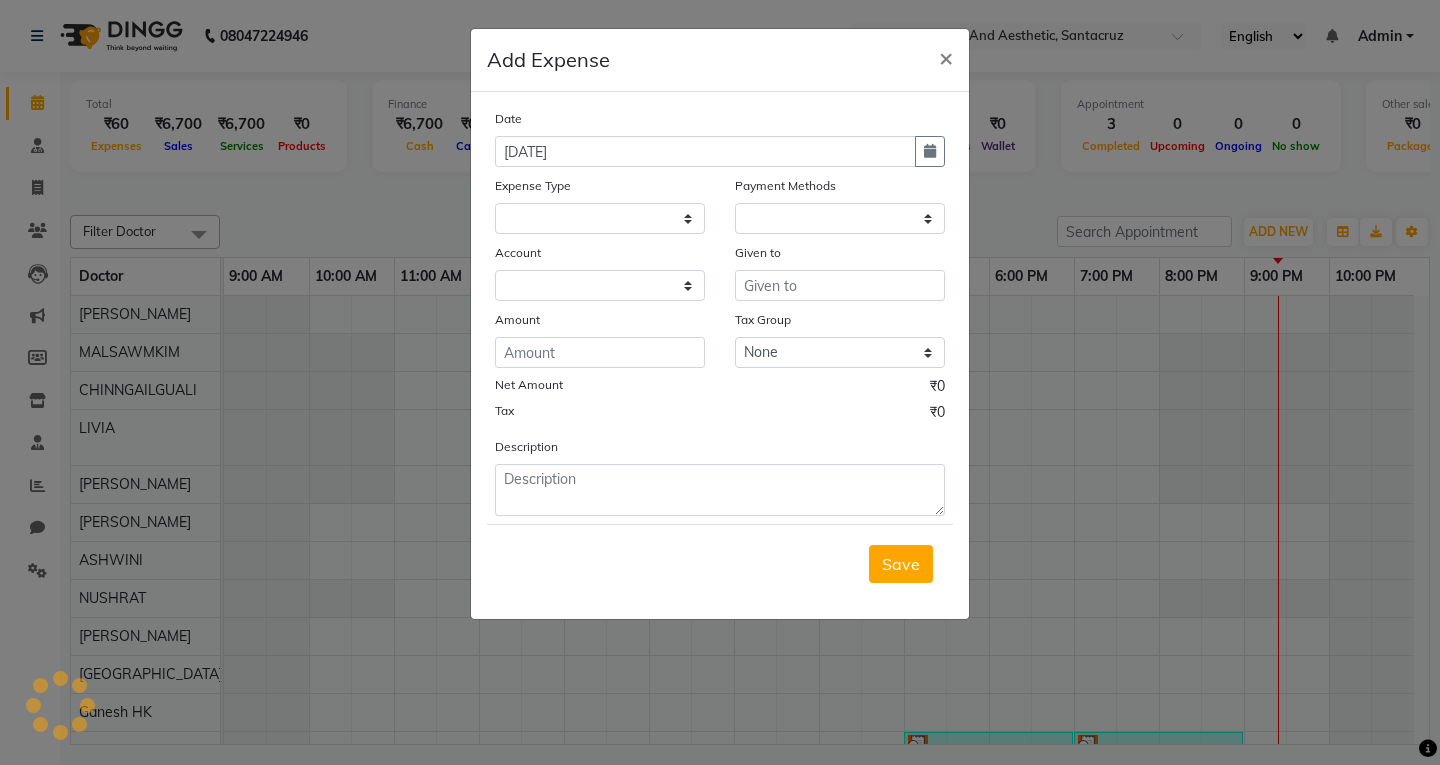 select on "1" 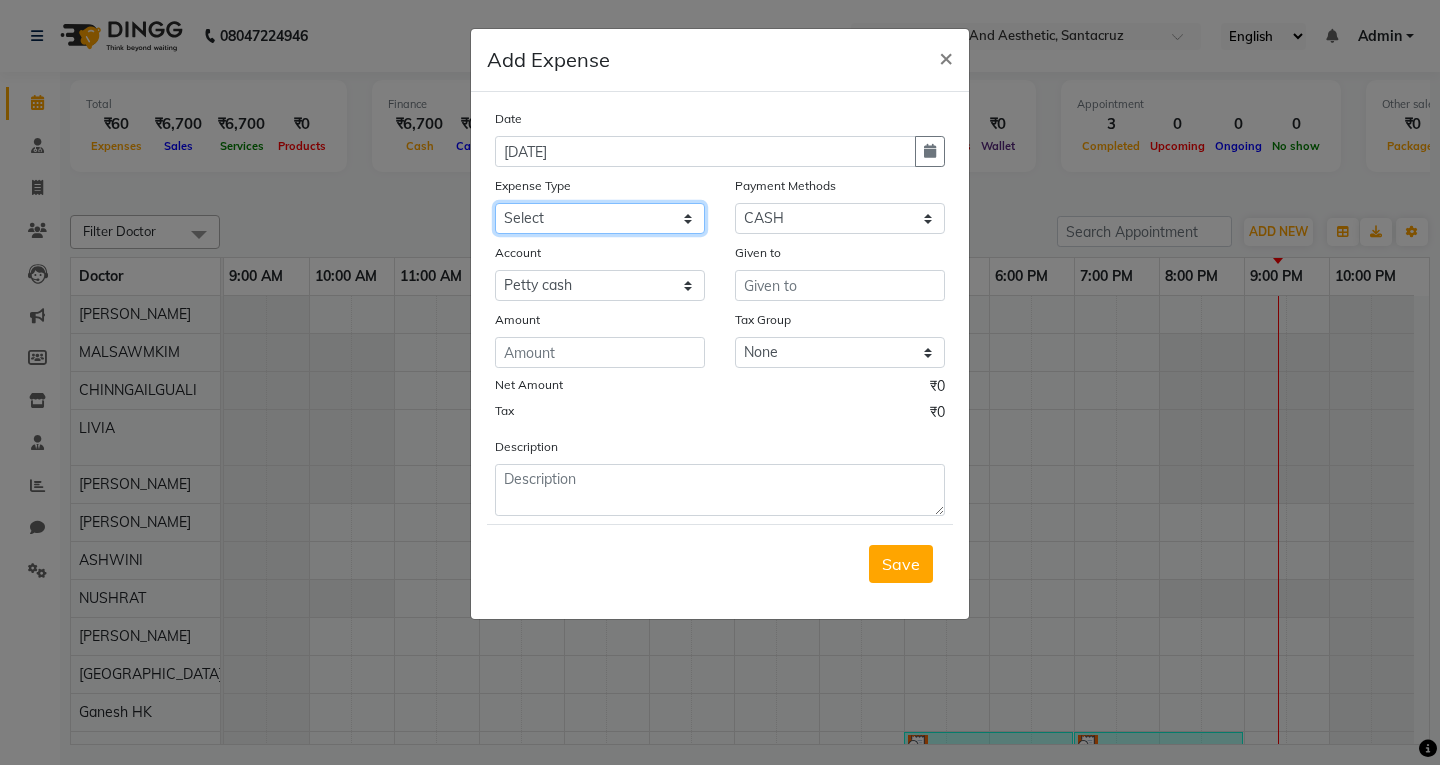 click on "Select Advance Salary Bank charges Car maintenance  Cash transfer to bank Cash transfer to hub Client Snacks Clinical charges Equipment Fuel Govt fee Incentive Insurance International purchase Loan Repayment Maintenance Marketing Miscellaneous MRA Other Pantry Product Rent Salary Staff Snacks Tax Tea & Refreshment Utilities" 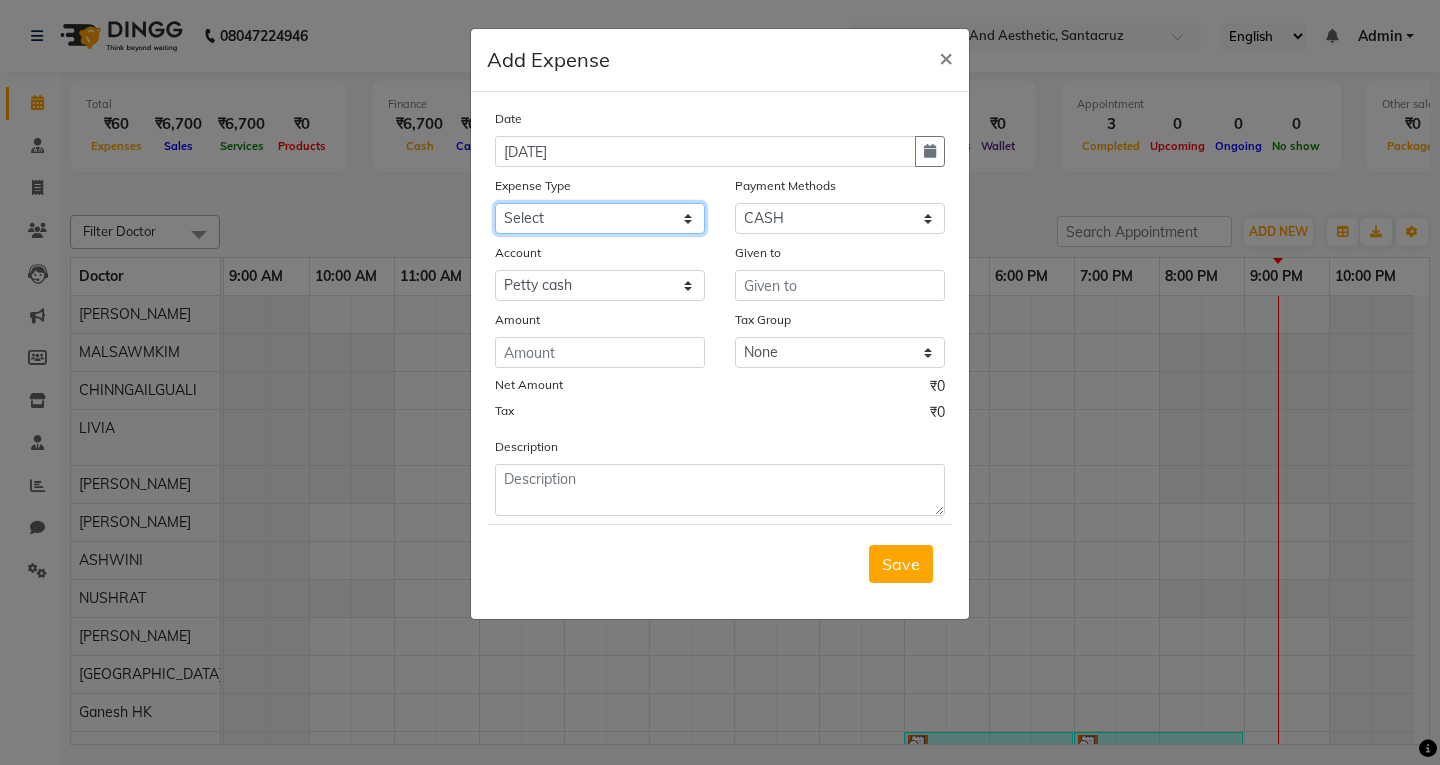 select on "2" 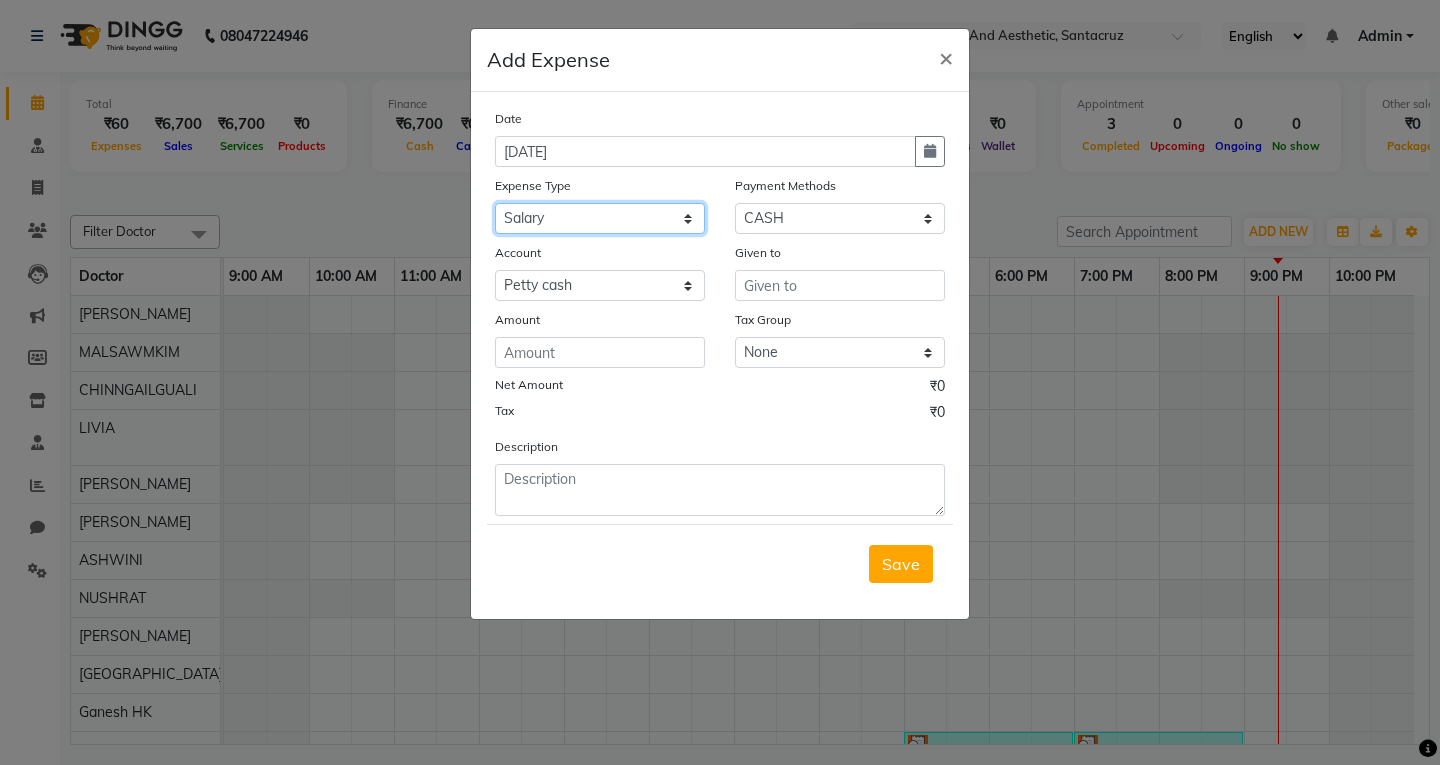 click on "Select Advance Salary Bank charges Car maintenance  Cash transfer to bank Cash transfer to hub Client Snacks Clinical charges Equipment Fuel Govt fee Incentive Insurance International purchase Loan Repayment Maintenance Marketing Miscellaneous MRA Other Pantry Product Rent Salary Staff Snacks Tax Tea & Refreshment Utilities" 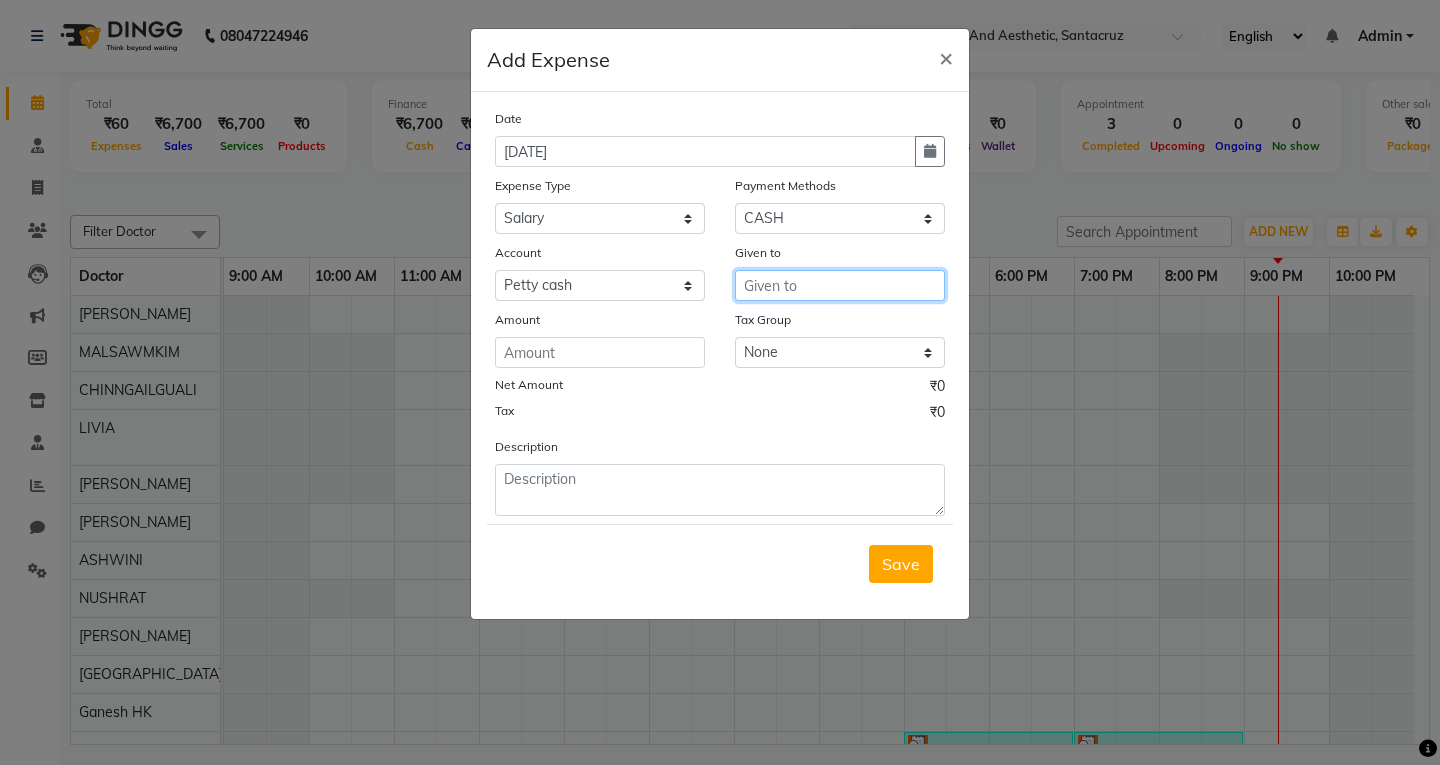click at bounding box center (840, 285) 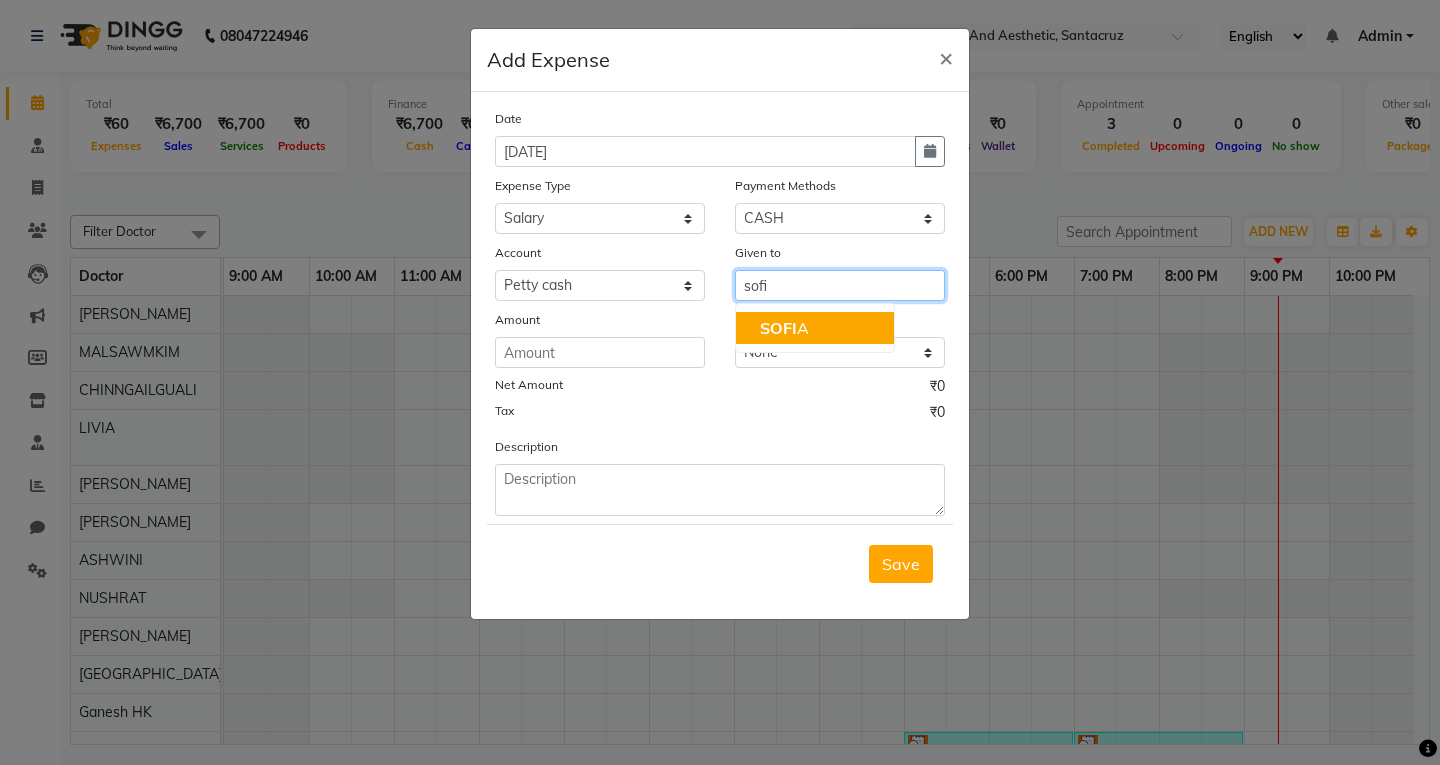 click on "SOFI A" at bounding box center [815, 328] 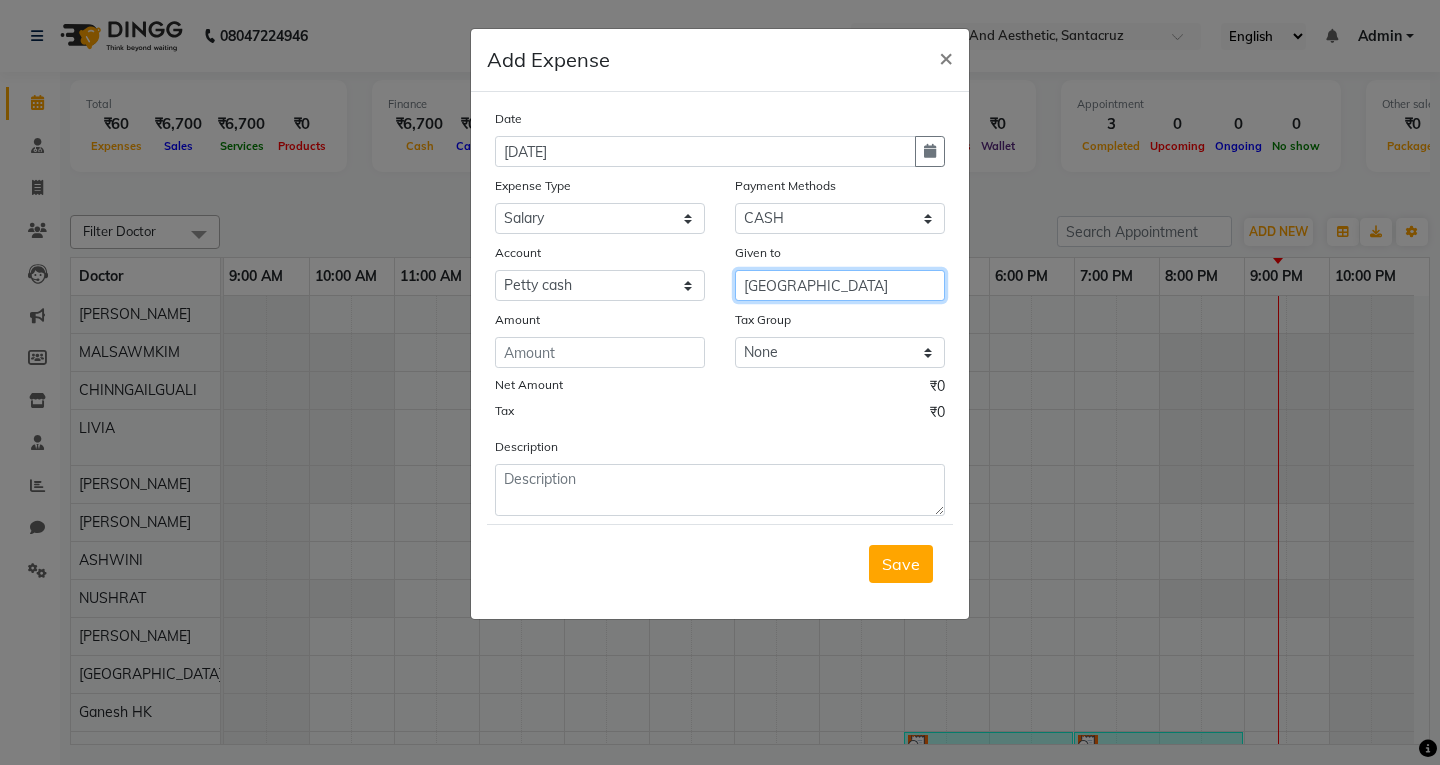 type on "[GEOGRAPHIC_DATA]" 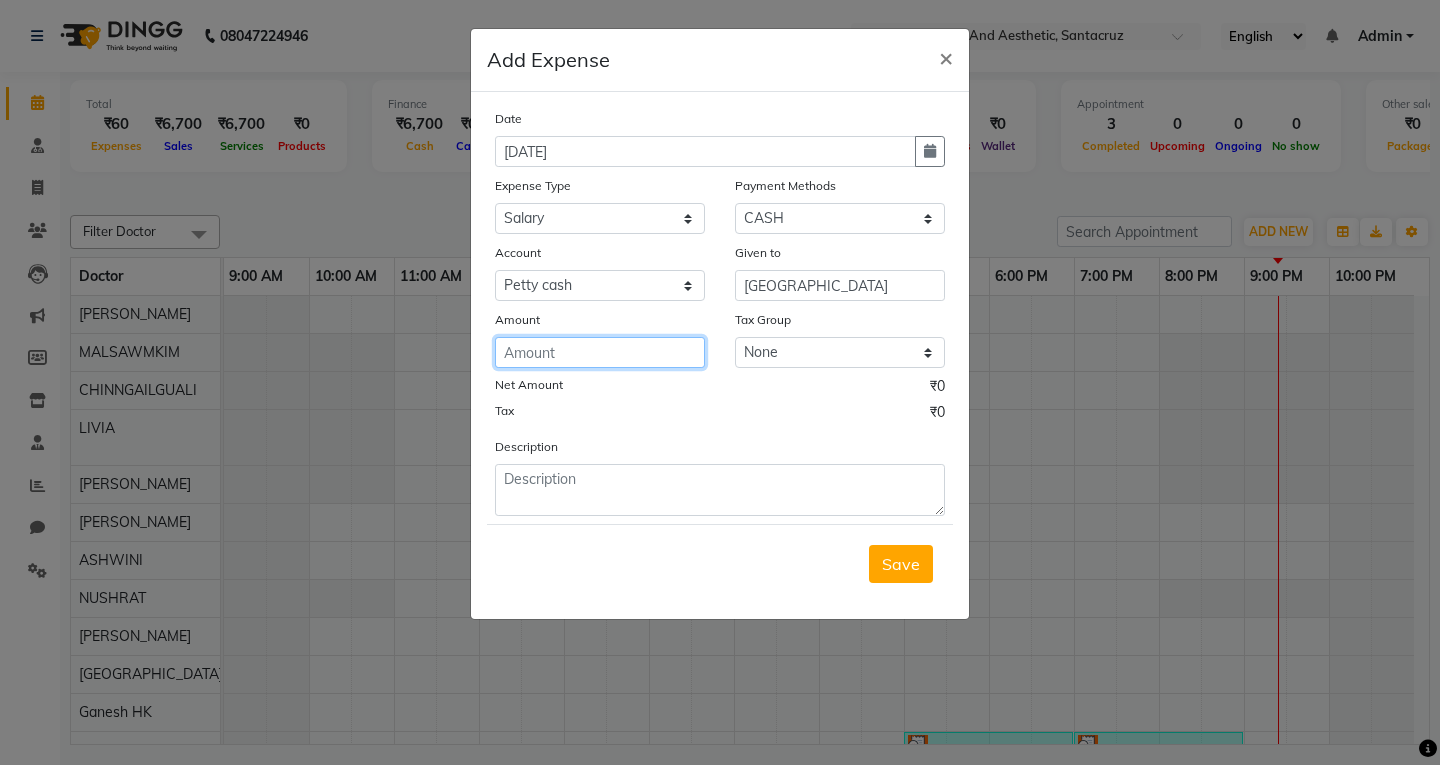 click 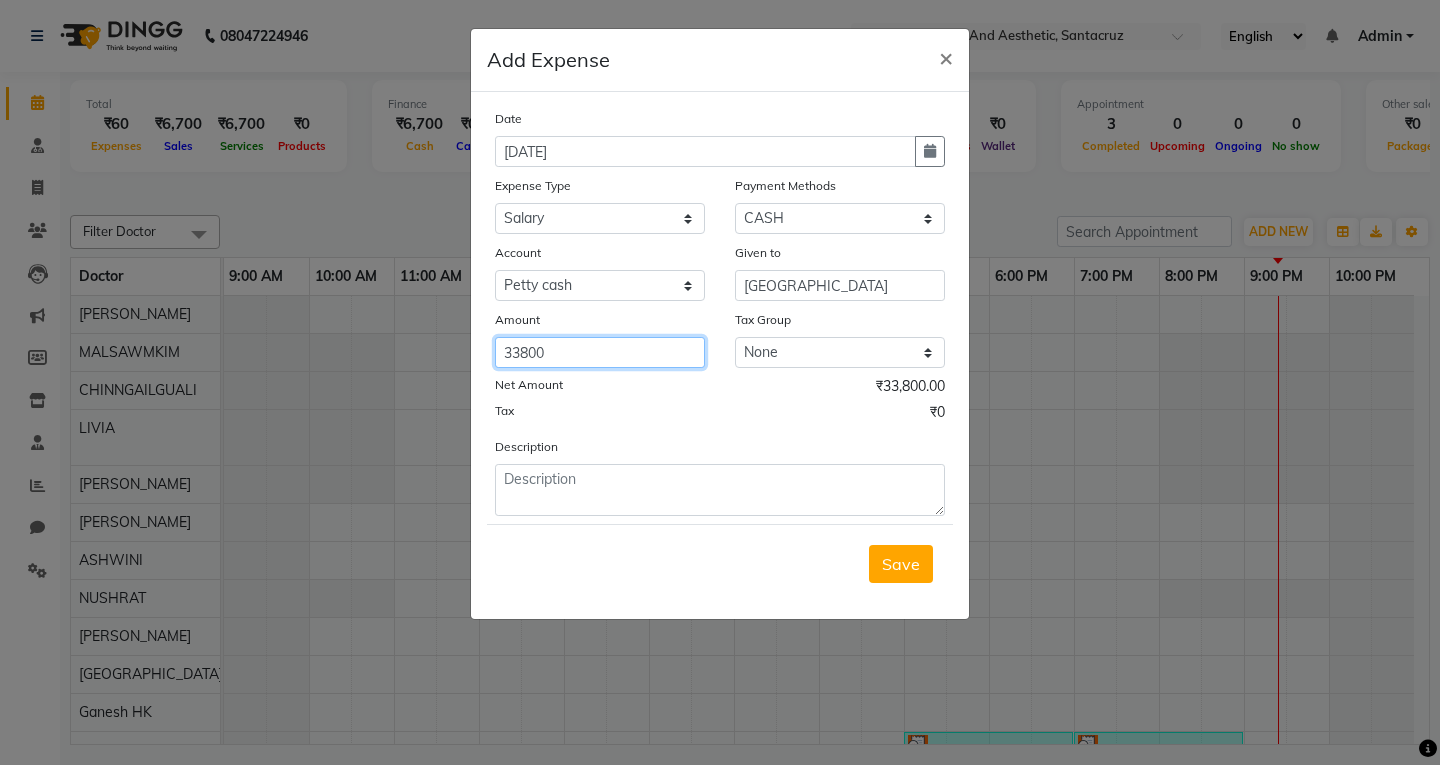 type on "33800" 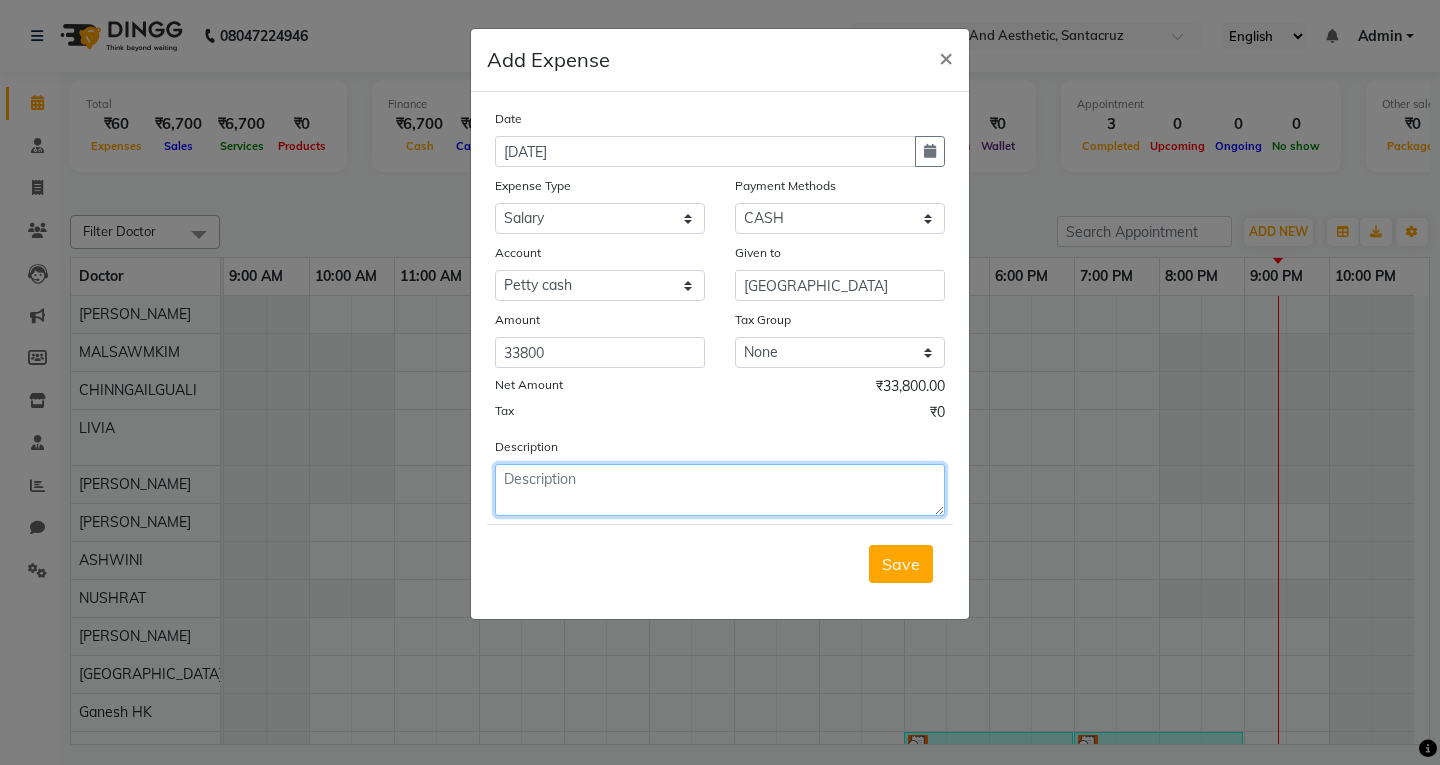 click 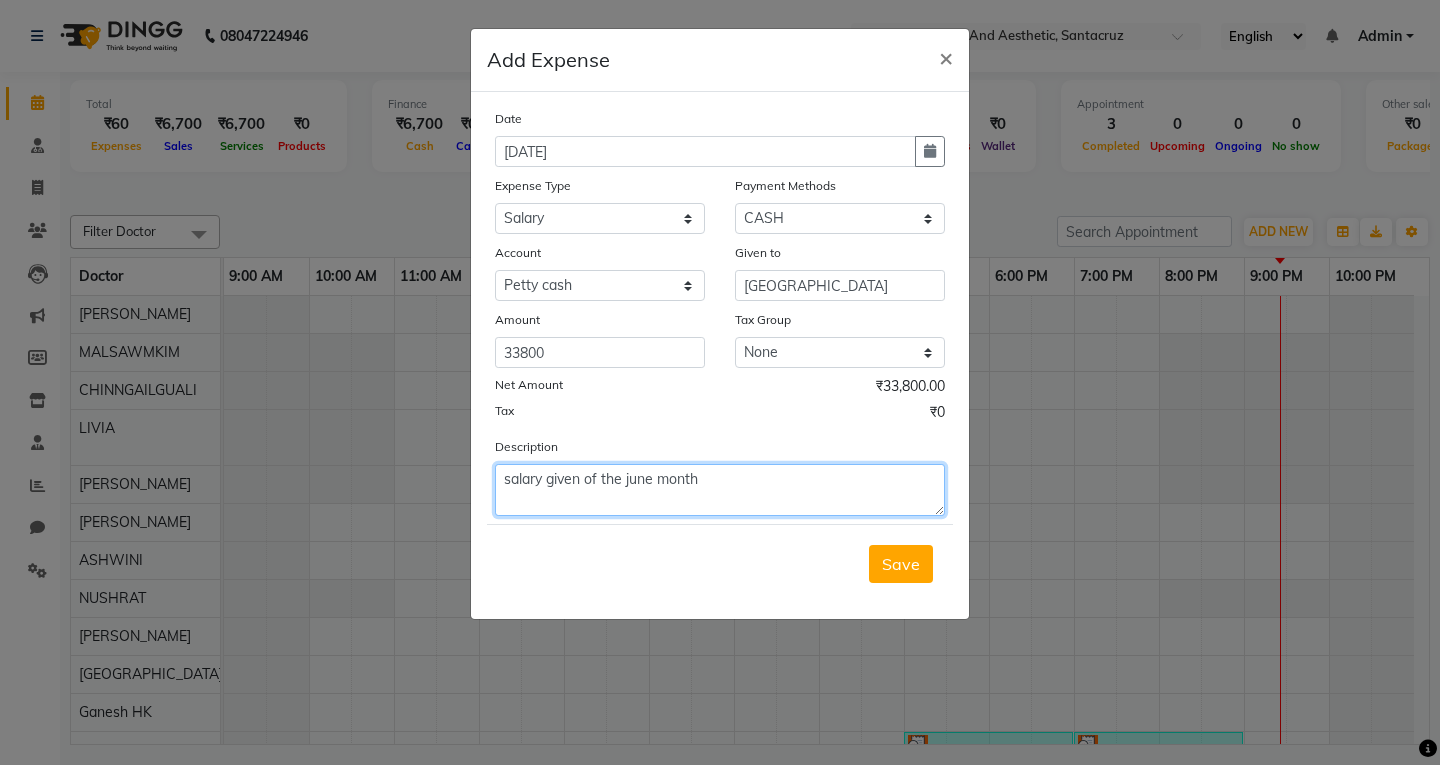type on "salary given of the june month" 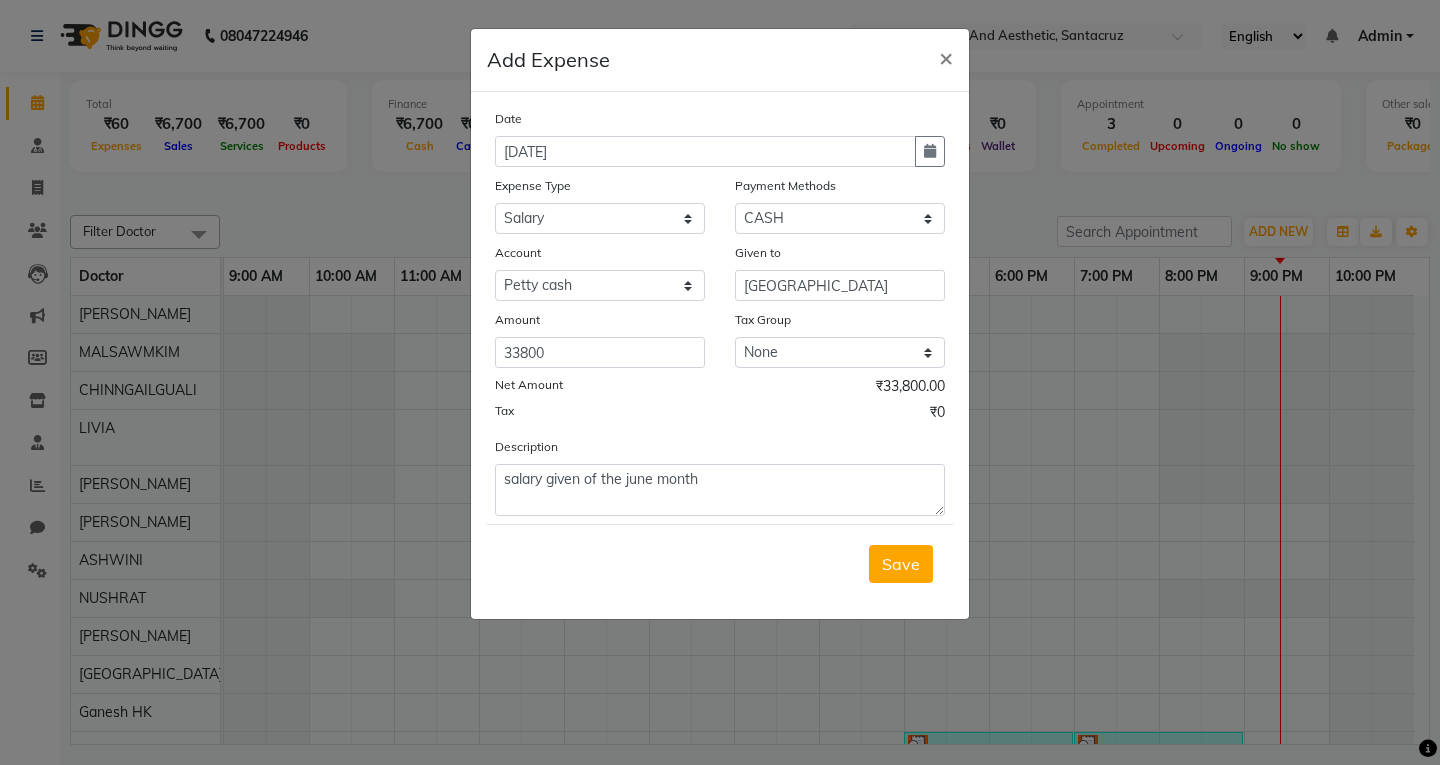 click on "Tax ₹0" 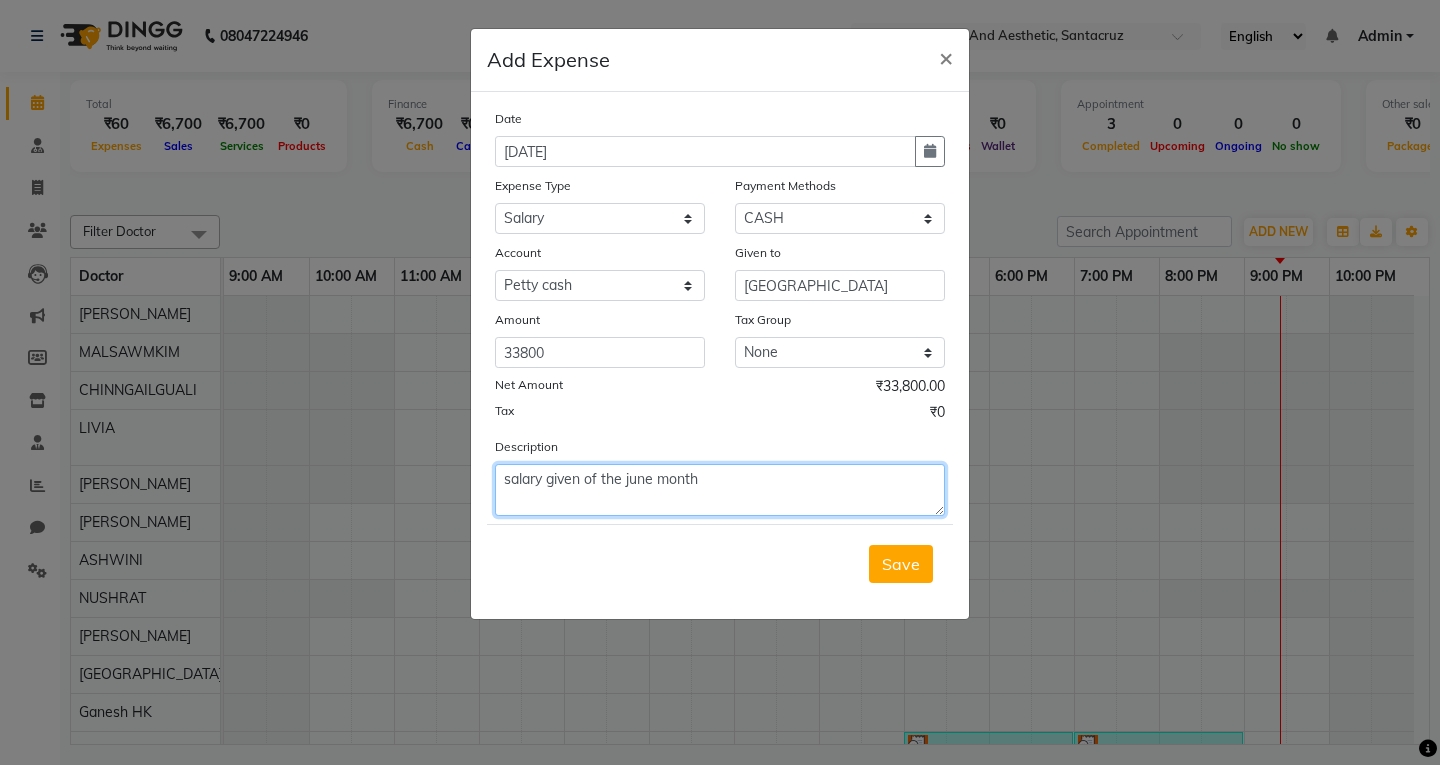 click on "salary given of the june month" 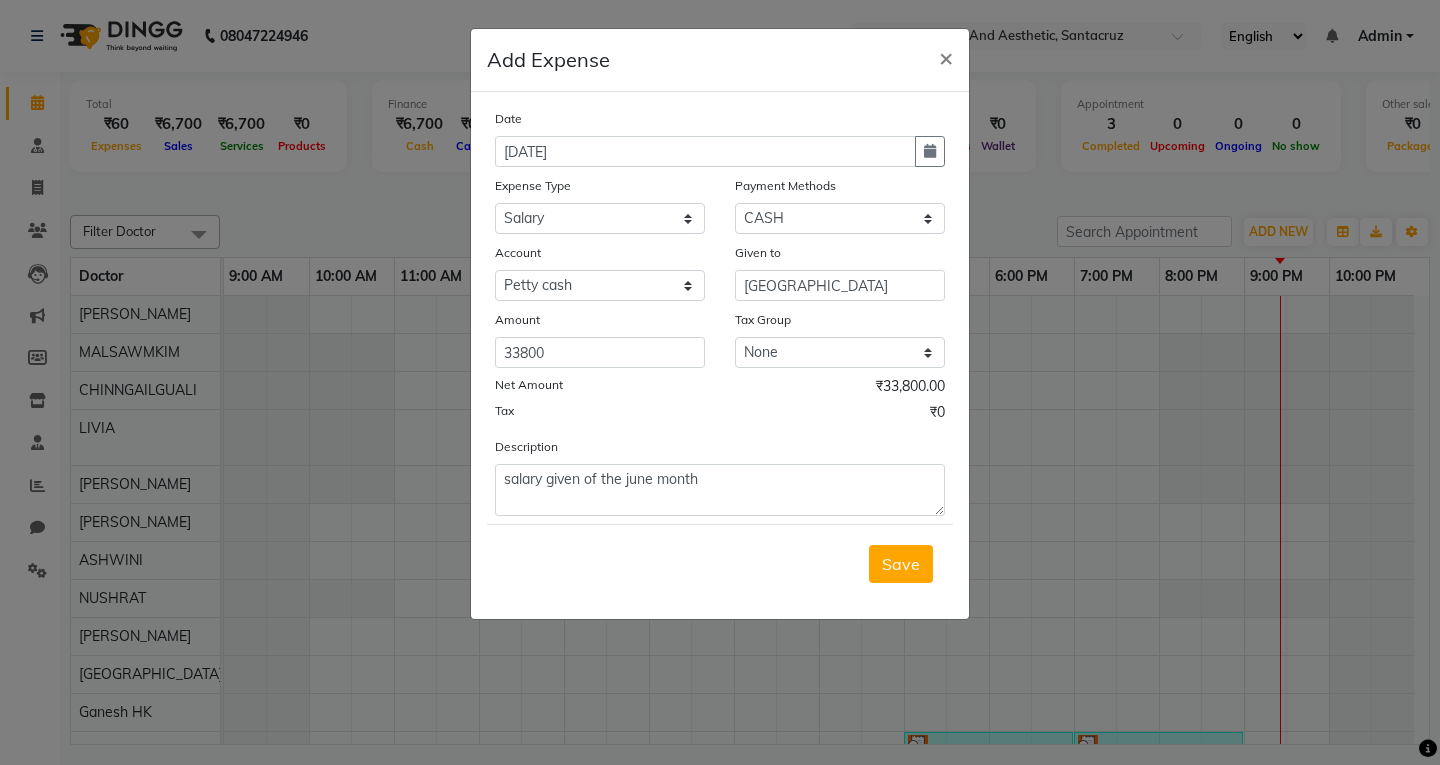 click on "Tax ₹0" 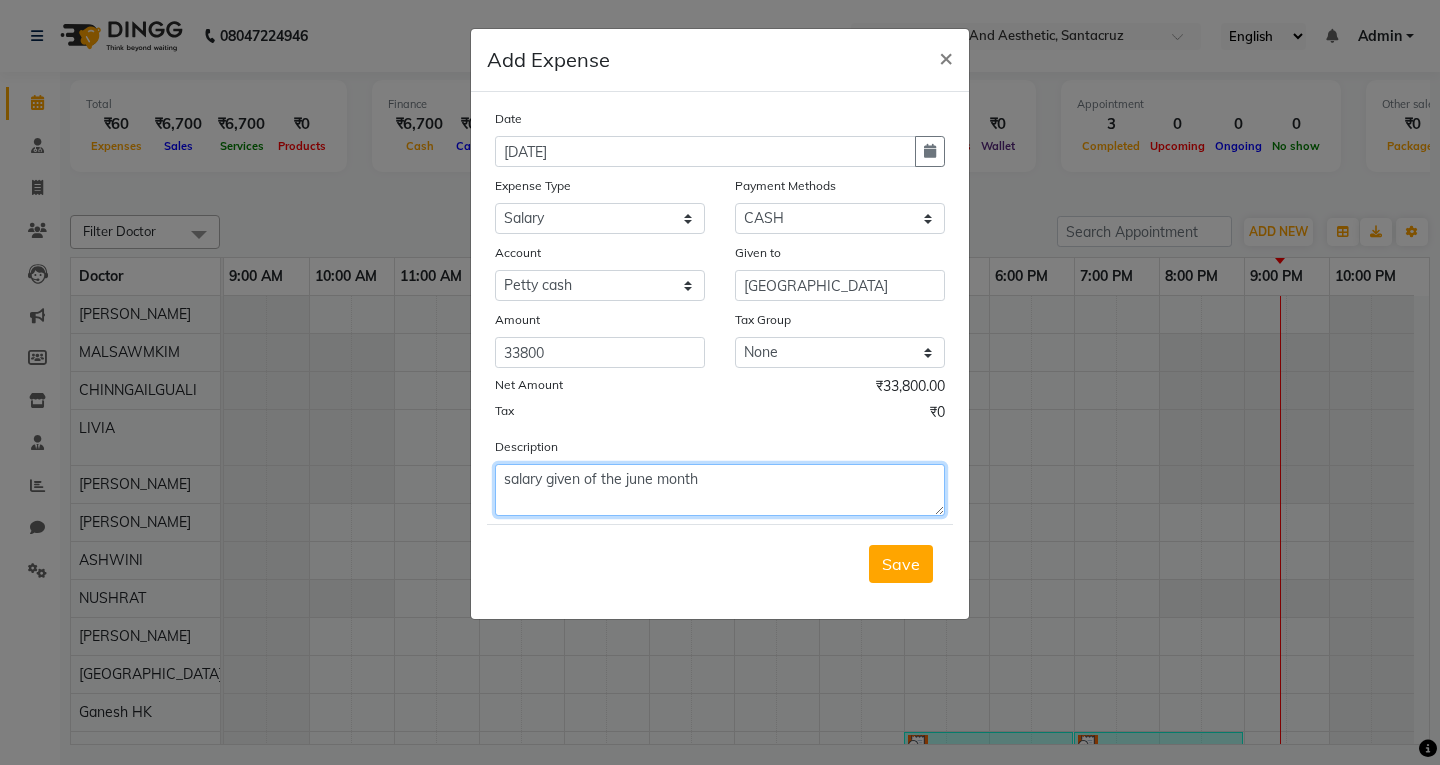 click on "salary given of the june month" 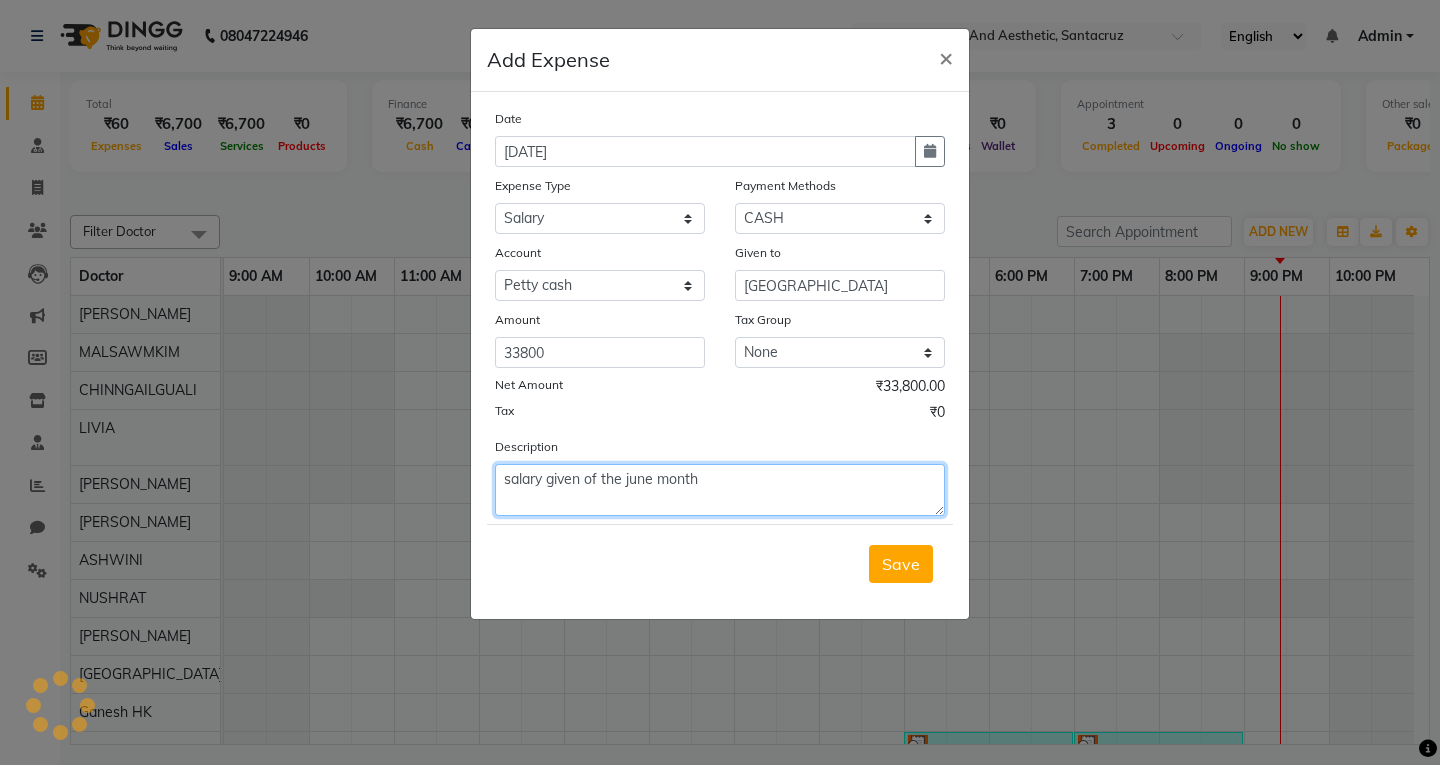 click on "salary given of the june month" 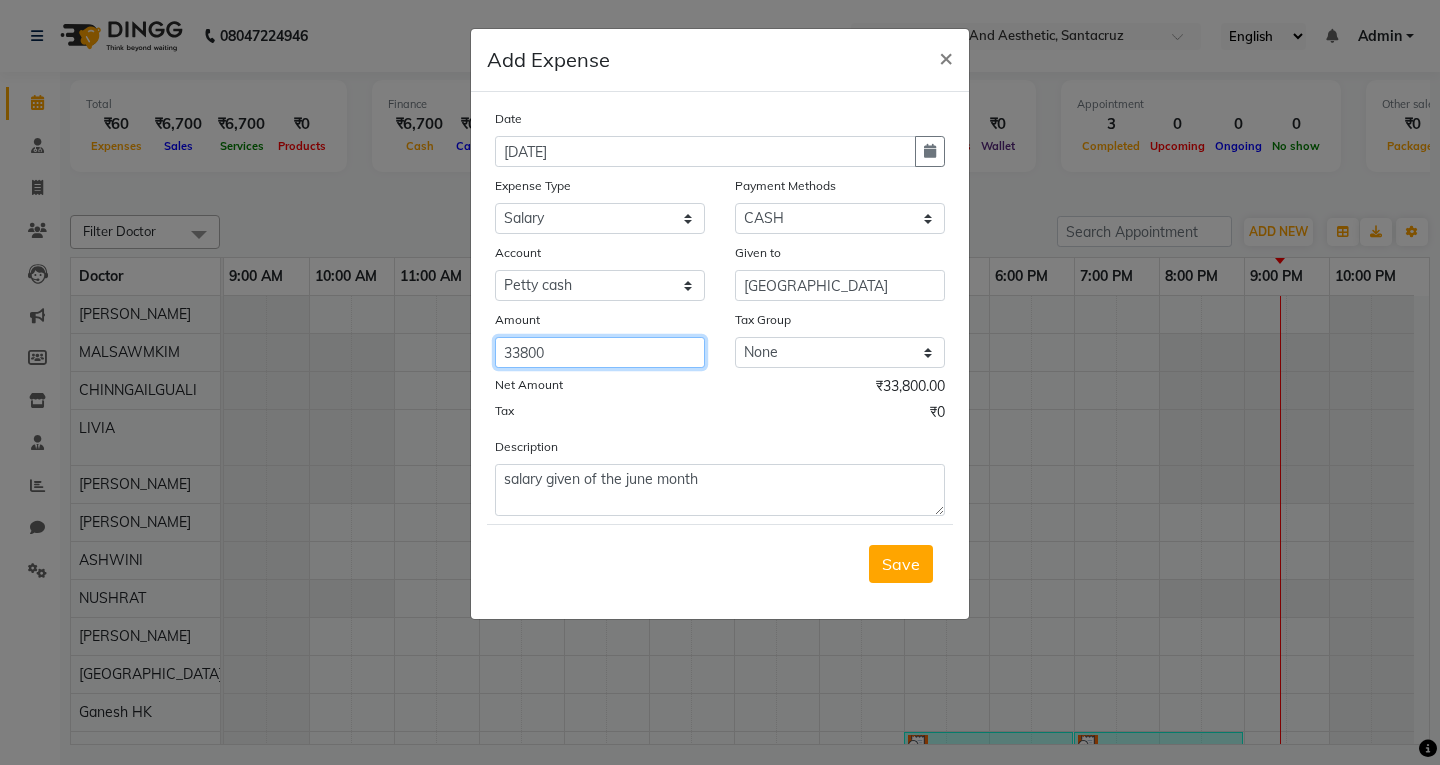click on "33800" 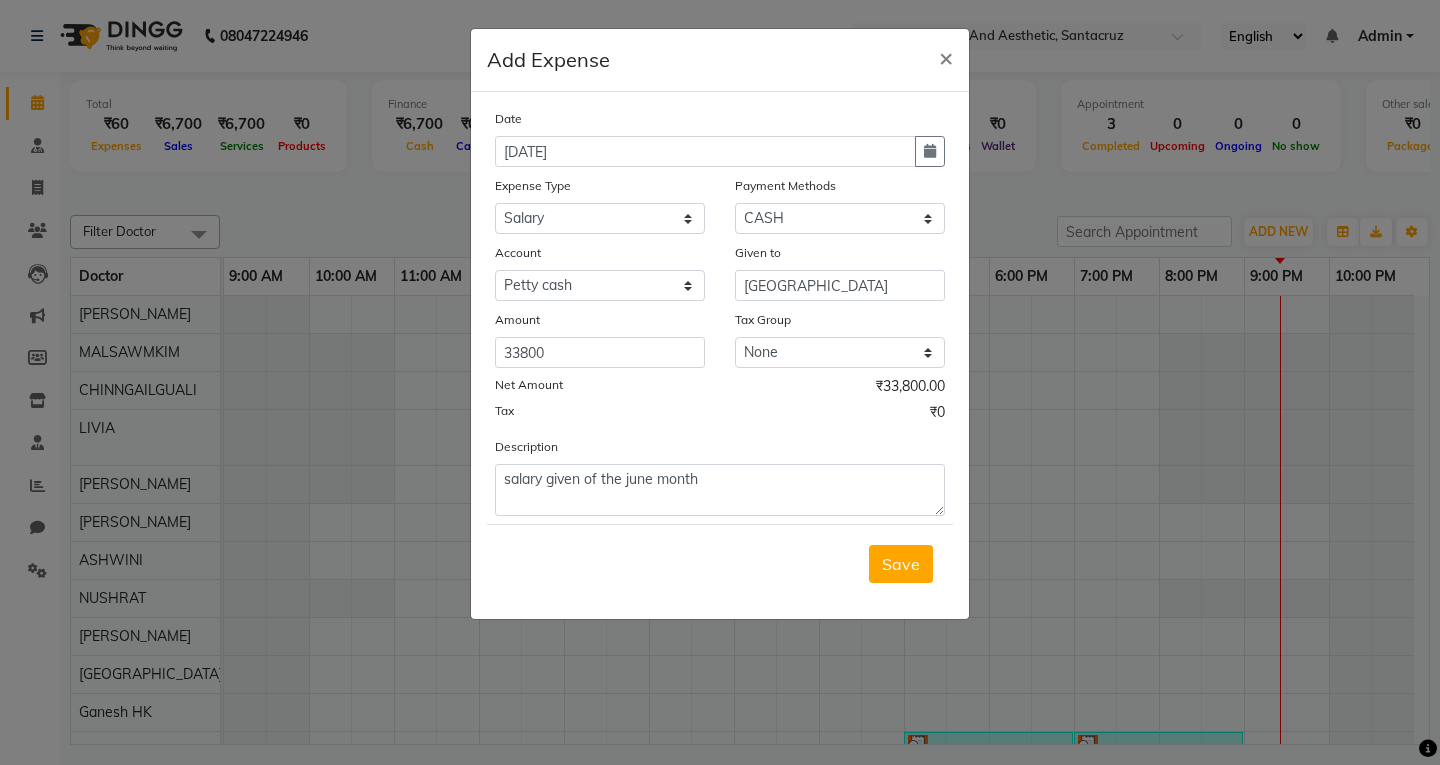 click on "Description salary given of the june month" 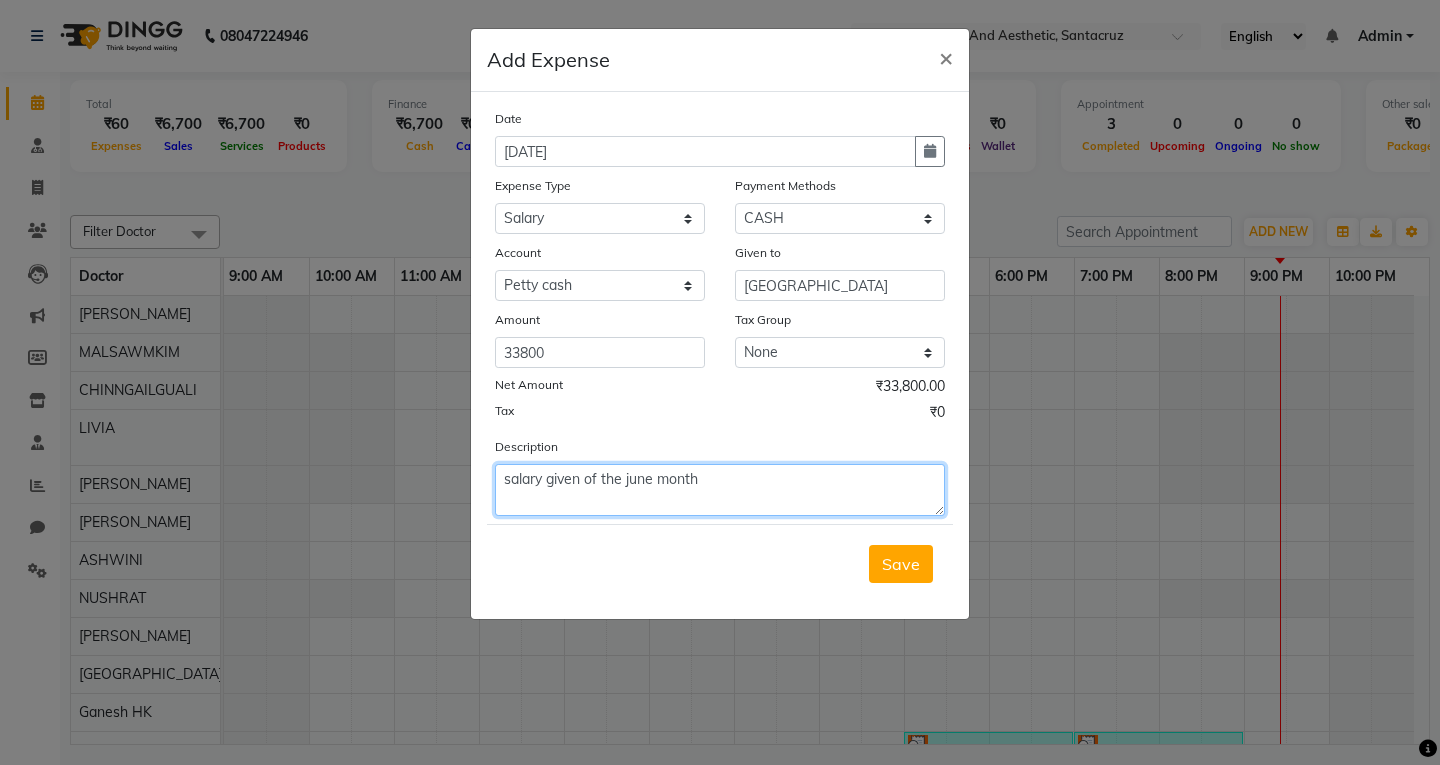 click on "salary given of the june month" 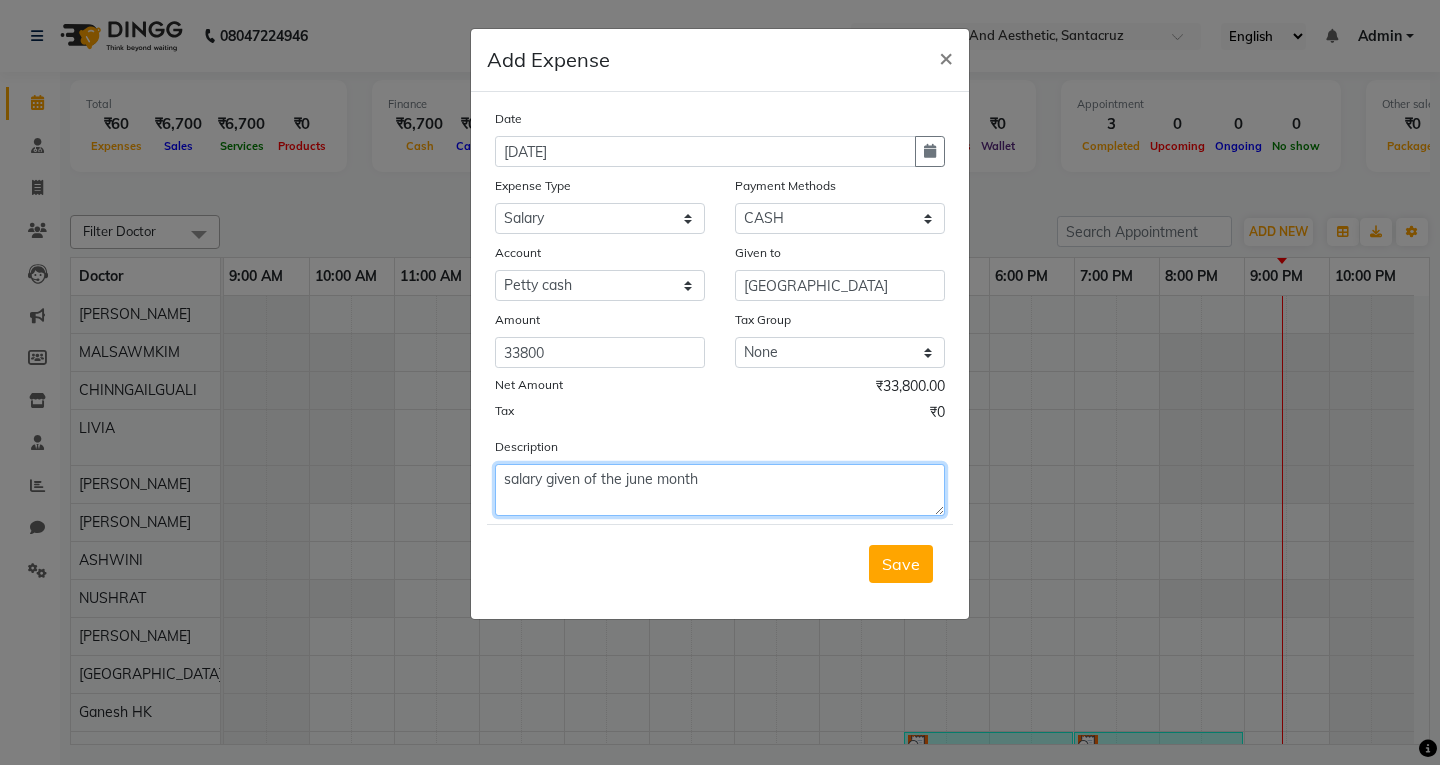 drag, startPoint x: 505, startPoint y: 477, endPoint x: 759, endPoint y: 473, distance: 254.0315 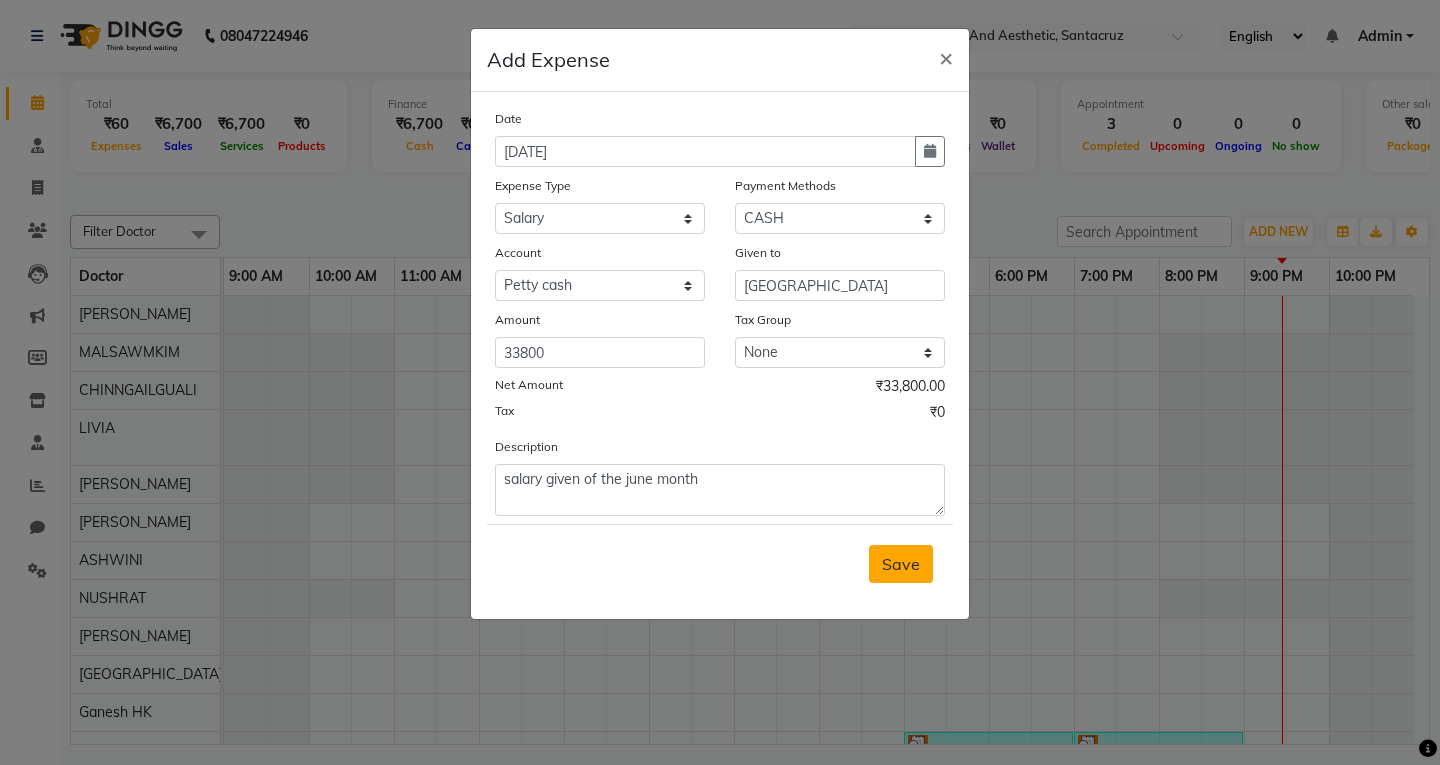 click on "Save" at bounding box center (901, 564) 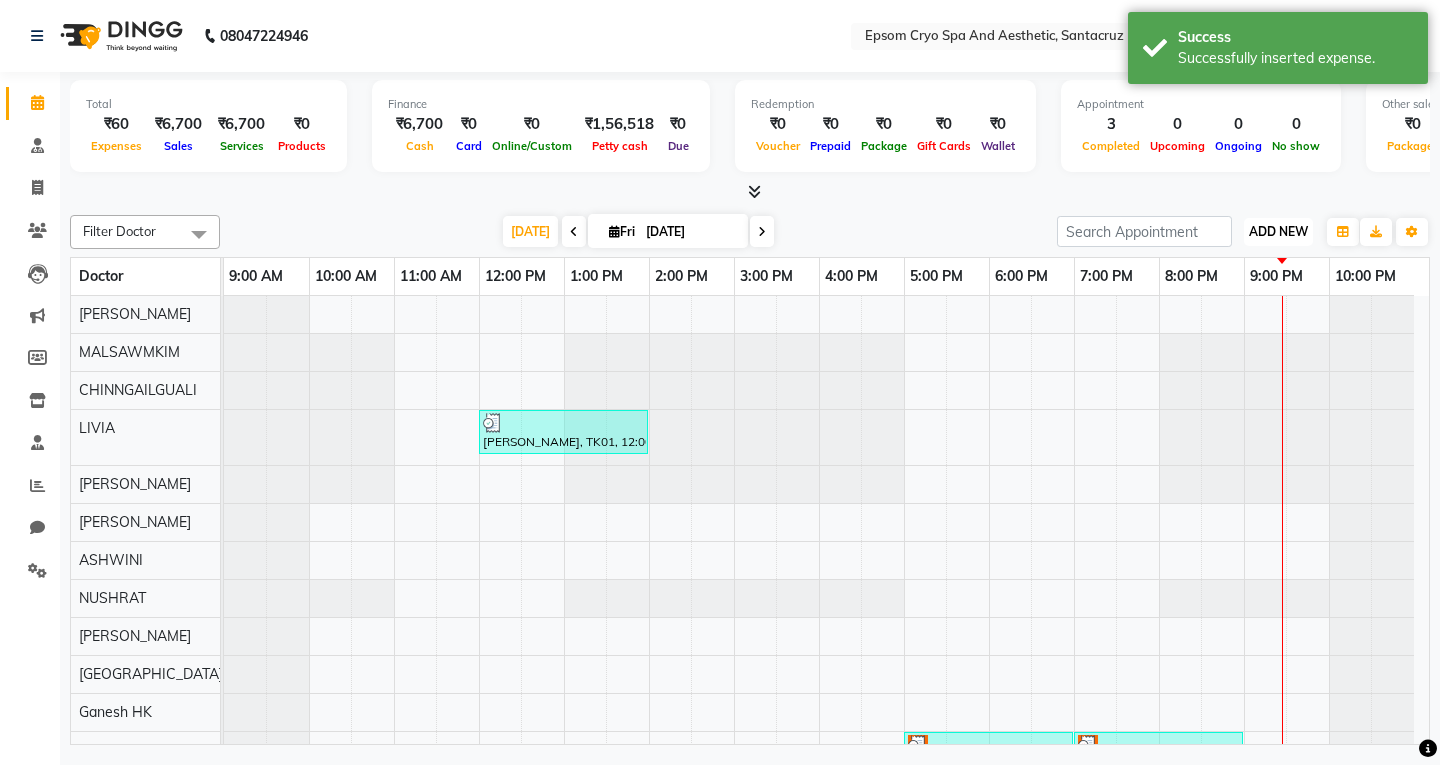 click on "ADD NEW Toggle Dropdown" at bounding box center (1278, 232) 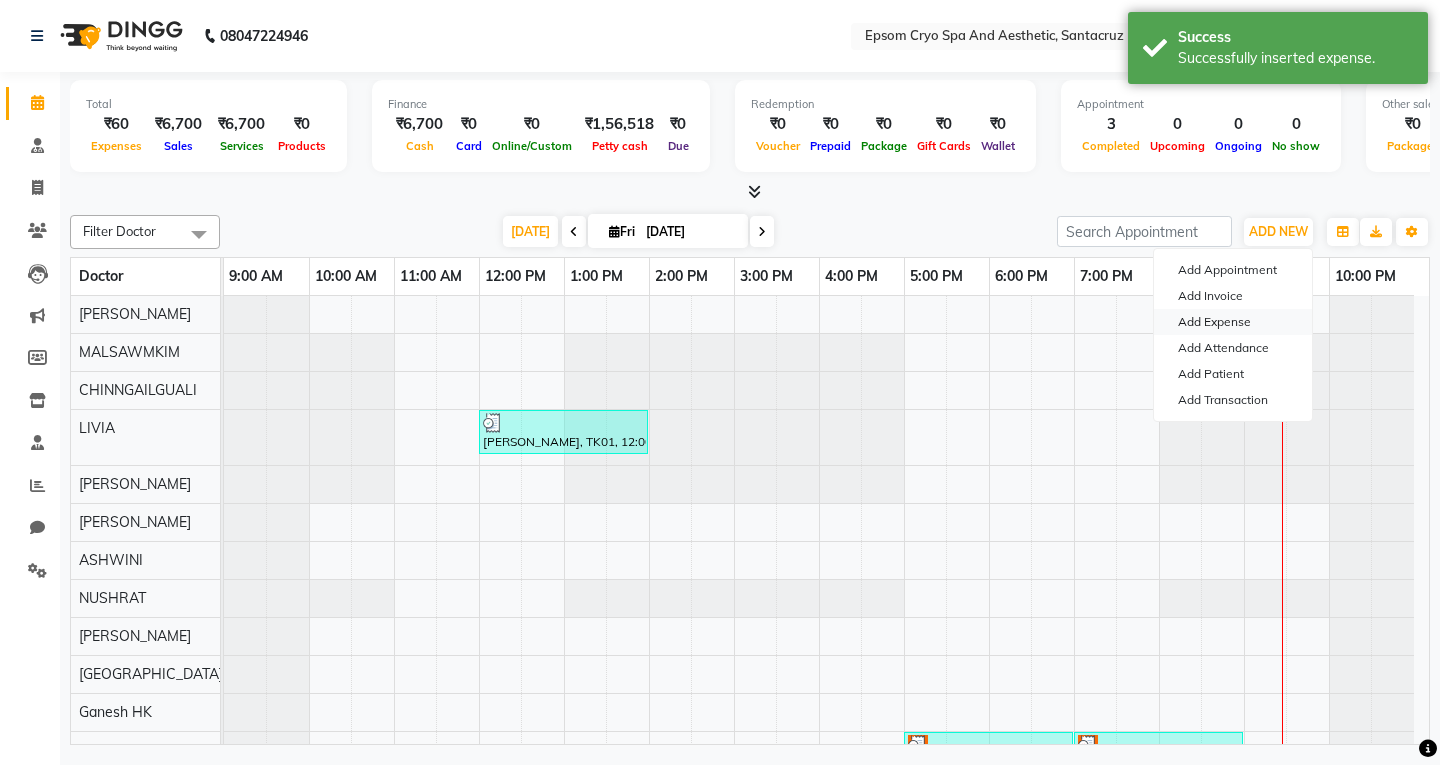 click on "Add Expense" at bounding box center (1233, 322) 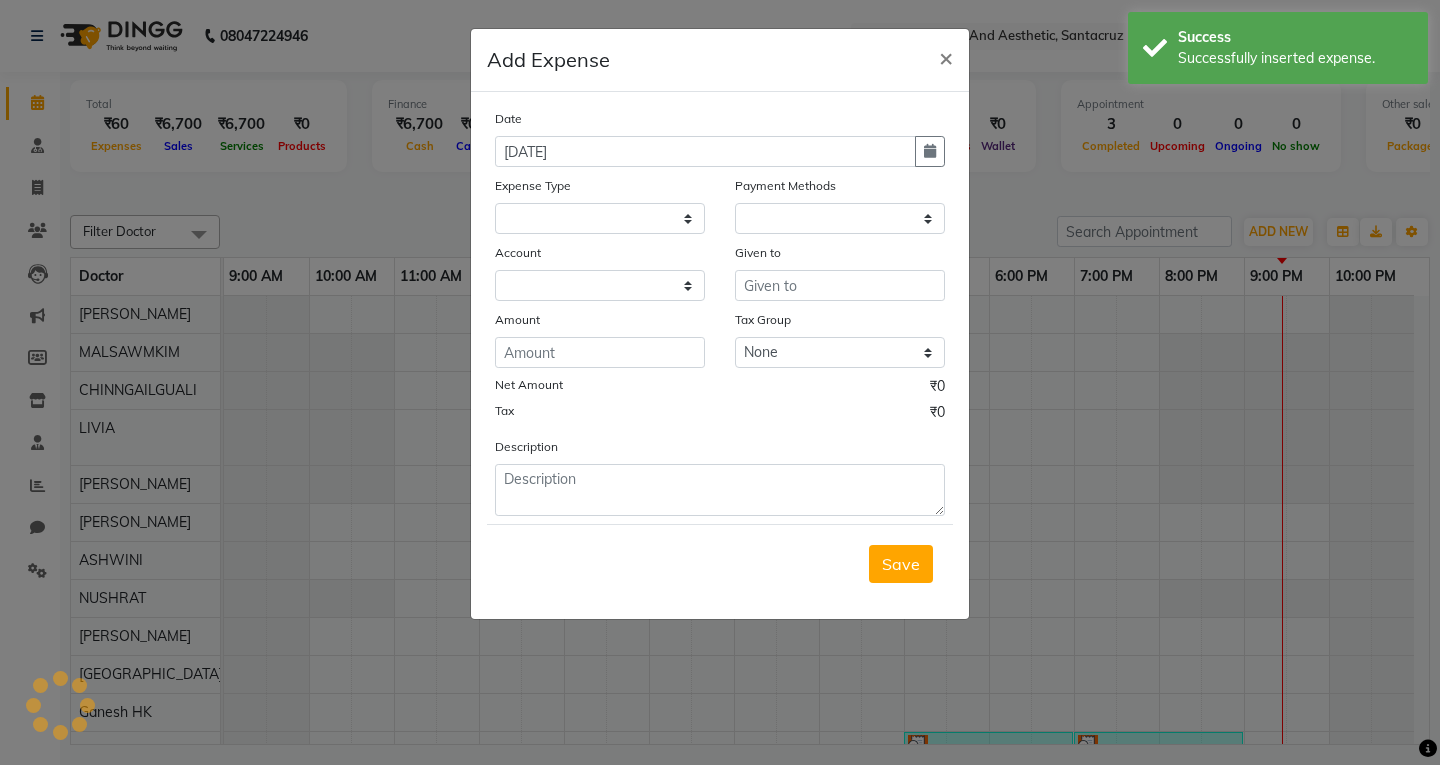 select 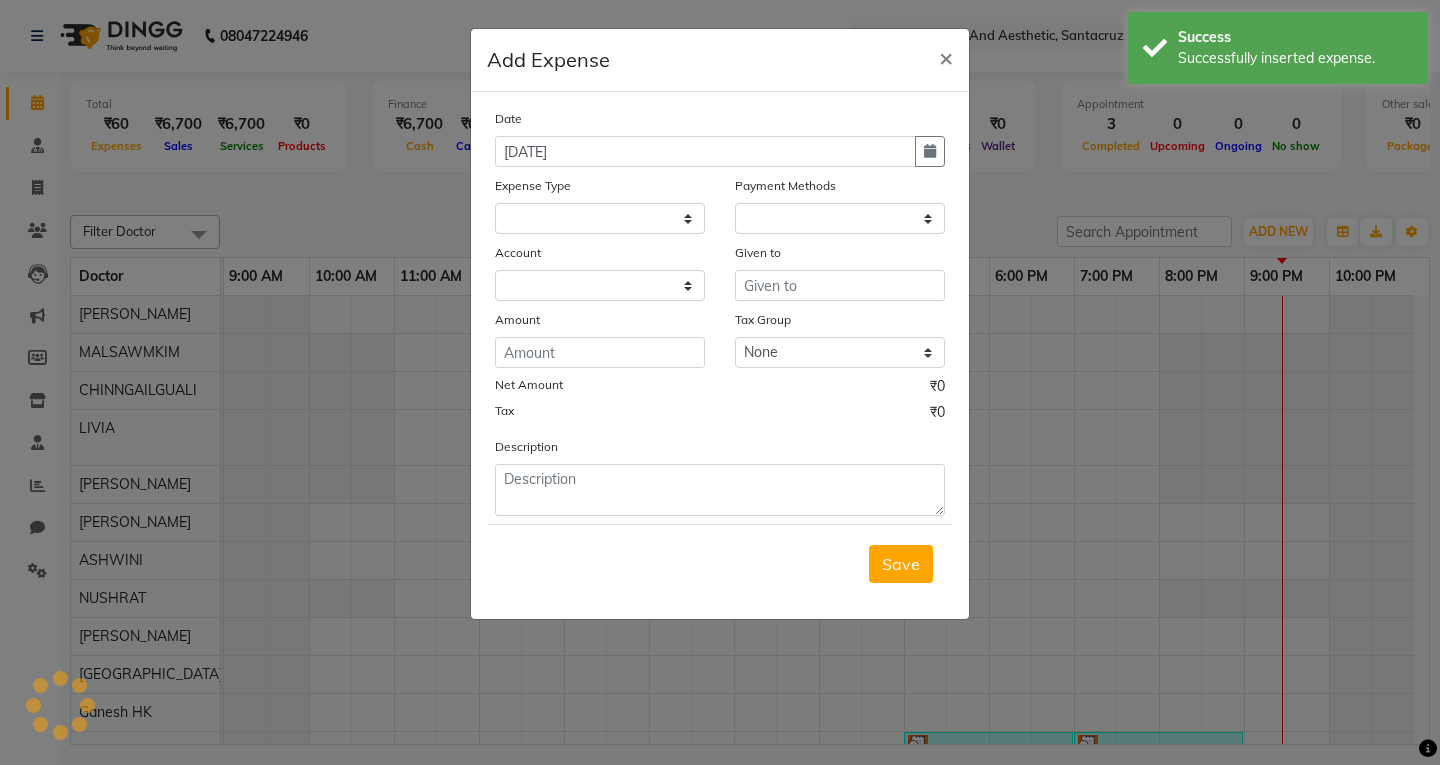 select on "1" 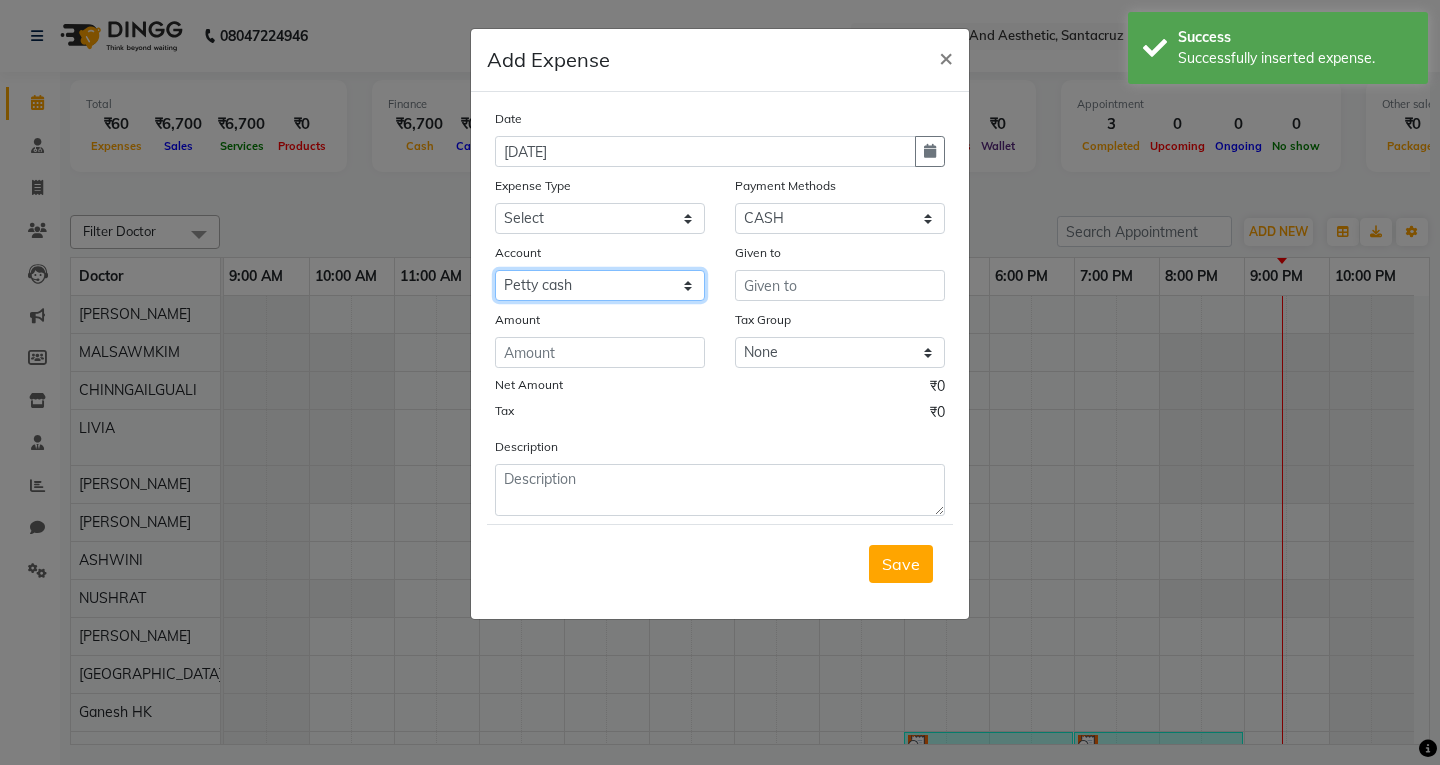 click on "Select Petty cash Default account" 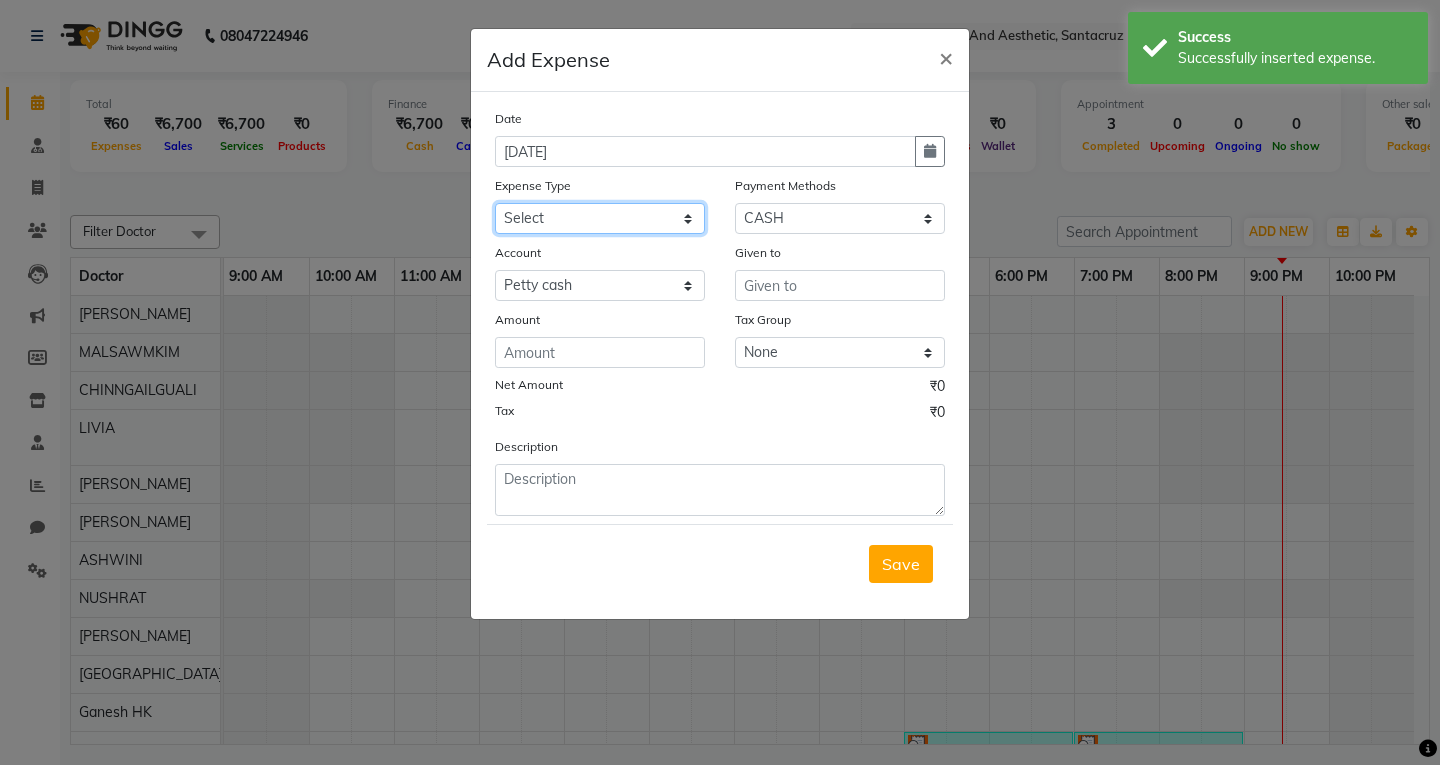 click on "Select Advance Salary Bank charges Car maintenance  Cash transfer to bank Cash transfer to hub Client Snacks Clinical charges Equipment Fuel Govt fee Incentive Insurance International purchase Loan Repayment Maintenance Marketing Miscellaneous MRA Other Pantry Product Rent Salary Staff Snacks Tax Tea & Refreshment Utilities" 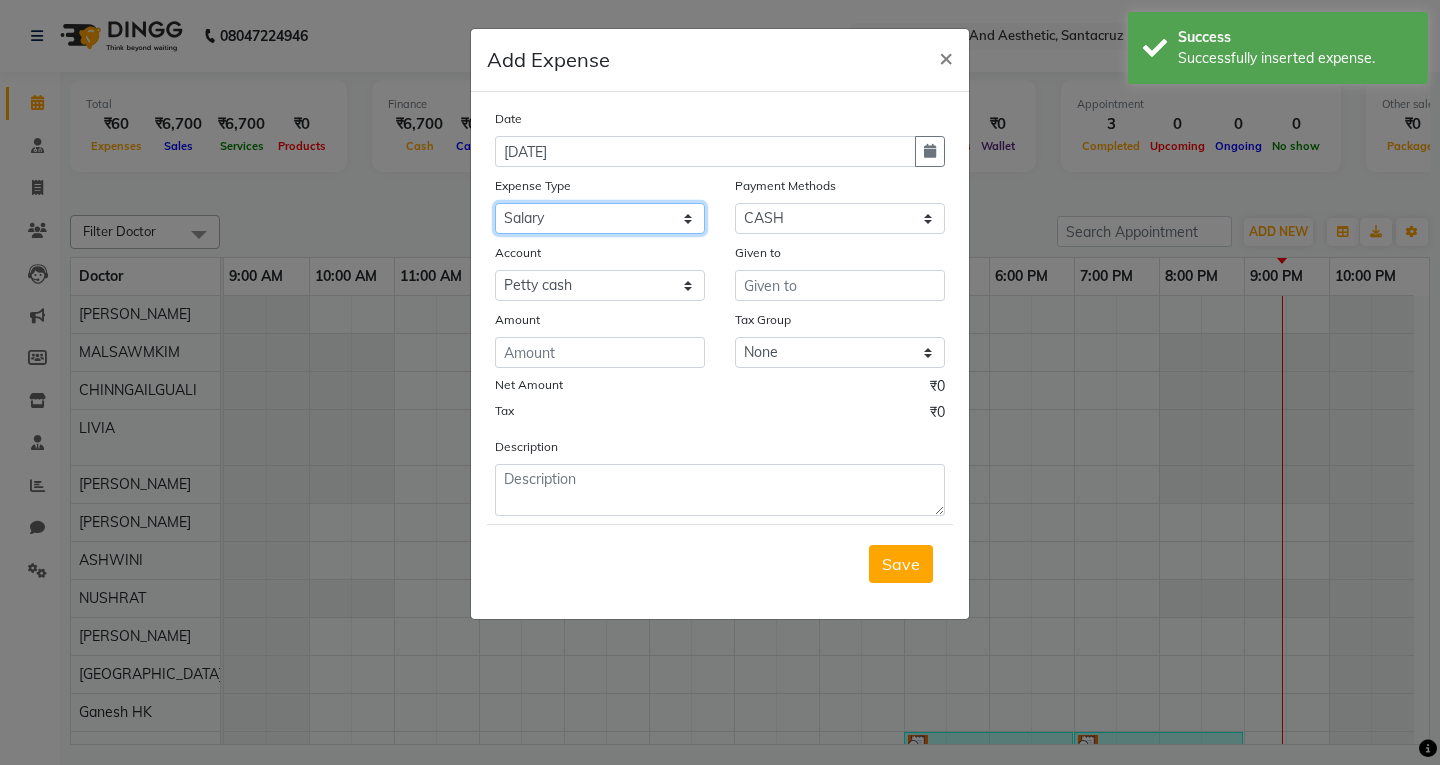 click on "Select Advance Salary Bank charges Car maintenance  Cash transfer to bank Cash transfer to hub Client Snacks Clinical charges Equipment Fuel Govt fee Incentive Insurance International purchase Loan Repayment Maintenance Marketing Miscellaneous MRA Other Pantry Product Rent Salary Staff Snacks Tax Tea & Refreshment Utilities" 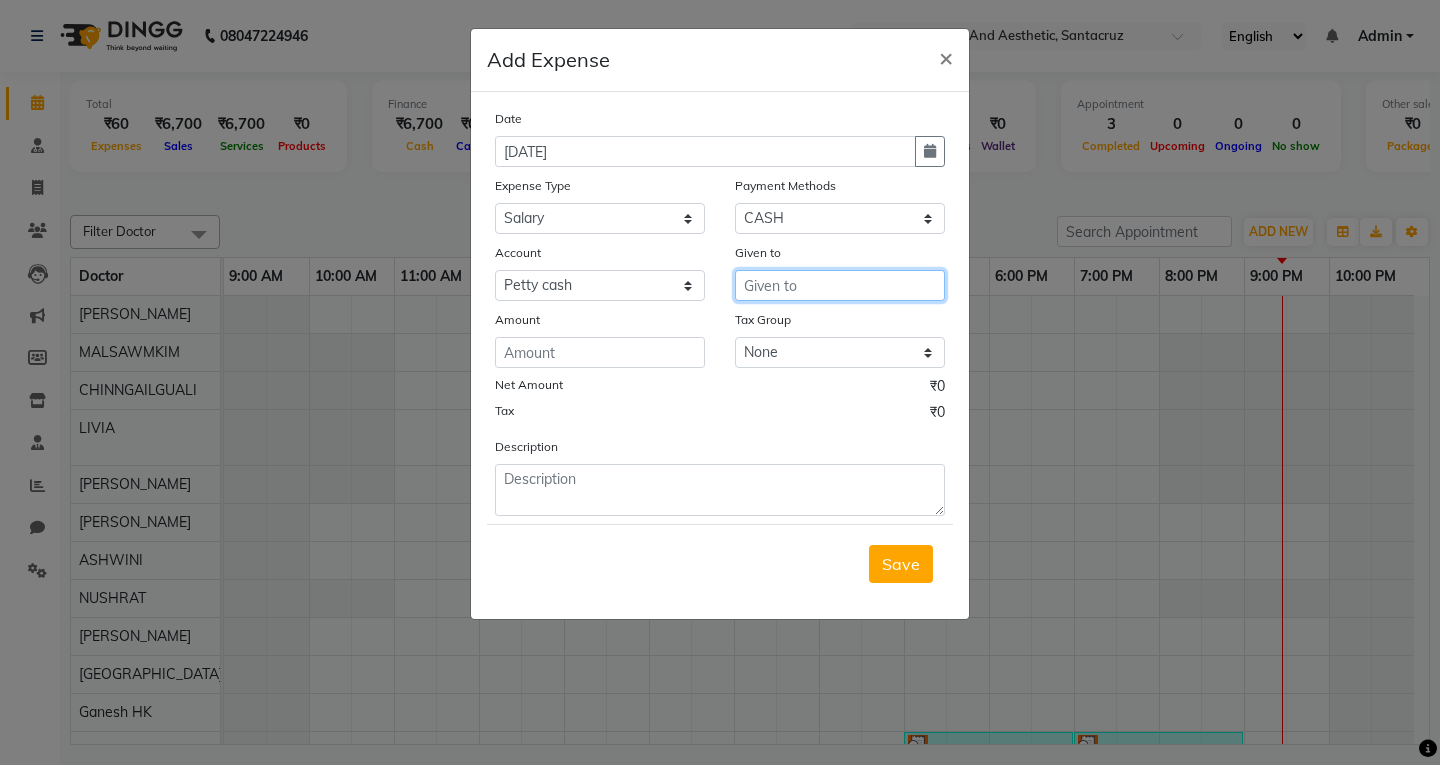 click at bounding box center (840, 285) 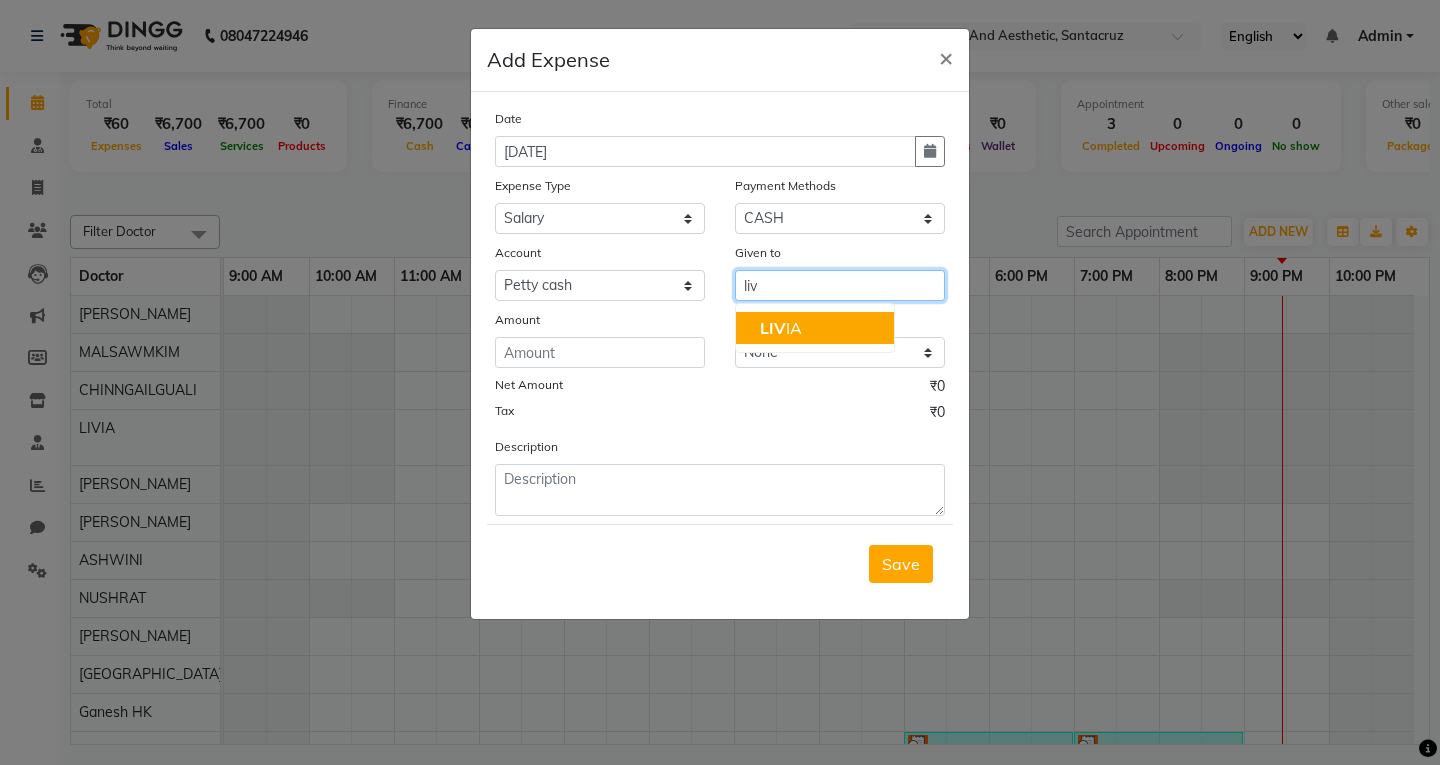click on "LIV IA" at bounding box center (781, 328) 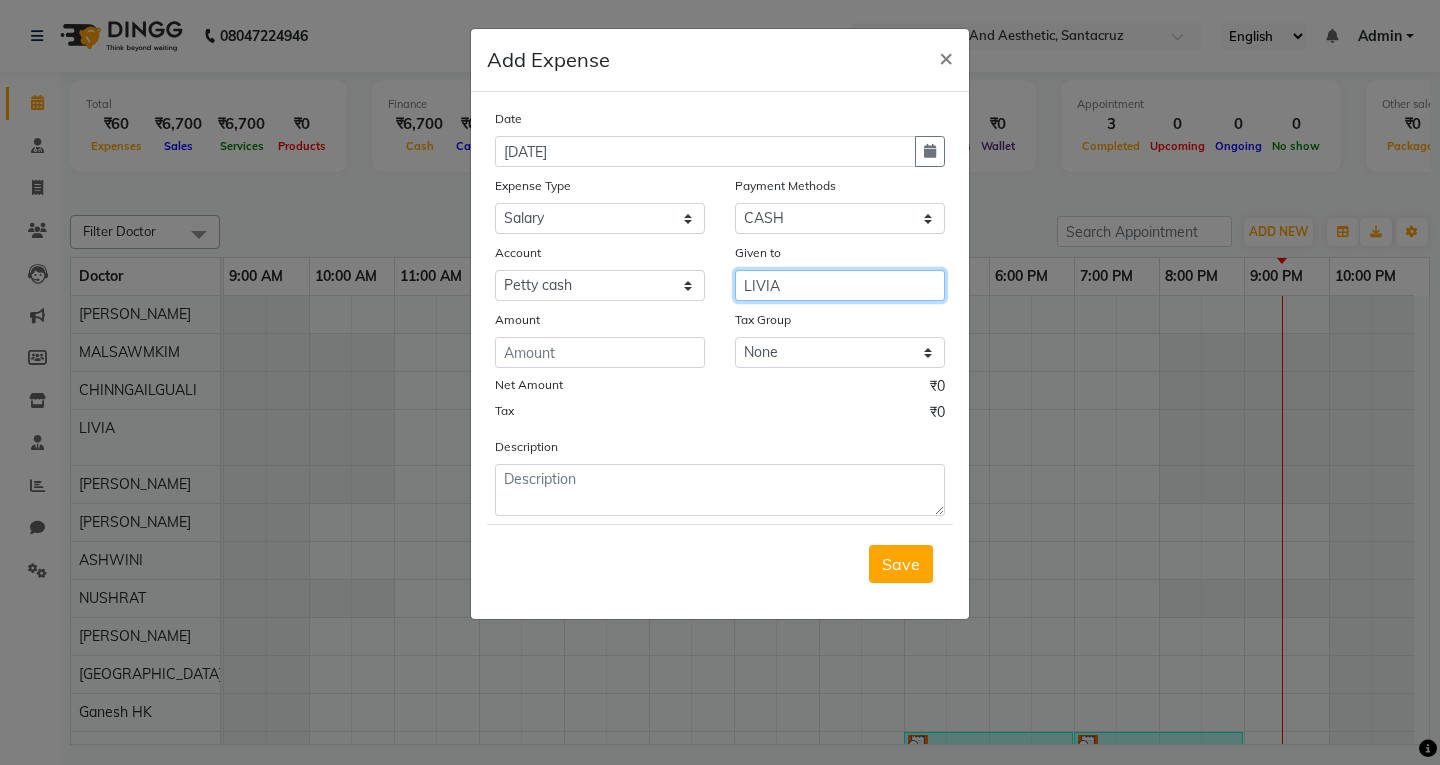 type on "LIVIA" 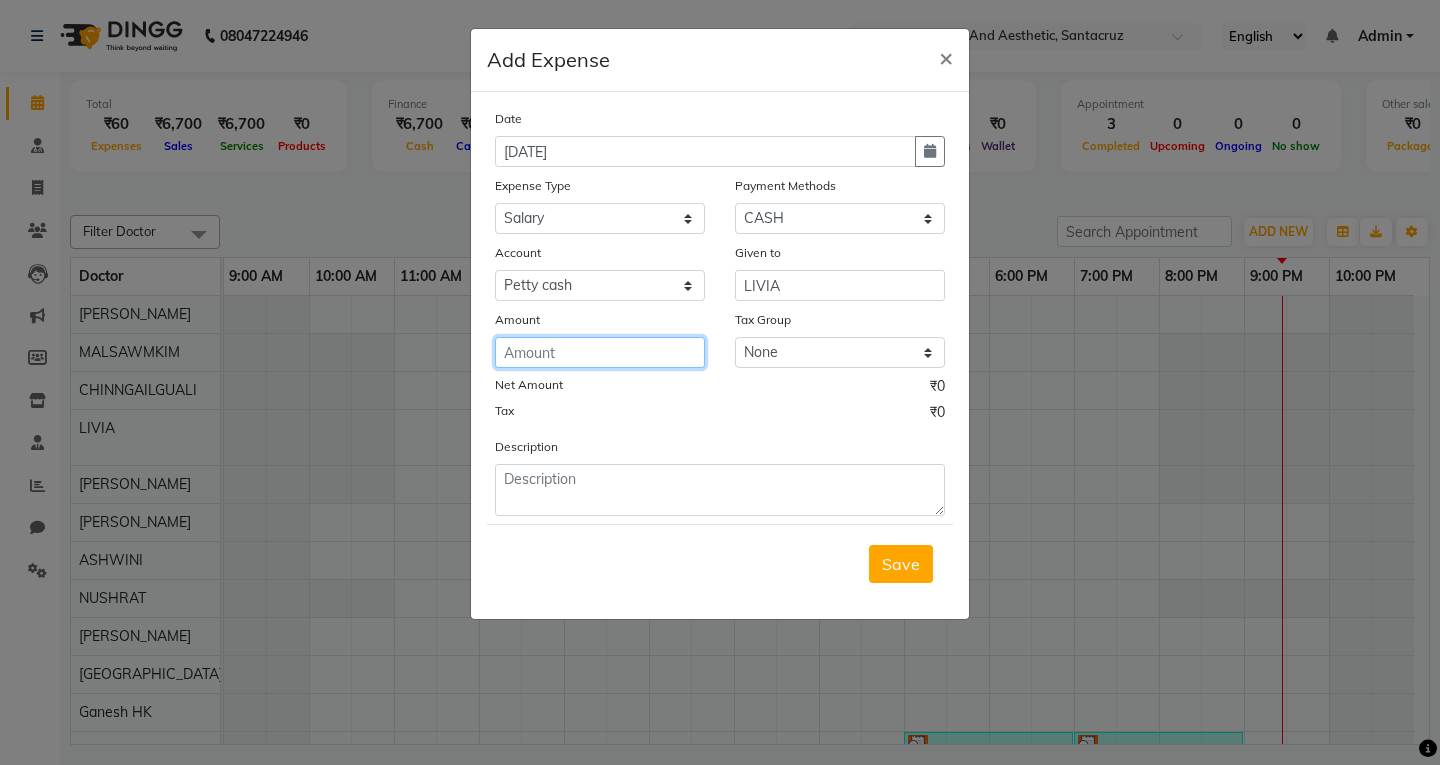 click 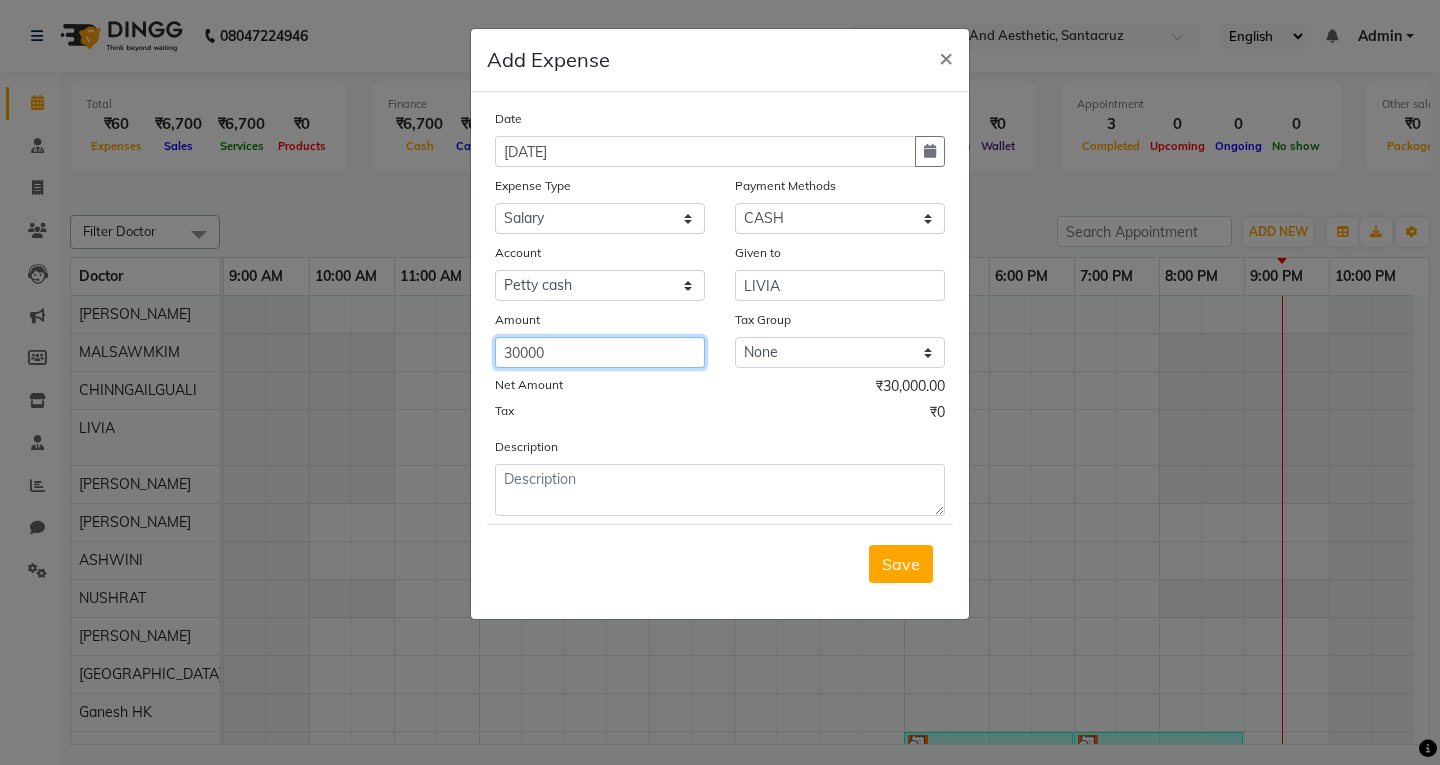 type on "30000" 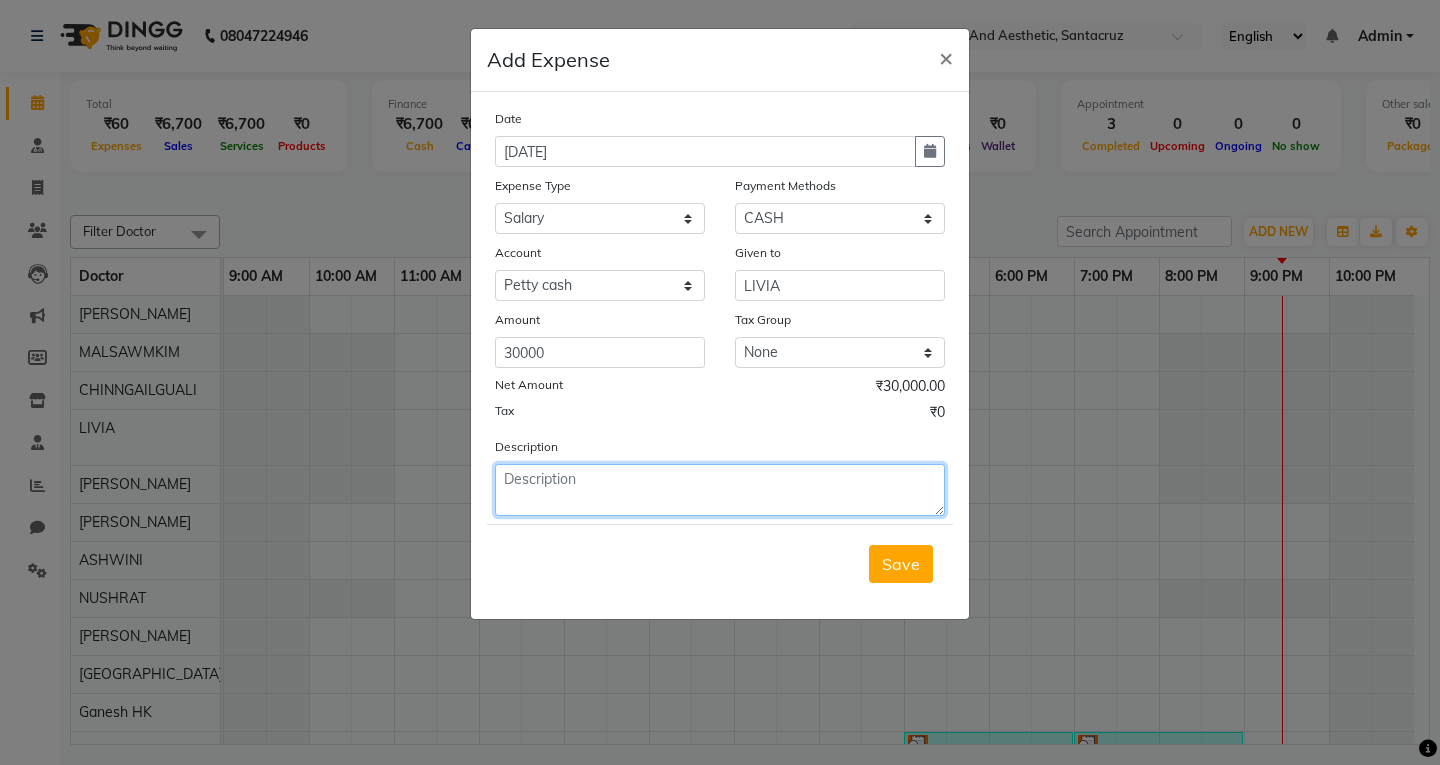 click 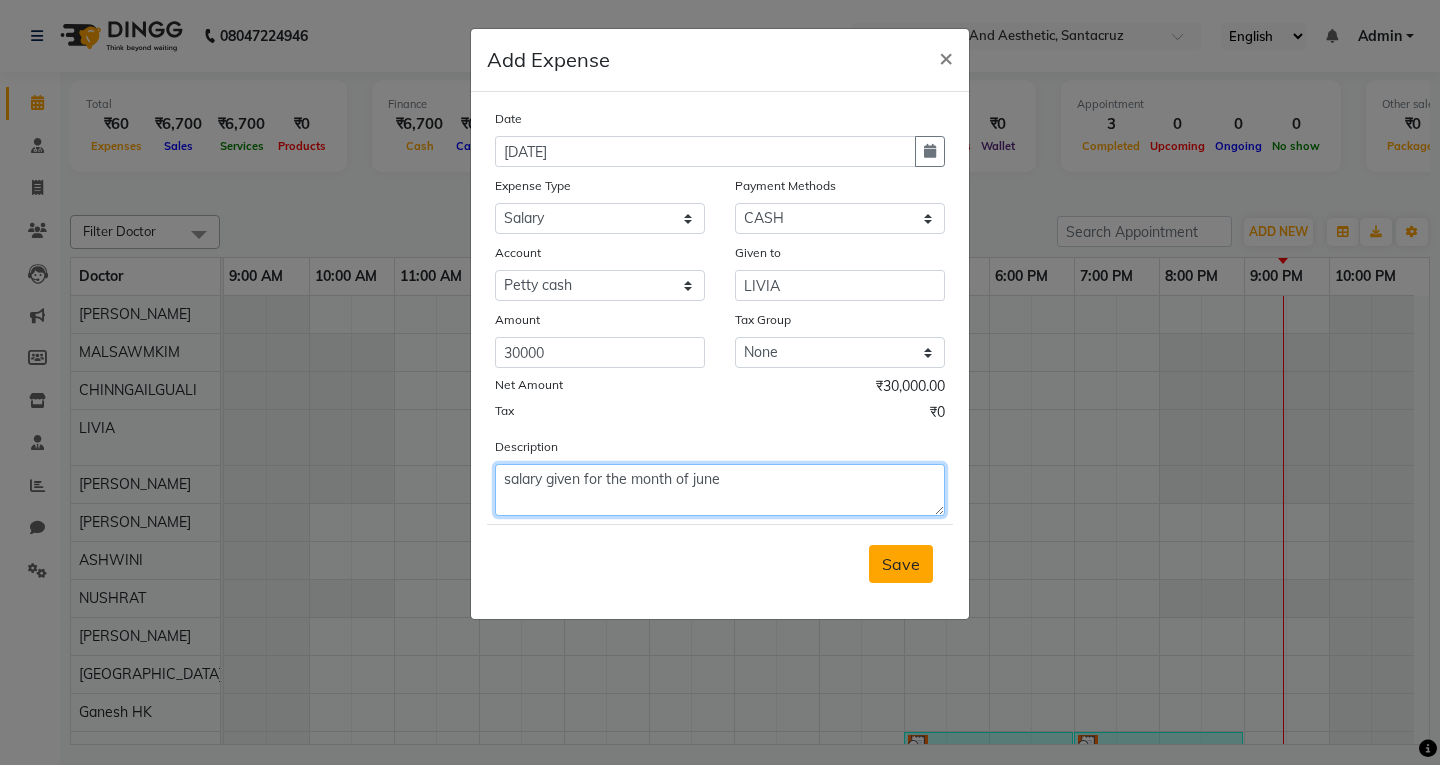 type on "salary given for the month of june" 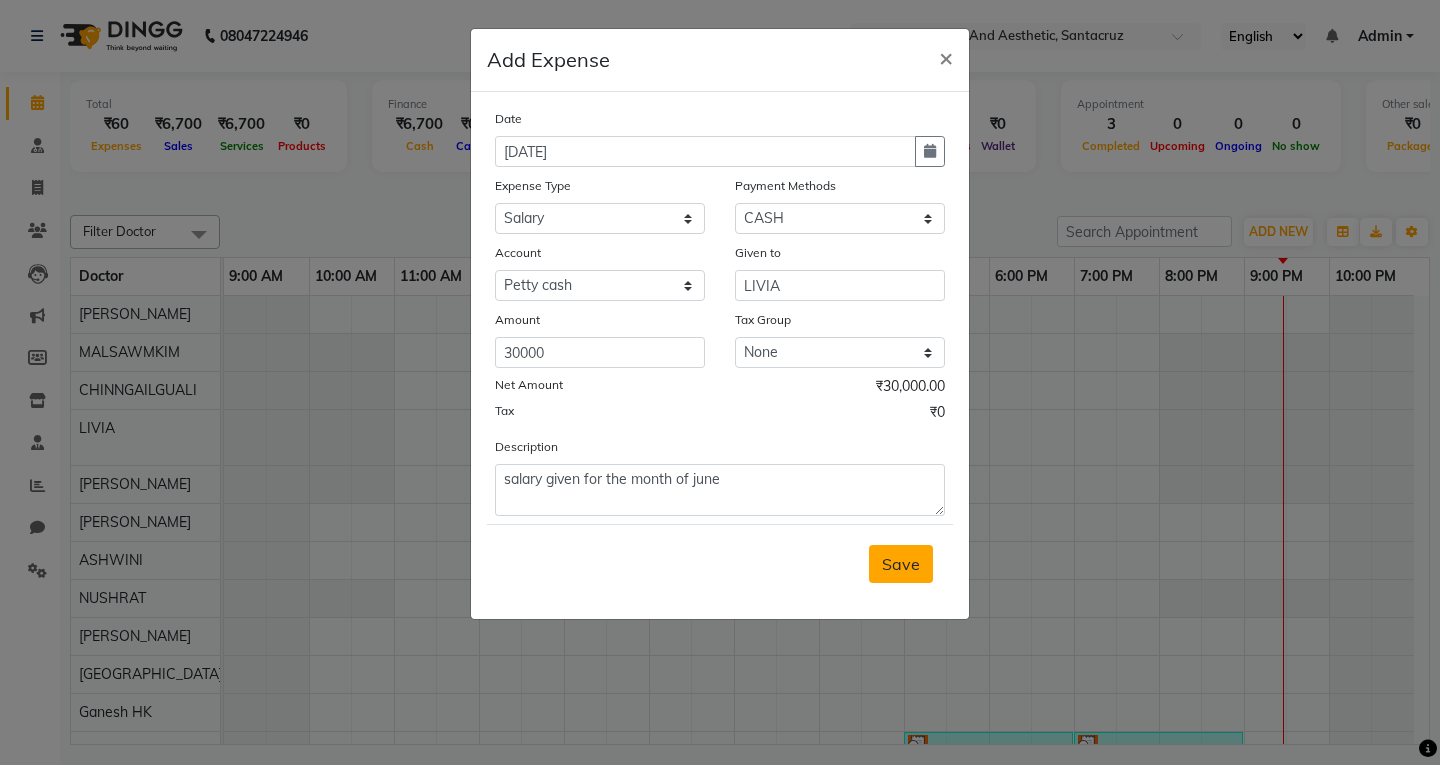 click on "Save" at bounding box center (901, 564) 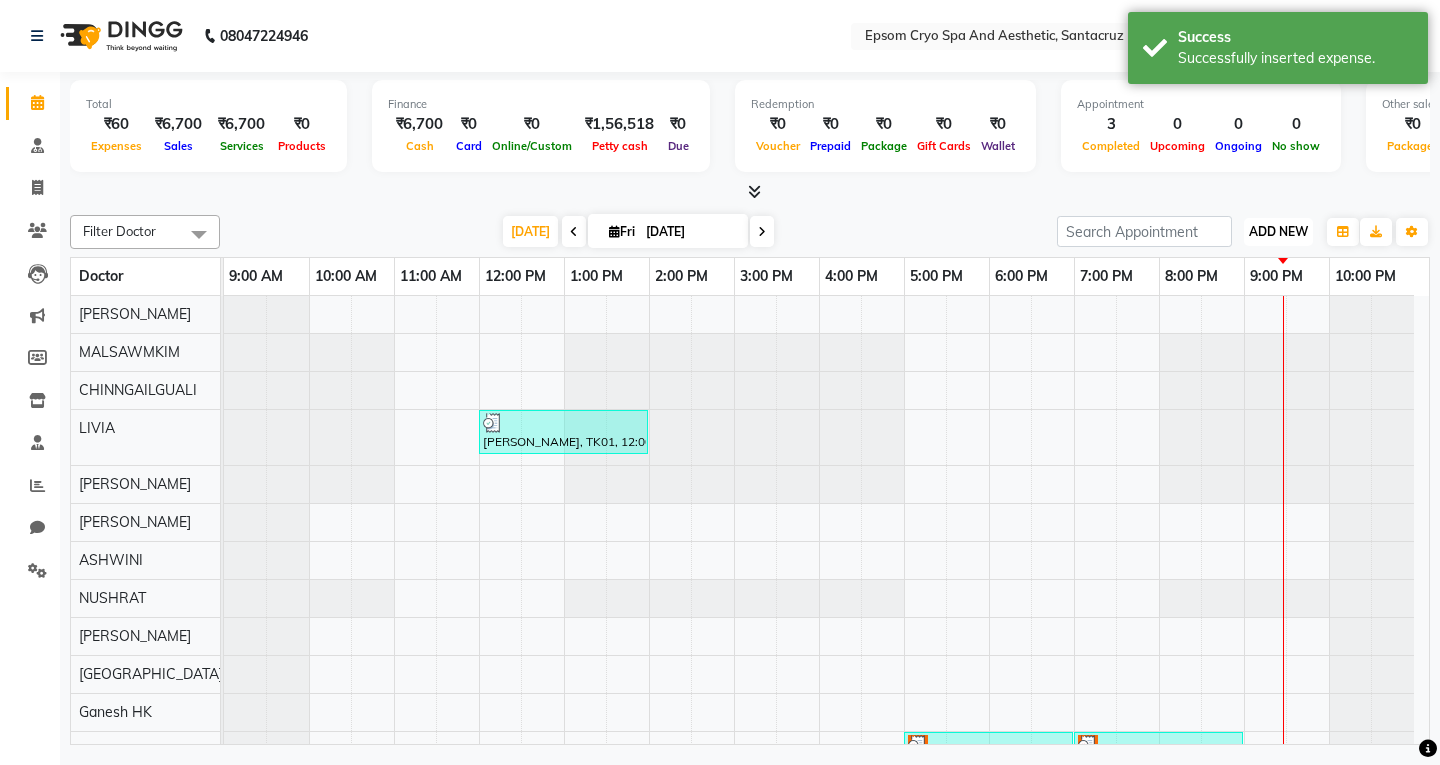 click on "ADD NEW" at bounding box center [1278, 231] 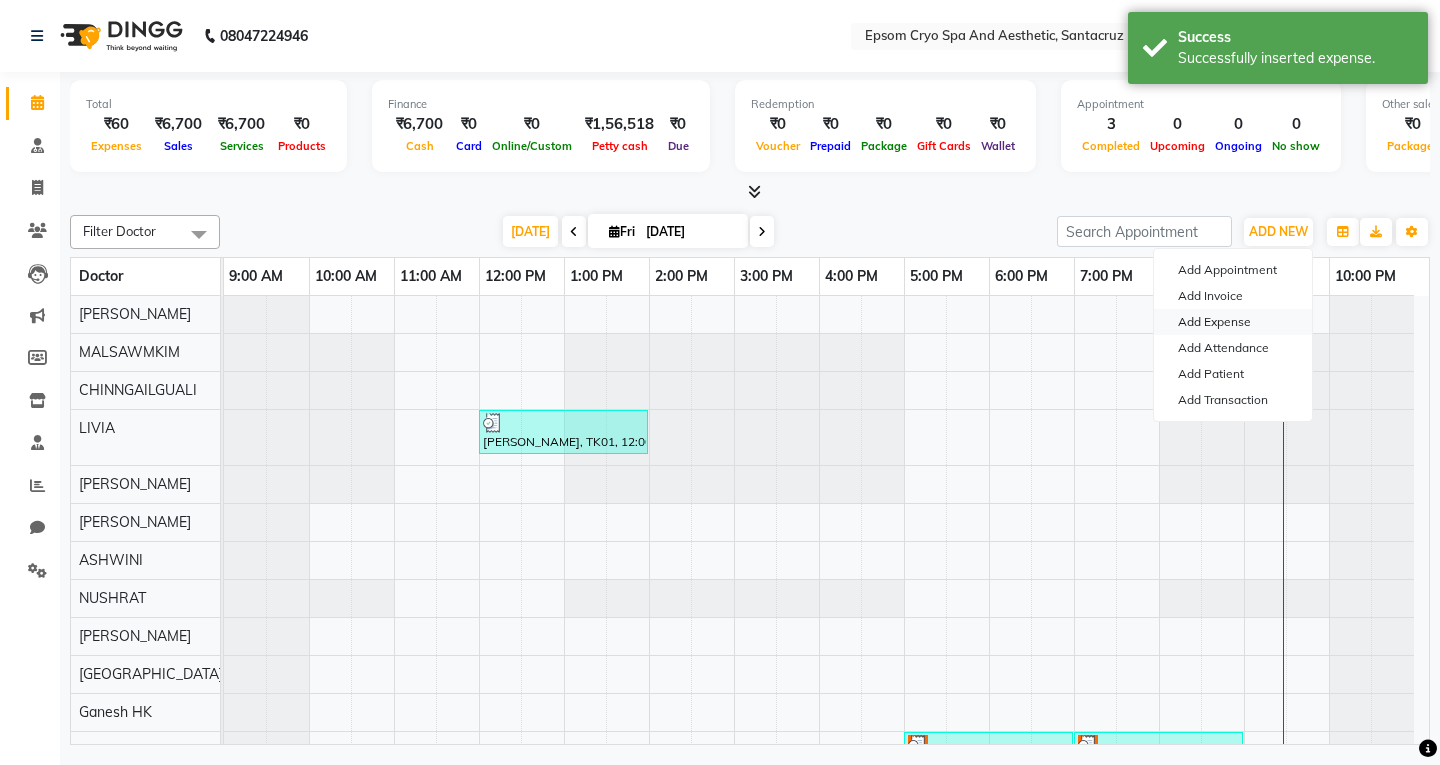 click on "Add Expense" at bounding box center [1233, 322] 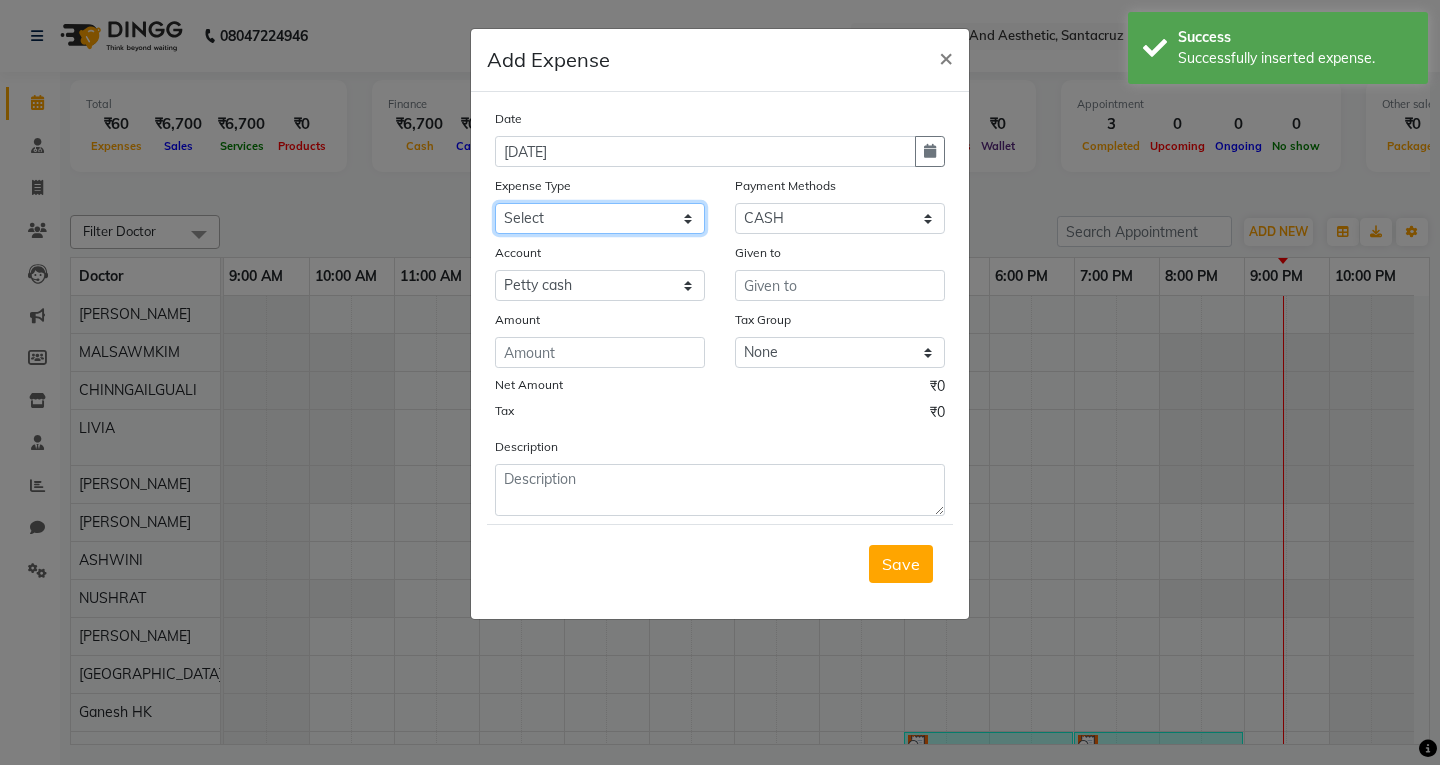 click on "Select Advance Salary Bank charges Car maintenance  Cash transfer to bank Cash transfer to hub Client Snacks Clinical charges Equipment Fuel Govt fee Incentive Insurance International purchase Loan Repayment Maintenance Marketing Miscellaneous MRA Other Pantry Product Rent Salary Staff Snacks Tax Tea & Refreshment Utilities" 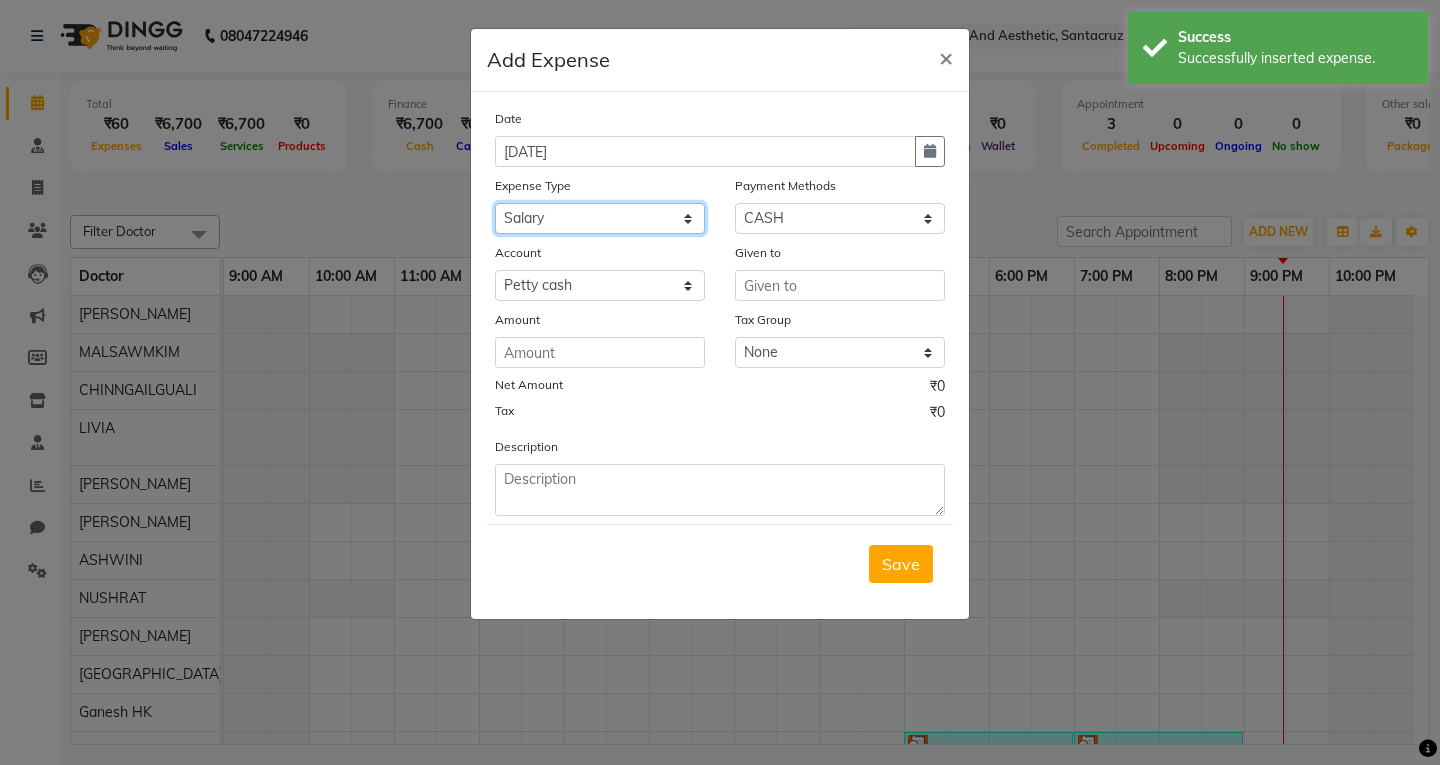 click on "Select Advance Salary Bank charges Car maintenance  Cash transfer to bank Cash transfer to hub Client Snacks Clinical charges Equipment Fuel Govt fee Incentive Insurance International purchase Loan Repayment Maintenance Marketing Miscellaneous MRA Other Pantry Product Rent Salary Staff Snacks Tax Tea & Refreshment Utilities" 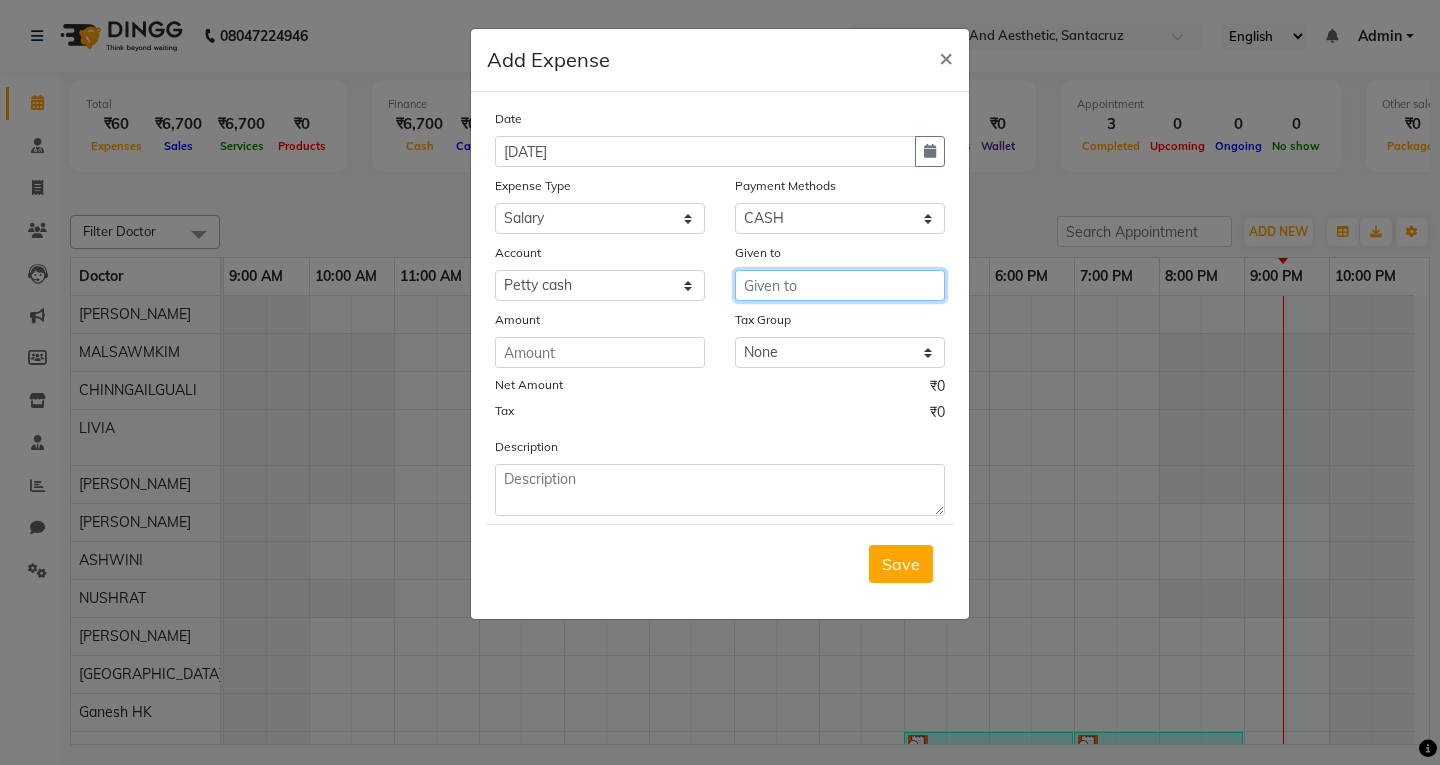 click at bounding box center (840, 285) 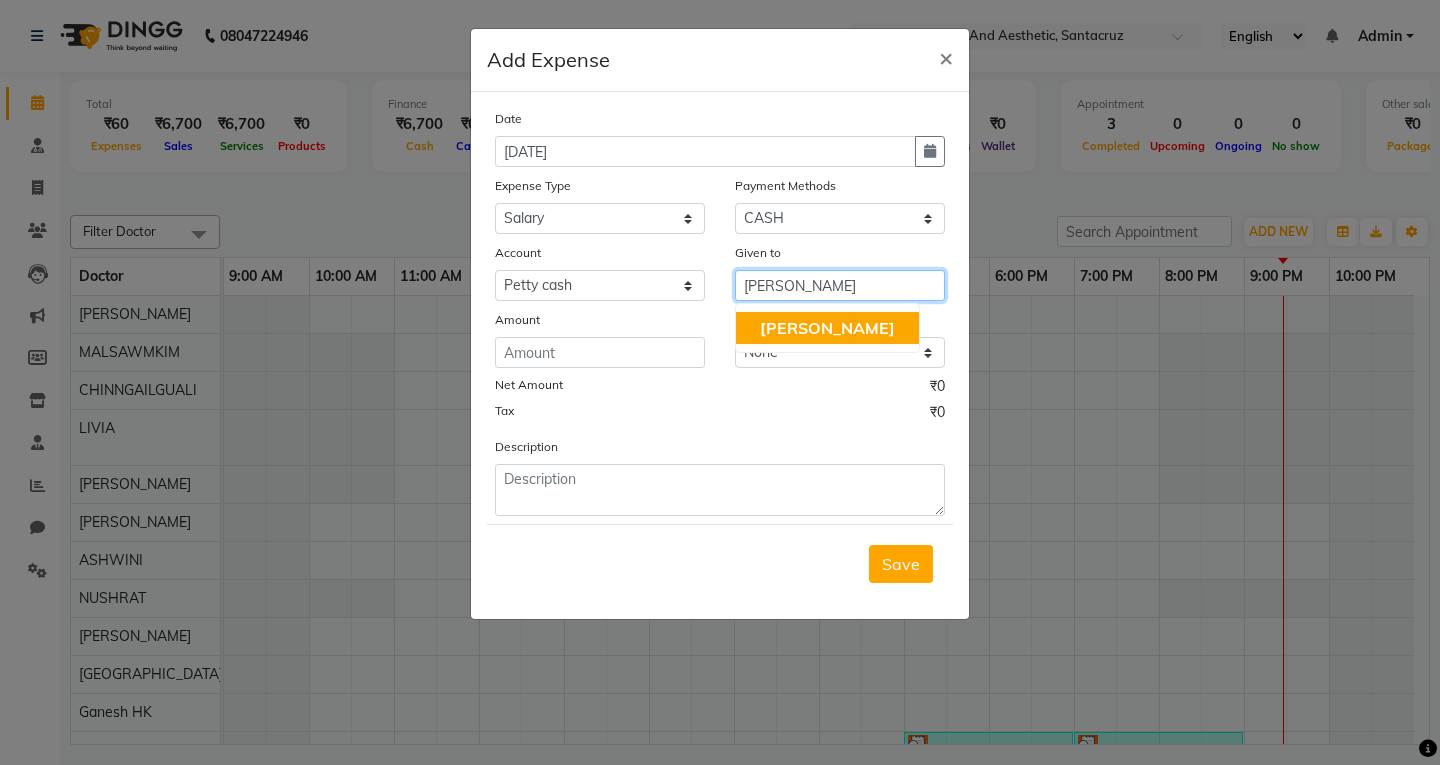 click on "[PERSON_NAME]" at bounding box center (827, 328) 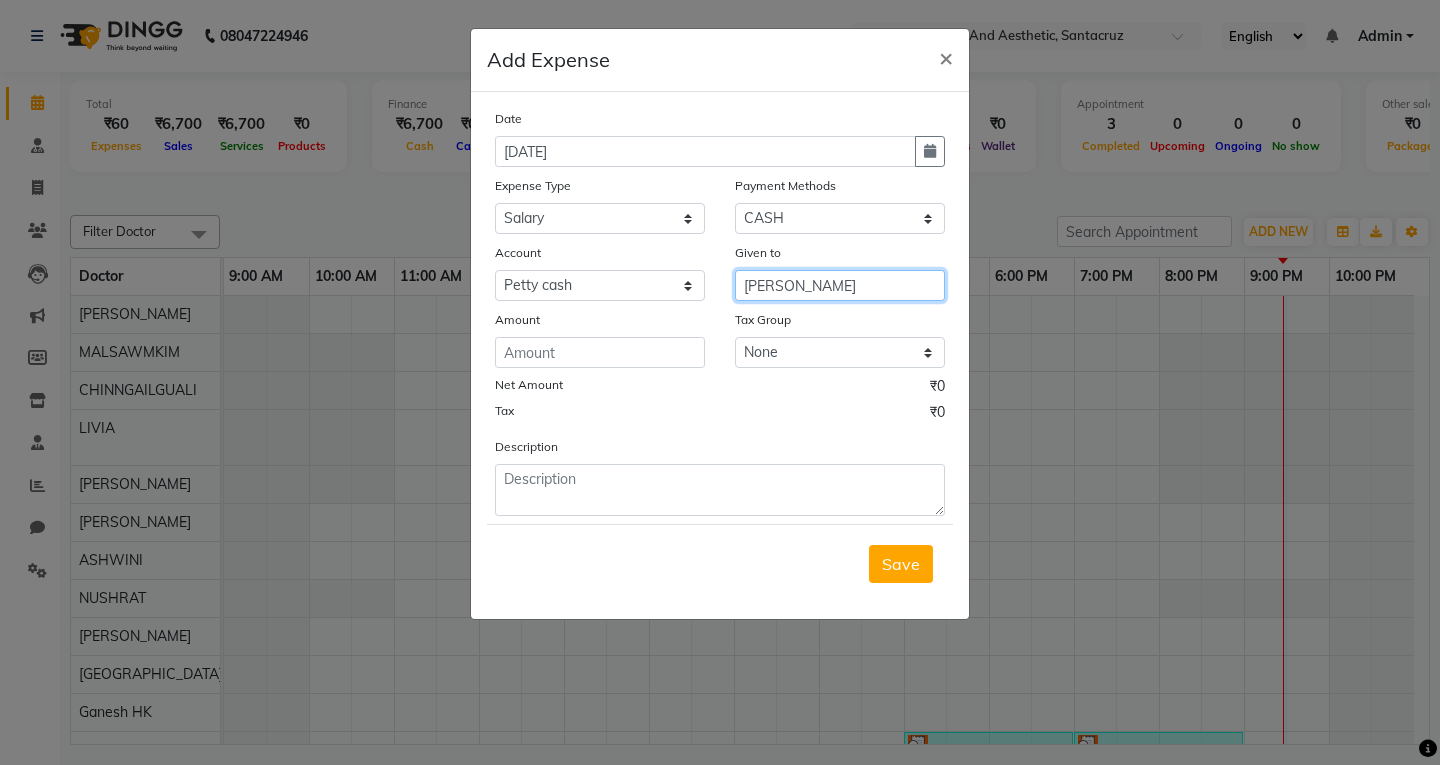 type on "[PERSON_NAME]" 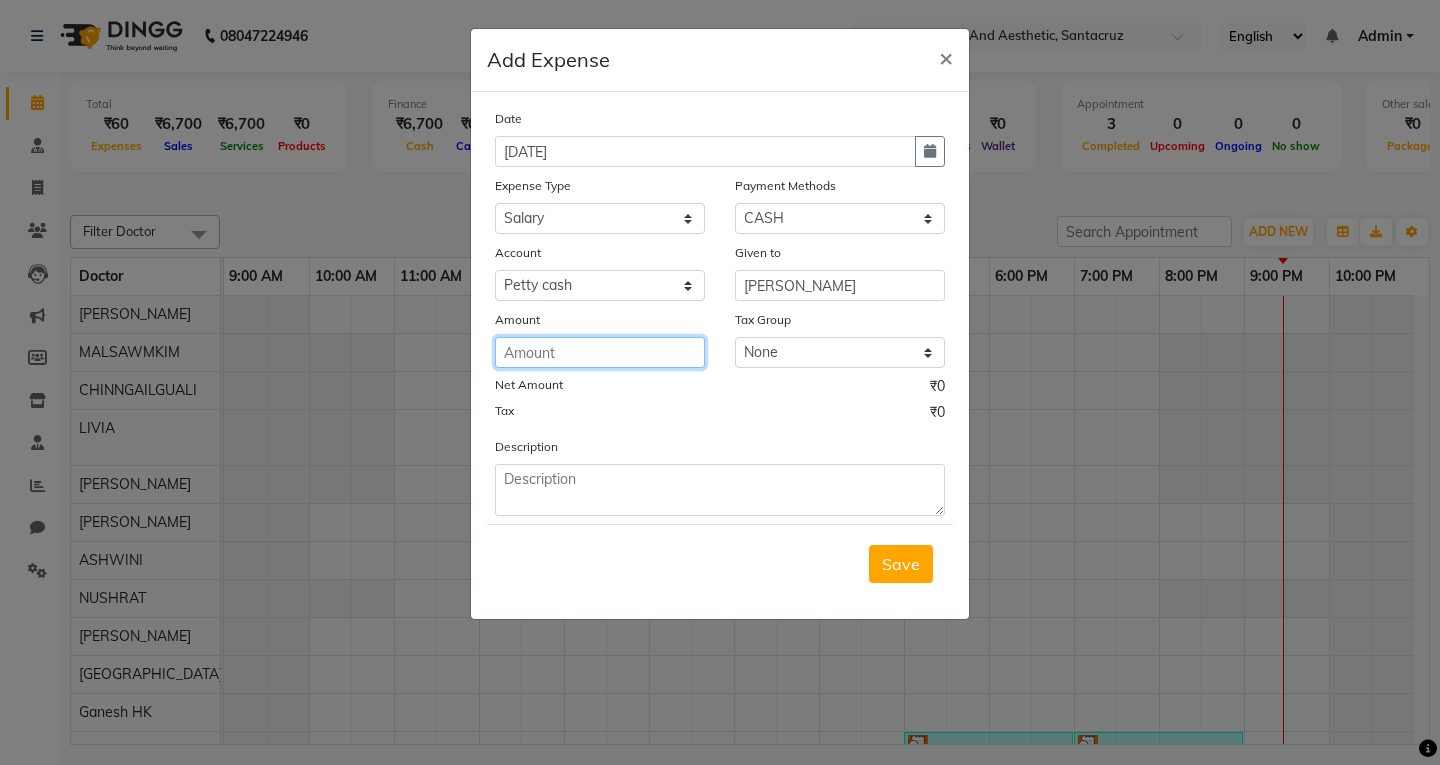 click 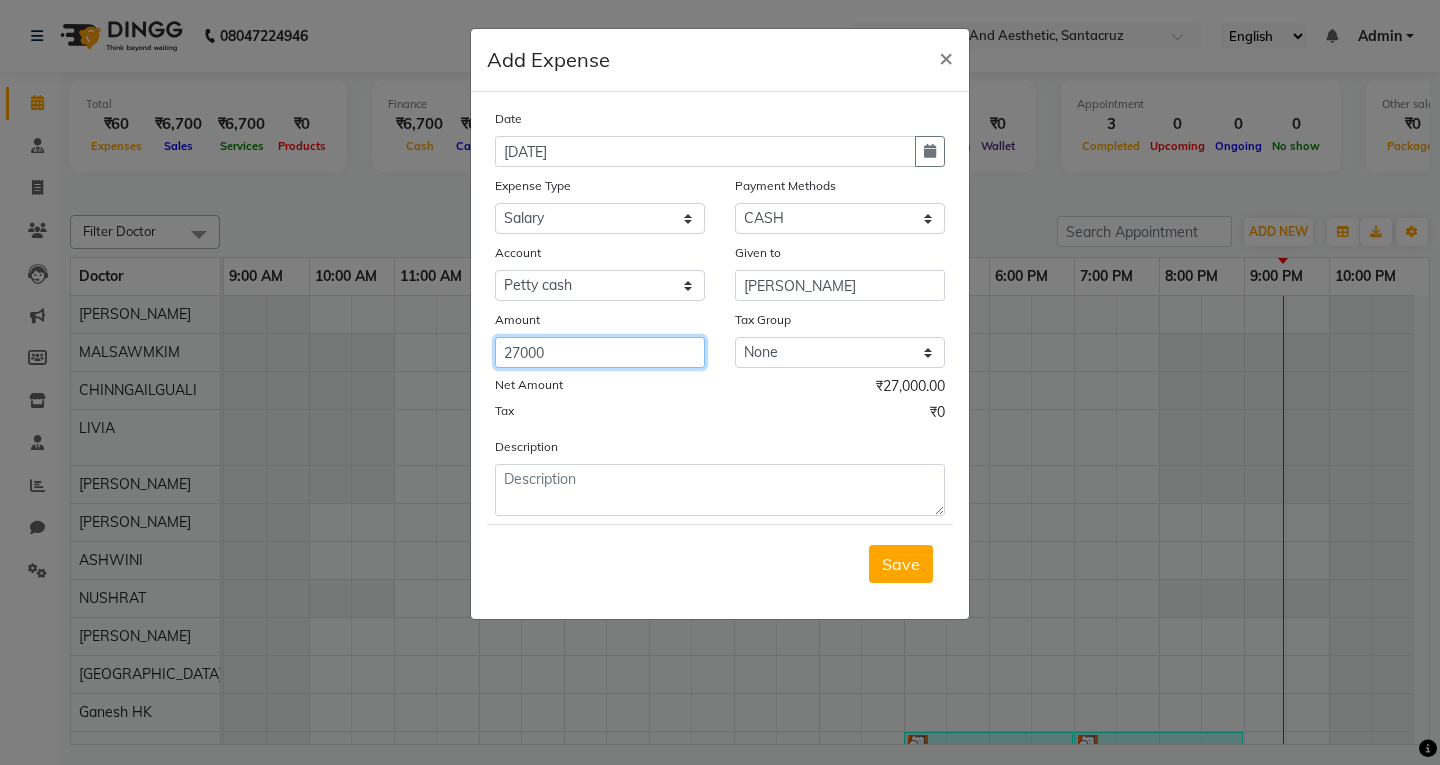 type on "27000" 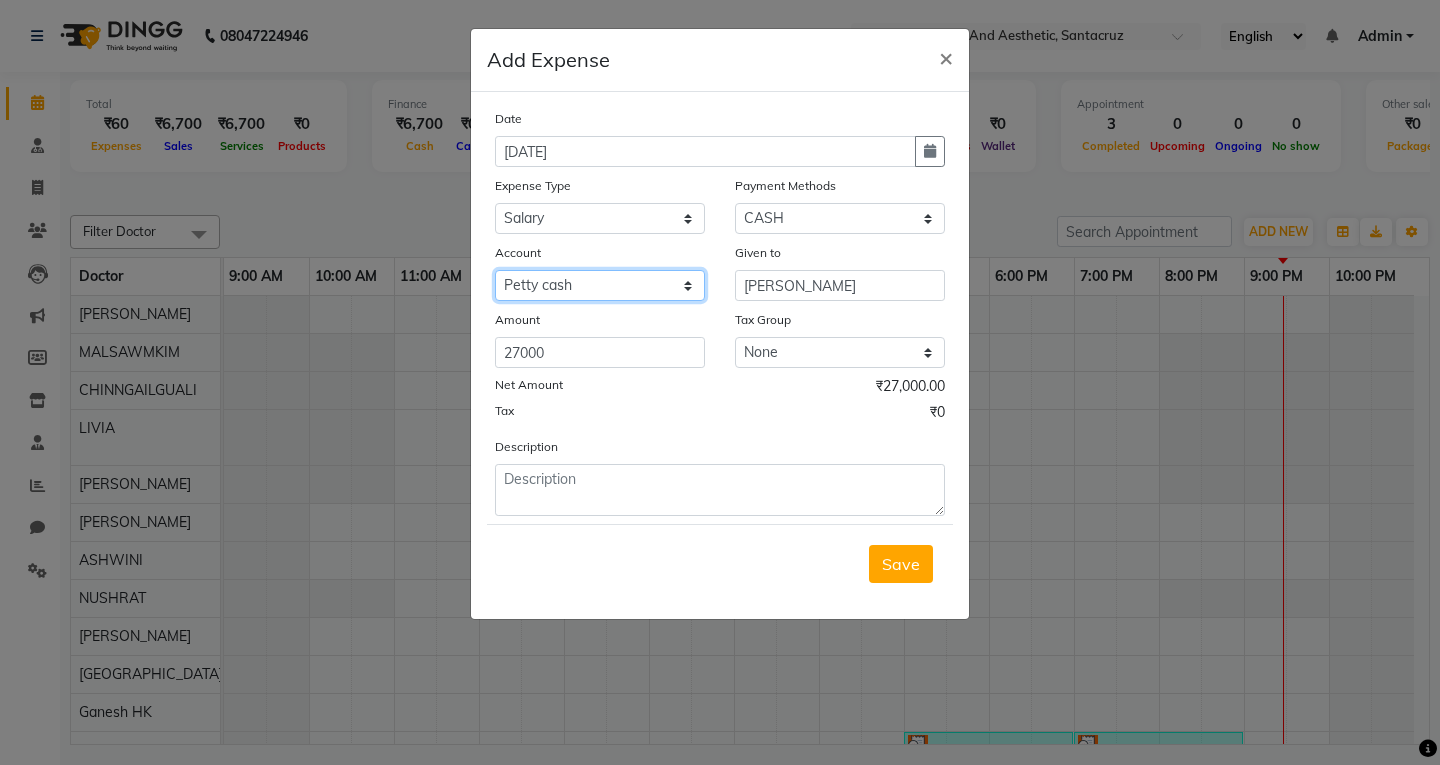 click on "Select Petty cash Default account" 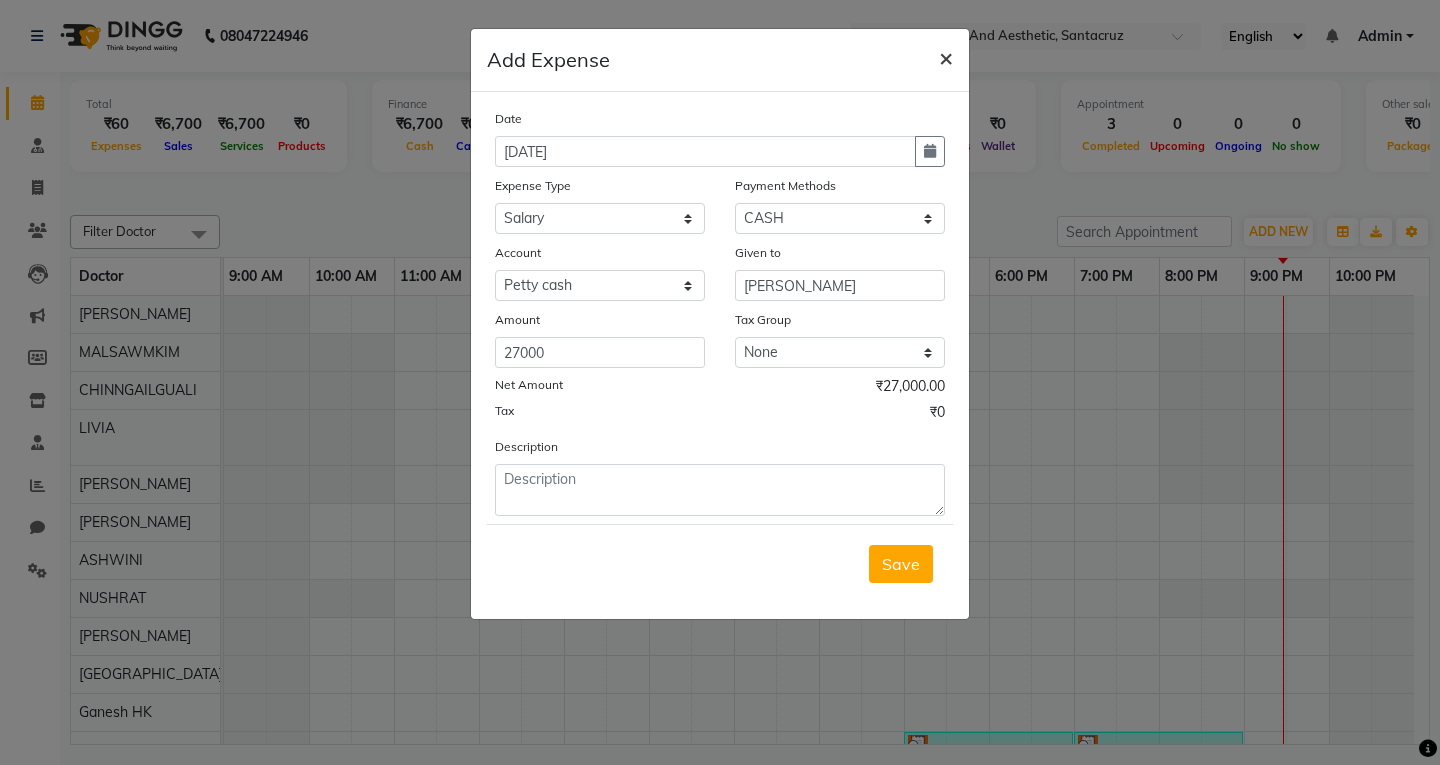 click on "×" 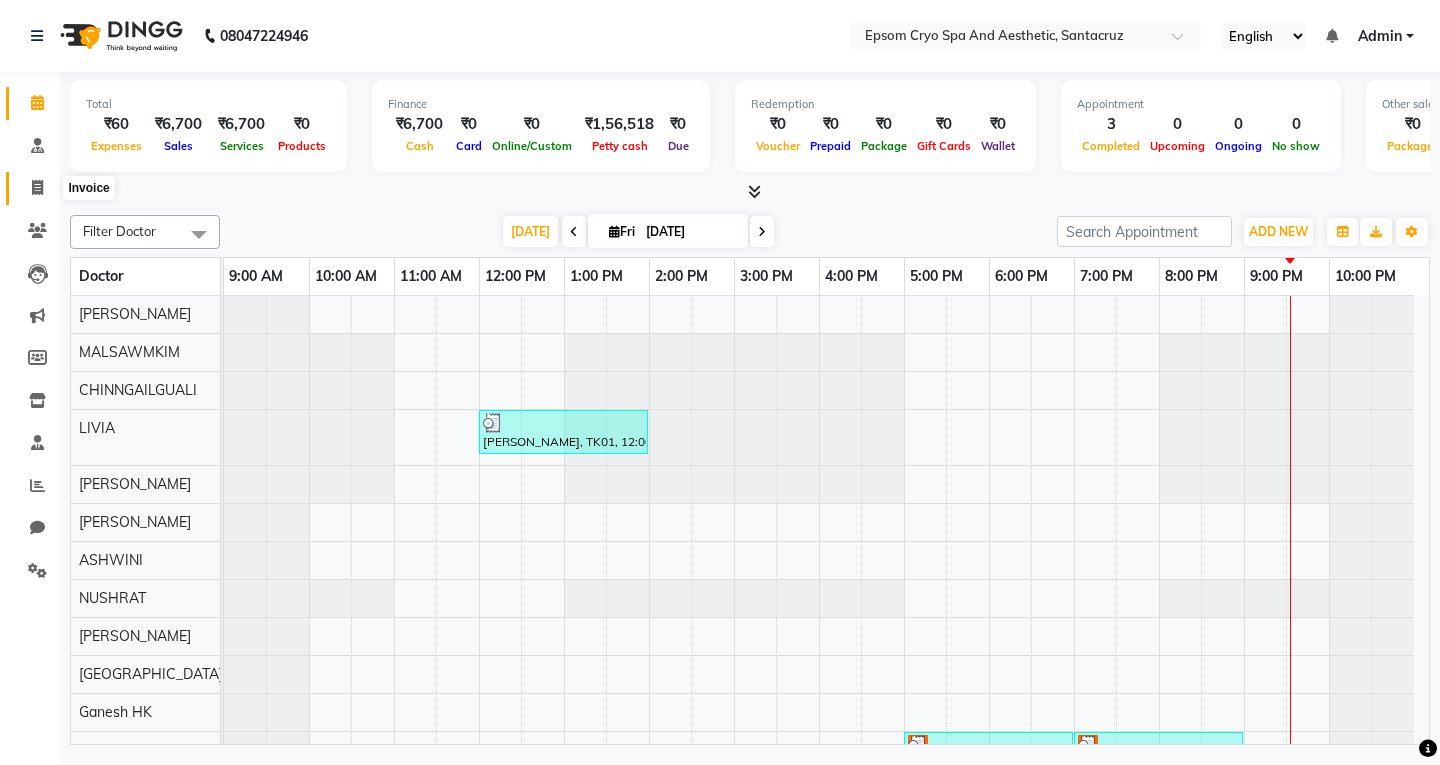 click 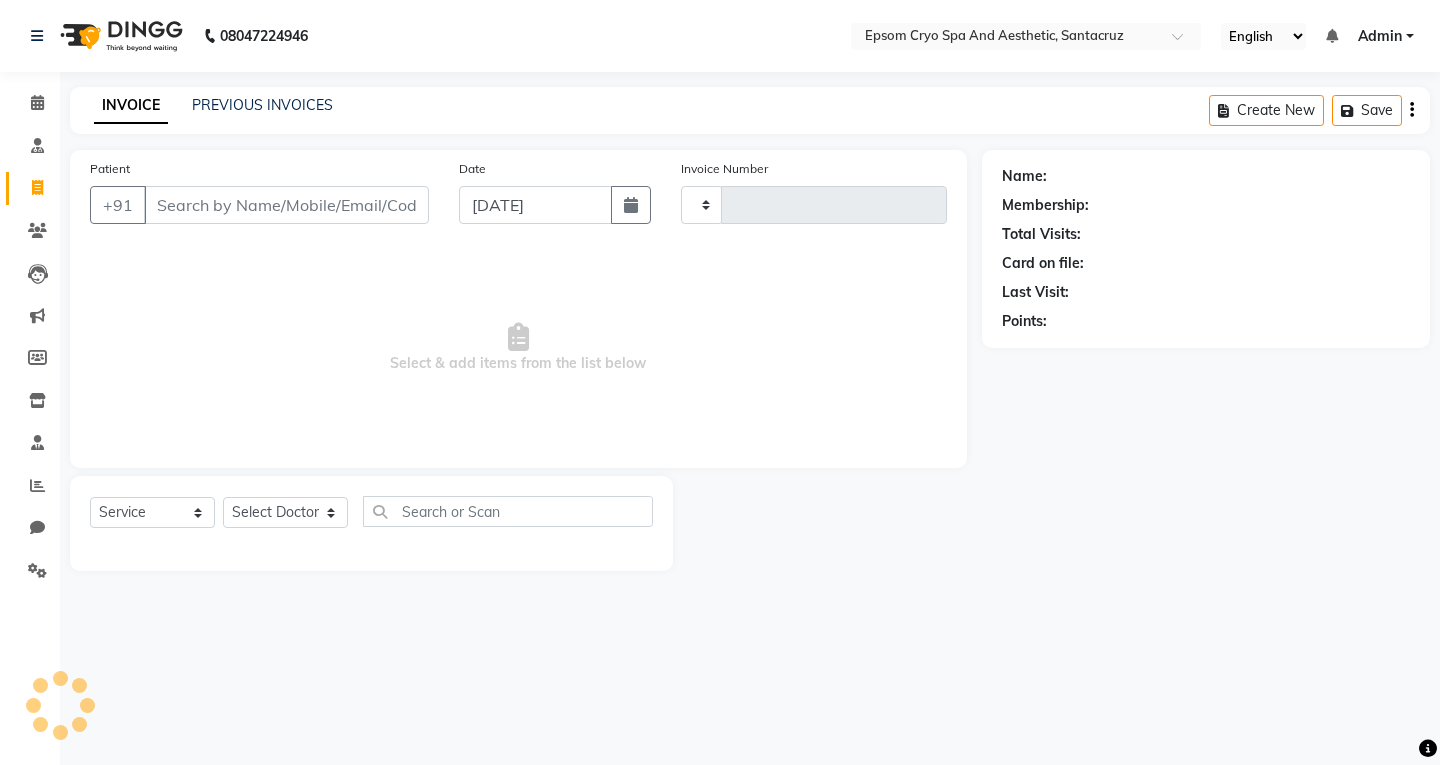 type on "0319" 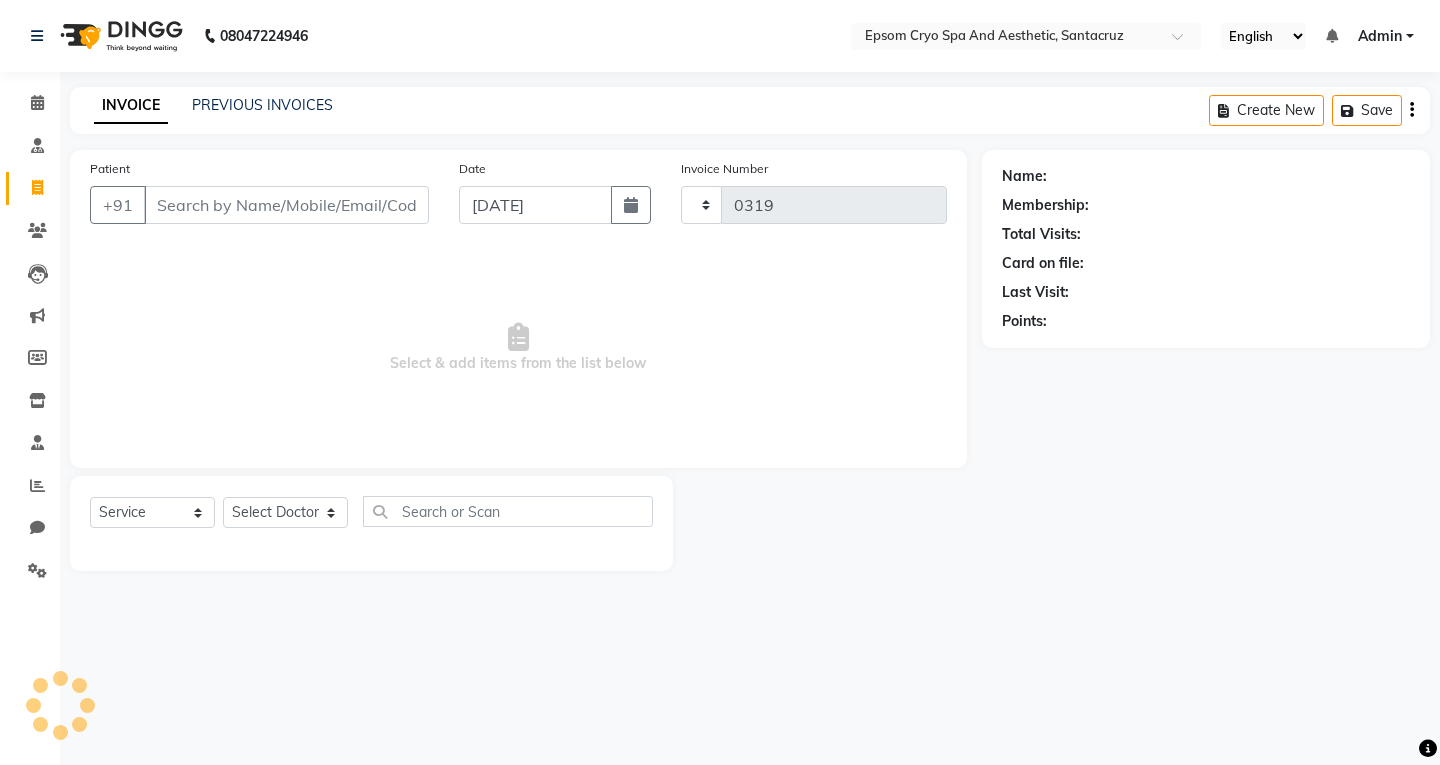 select on "8028" 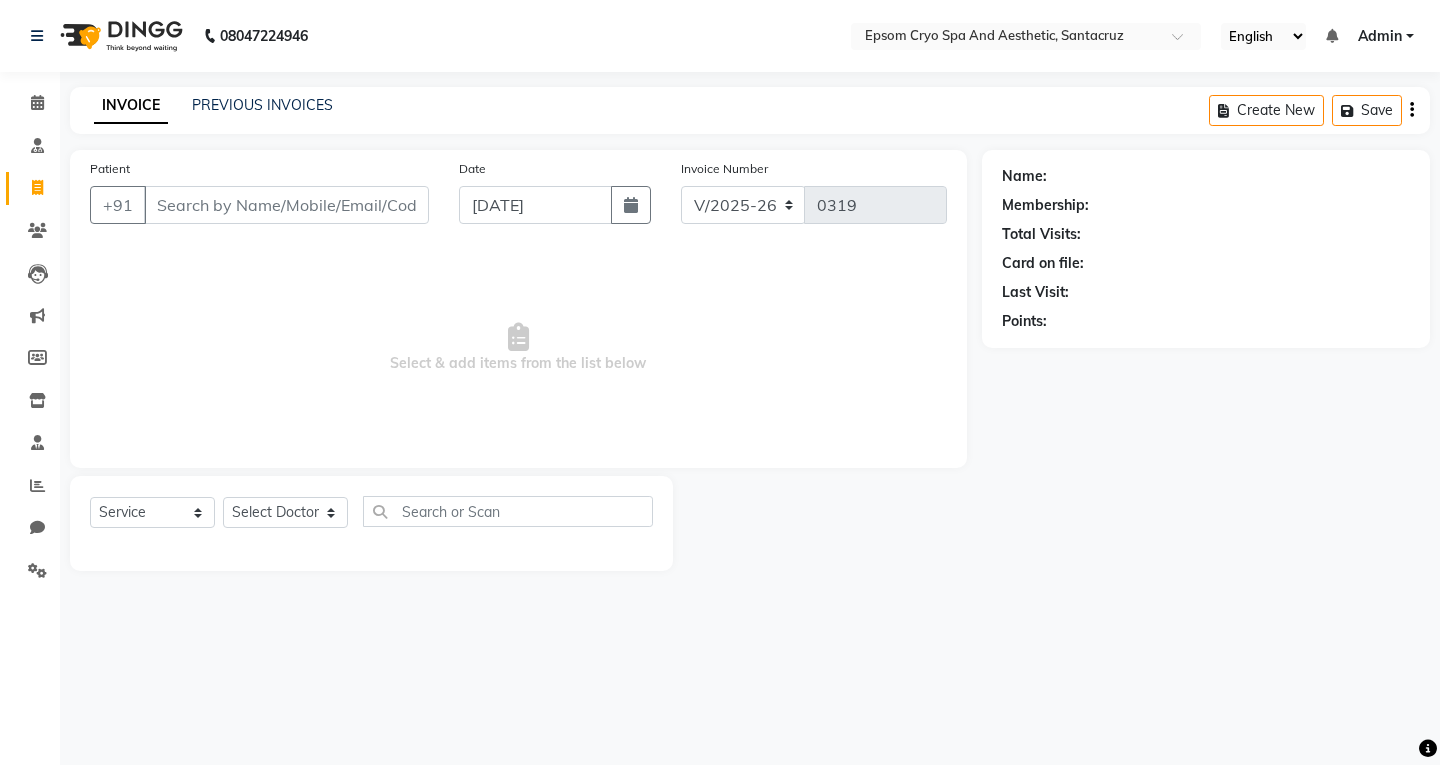 click on "Patient" at bounding box center [286, 205] 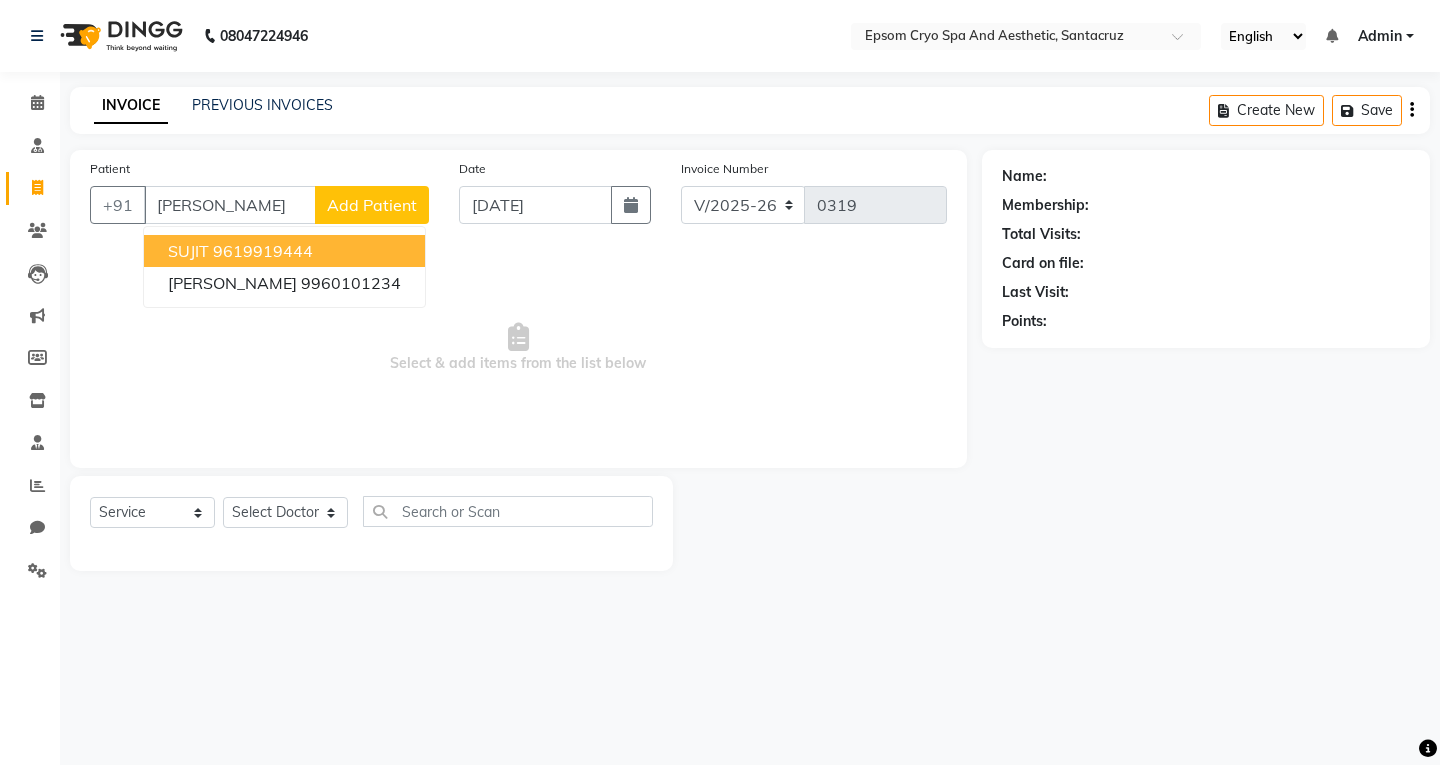 type on "sujit" 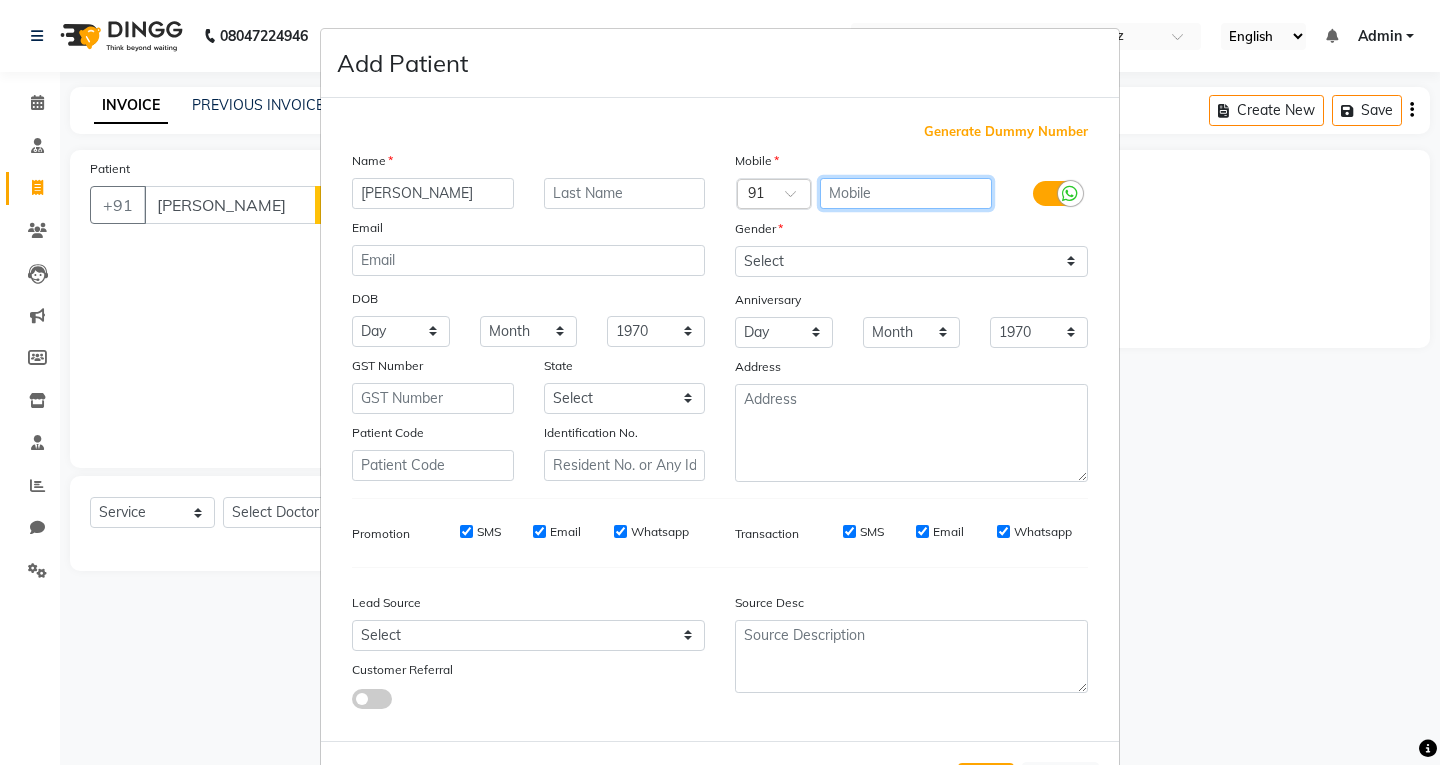 click at bounding box center [906, 193] 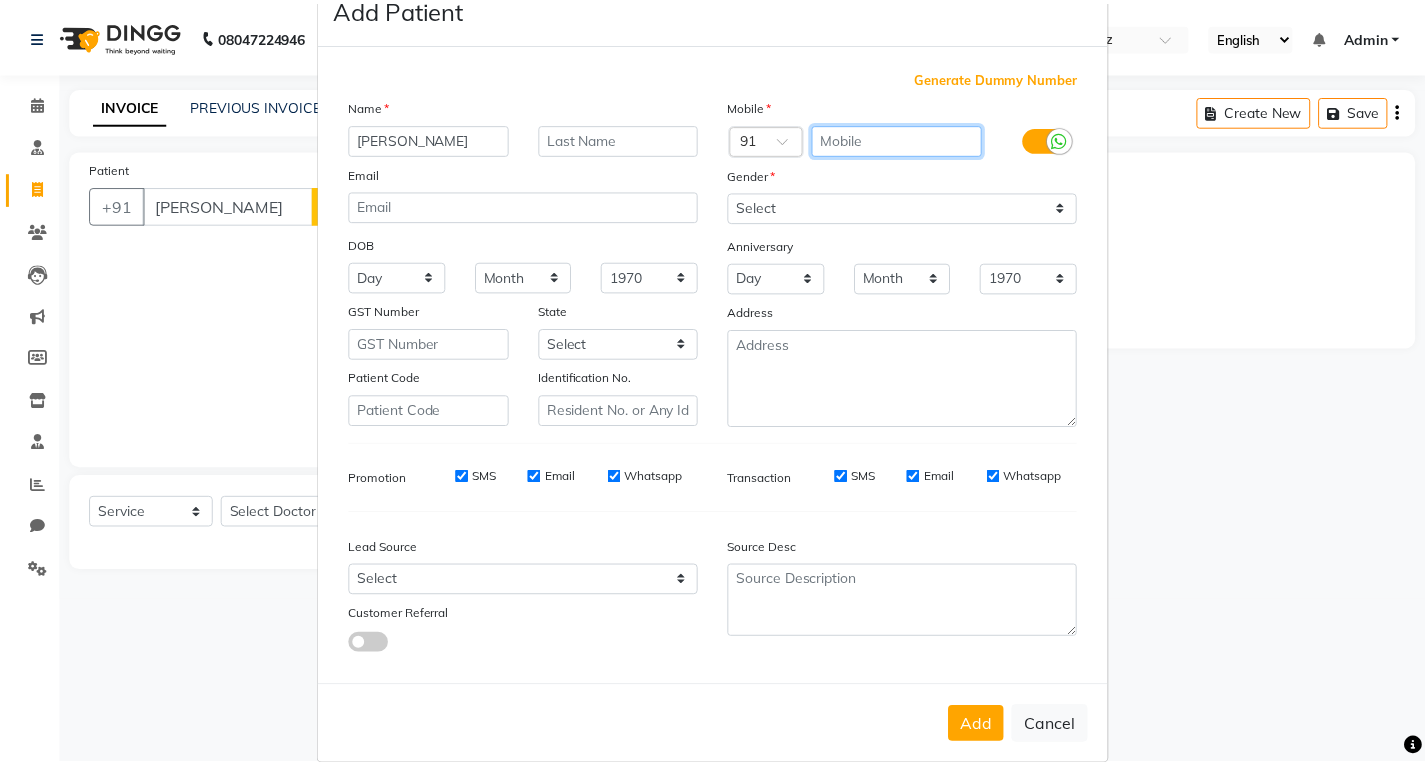 scroll, scrollTop: 84, scrollLeft: 0, axis: vertical 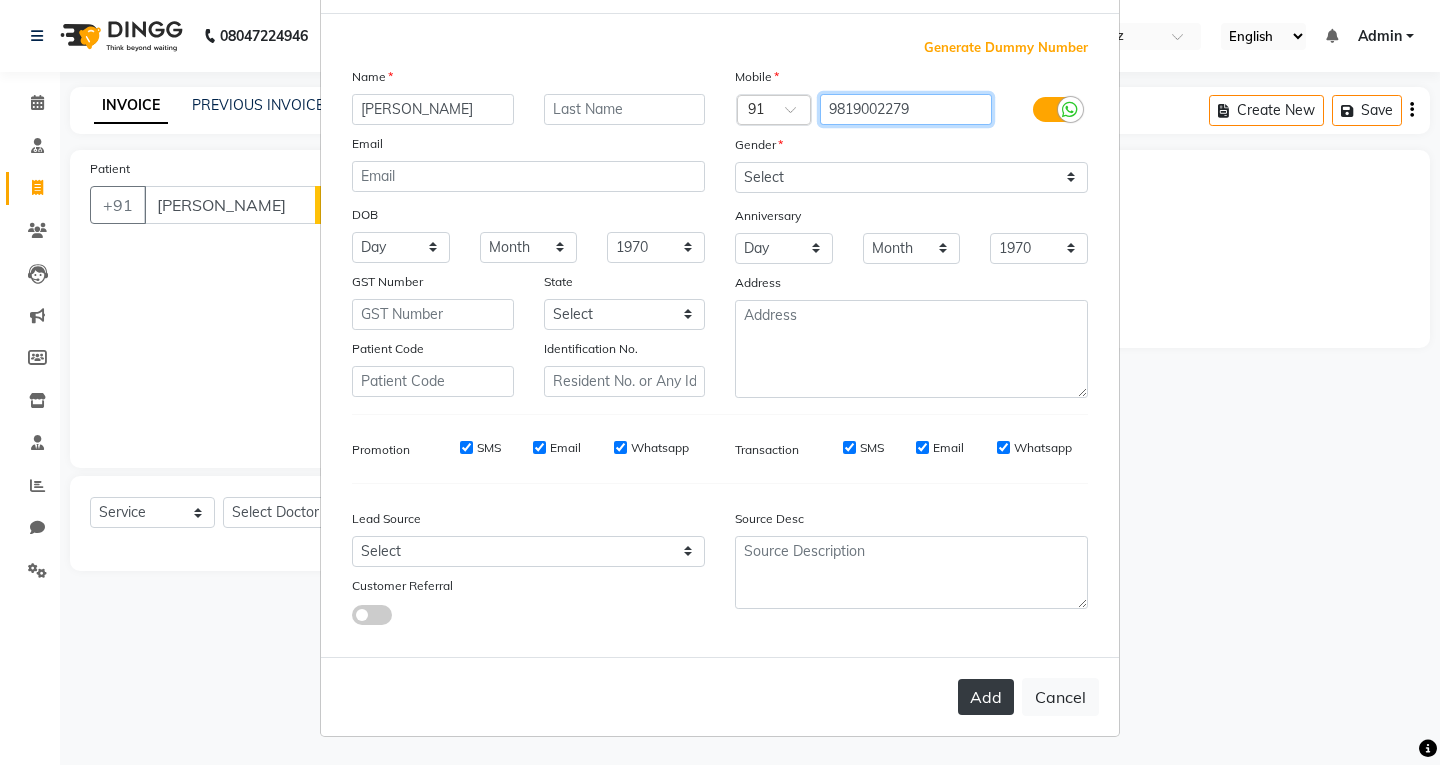 type on "9819002279" 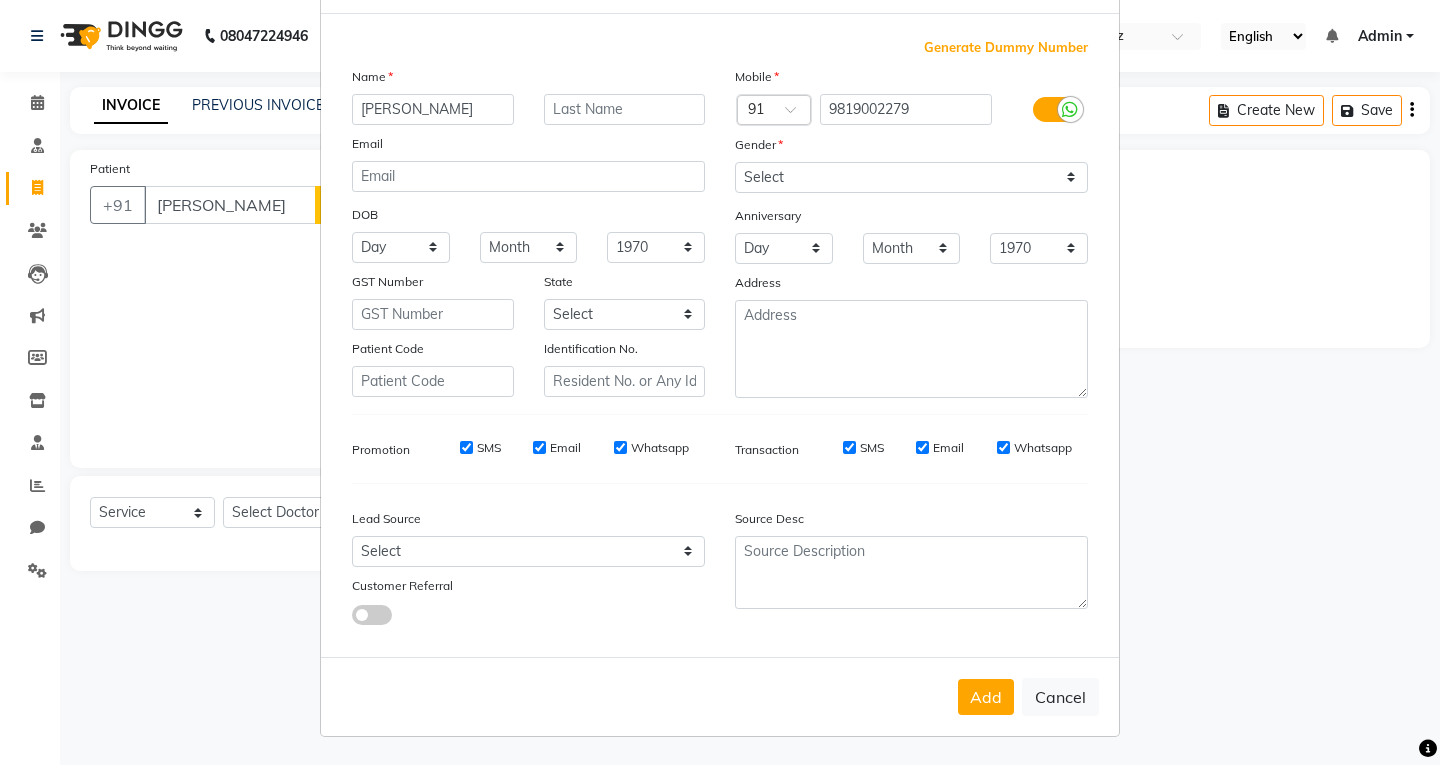 click on "Add" at bounding box center [986, 697] 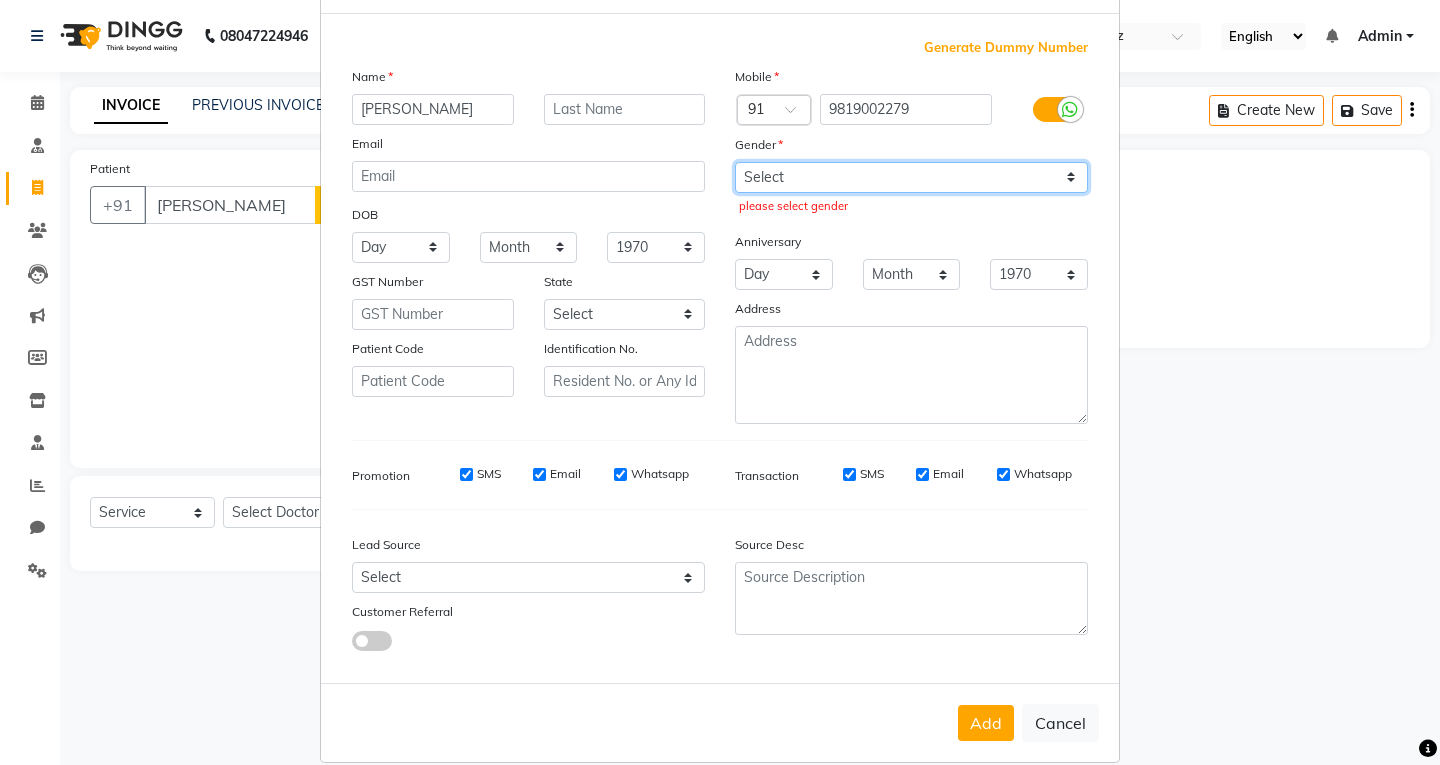 click on "Select Male Female Other Prefer Not To Say" at bounding box center (911, 177) 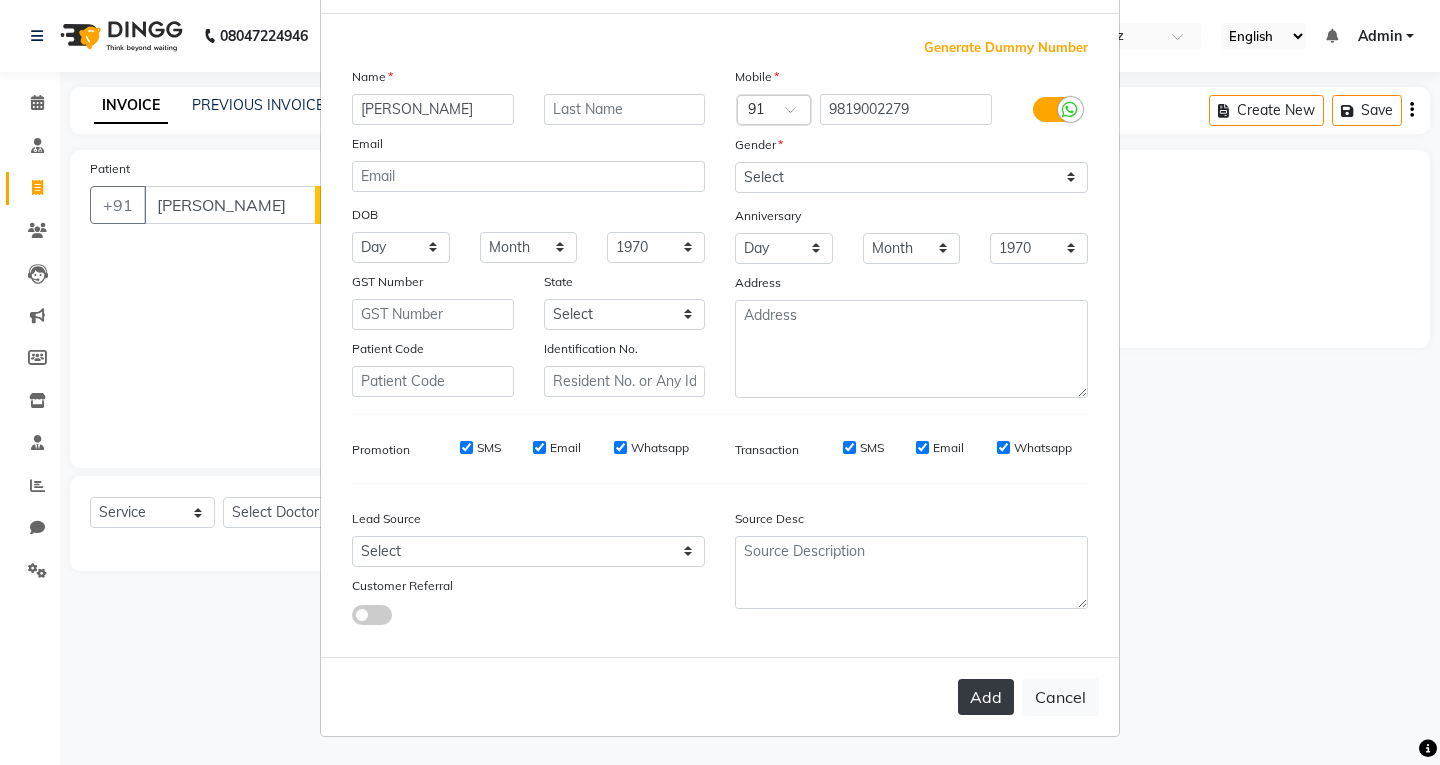 click on "Add" at bounding box center [986, 697] 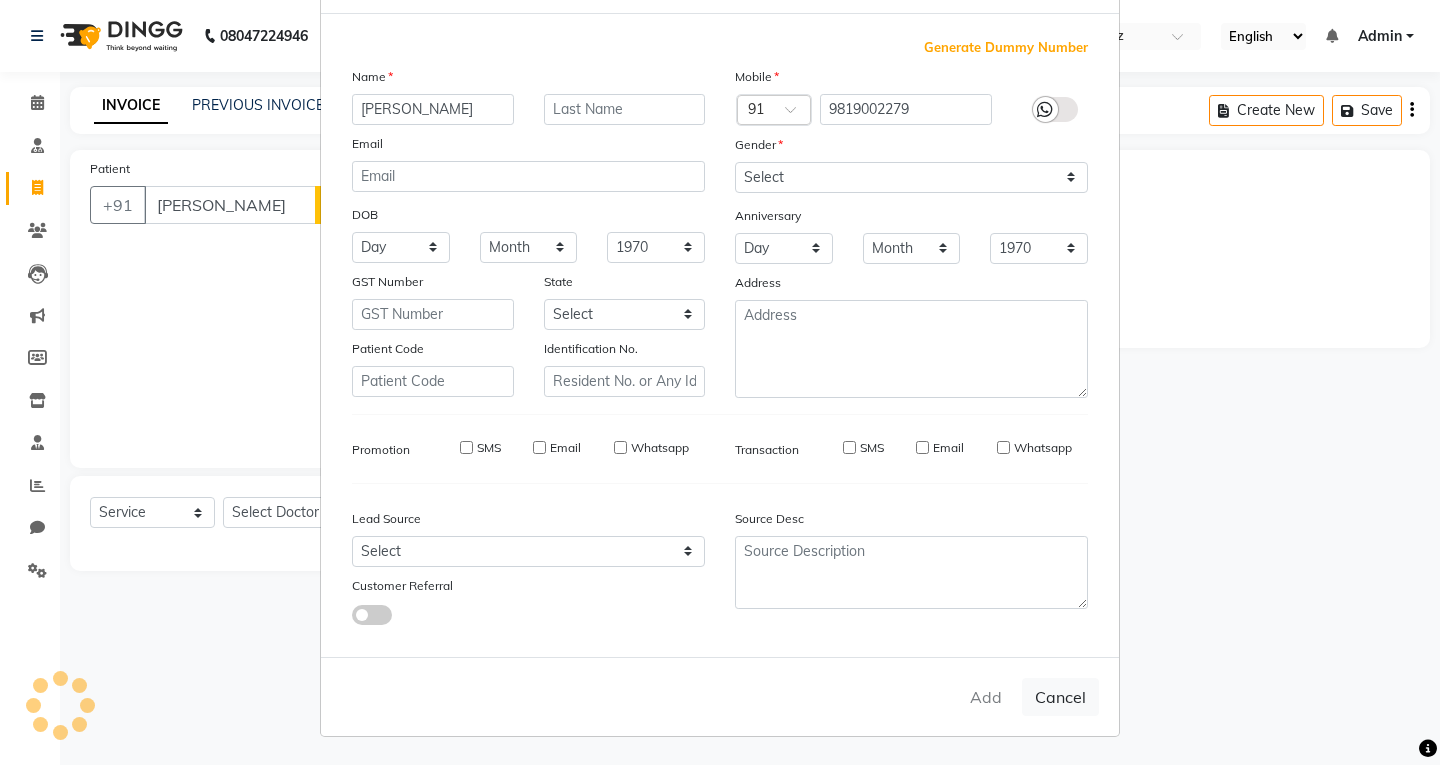type on "9819002279" 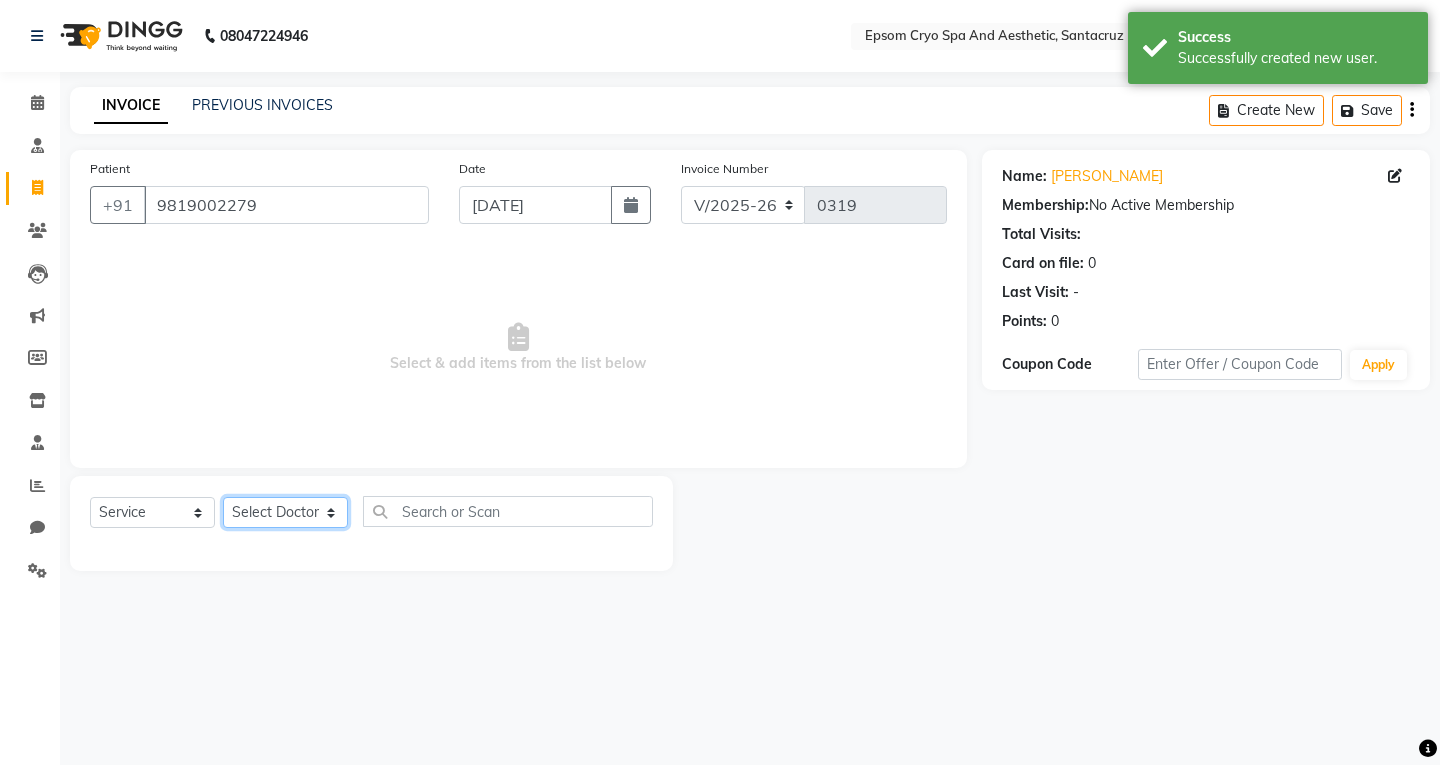 click on "Select Doctor ASHWINI BINDU CHETNA OPS  CHINNGAILGUALI Dr. Naman Jha EMELIA EMMA Ganesh HK HARIOM IRISH LIVIA MALSAWMKIM Miral MUKESH NUSHRAT Polly PRICILA RUHI SHAIKH SAIRA THATIYA SOFIA SOPHIA CHOWDHURY UTKARSH DUBEY" 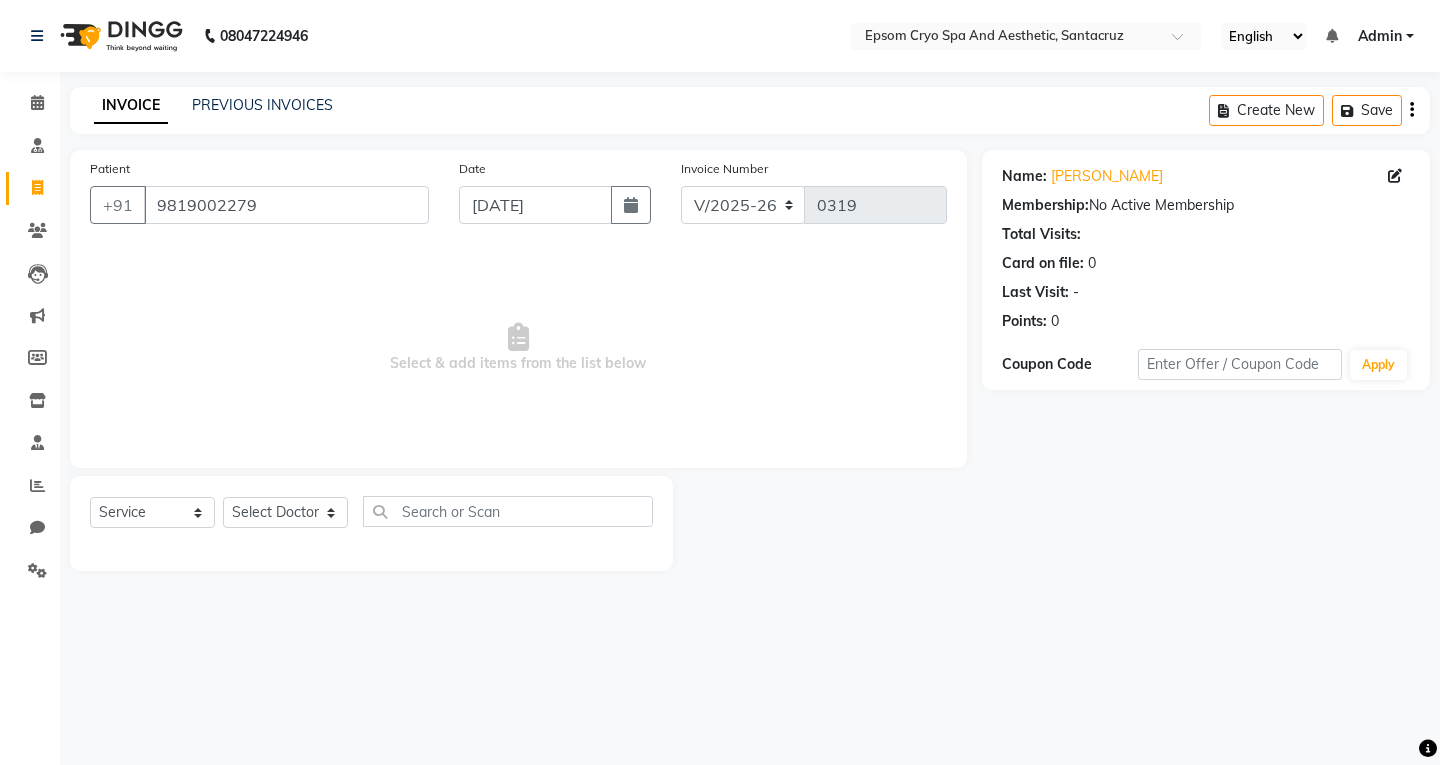 click on "Select & add items from the list below" at bounding box center (518, 348) 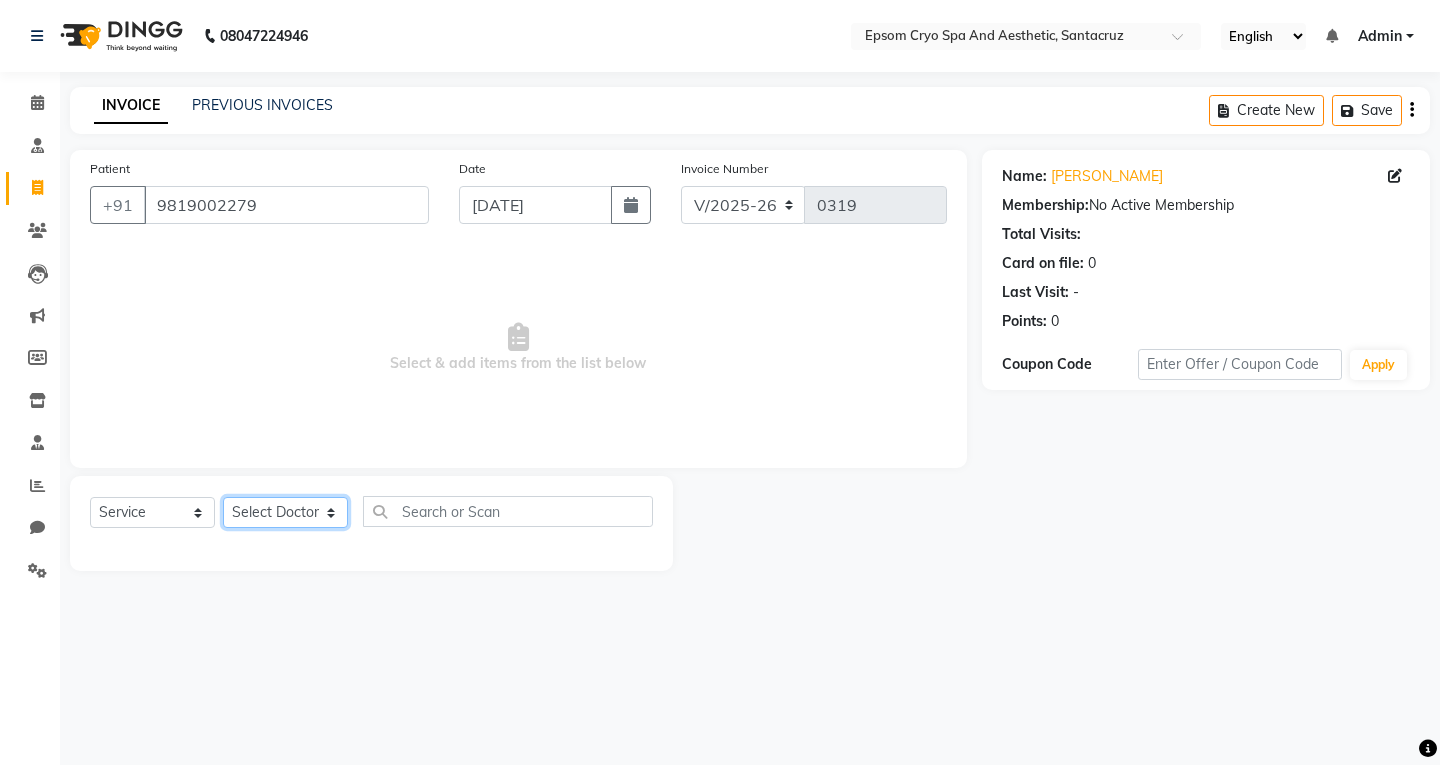 click on "Select Doctor ASHWINI BINDU CHETNA OPS  CHINNGAILGUALI Dr. Naman Jha EMELIA EMMA Ganesh HK HARIOM IRISH LIVIA MALSAWMKIM Miral MUKESH NUSHRAT Polly PRICILA RUHI SHAIKH SAIRA THATIYA SOFIA SOPHIA CHOWDHURY UTKARSH DUBEY" 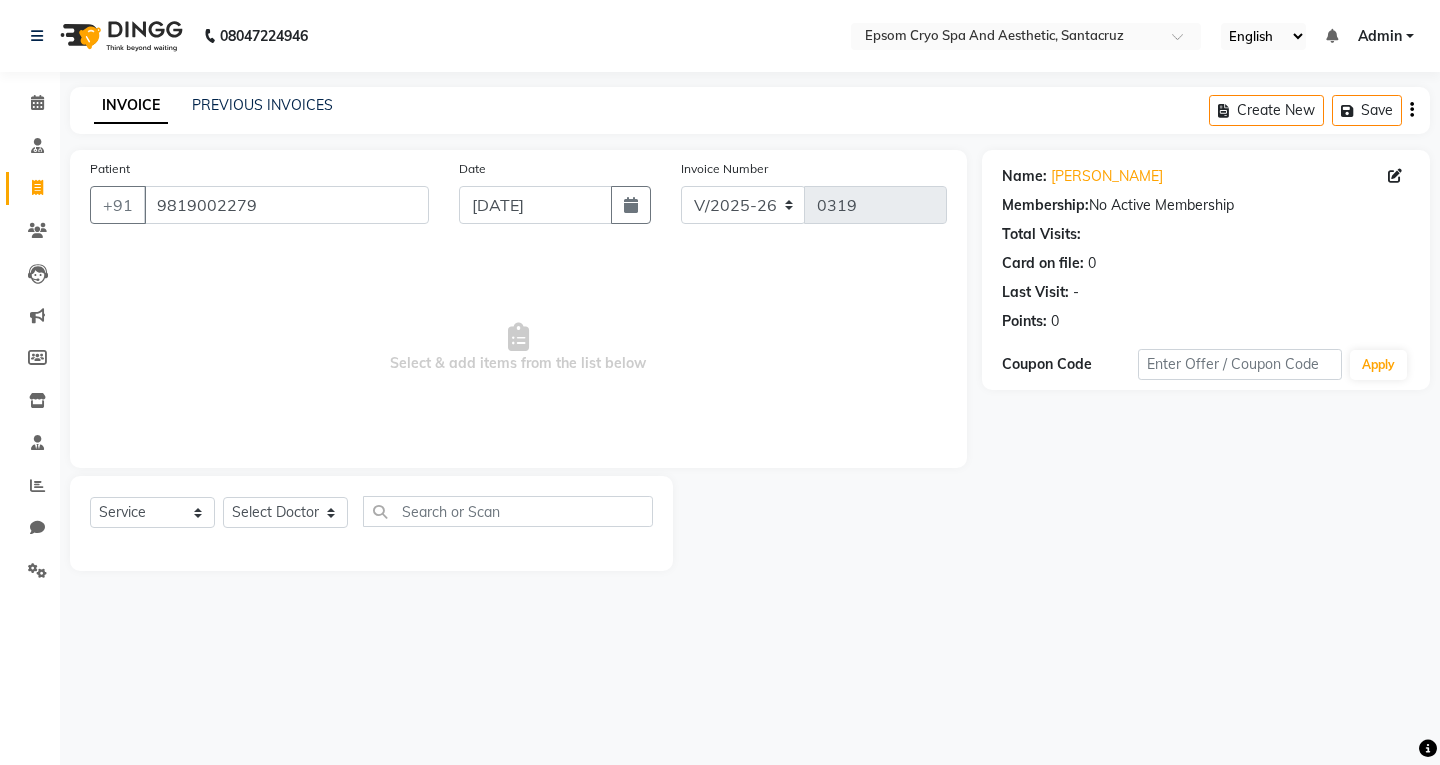 click on "08047224946 Select Location × Epsom Cryo Spa And Aesthetic, Santacruz English ENGLISH Español العربية मराठी हिंदी ગુજરાતી தமிழ் 中文 Notifications nothing to show Admin Manage Profile Change Password Sign out  Version:3.15.4  ☀ Epsom Cryo Spa And Aesthetic, Santacruz  Calendar  Consultation  Invoice  Patients  Leads   Marketing  Members  Inventory  Staff  Reports  Chat  Settings Completed InProgress Upcoming Dropped Tentative Check-In Confirm Bookings Generate Report Segments Page Builder INVOICE PREVIOUS INVOICES Create New   Save  Patient +91 9819002279 Date 11-07-2025 Invoice Number V/2025 V/2025-26 0319  Select & add items from the list below  Select  Service  Product  Membership  Package Voucher Prepaid Gift Card  Select Doctor ASHWINI BINDU CHETNA OPS  CHINNGAILGUALI Dr. Naman Jha EMELIA EMMA Ganesh HK HARIOM IRISH LIVIA MALSAWMKIM Miral MUKESH NUSHRAT Polly PRICILA RUHI SHAIKH SAIRA THATIYA SOFIA SOPHIA CHOWDHURY UTKARSH DUBEY Name: Sujit" at bounding box center [720, 382] 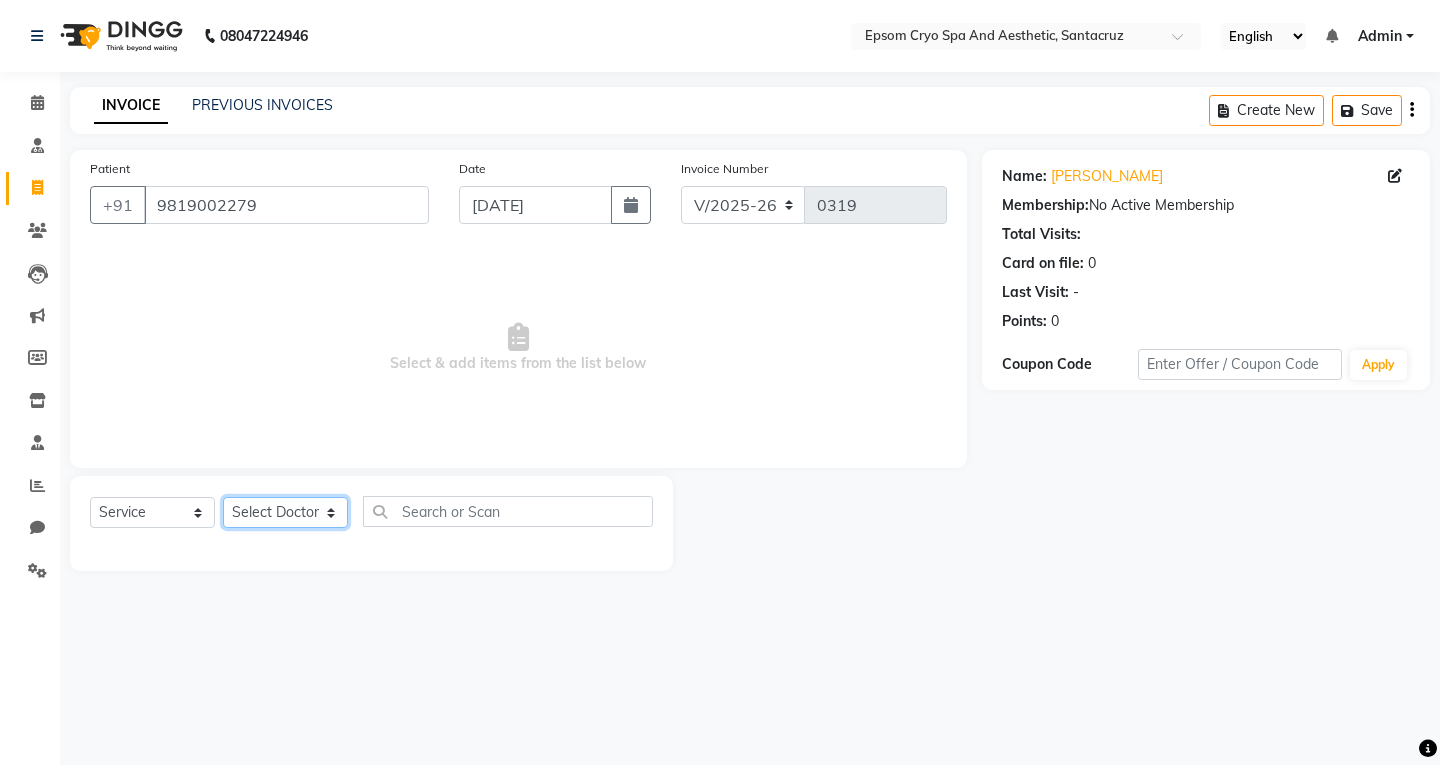 click on "Select Doctor ASHWINI BINDU CHETNA OPS  CHINNGAILGUALI Dr. Naman Jha EMELIA EMMA Ganesh HK HARIOM IRISH LIVIA MALSAWMKIM Miral MUKESH NUSHRAT Polly PRICILA RUHI SHAIKH SAIRA THATIYA SOFIA SOPHIA CHOWDHURY UTKARSH DUBEY" 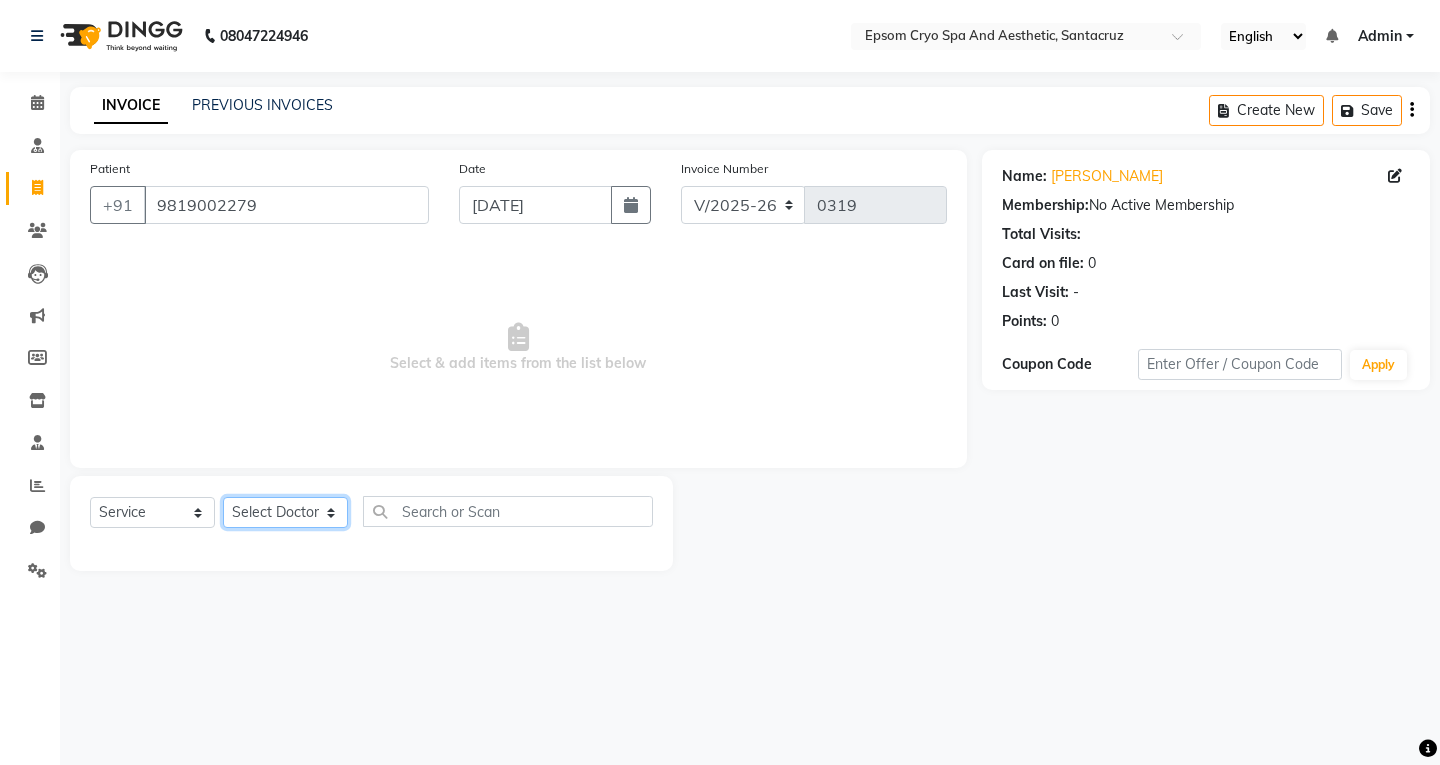 select on "78953" 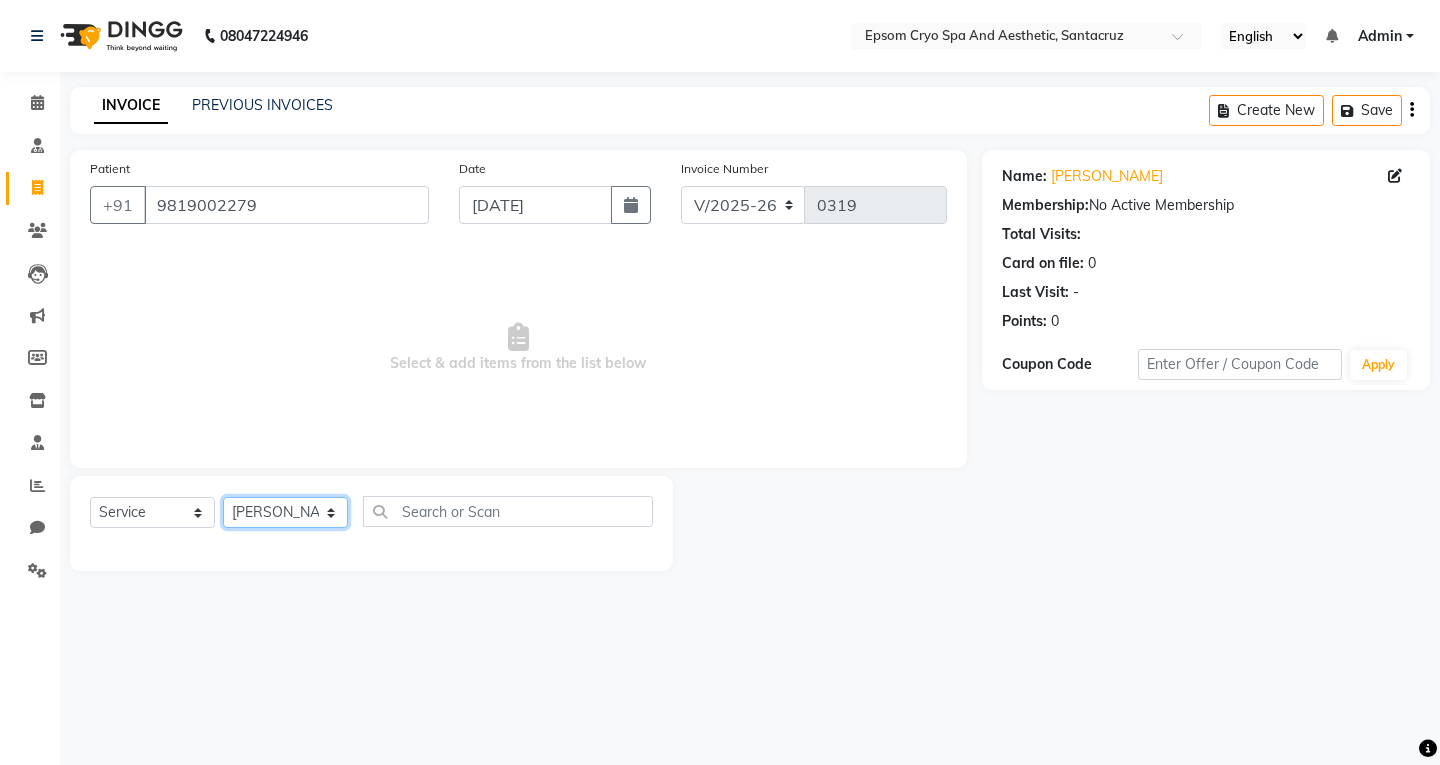 click on "Select Doctor ASHWINI BINDU CHETNA OPS  CHINNGAILGUALI Dr. Naman Jha EMELIA EMMA Ganesh HK HARIOM IRISH LIVIA MALSAWMKIM Miral MUKESH NUSHRAT Polly PRICILA RUHI SHAIKH SAIRA THATIYA SOFIA SOPHIA CHOWDHURY UTKARSH DUBEY" 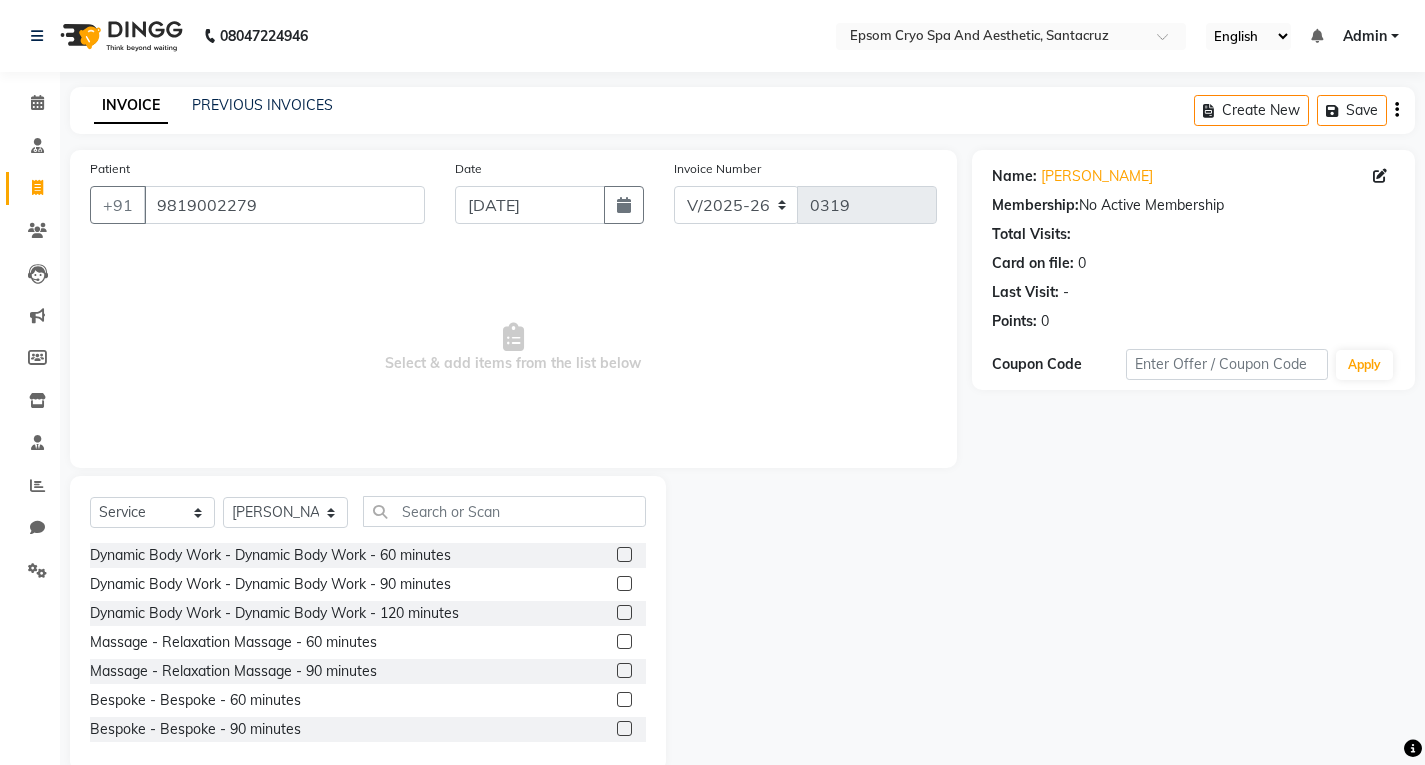 click 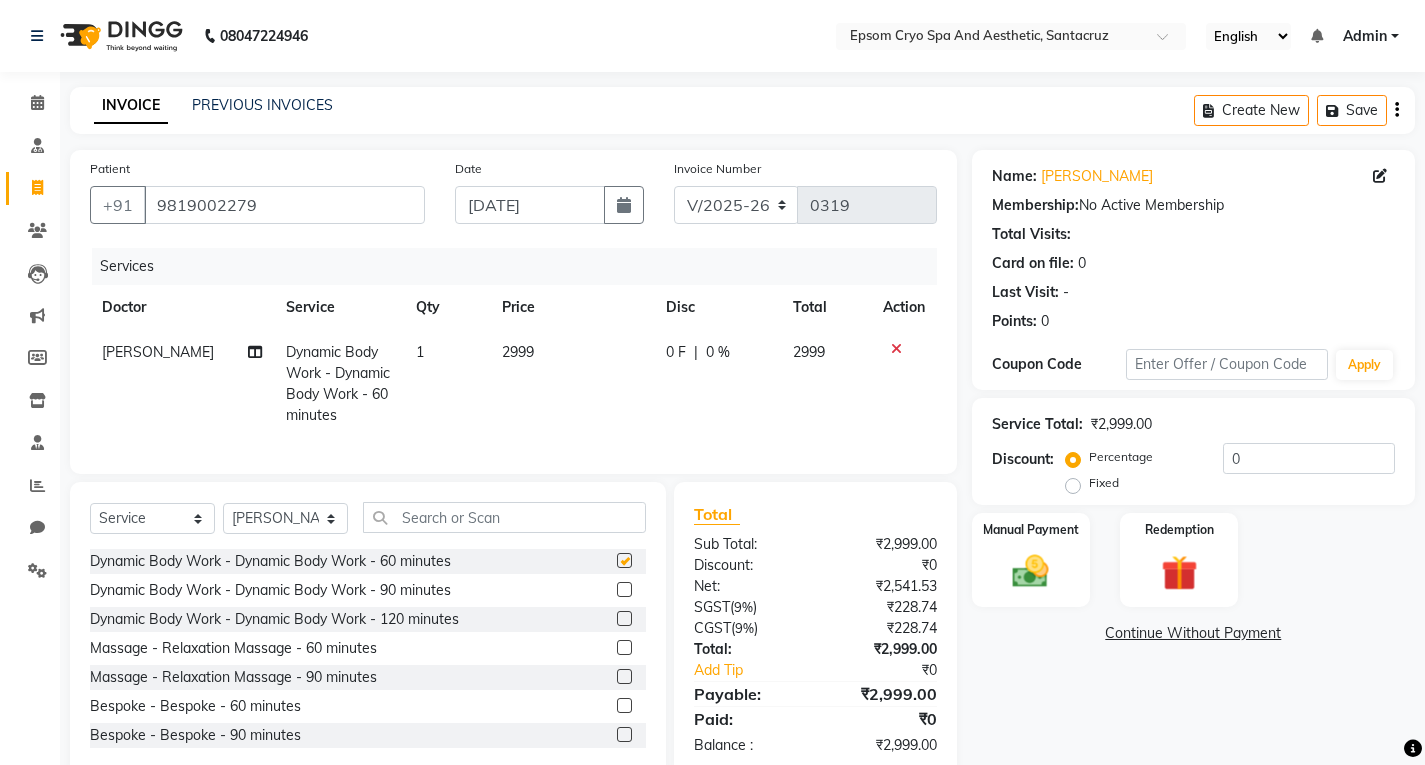 checkbox on "false" 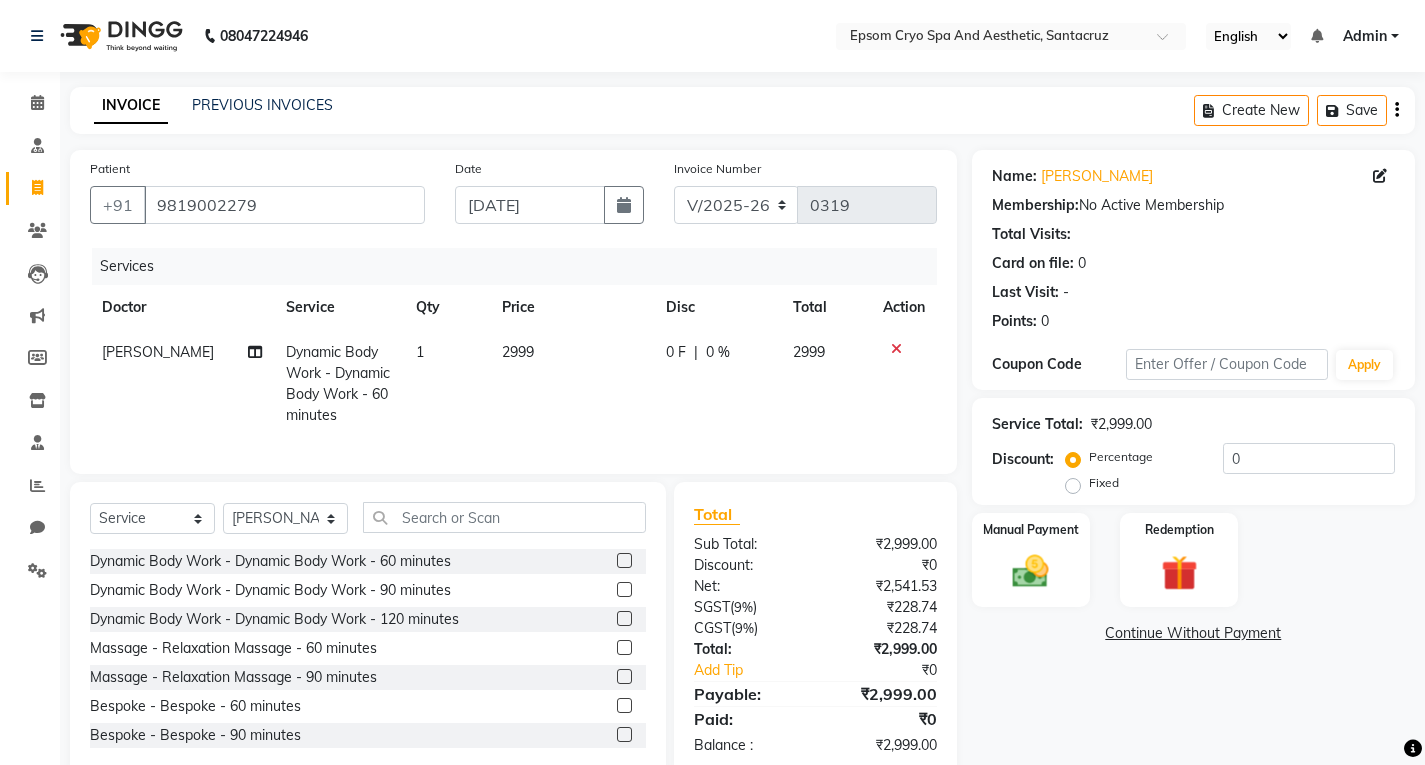 click on "0 F" 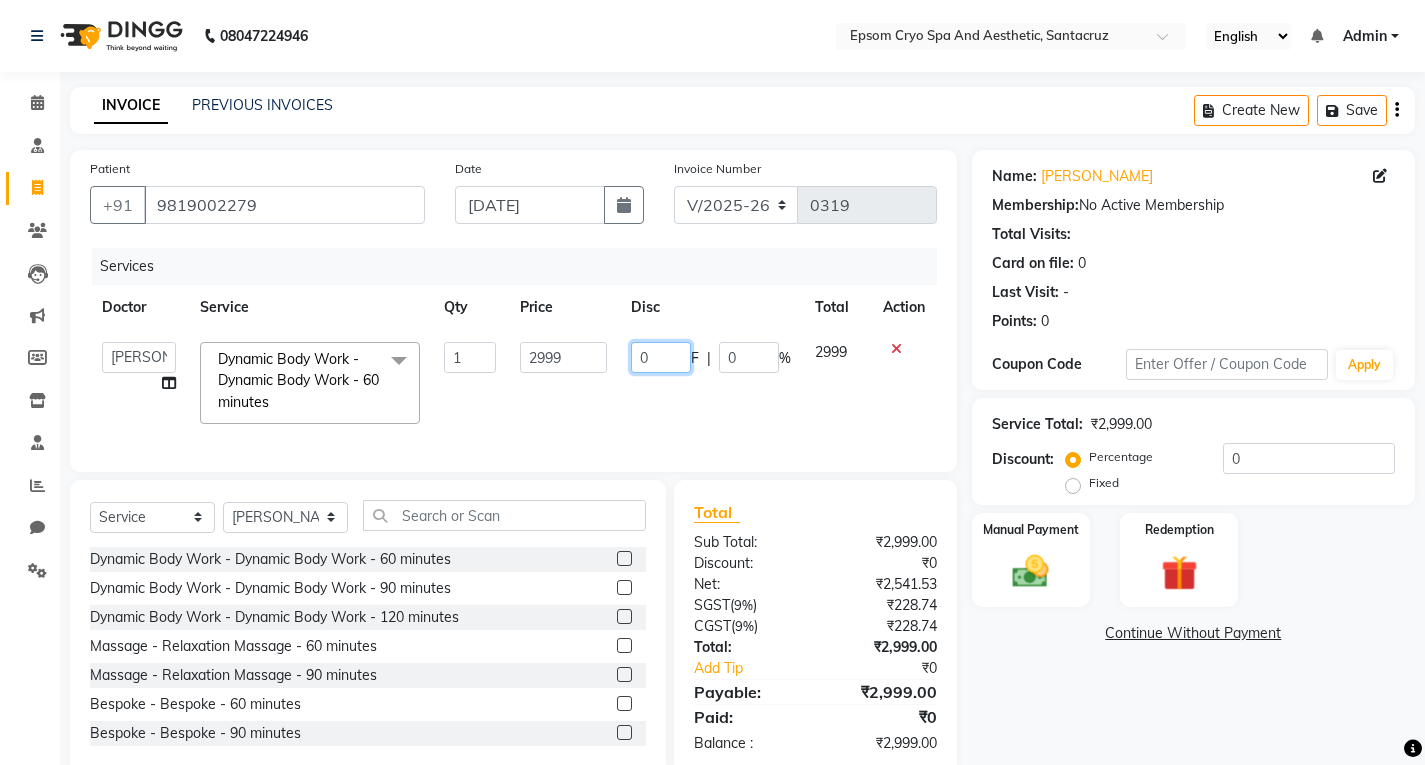 click on "0" 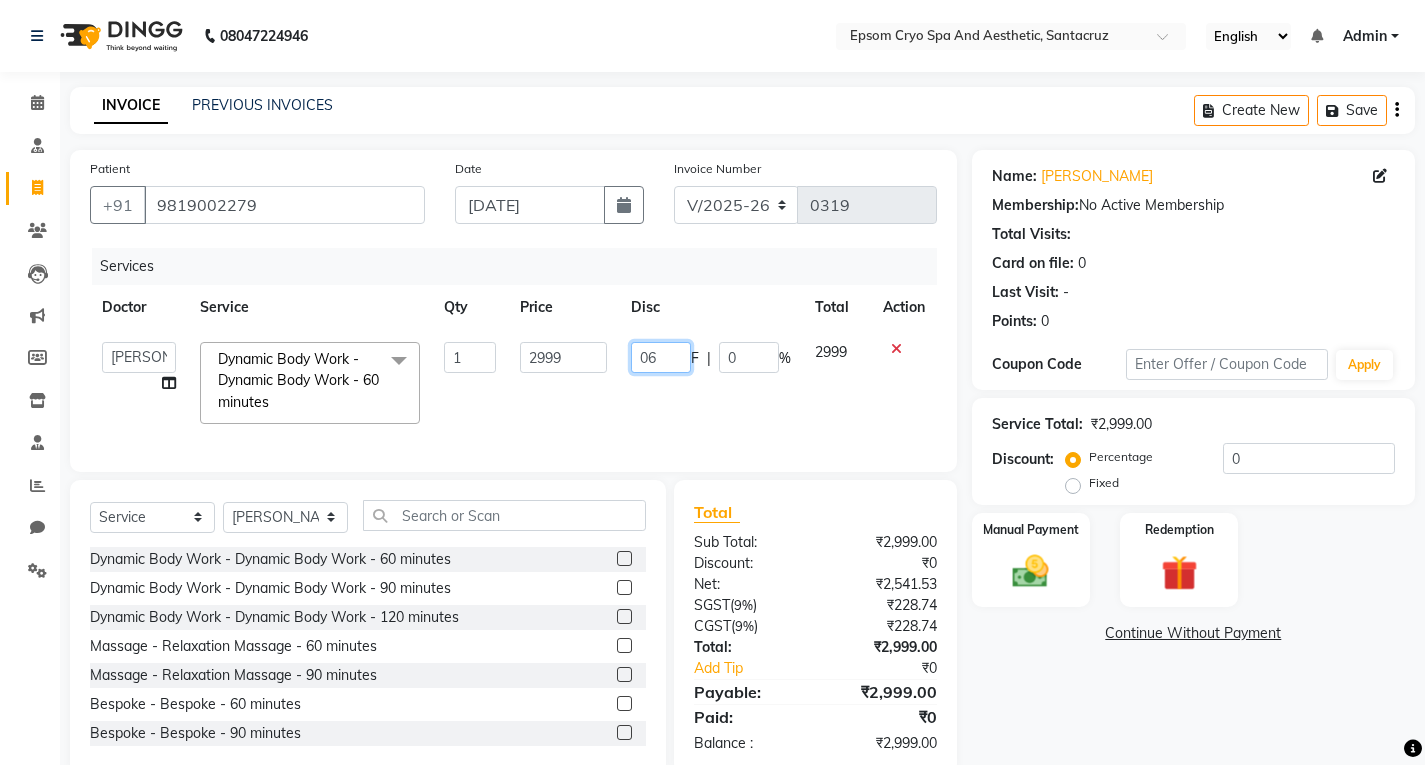 type on "0" 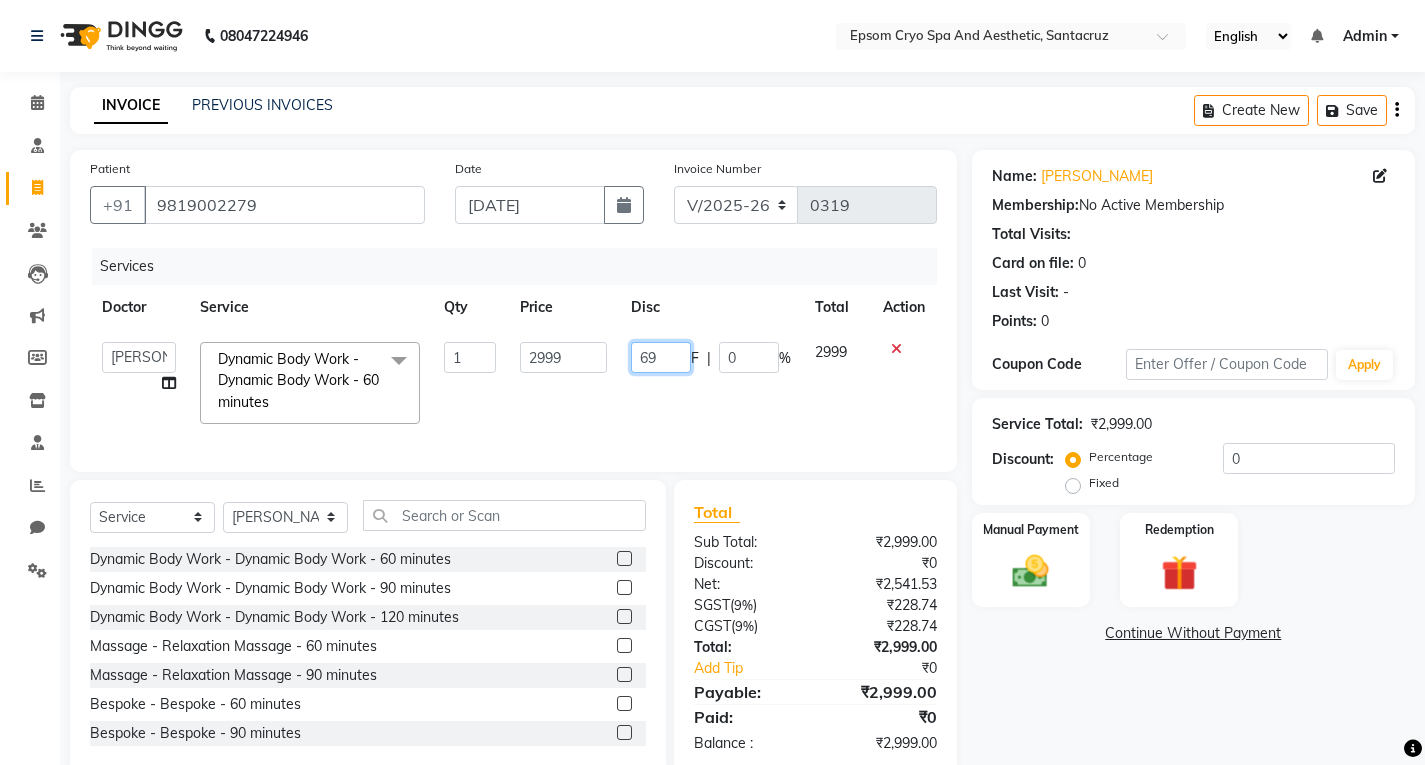 type on "699" 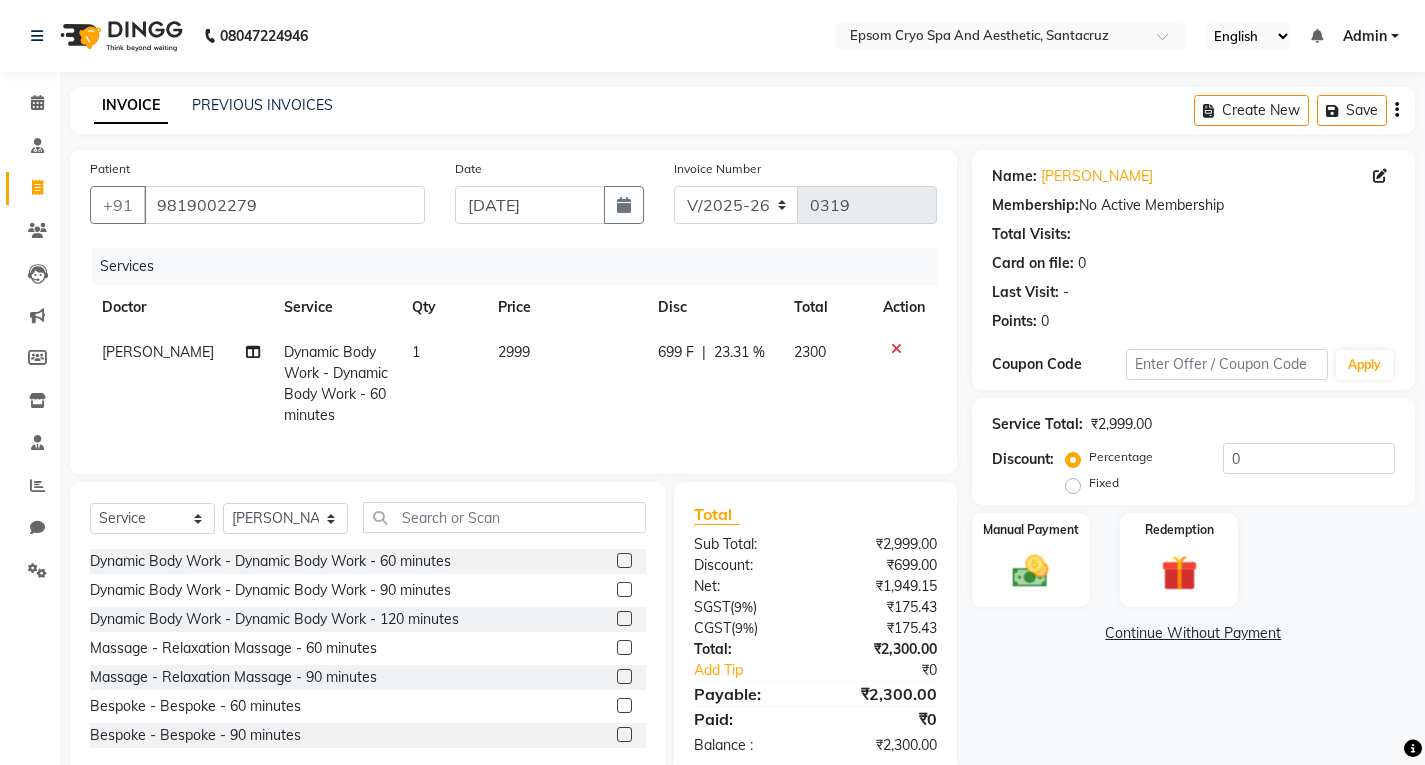 click on "699 F | 23.31 %" 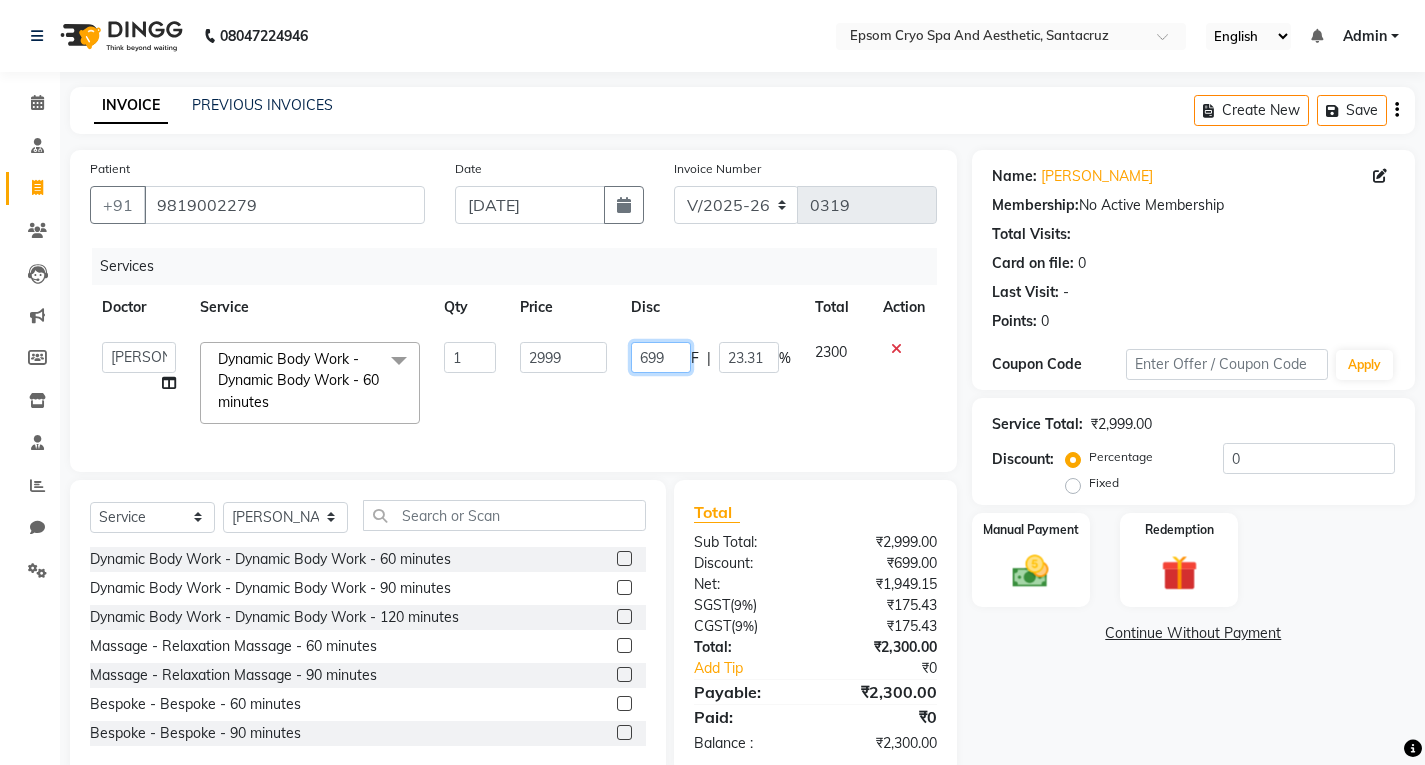 click on "699" 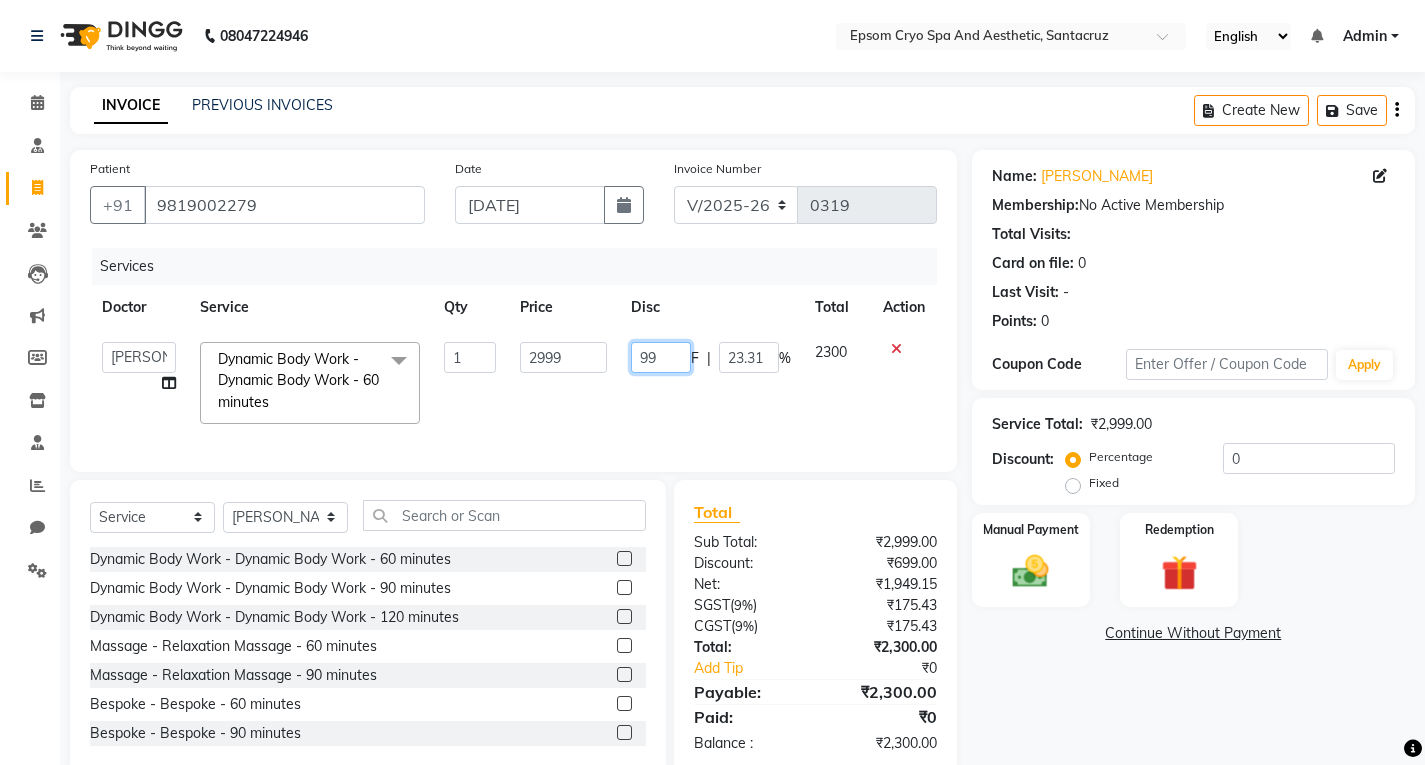 type on "799" 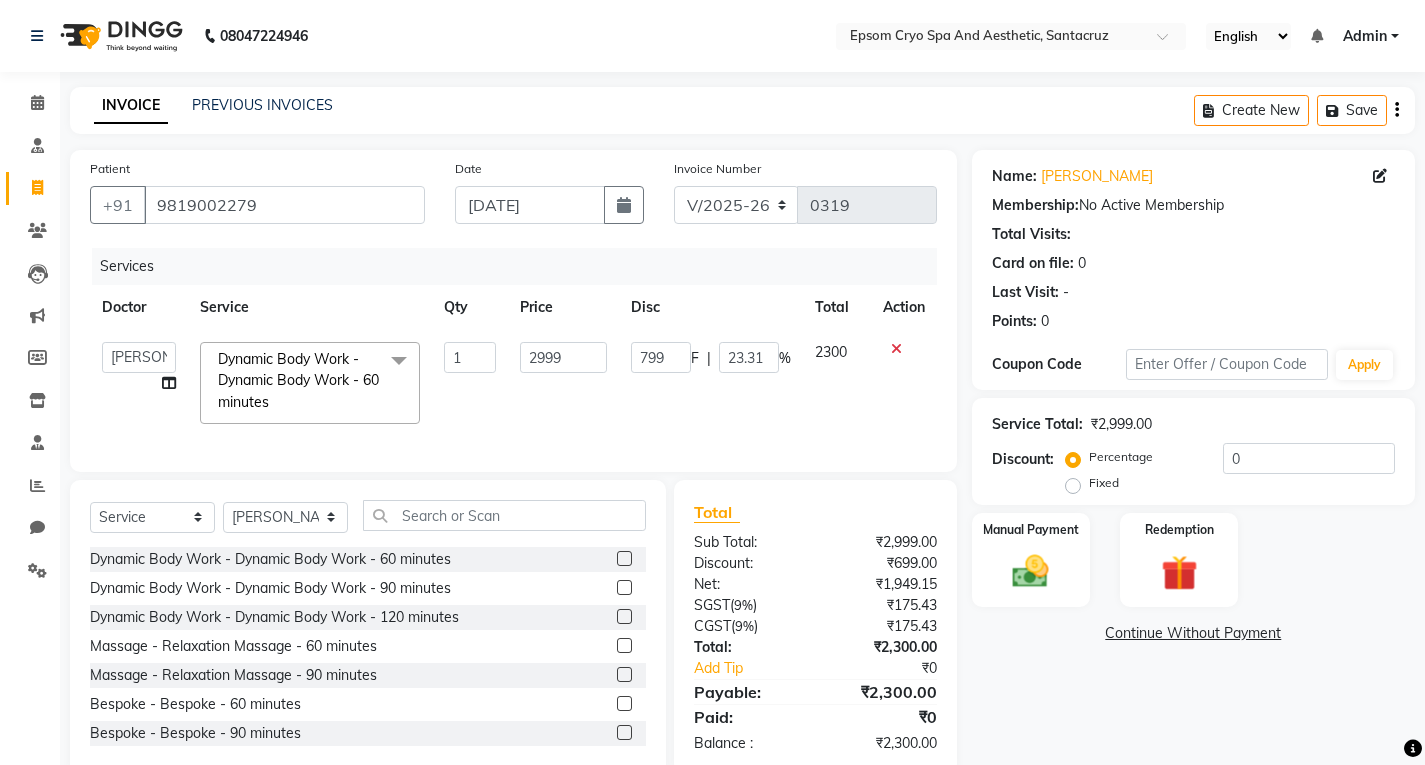 click on "799 F | 23.31 %" 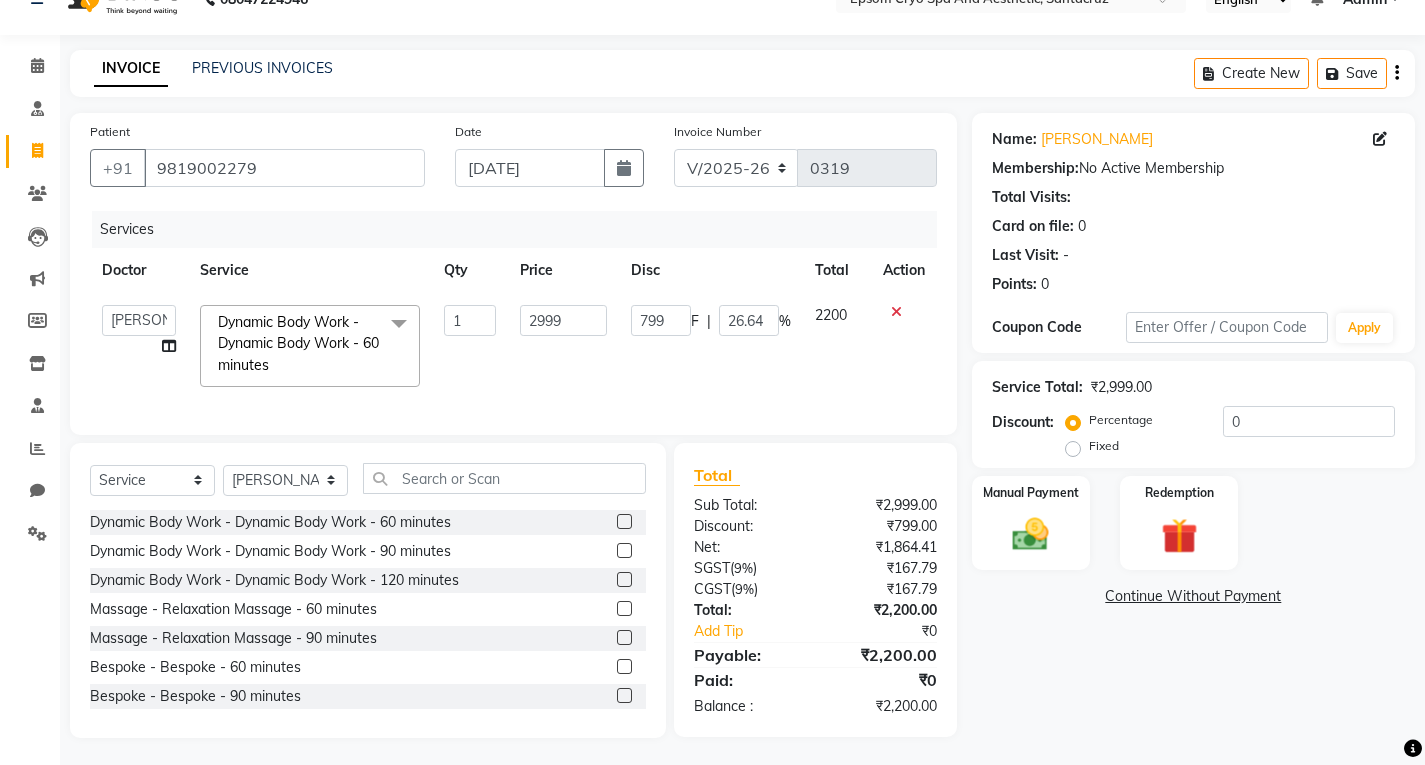 scroll, scrollTop: 55, scrollLeft: 0, axis: vertical 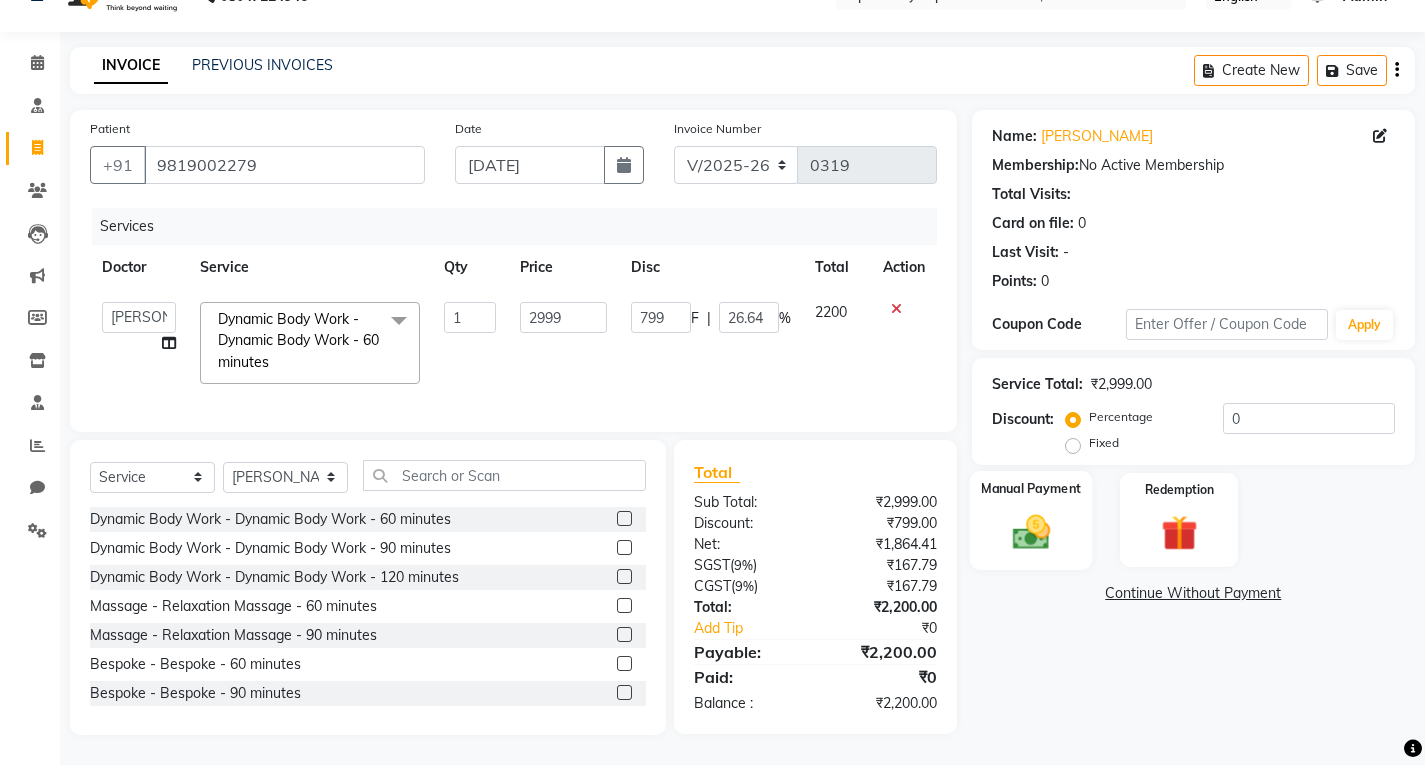 click 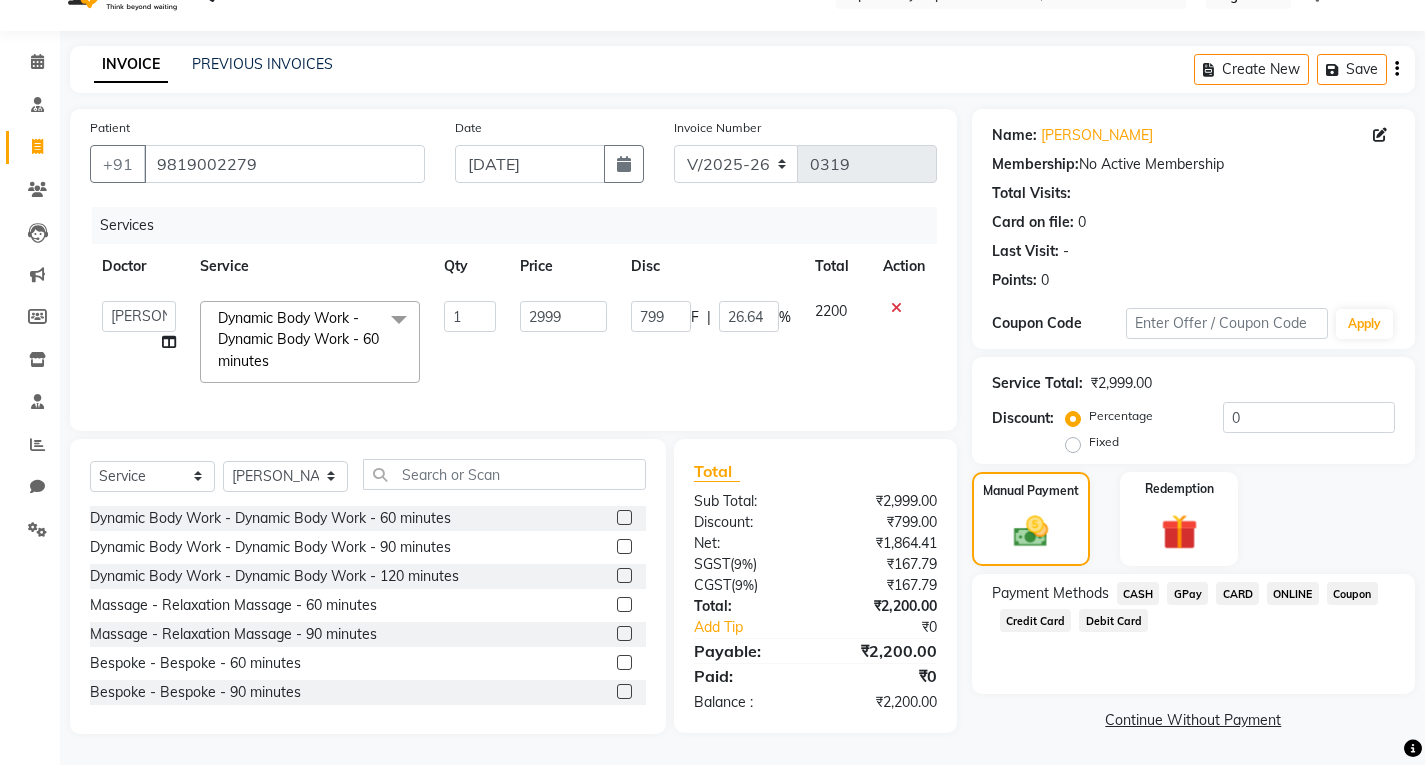 click on "CARD" 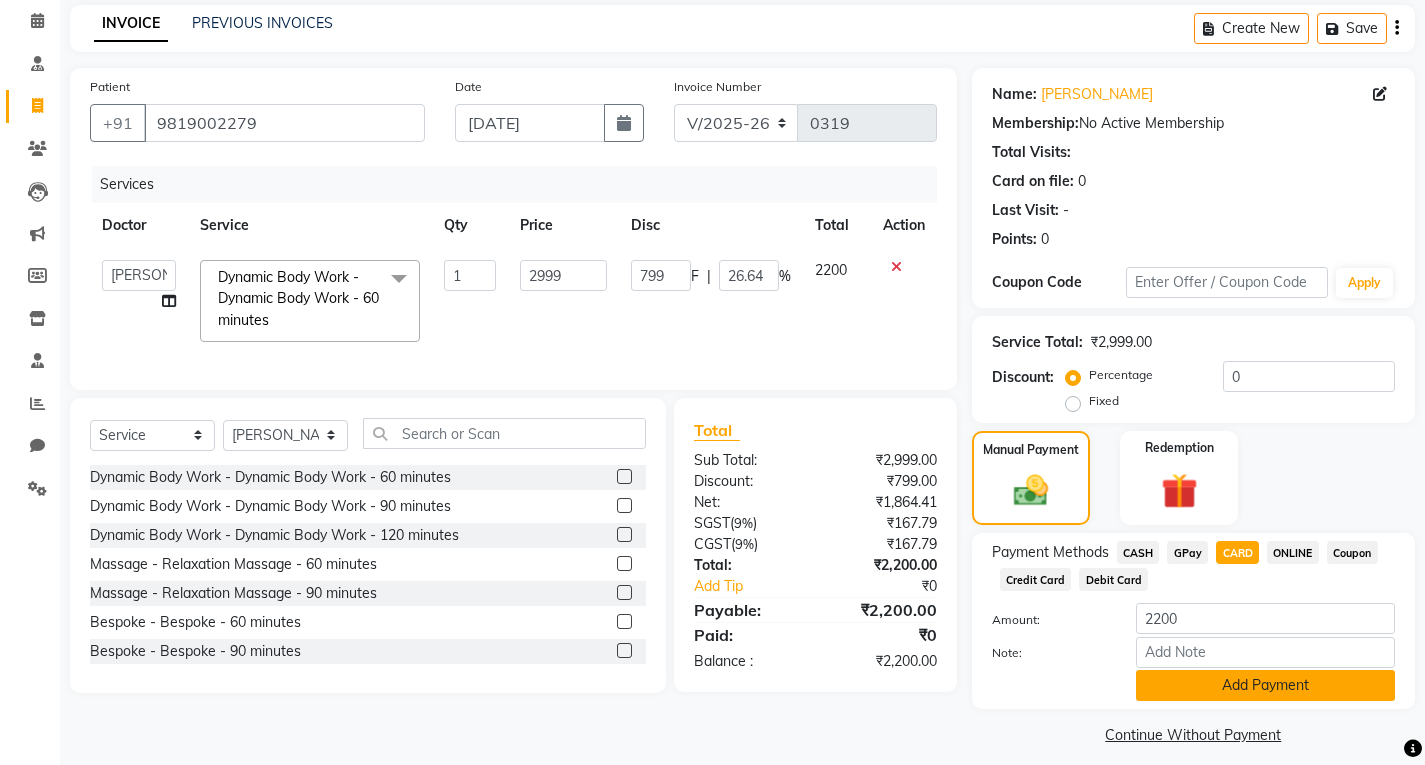 scroll, scrollTop: 97, scrollLeft: 0, axis: vertical 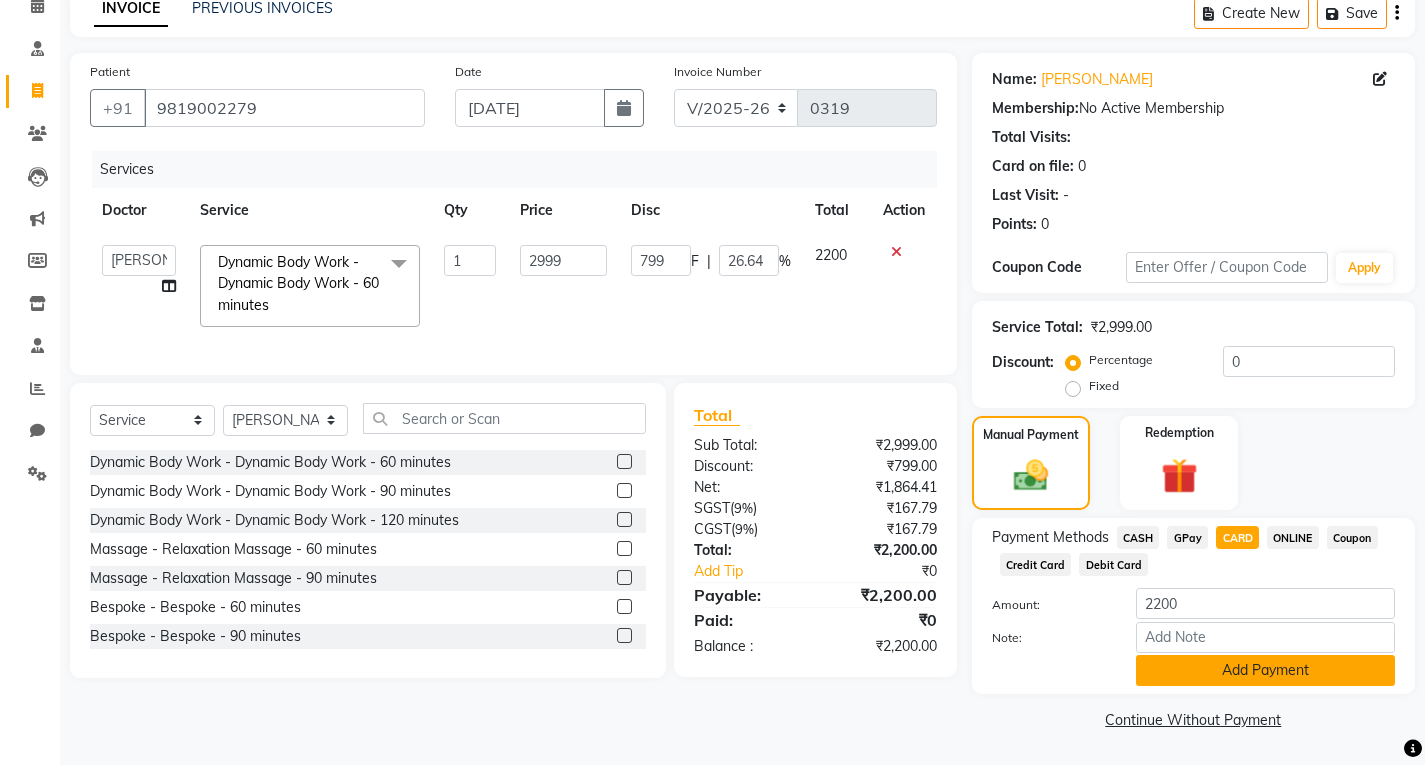click on "Add Payment" 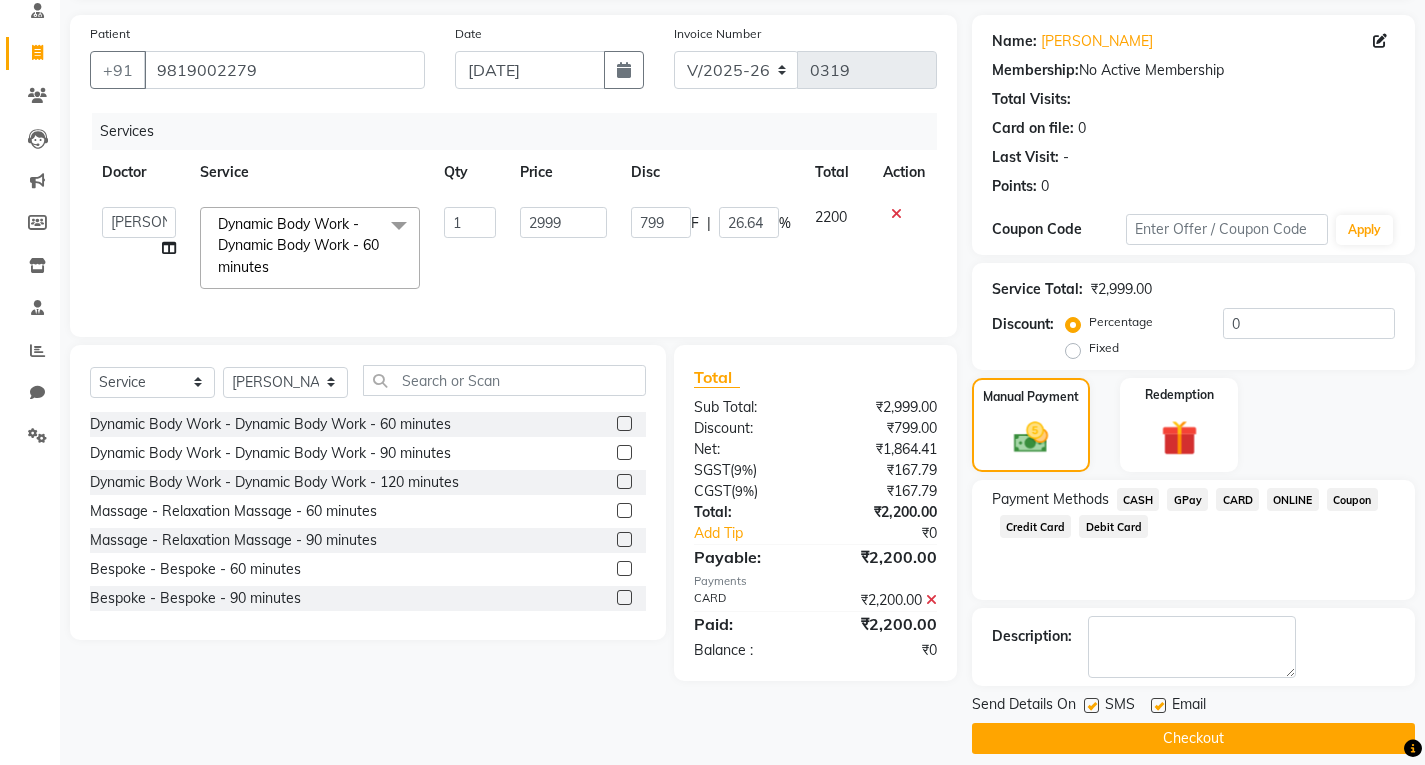 scroll, scrollTop: 154, scrollLeft: 0, axis: vertical 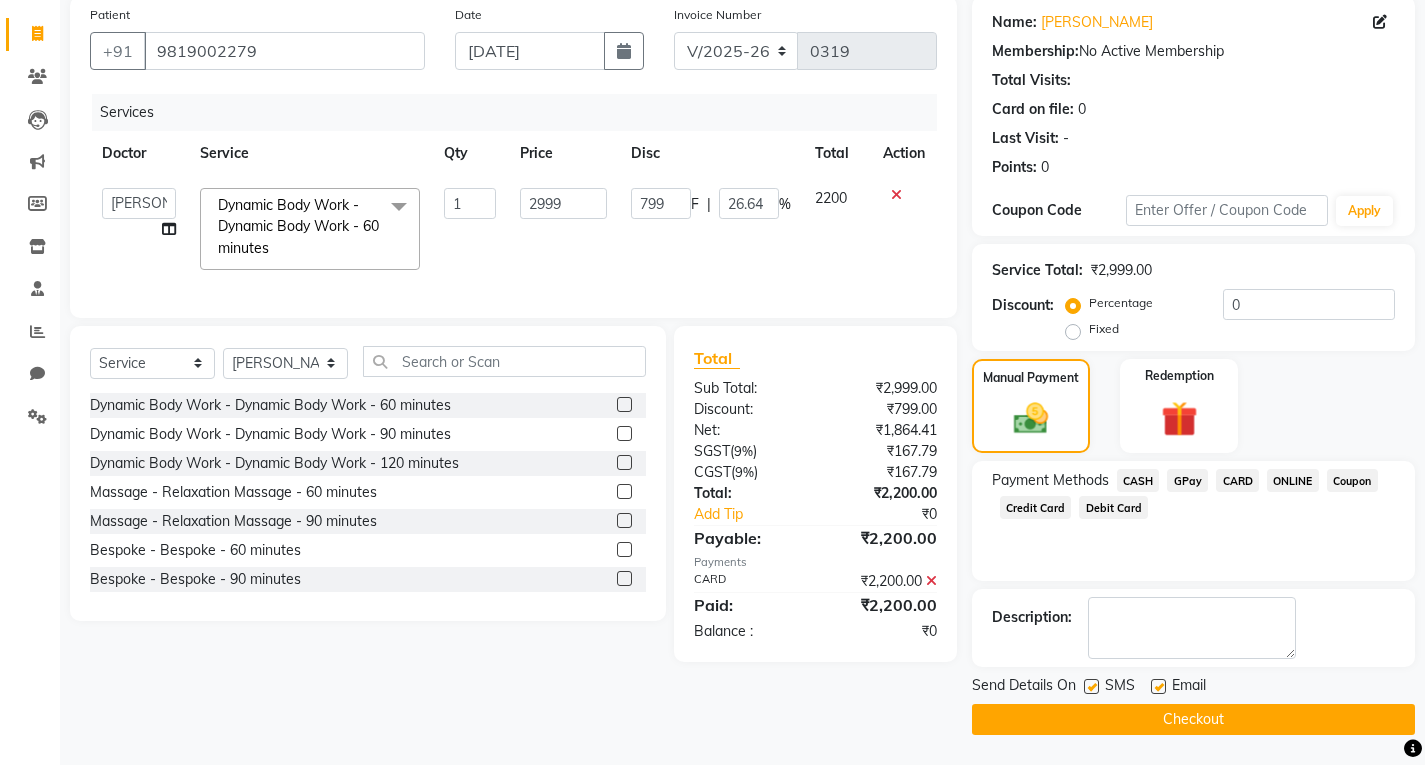 click on "Checkout" 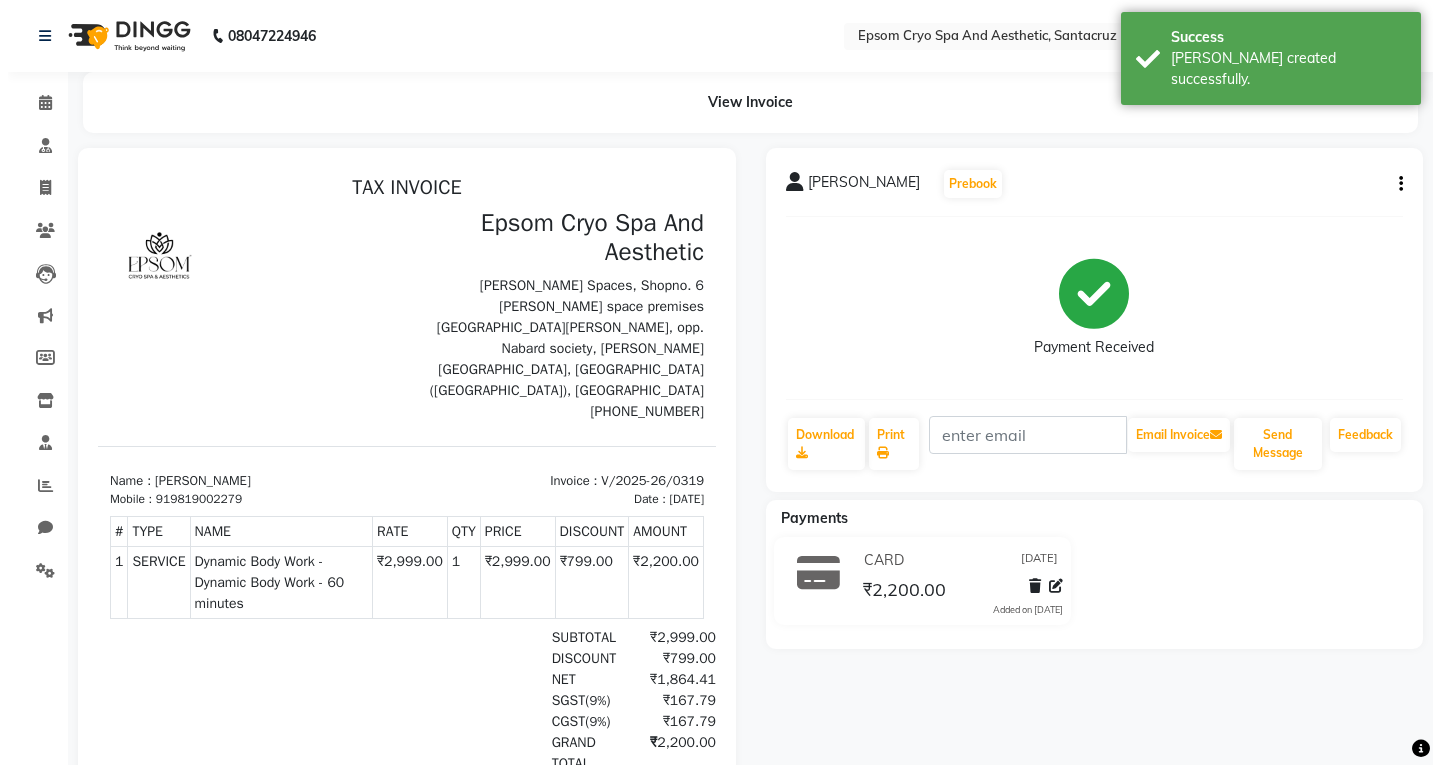 scroll, scrollTop: 0, scrollLeft: 0, axis: both 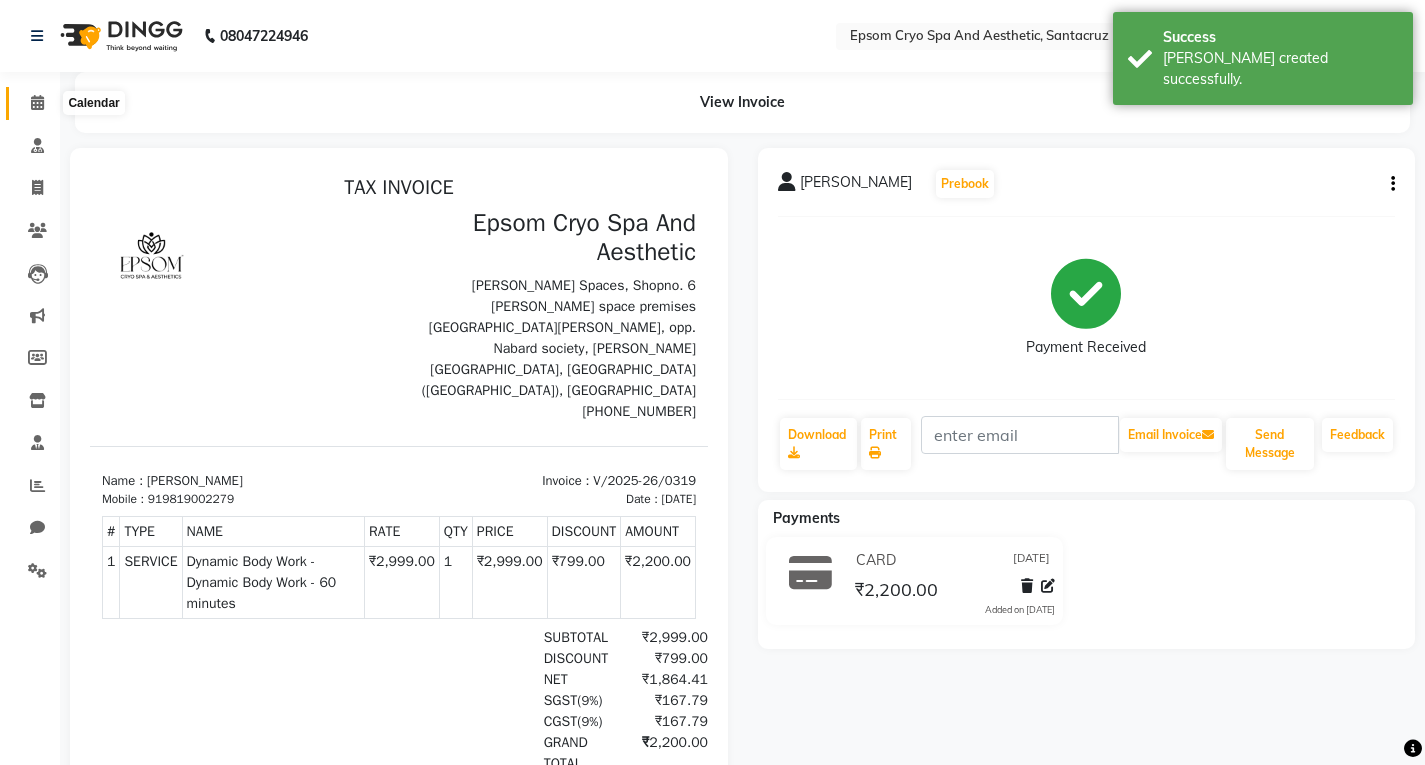 click 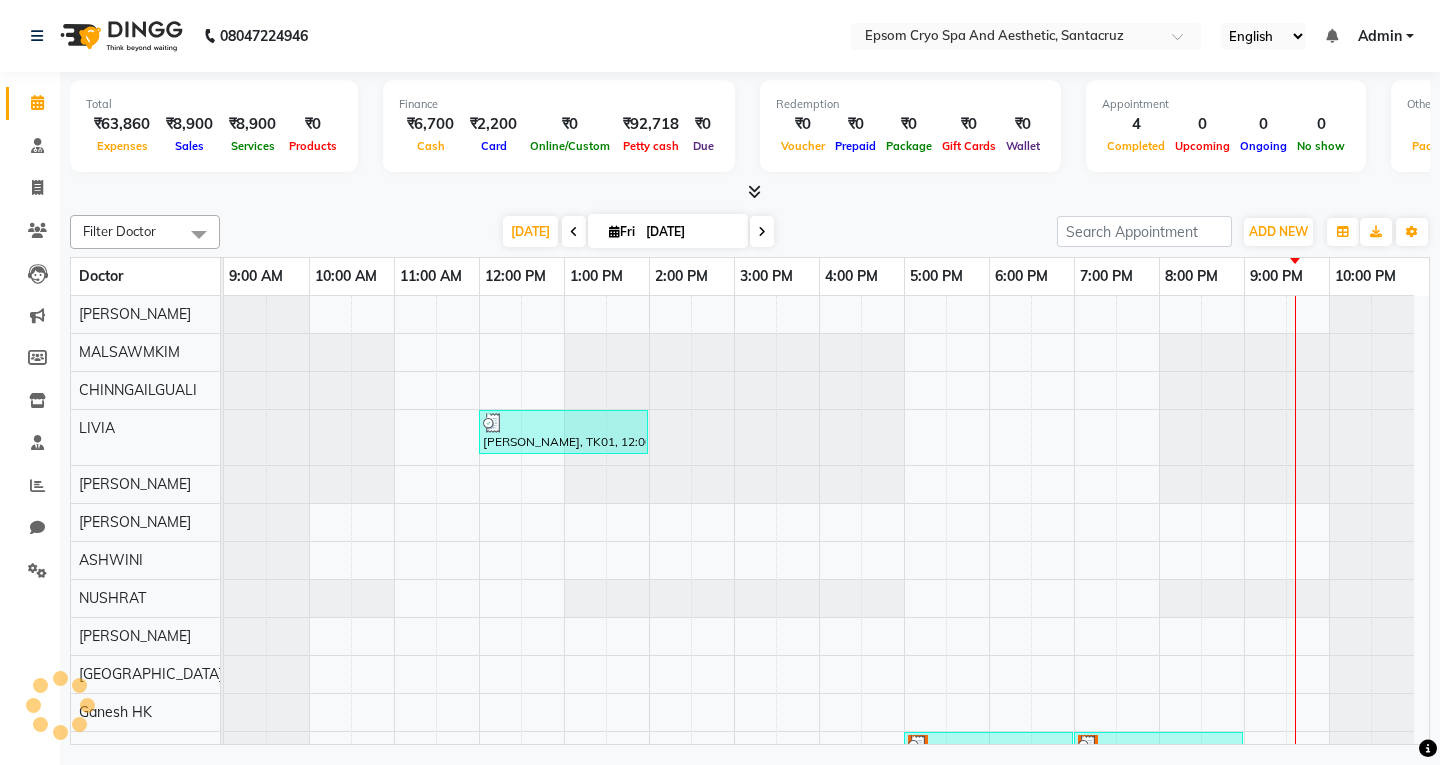 scroll, scrollTop: 0, scrollLeft: 0, axis: both 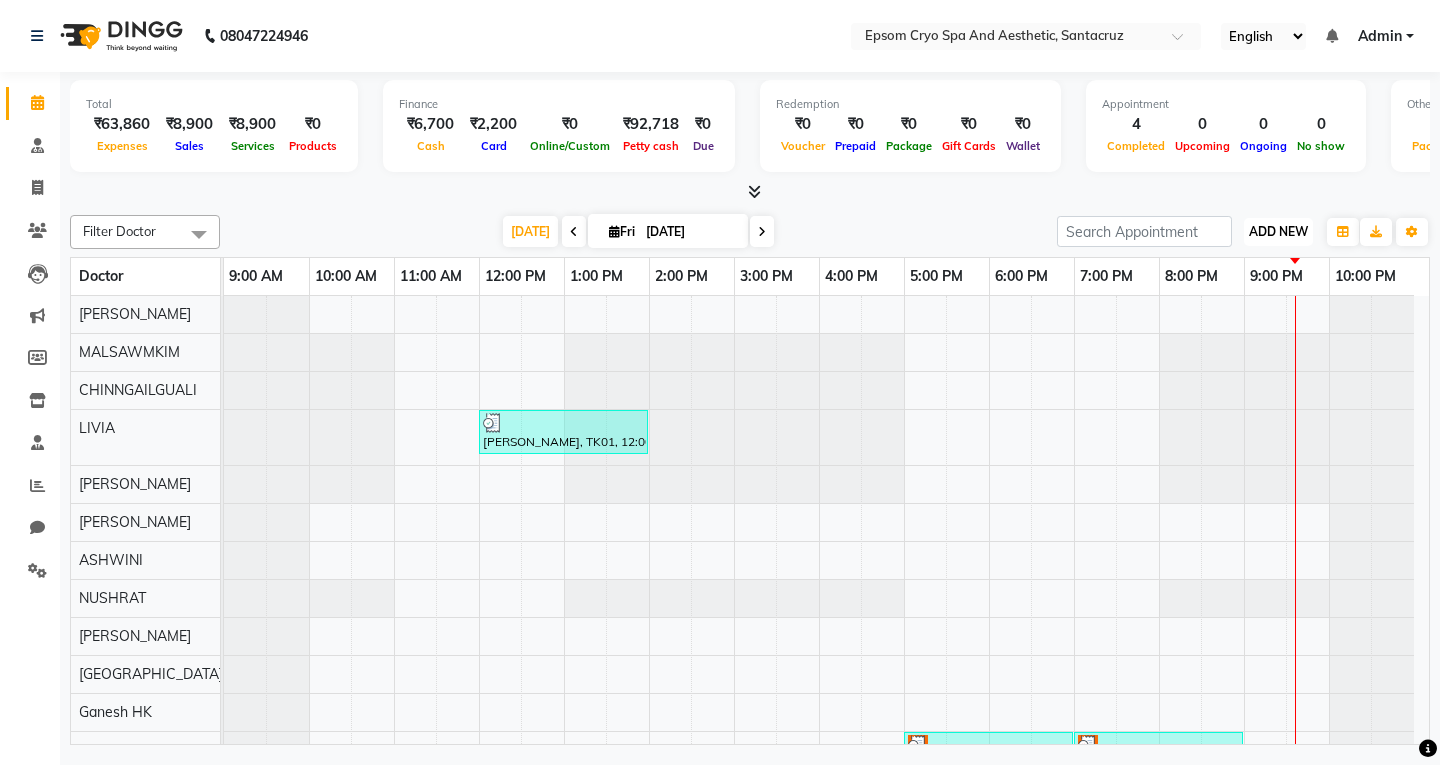 click on "ADD NEW" at bounding box center [1278, 231] 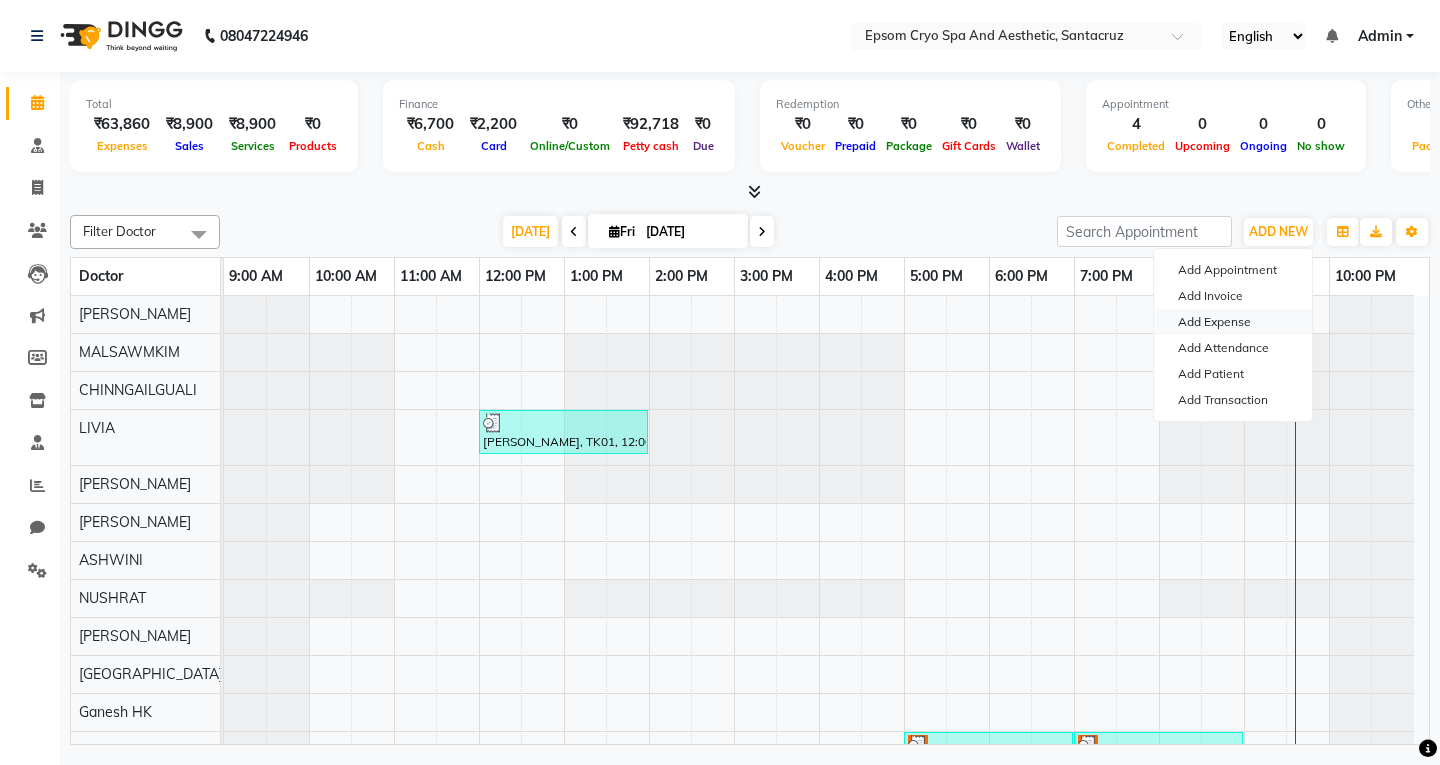 click on "Add Expense" at bounding box center [1233, 322] 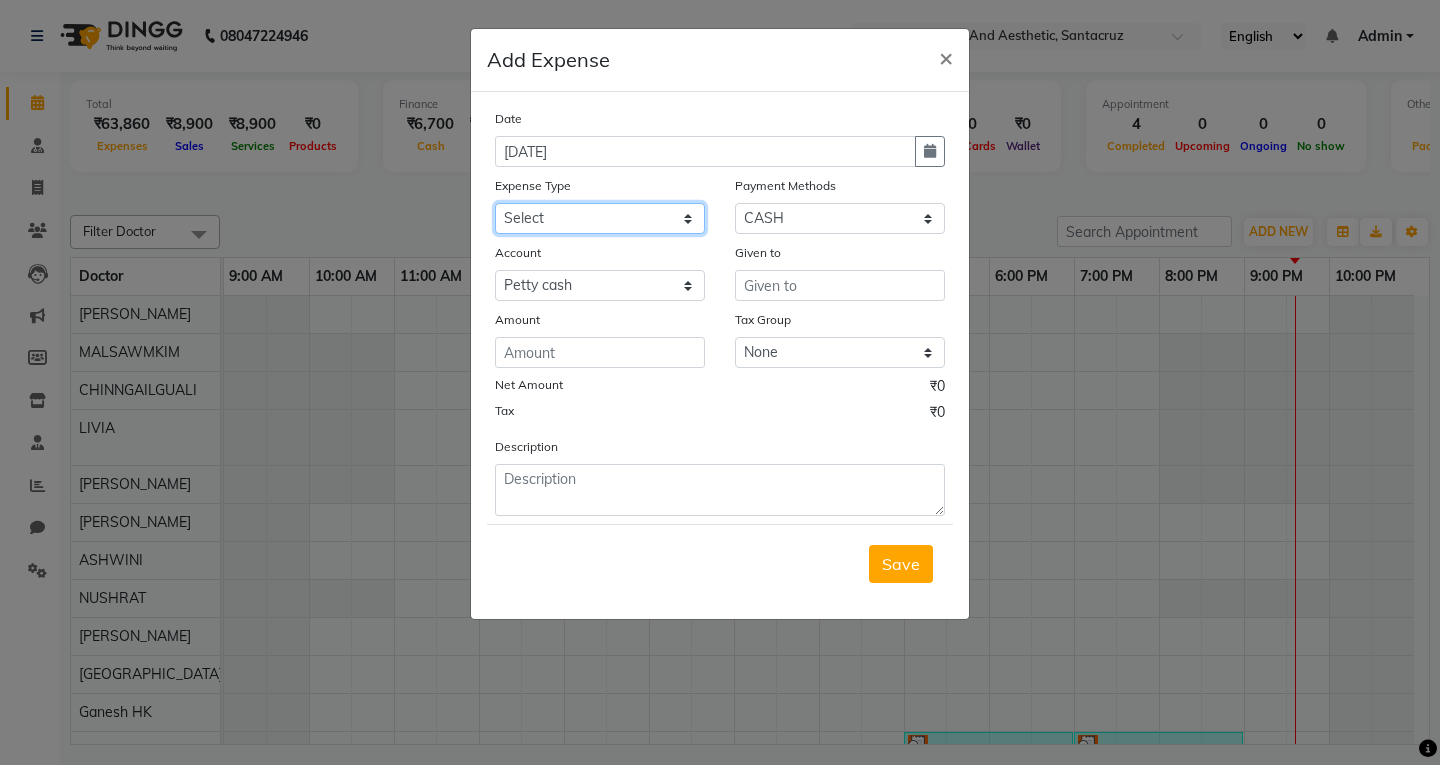 click on "Select Advance Salary Bank charges Car maintenance  Cash transfer to bank Cash transfer to hub Client Snacks Clinical charges Equipment Fuel Govt fee Incentive Insurance International purchase Loan Repayment Maintenance Marketing Miscellaneous MRA Other Pantry Product Rent Salary Staff Snacks Tax Tea & Refreshment Utilities" 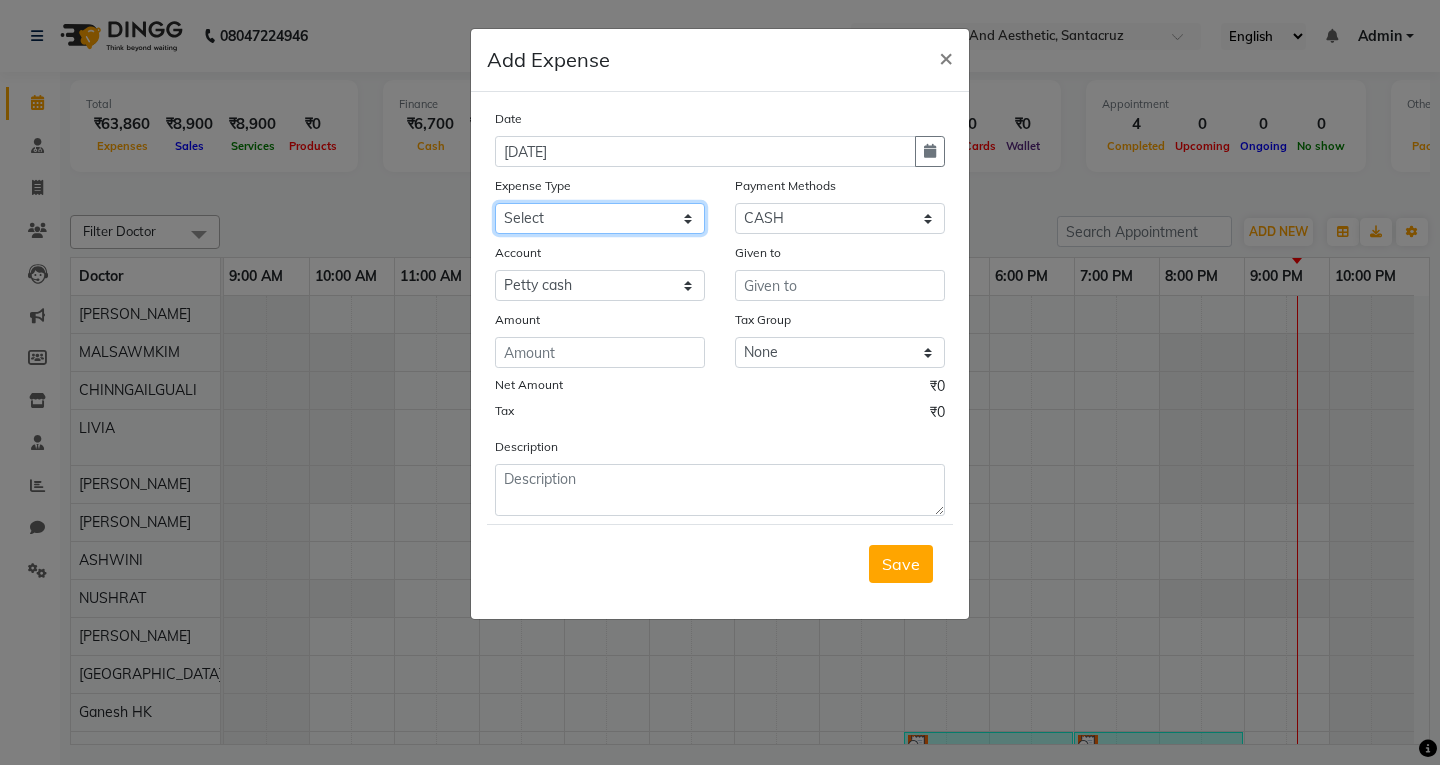 select on "2" 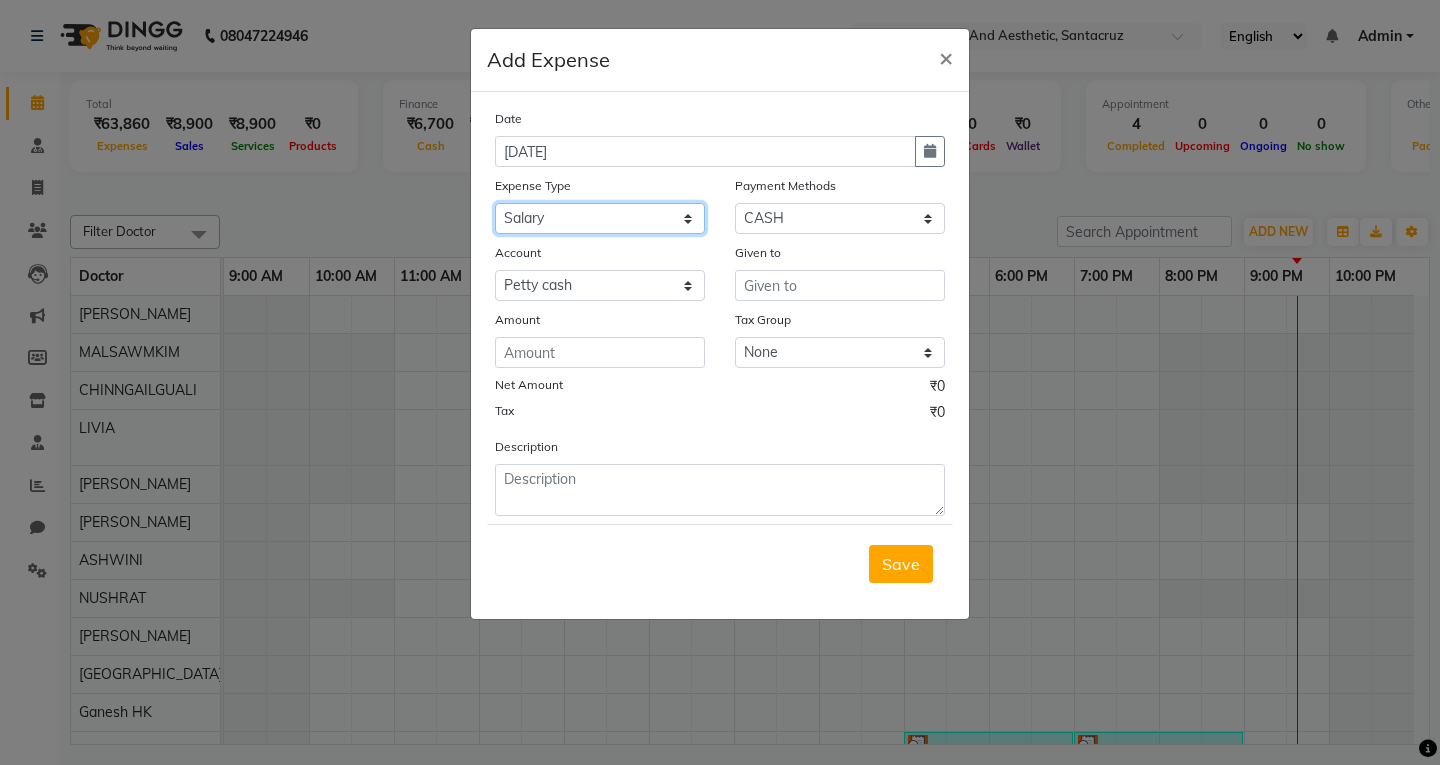 click on "Select Advance Salary Bank charges Car maintenance  Cash transfer to bank Cash transfer to hub Client Snacks Clinical charges Equipment Fuel Govt fee Incentive Insurance International purchase Loan Repayment Maintenance Marketing Miscellaneous MRA Other Pantry Product Rent Salary Staff Snacks Tax Tea & Refreshment Utilities" 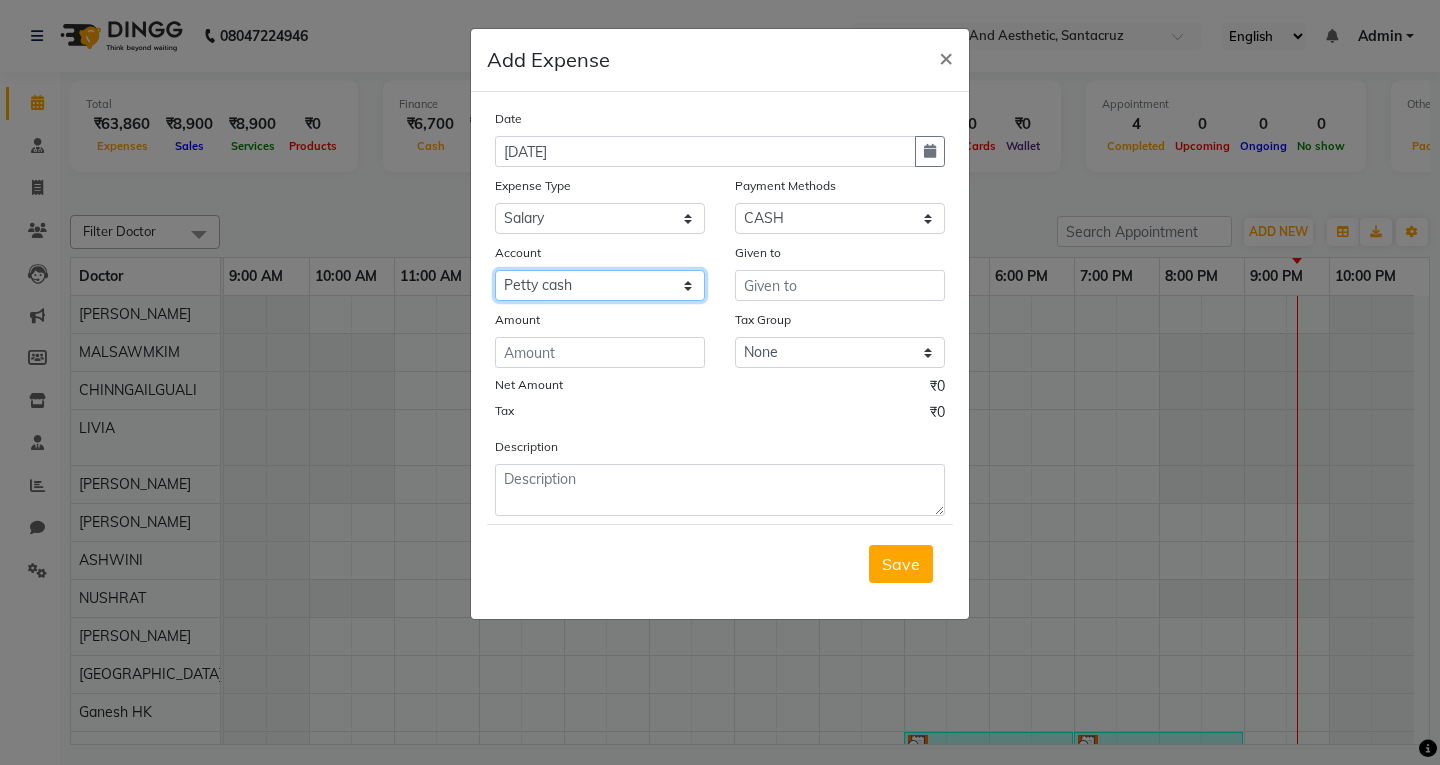 click on "Select Petty cash Default account" 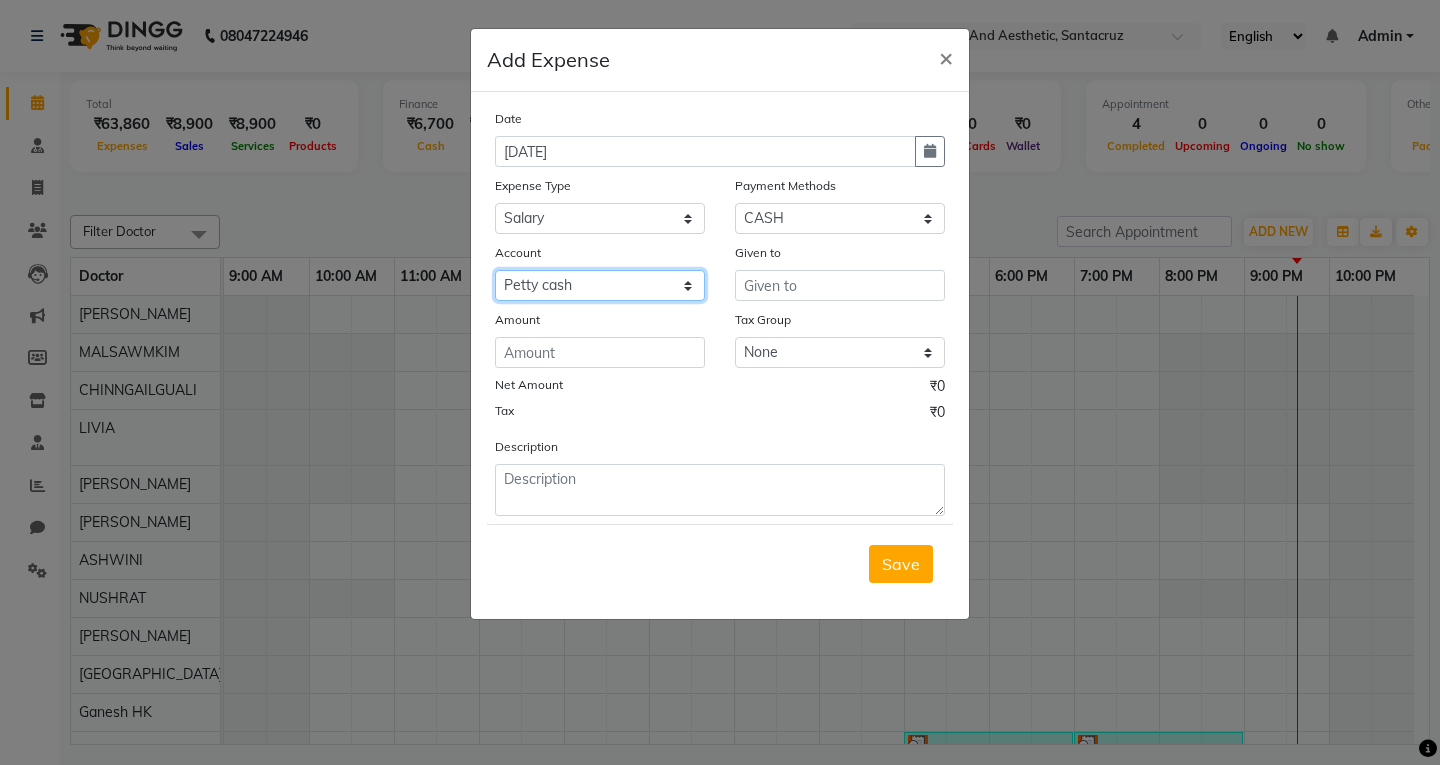 click on "Select Petty cash Default account" 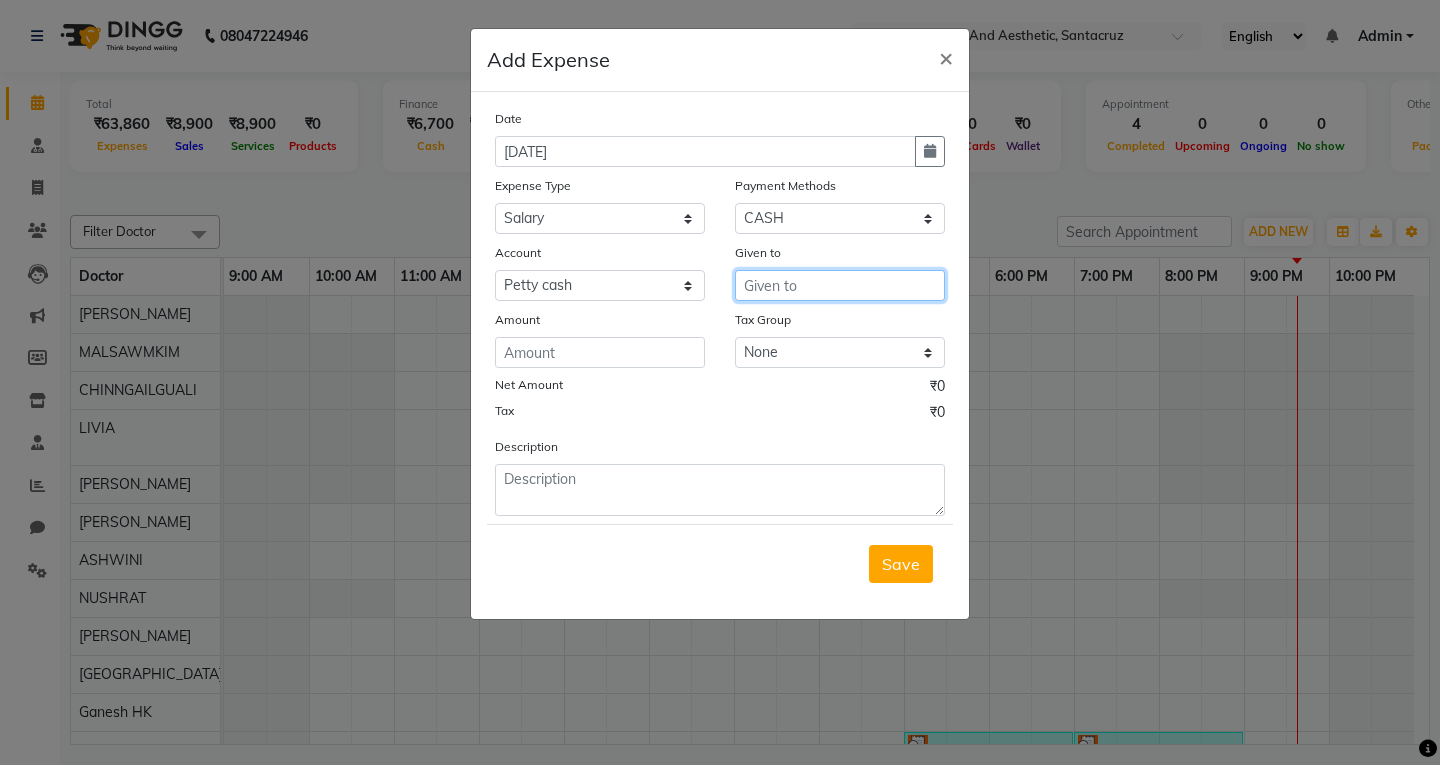 click at bounding box center [840, 285] 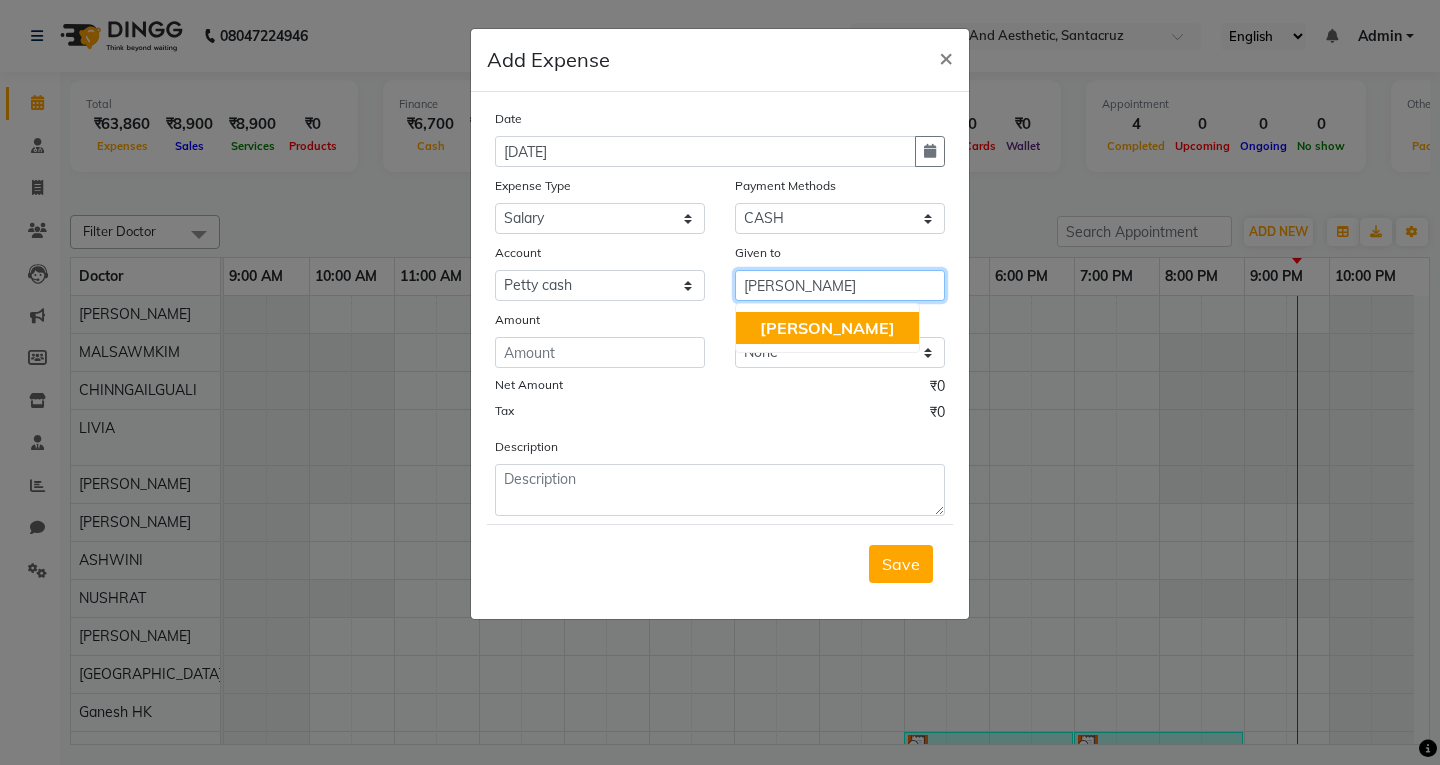 click on "[PERSON_NAME]" 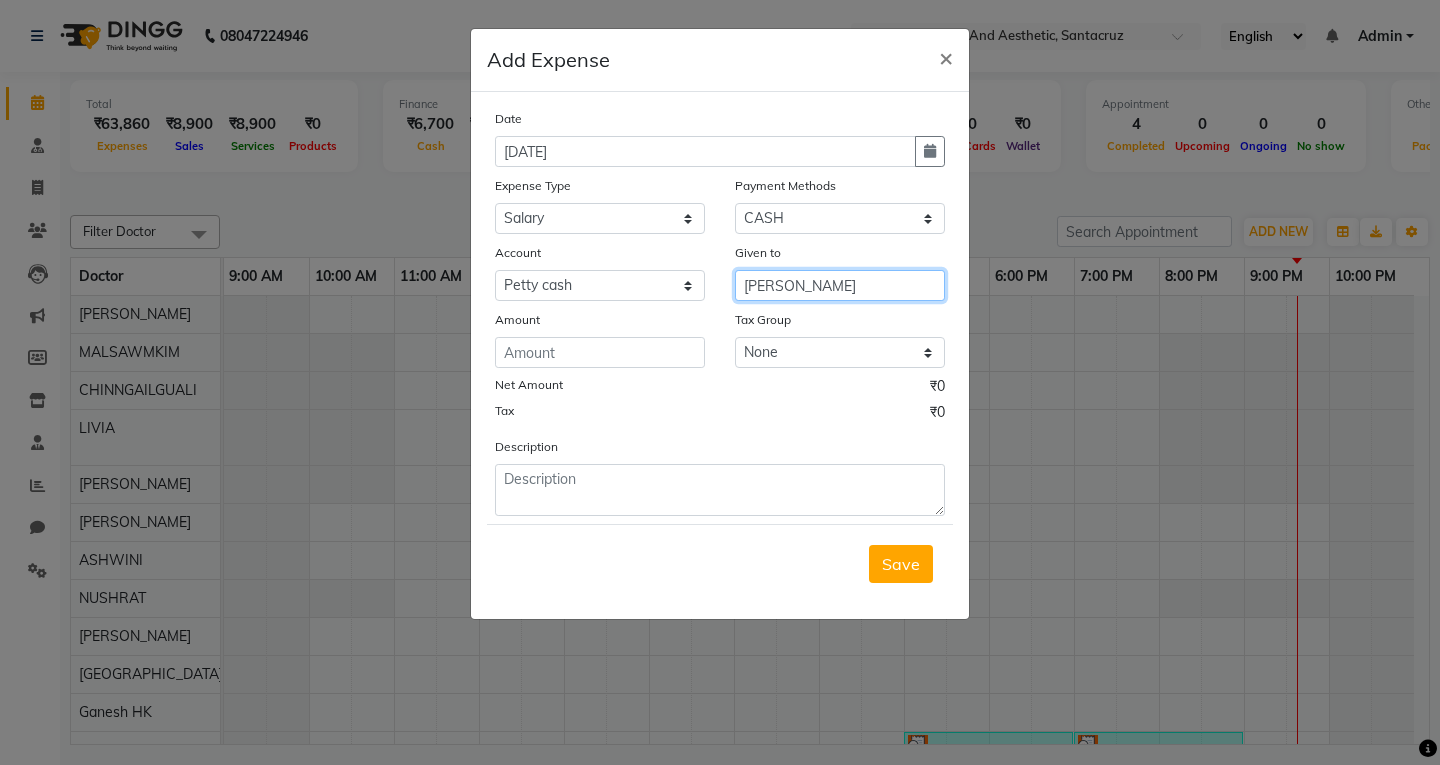 type on "[PERSON_NAME]" 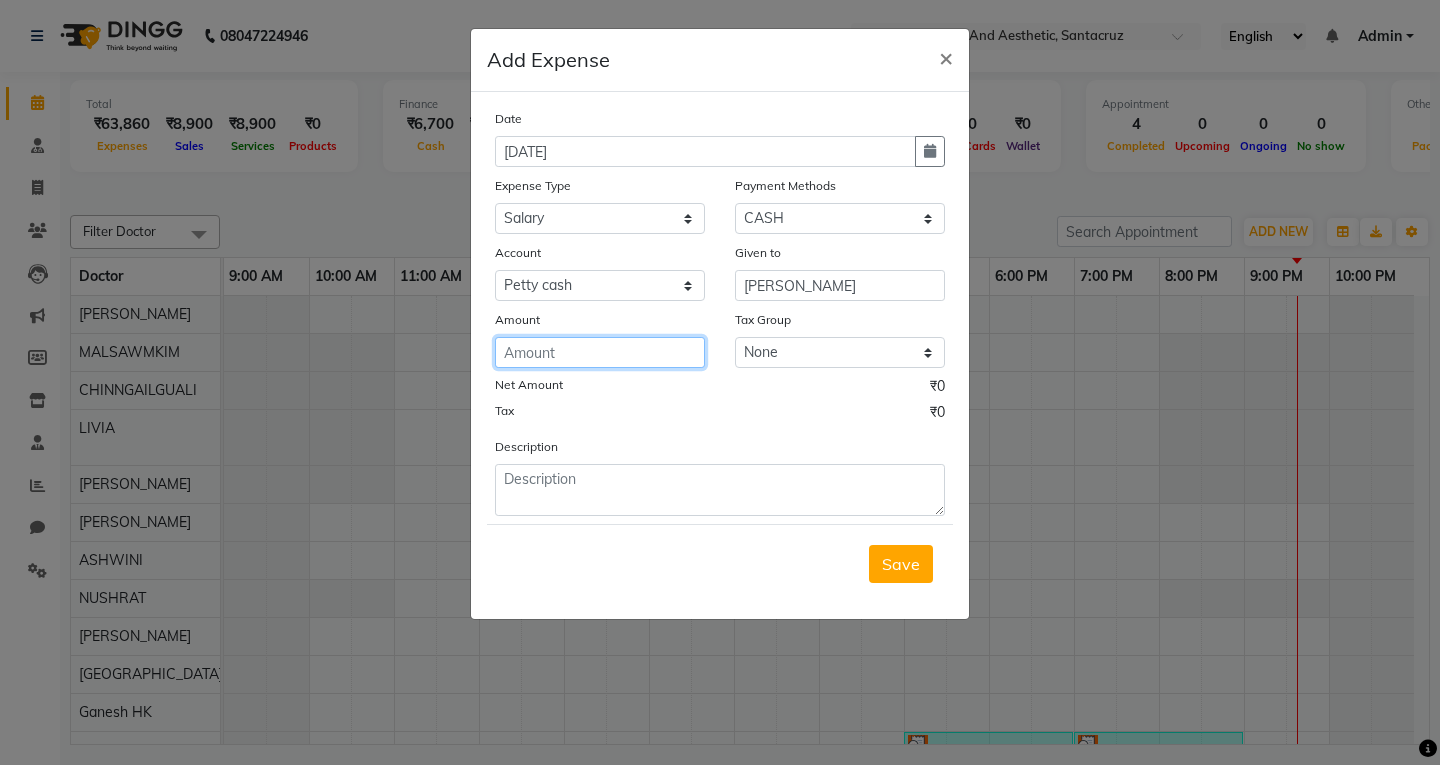 click 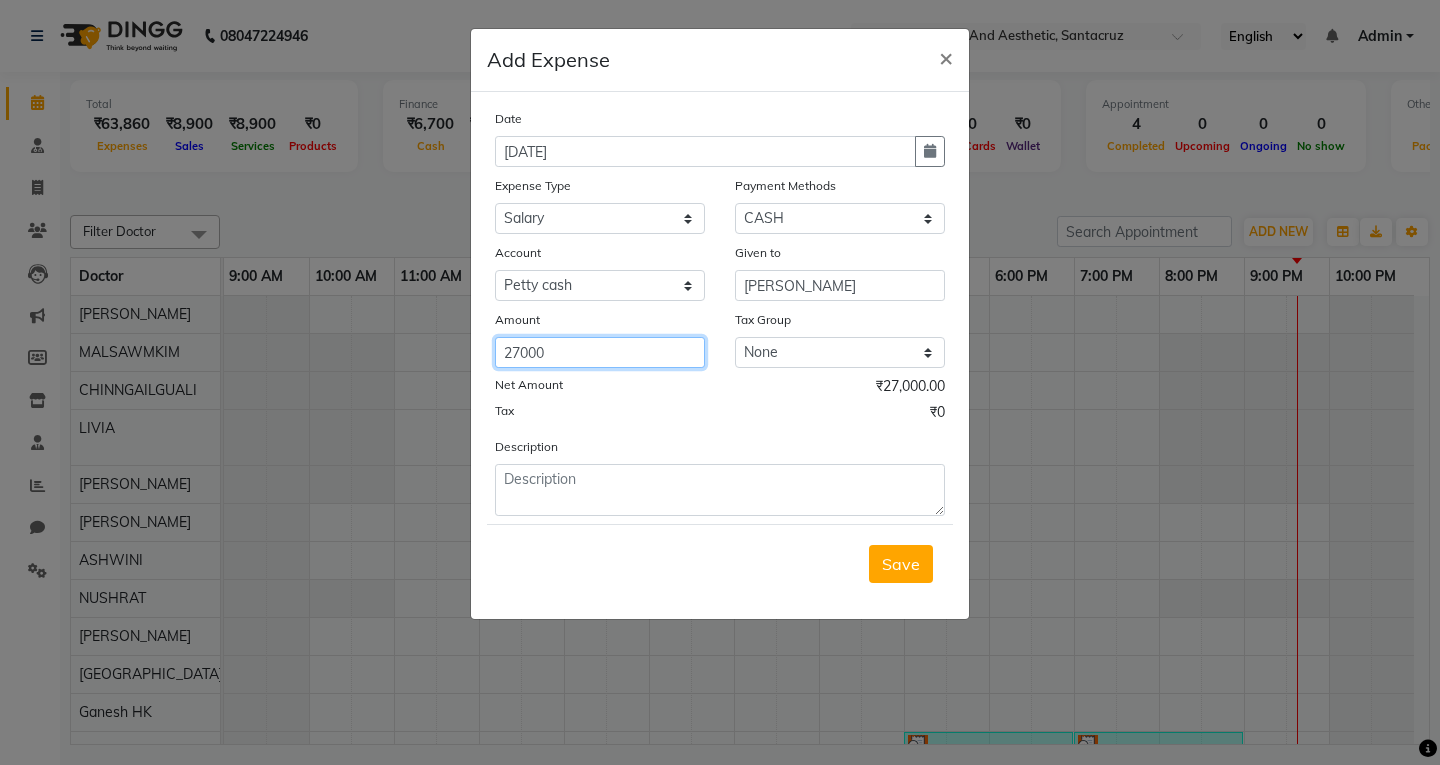 type on "27000" 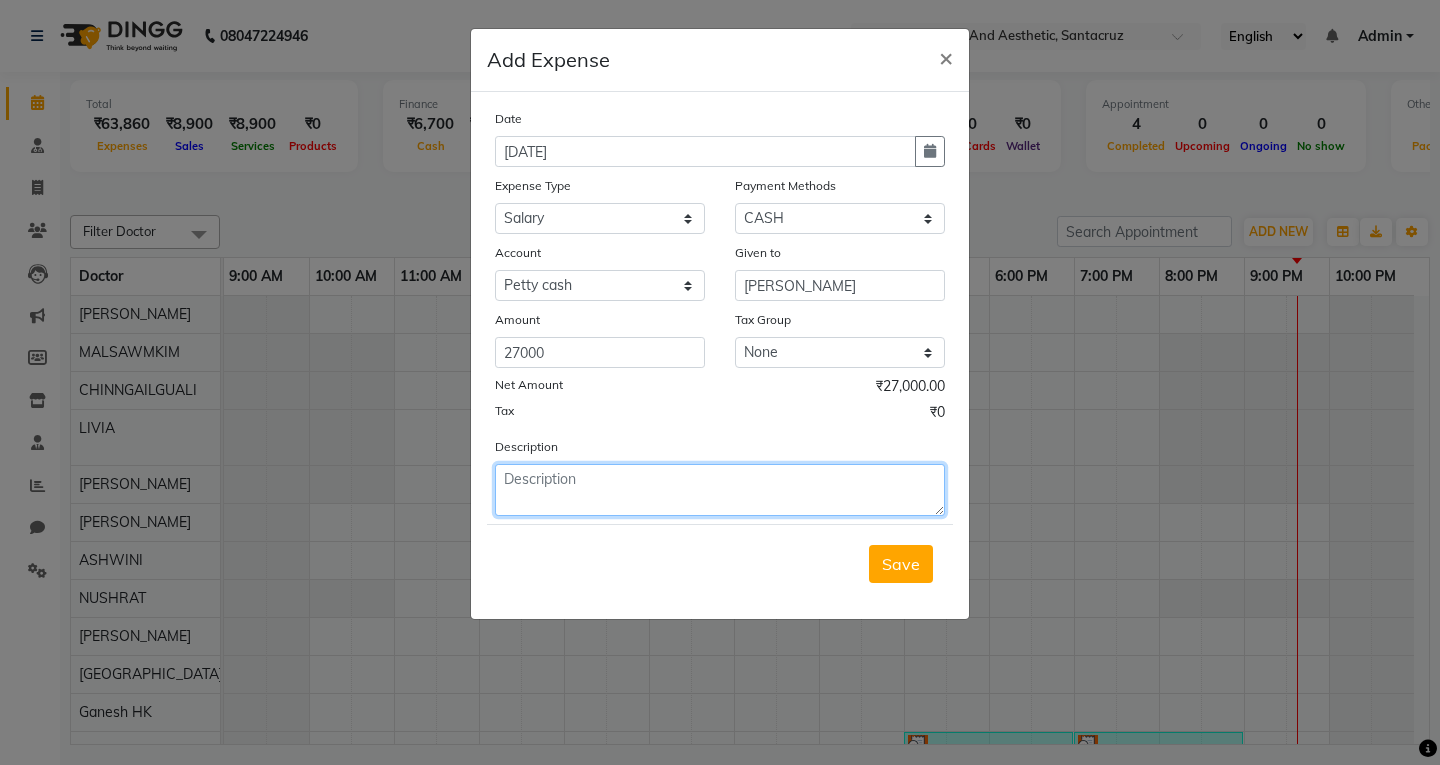 click 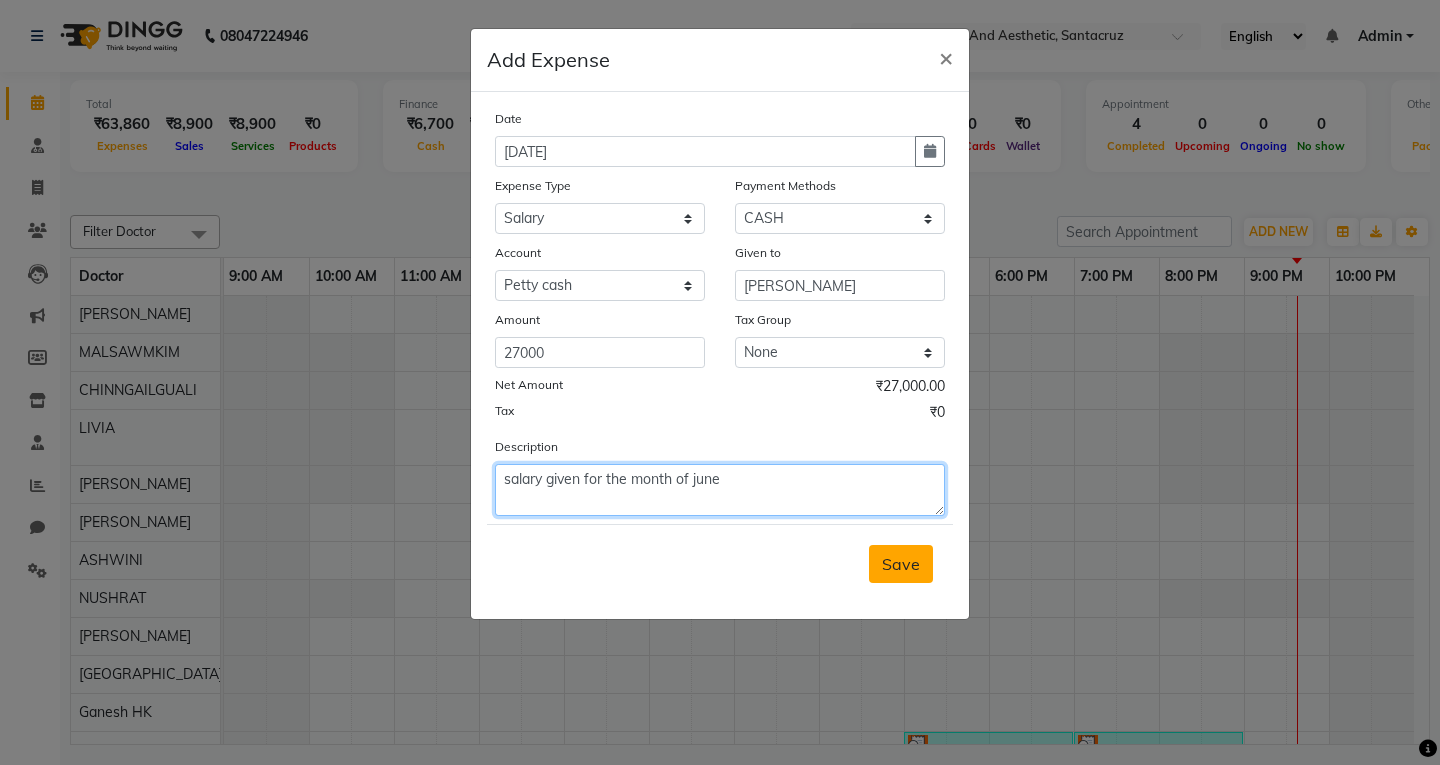 type on "salary given for the month of june" 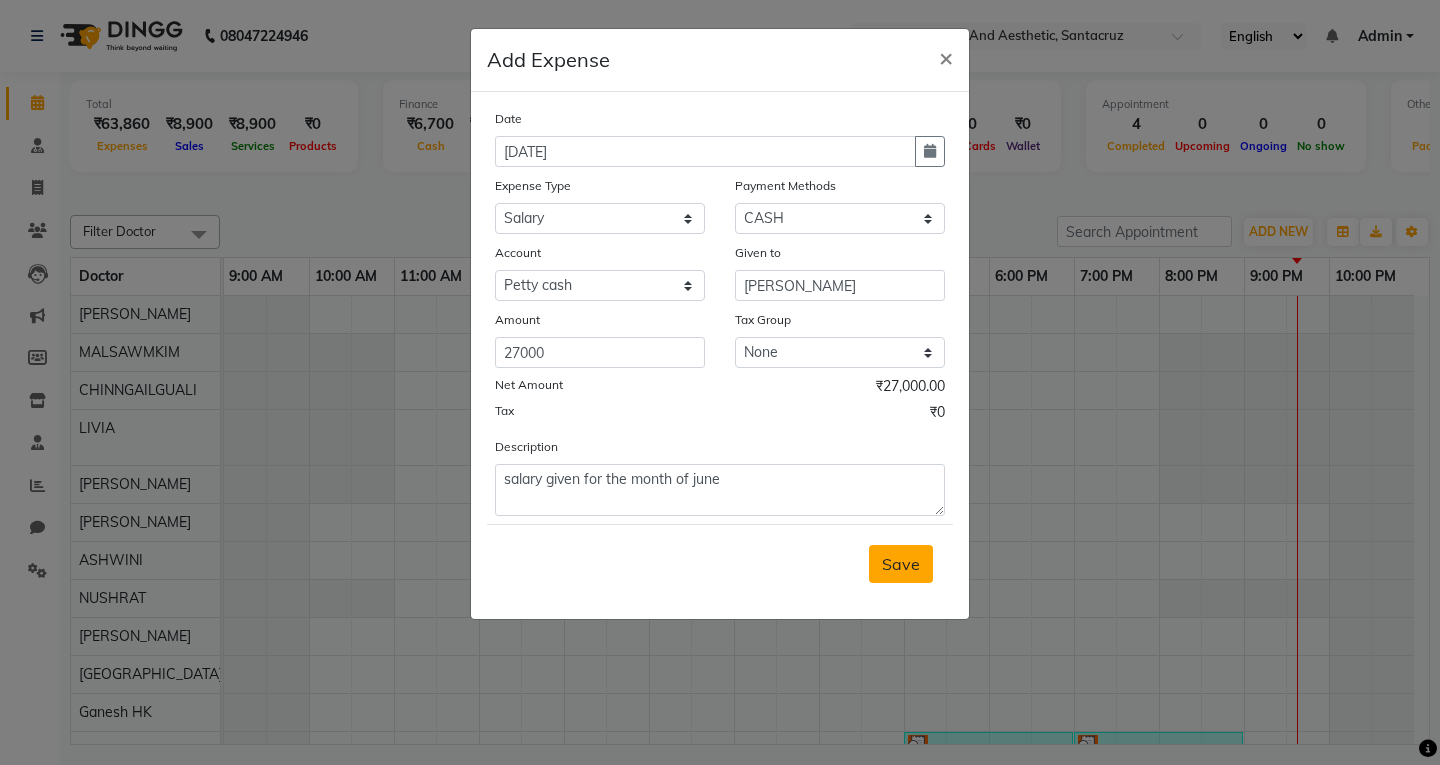 click on "Save" at bounding box center (901, 564) 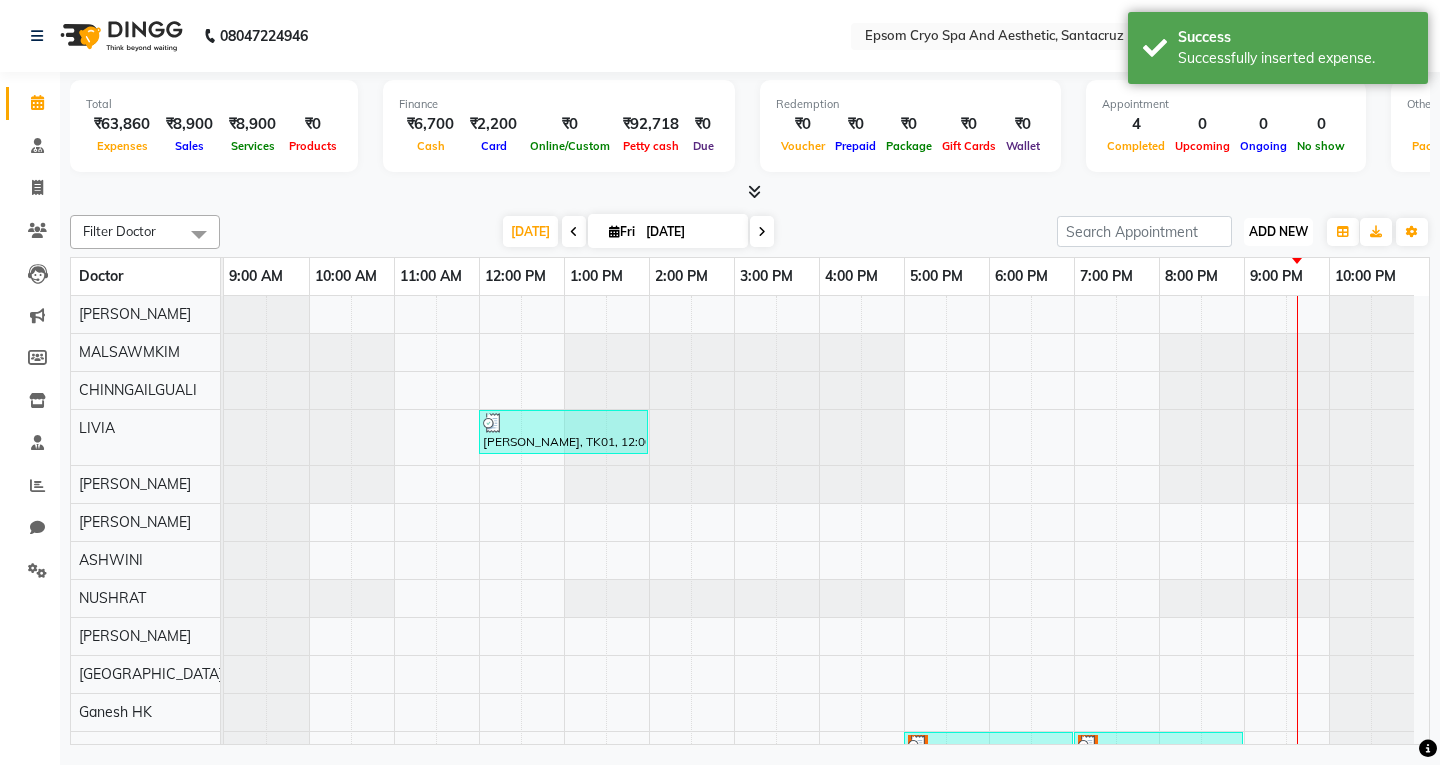 click on "ADD NEW" at bounding box center [1278, 231] 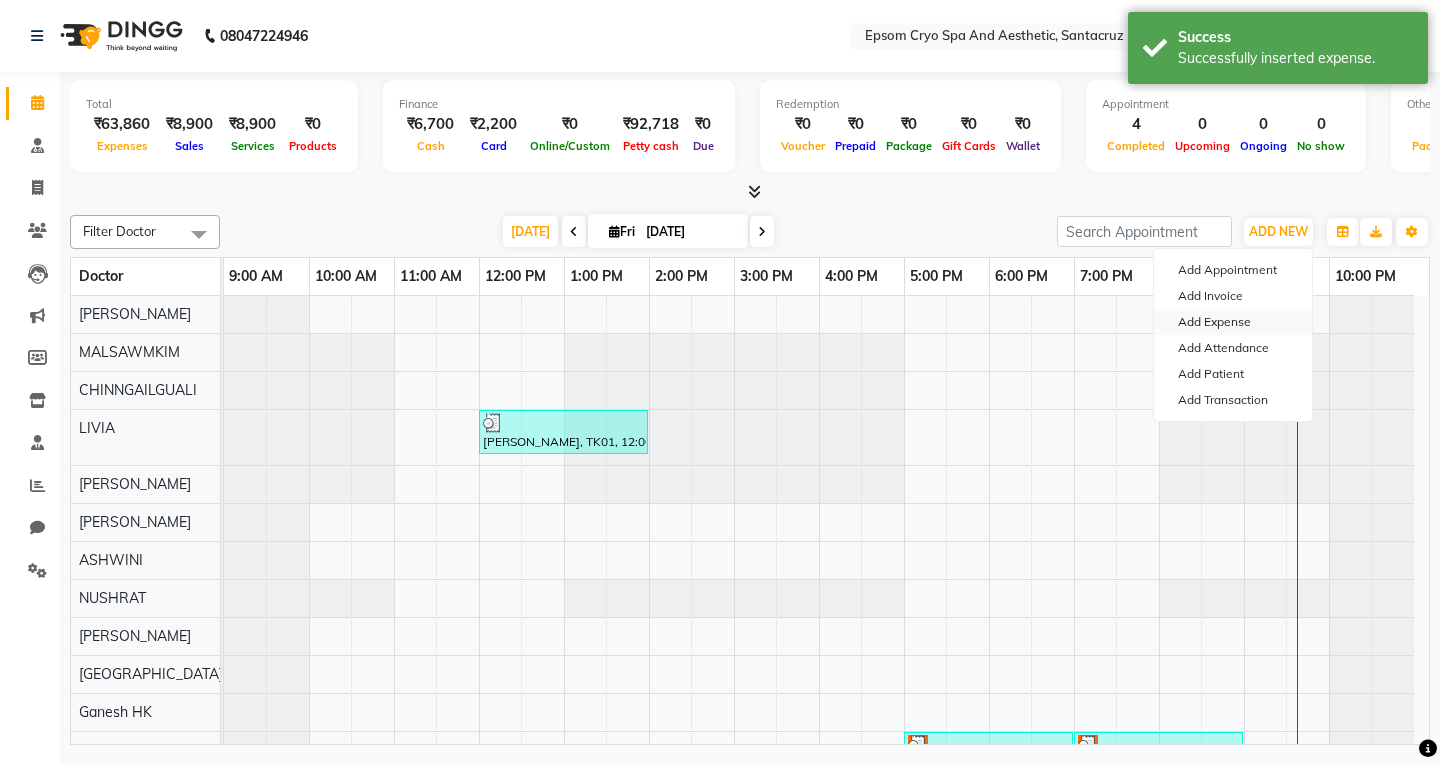 click on "Add Expense" at bounding box center (1233, 322) 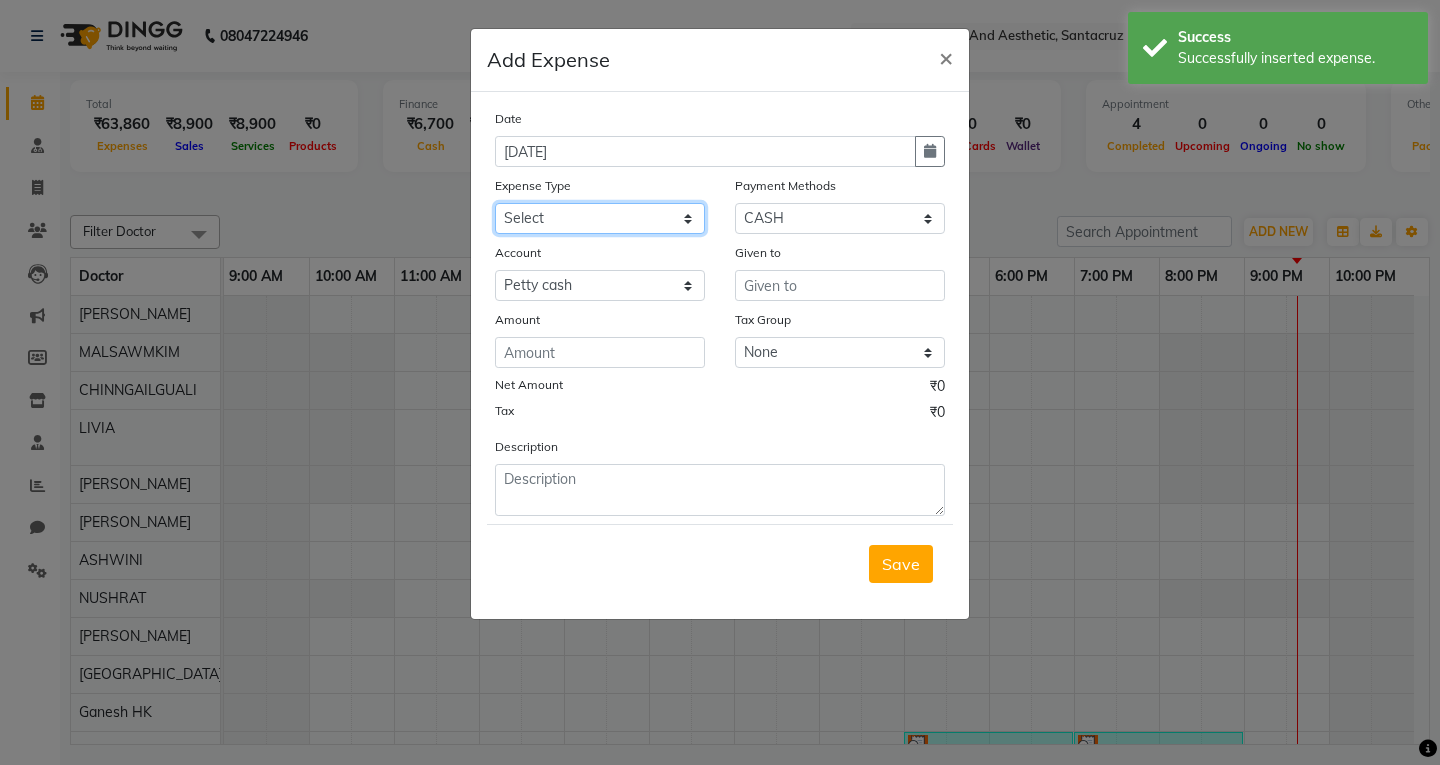 click on "Select Advance Salary Bank charges Car maintenance  Cash transfer to bank Cash transfer to hub Client Snacks Clinical charges Equipment Fuel Govt fee Incentive Insurance International purchase Loan Repayment Maintenance Marketing Miscellaneous MRA Other Pantry Product Rent Salary Staff Snacks Tax Tea & Refreshment Utilities" 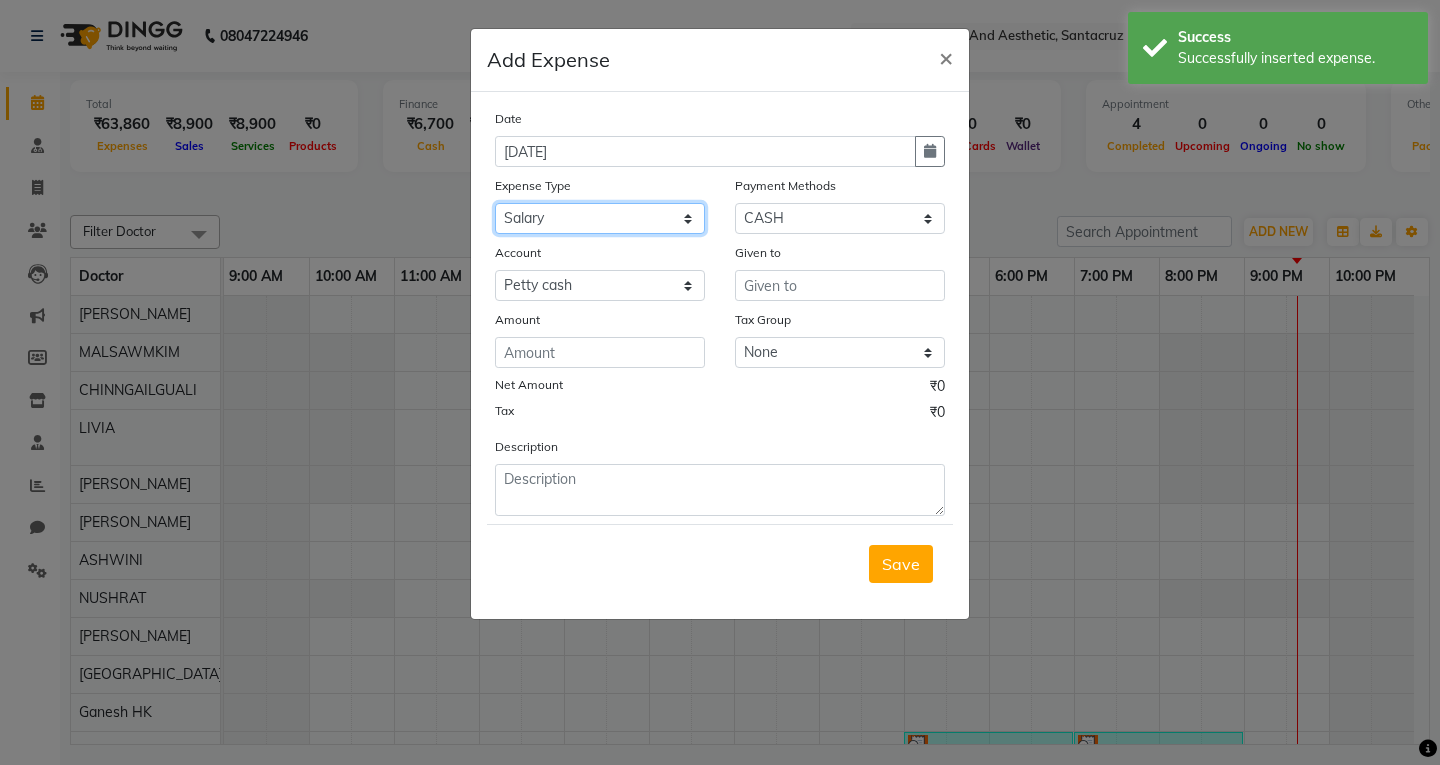 click on "Select Advance Salary Bank charges Car maintenance  Cash transfer to bank Cash transfer to hub Client Snacks Clinical charges Equipment Fuel Govt fee Incentive Insurance International purchase Loan Repayment Maintenance Marketing Miscellaneous MRA Other Pantry Product Rent Salary Staff Snacks Tax Tea & Refreshment Utilities" 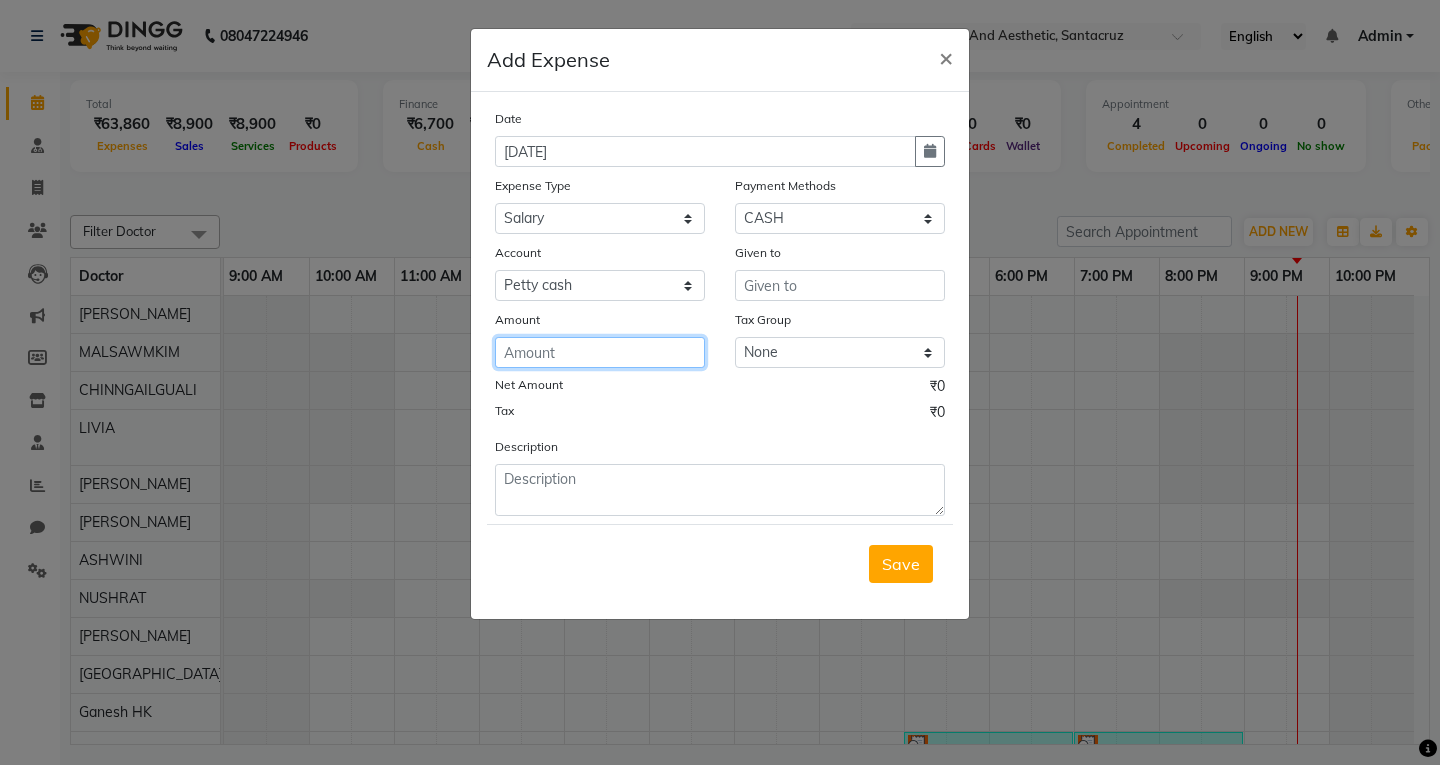 click 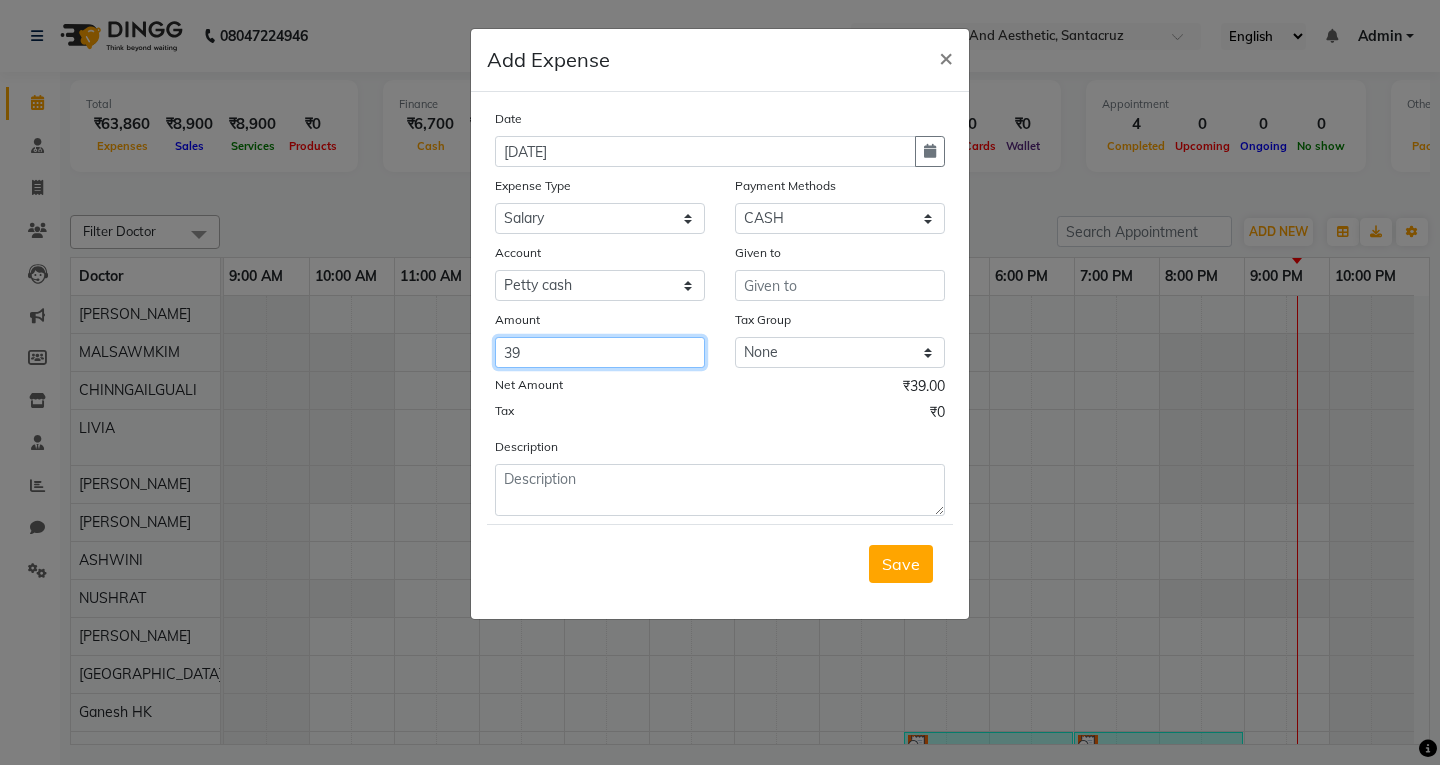 type on "3" 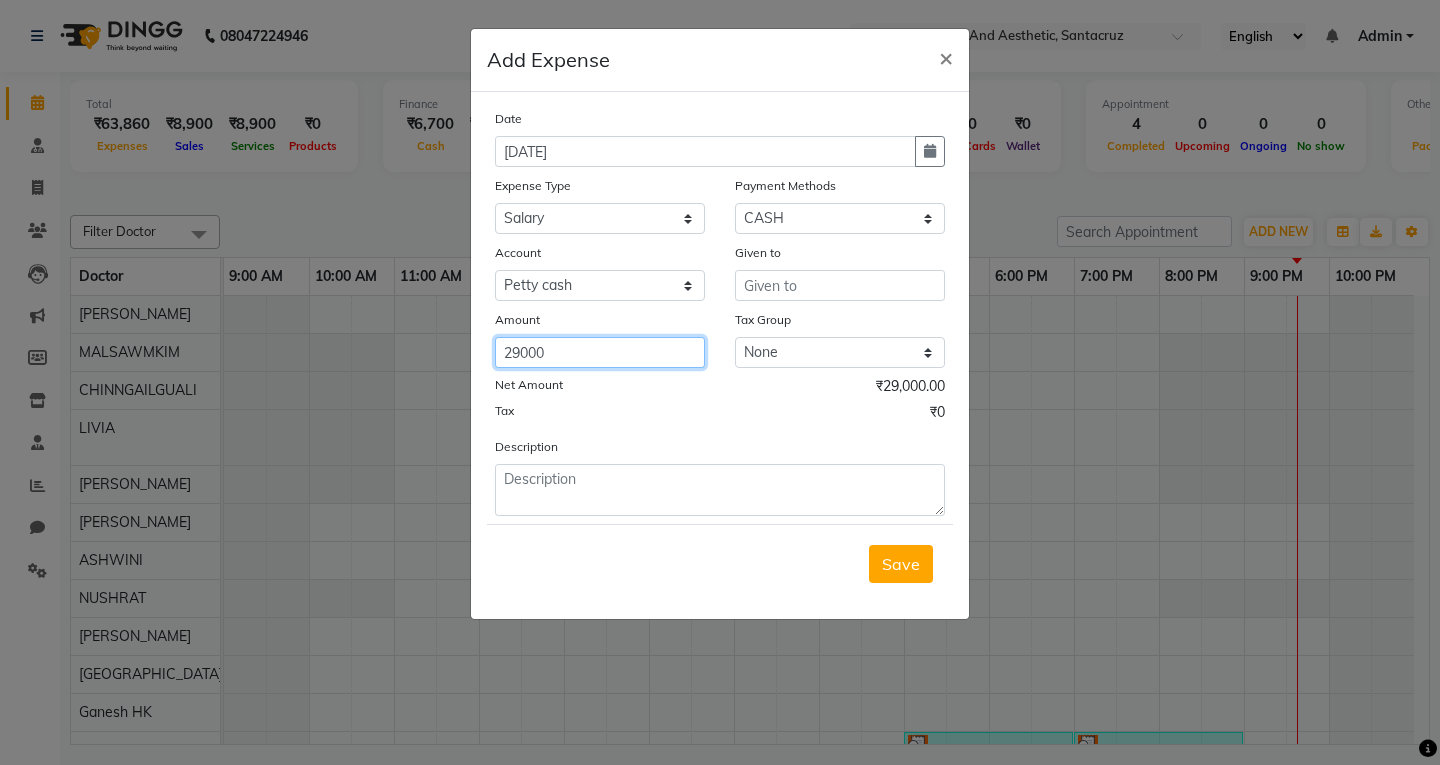 type on "29000" 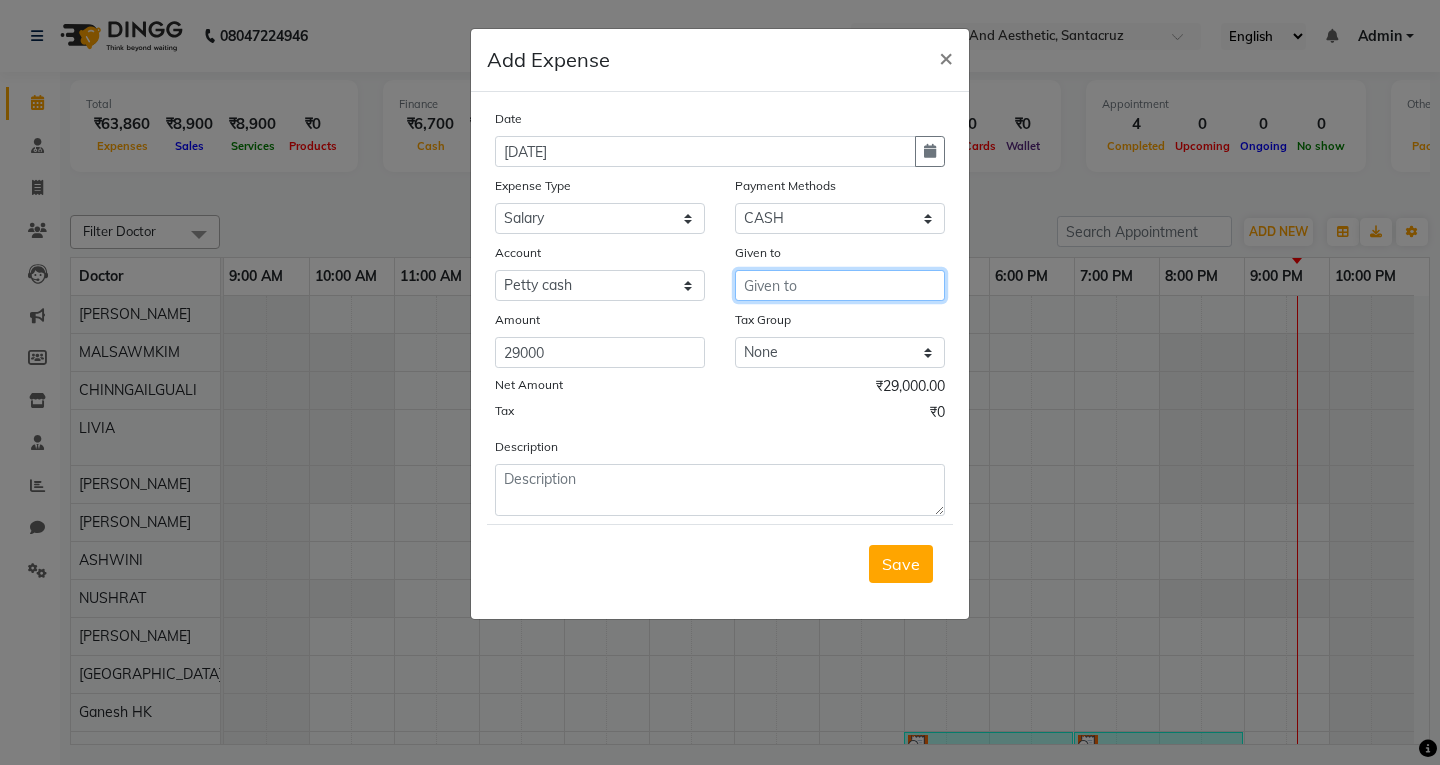 click at bounding box center [840, 285] 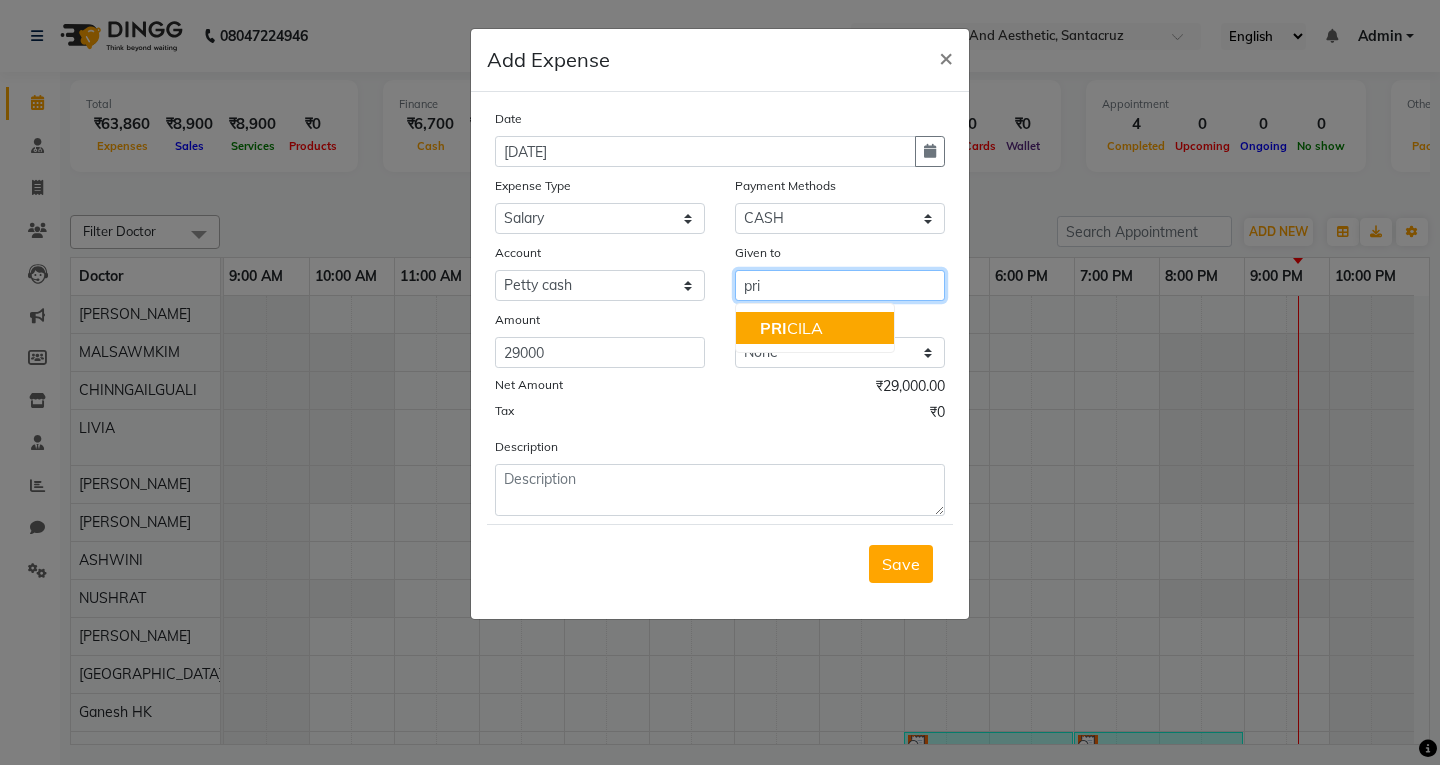 click on "PRI CILA" at bounding box center [791, 328] 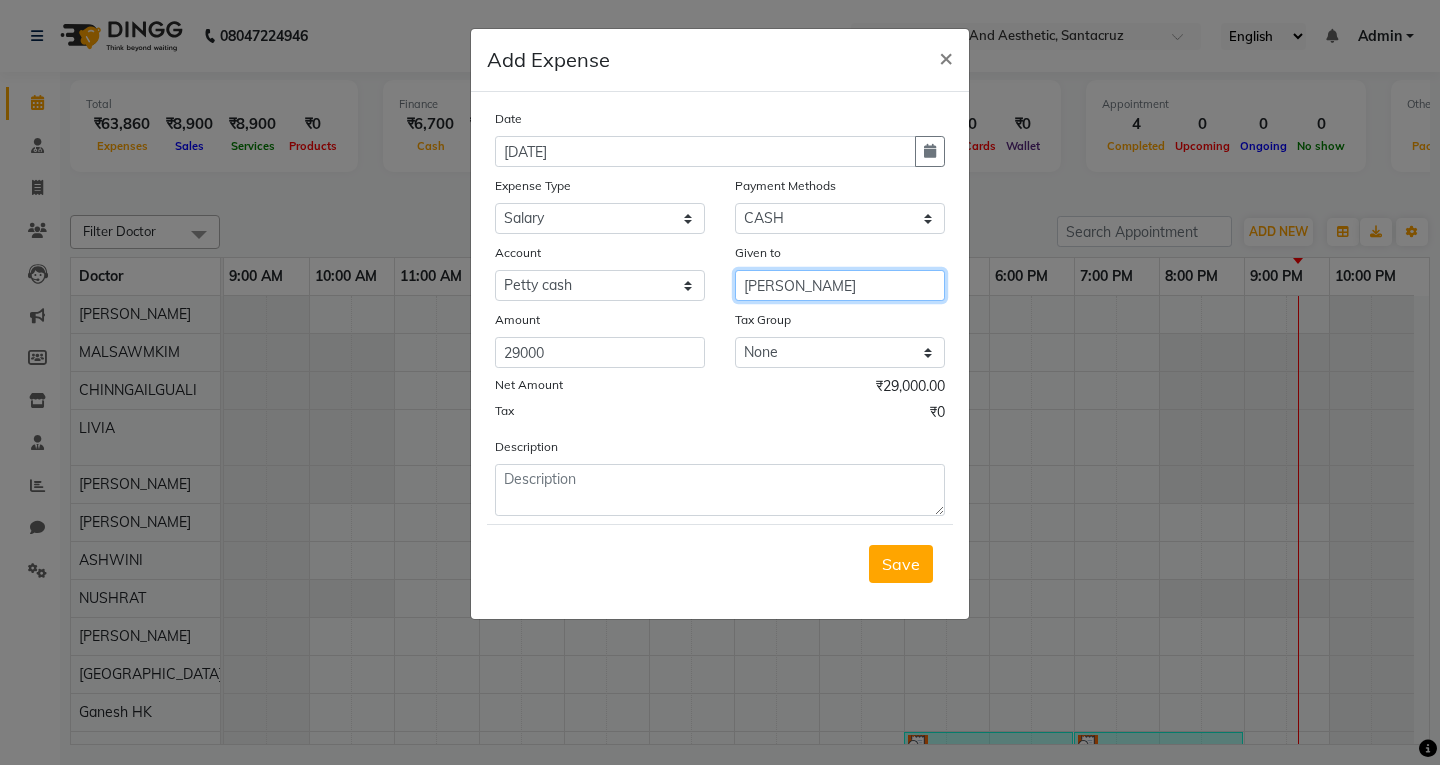 type on "[PERSON_NAME]" 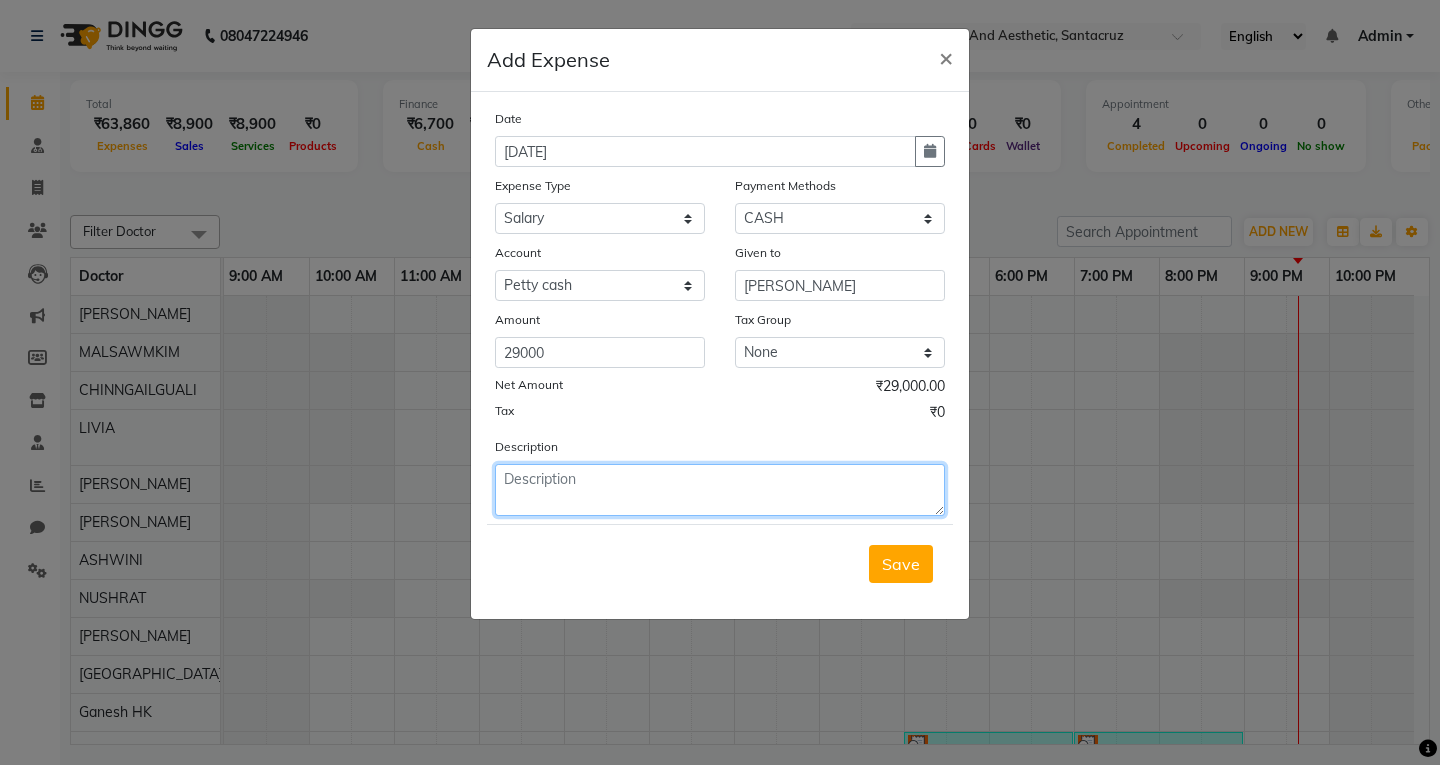 click 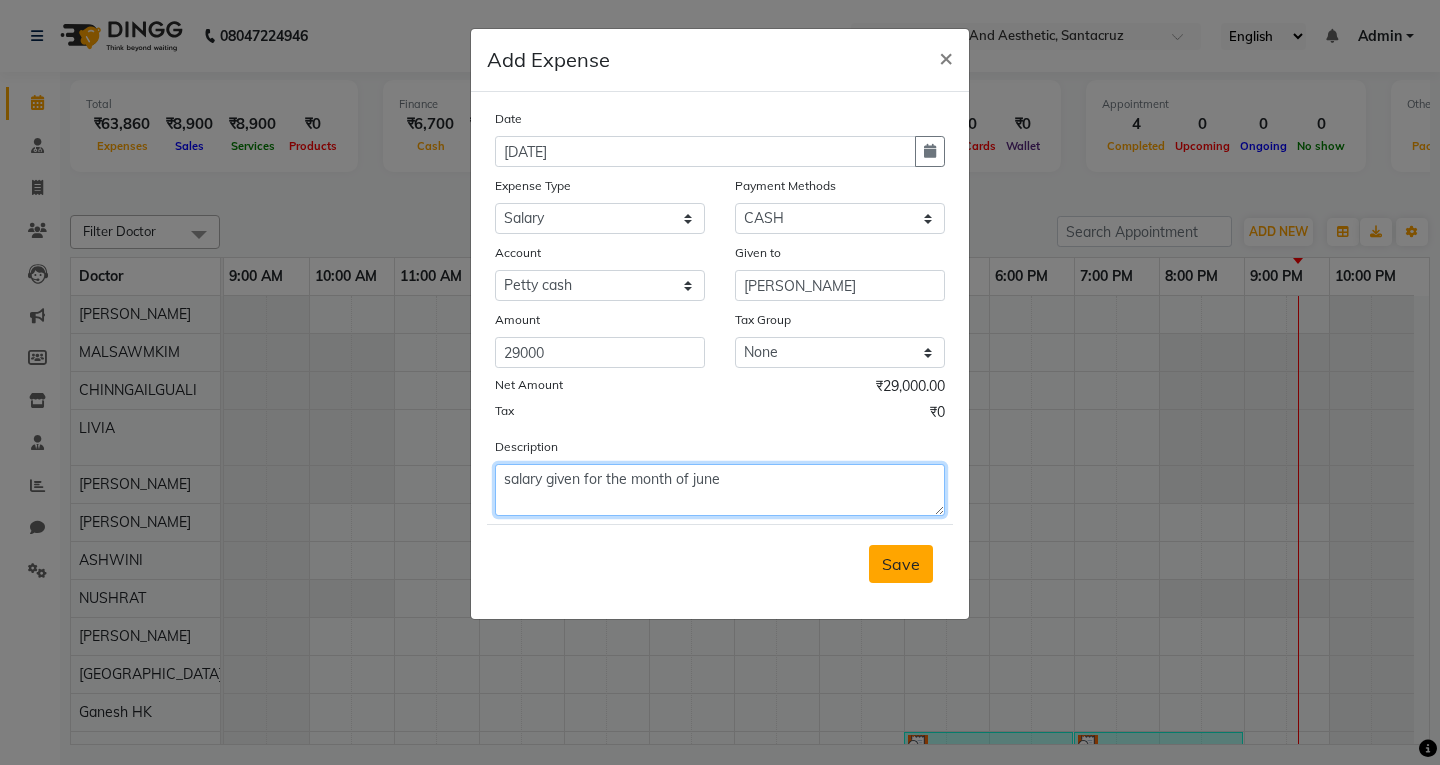 type on "salary given for the month of june" 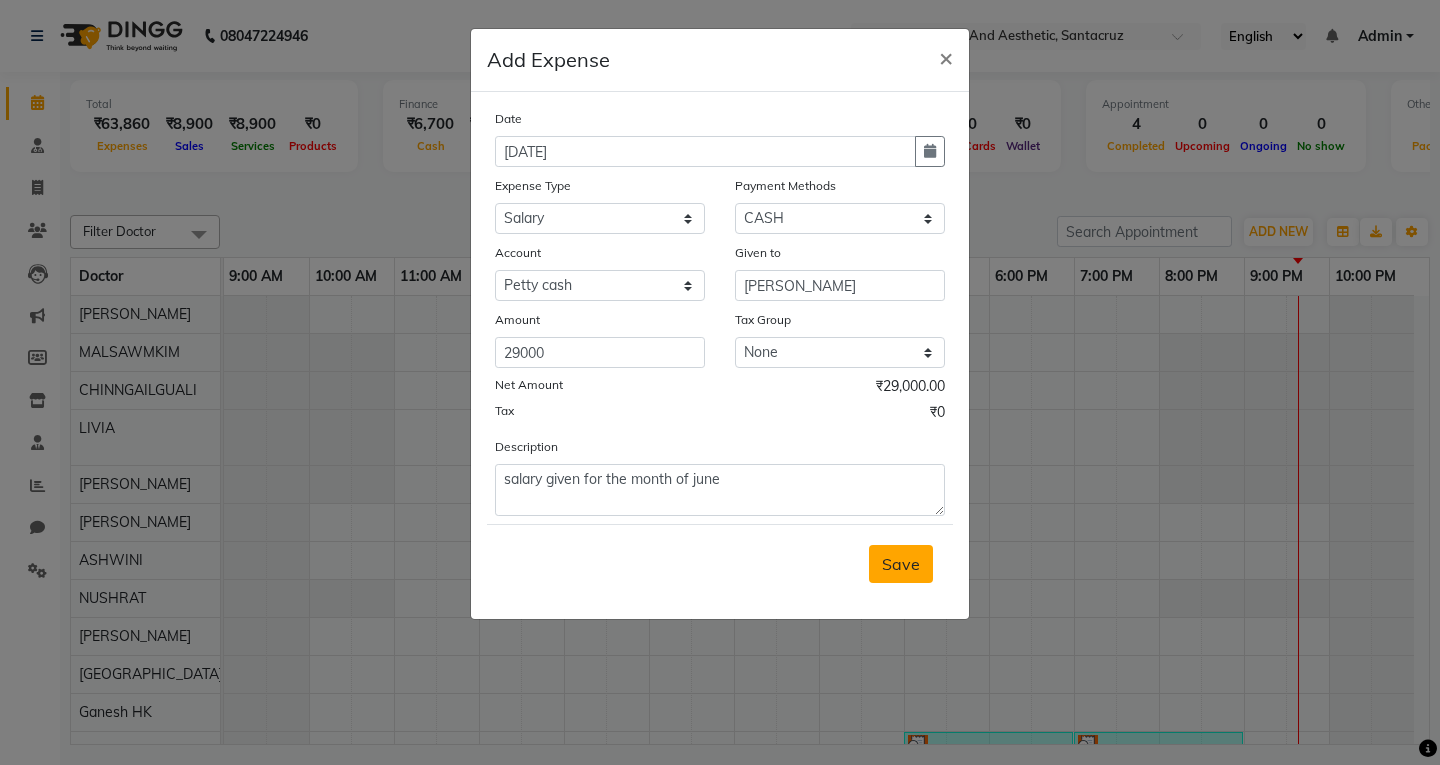 click on "Save" at bounding box center [901, 564] 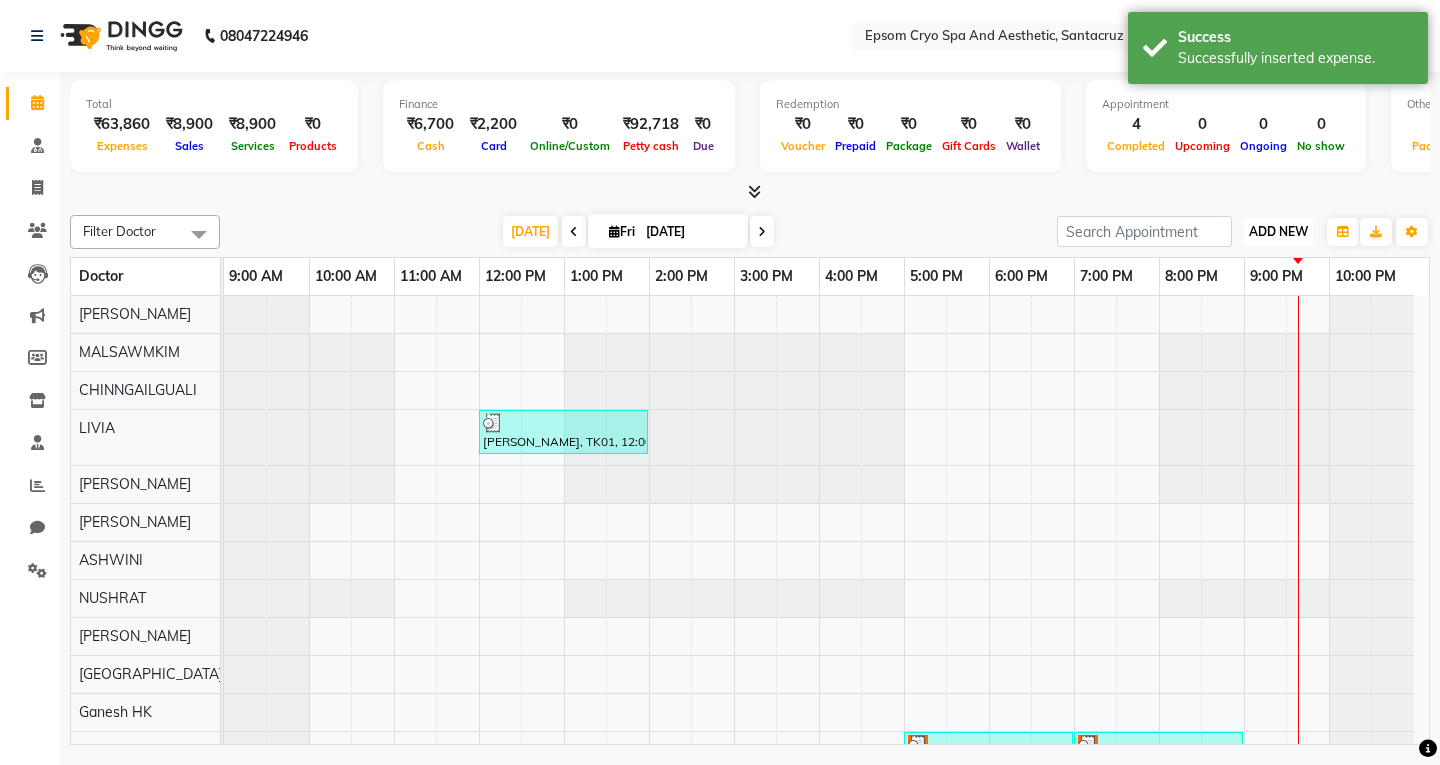 click on "ADD NEW Toggle Dropdown" at bounding box center [1278, 232] 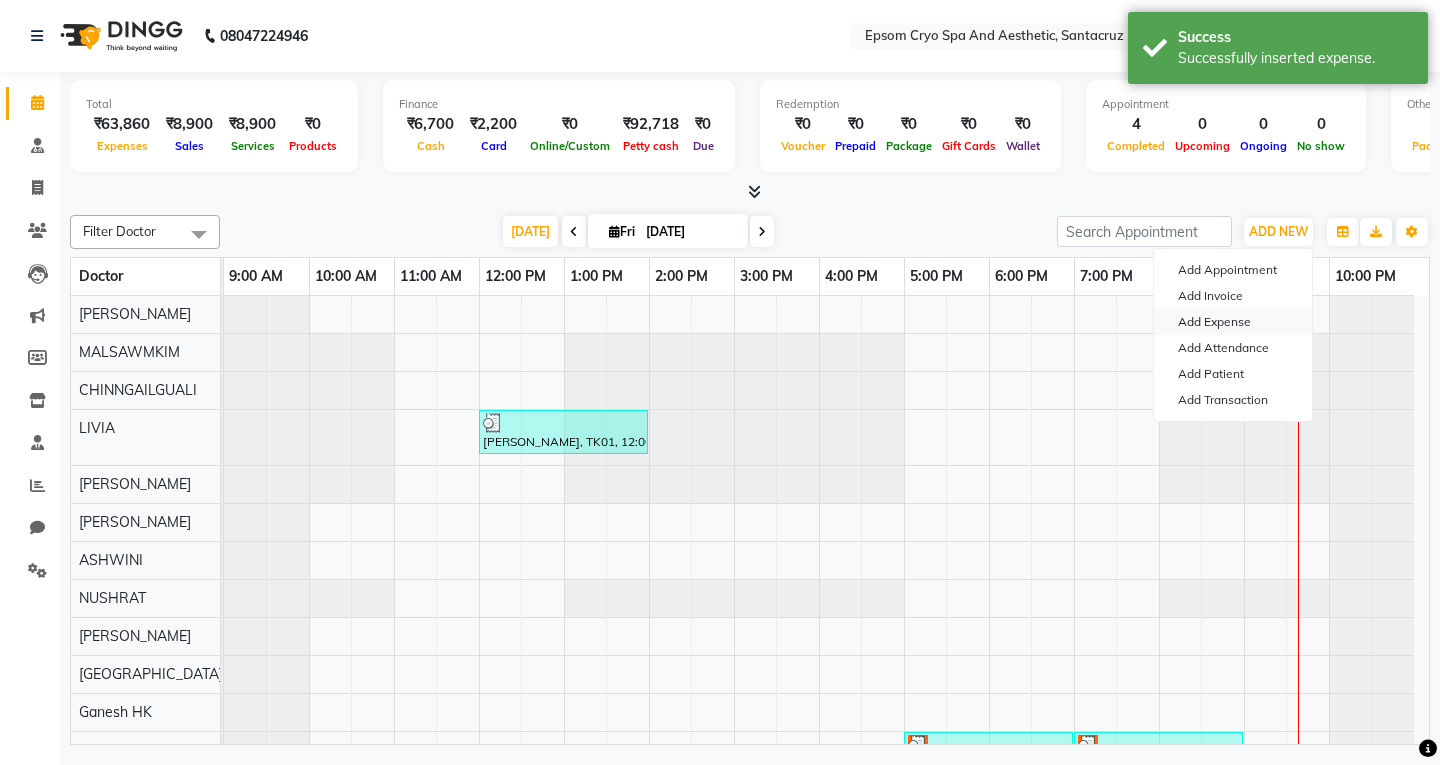click on "Add Expense" at bounding box center [1233, 322] 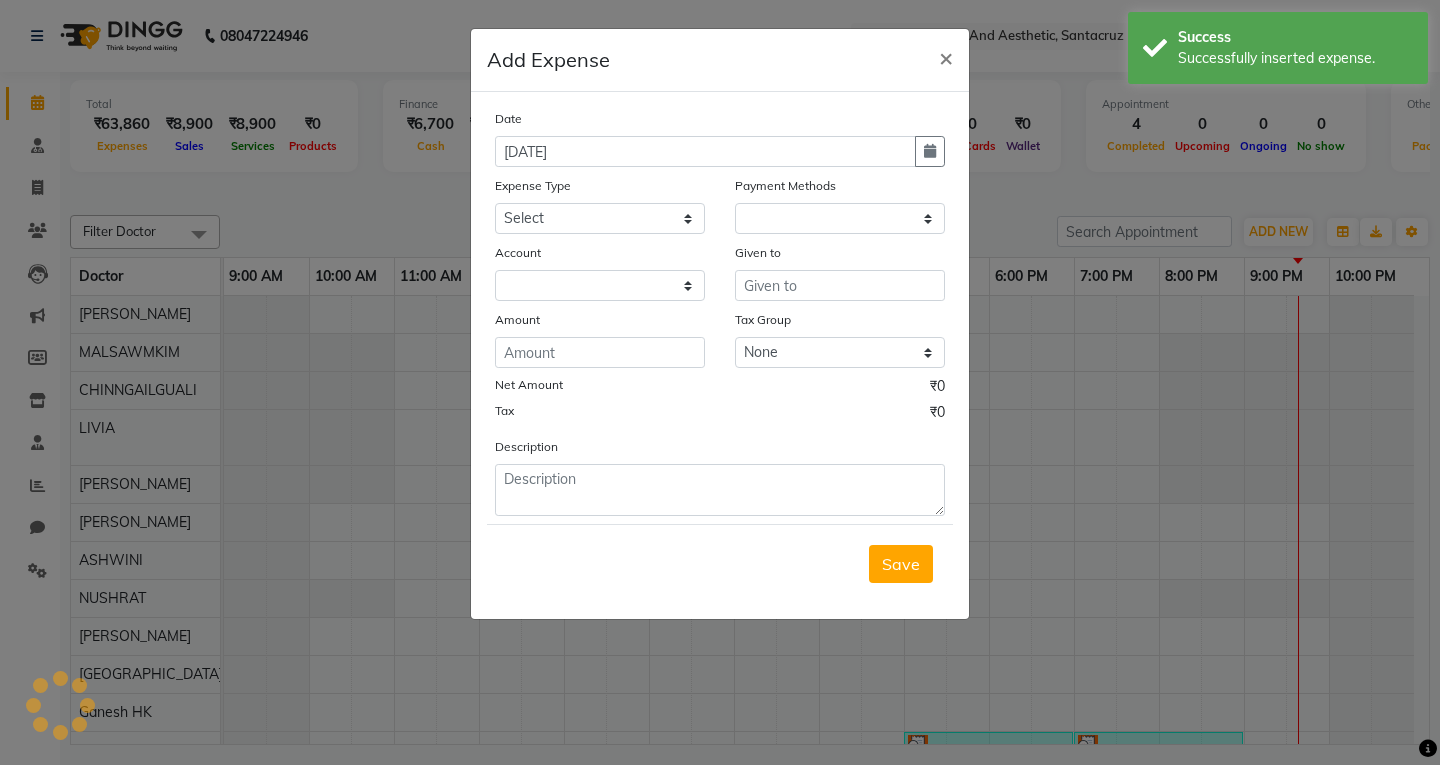 select on "1" 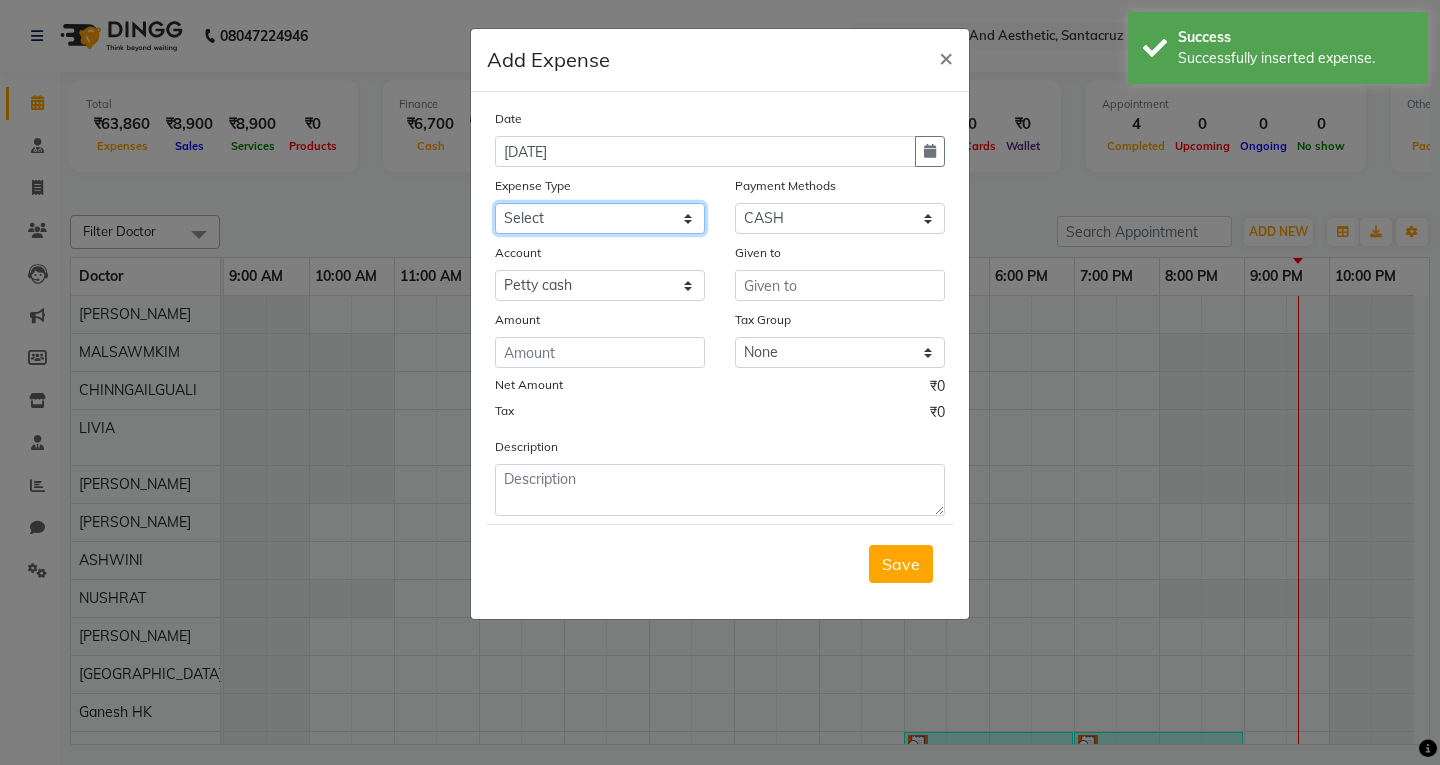 click on "Select Advance Salary Bank charges Car maintenance  Cash transfer to bank Cash transfer to hub Client Snacks Clinical charges Equipment Fuel Govt fee Incentive Insurance International purchase Loan Repayment Maintenance Marketing Miscellaneous MRA Other Pantry Product Rent Salary Staff Snacks Tax Tea & Refreshment Utilities" 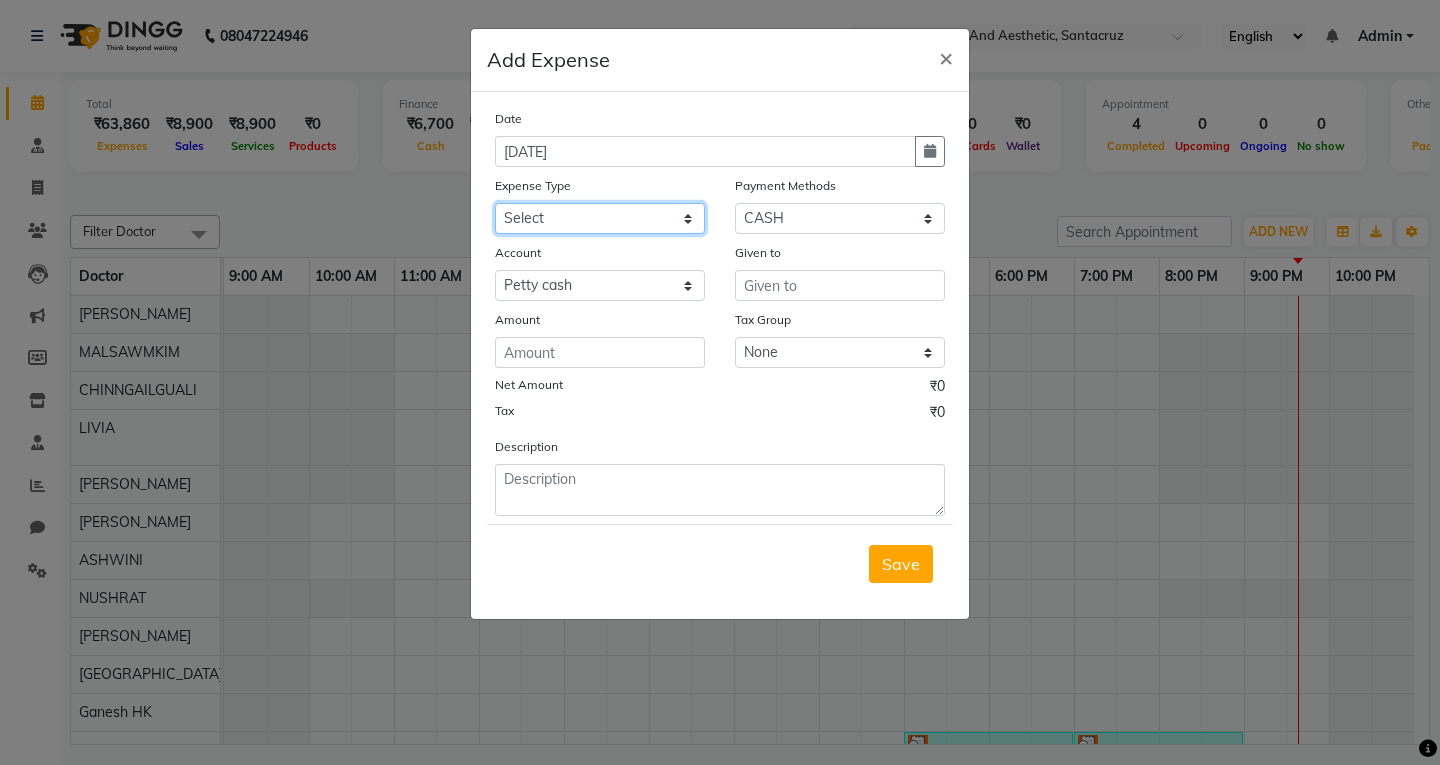 select on "2" 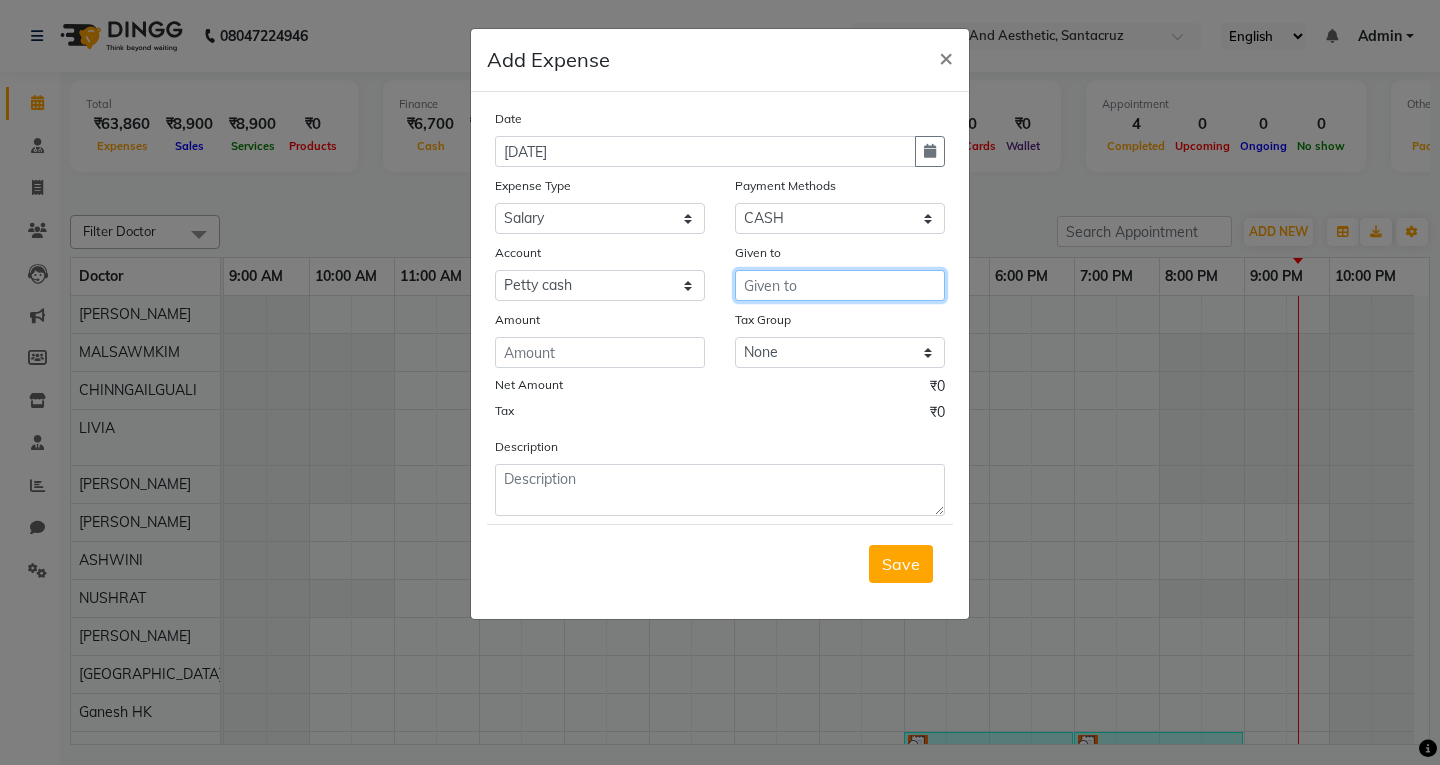 click at bounding box center [840, 285] 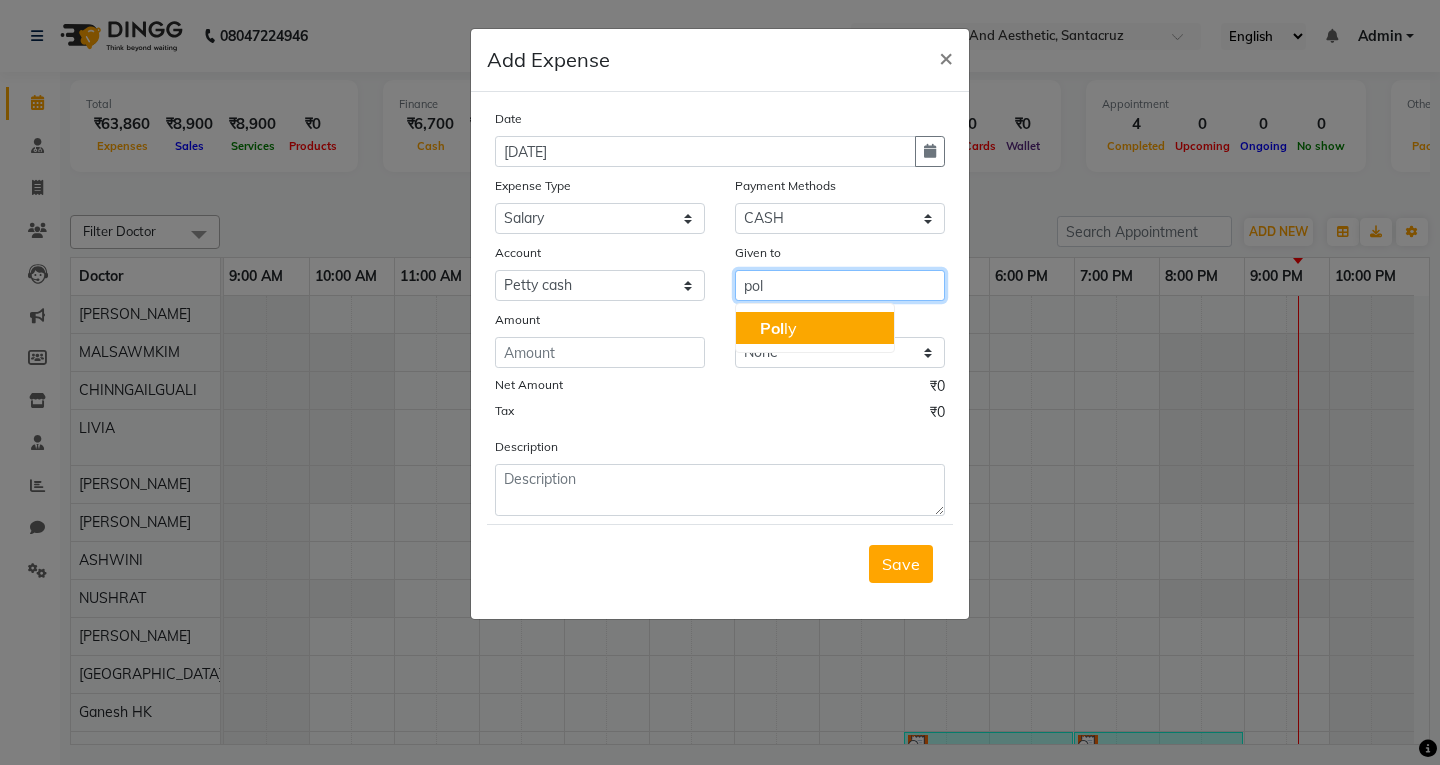 click on "Pol ly" at bounding box center [815, 328] 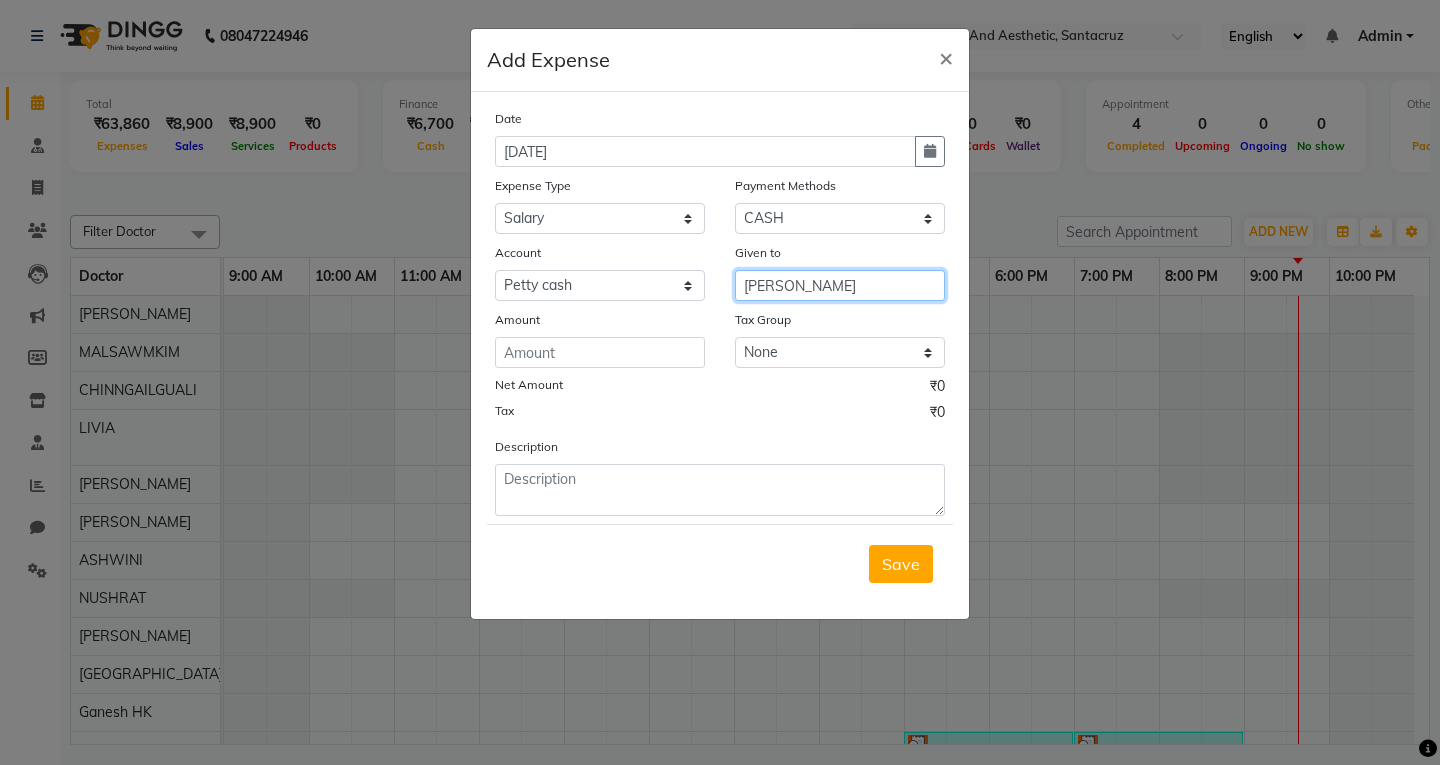 type on "[PERSON_NAME]" 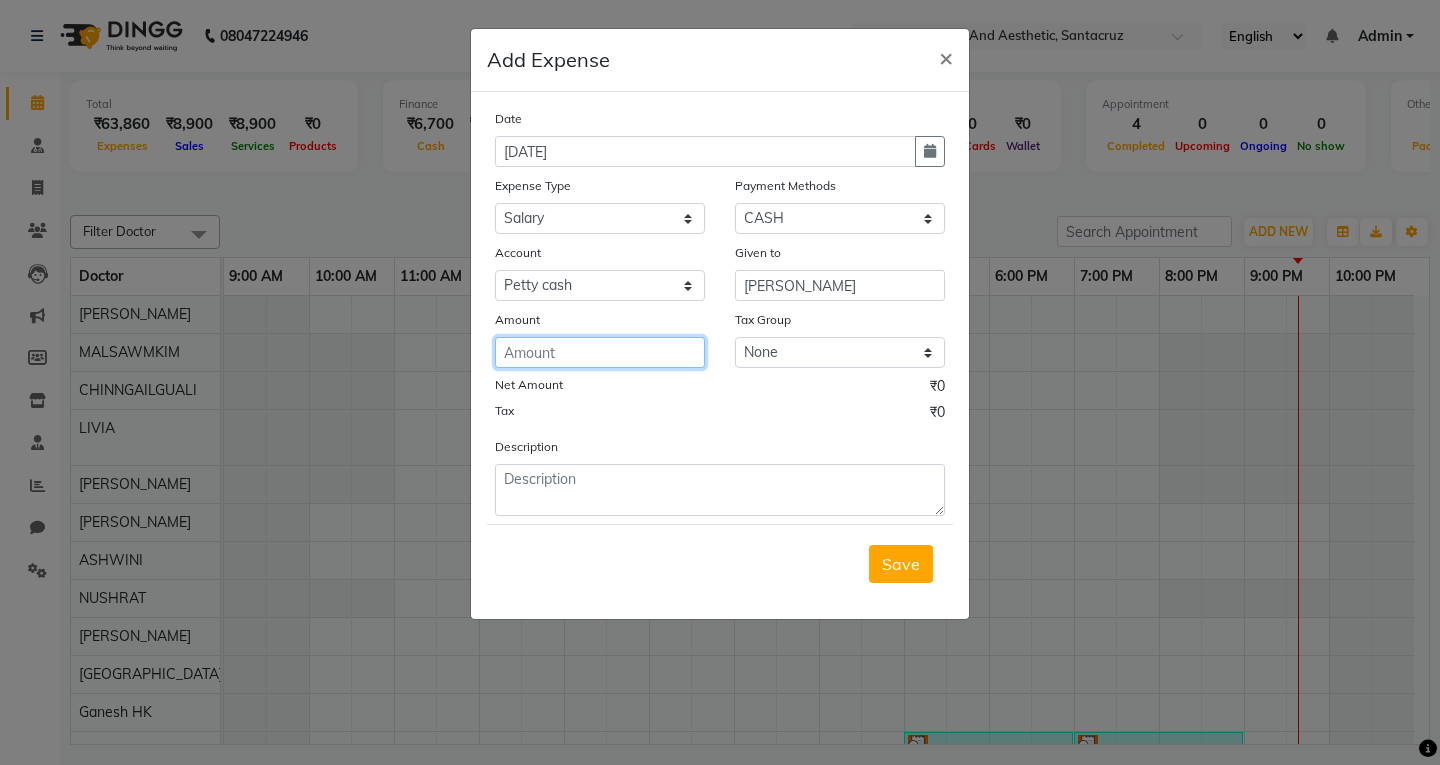click 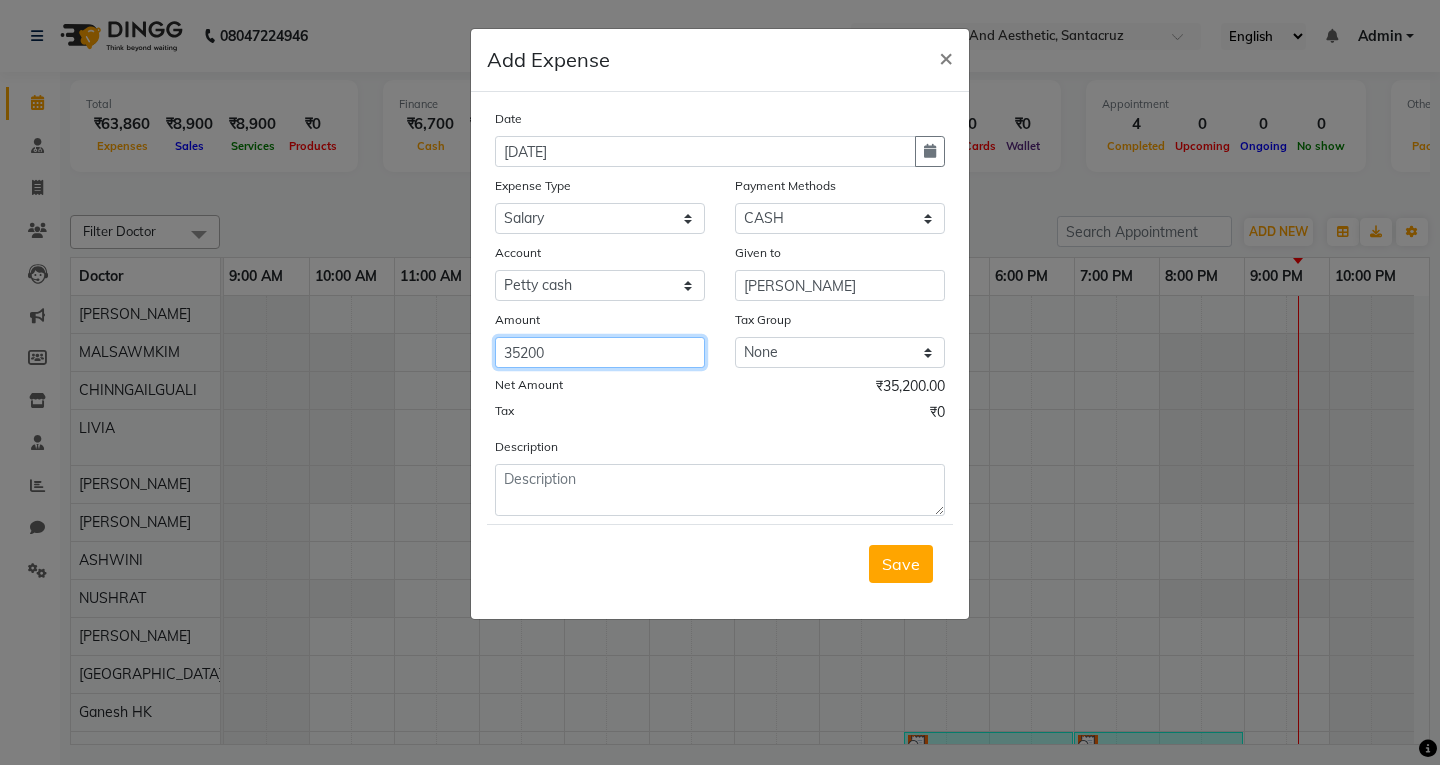 type on "35200" 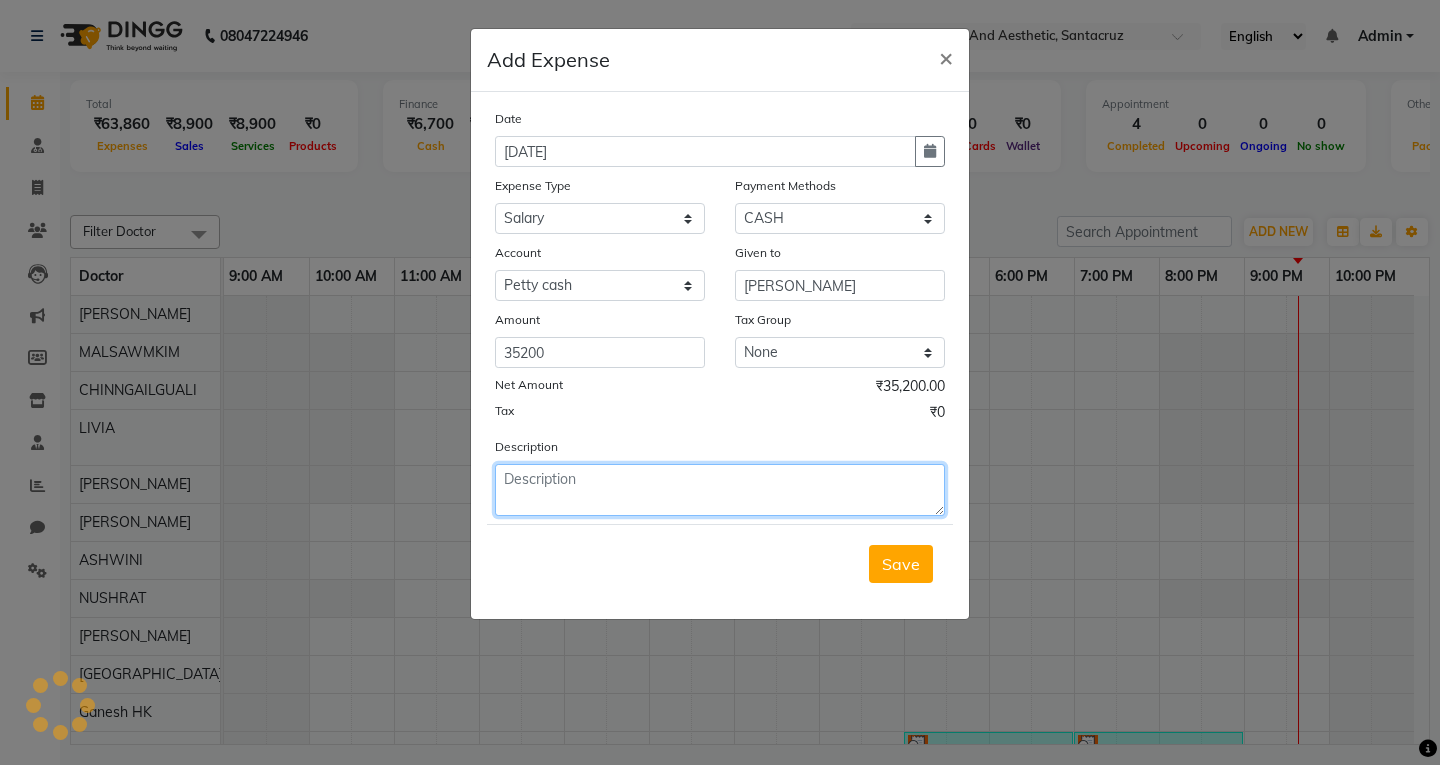 click 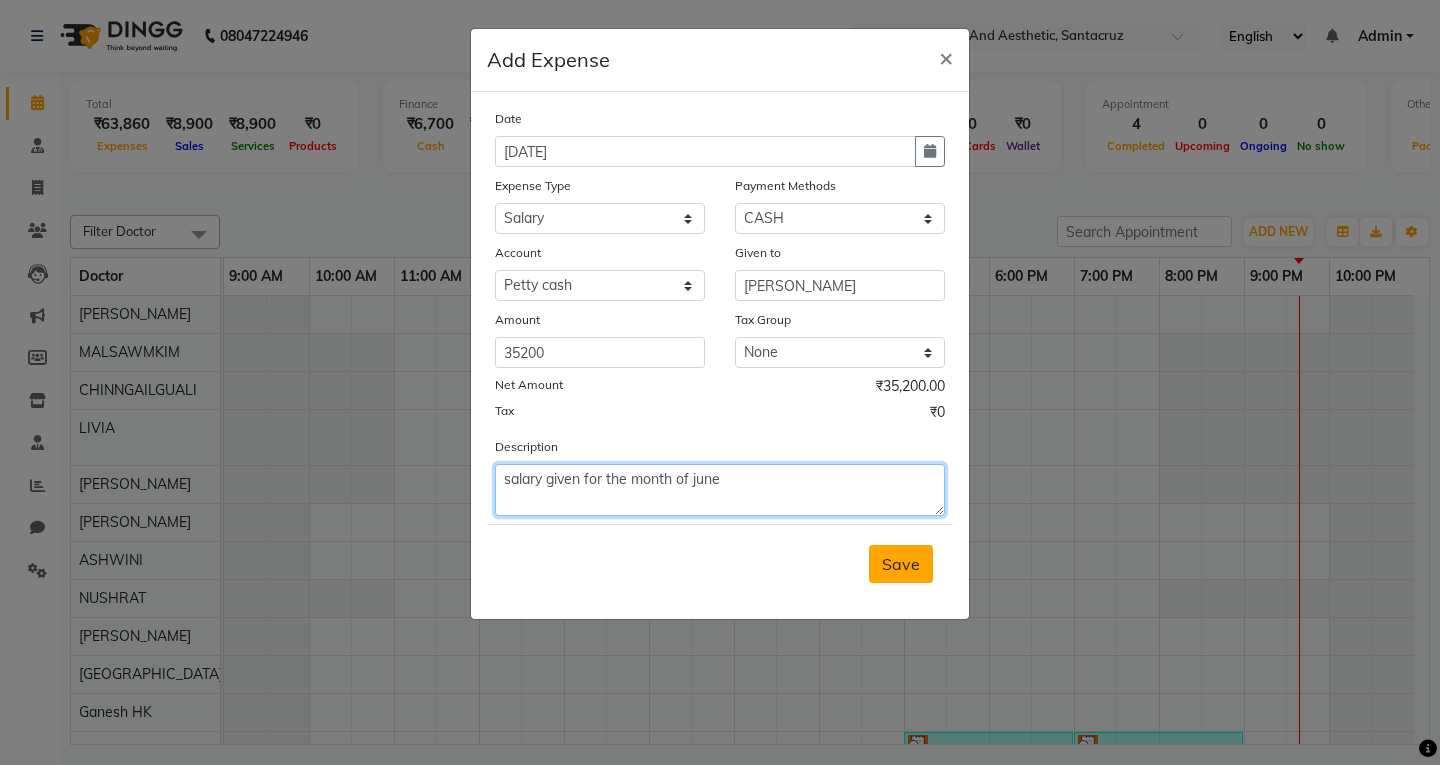 type on "salary given for the month of june" 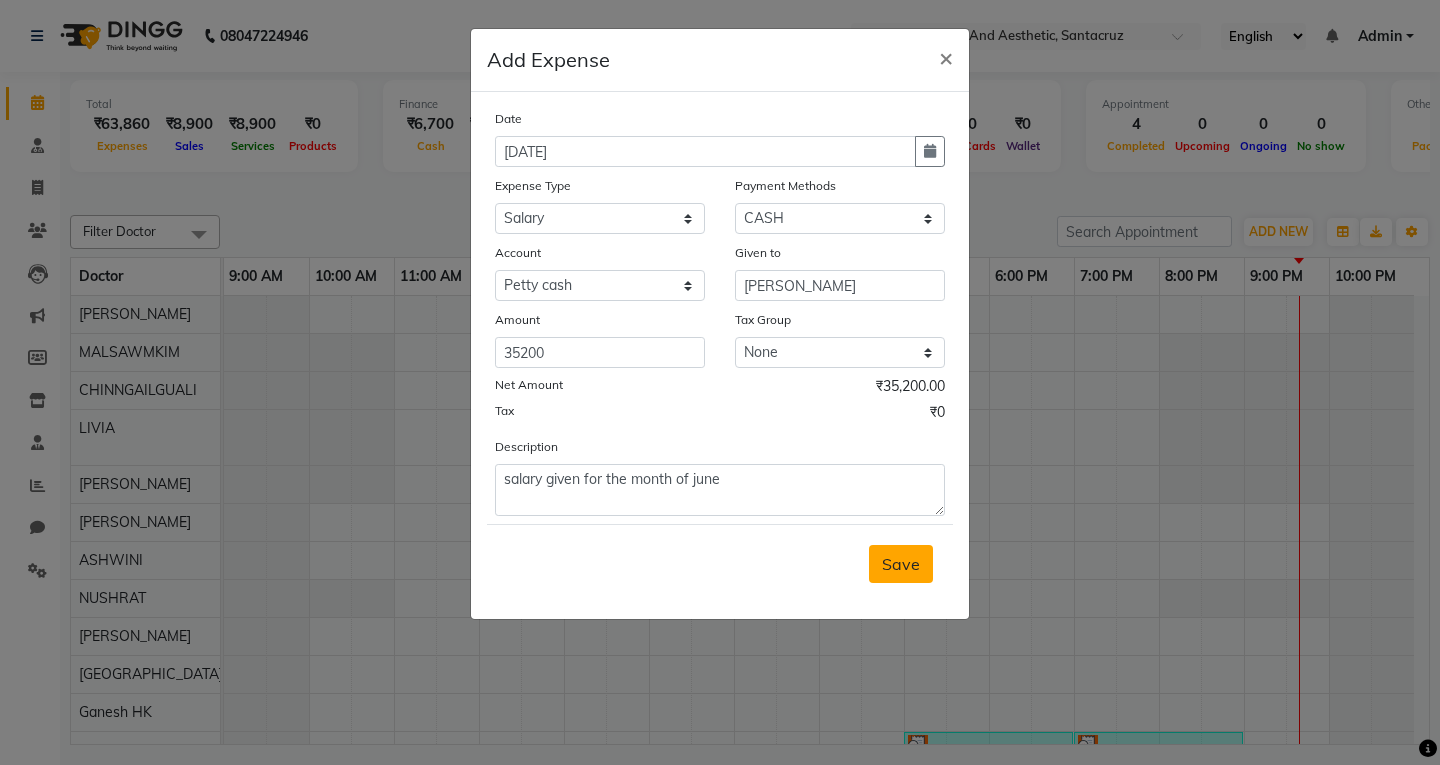 click on "Save" at bounding box center [901, 564] 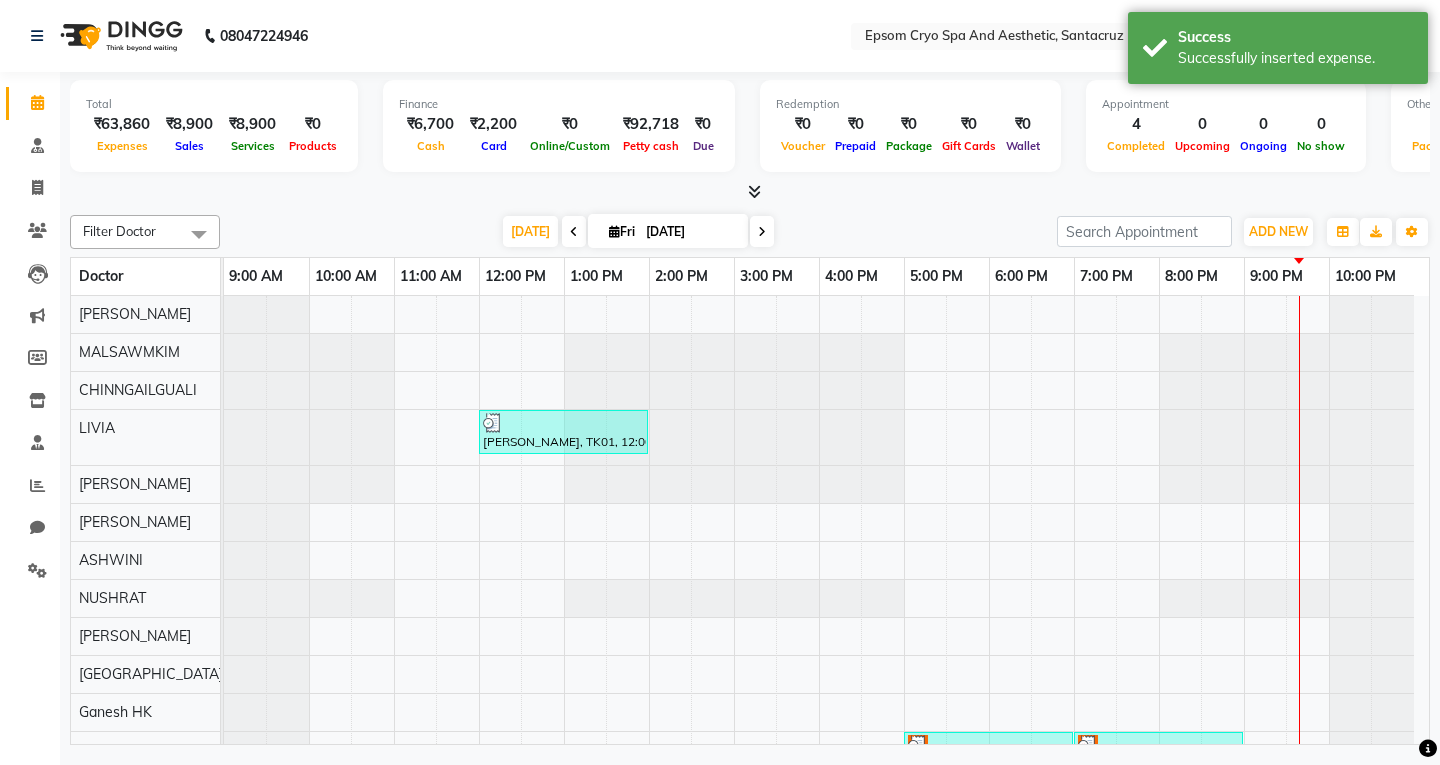 scroll, scrollTop: 66, scrollLeft: 0, axis: vertical 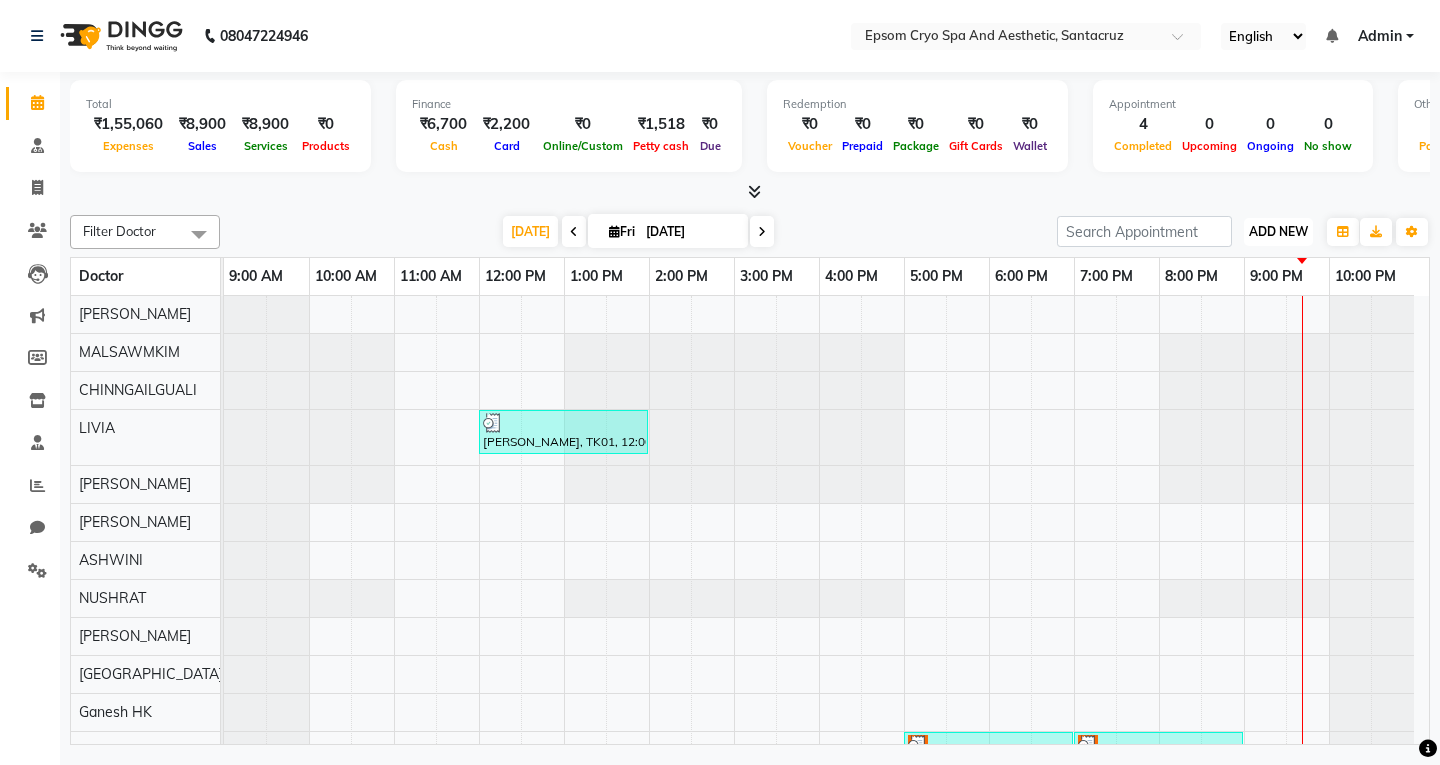 click on "ADD NEW" at bounding box center [1278, 231] 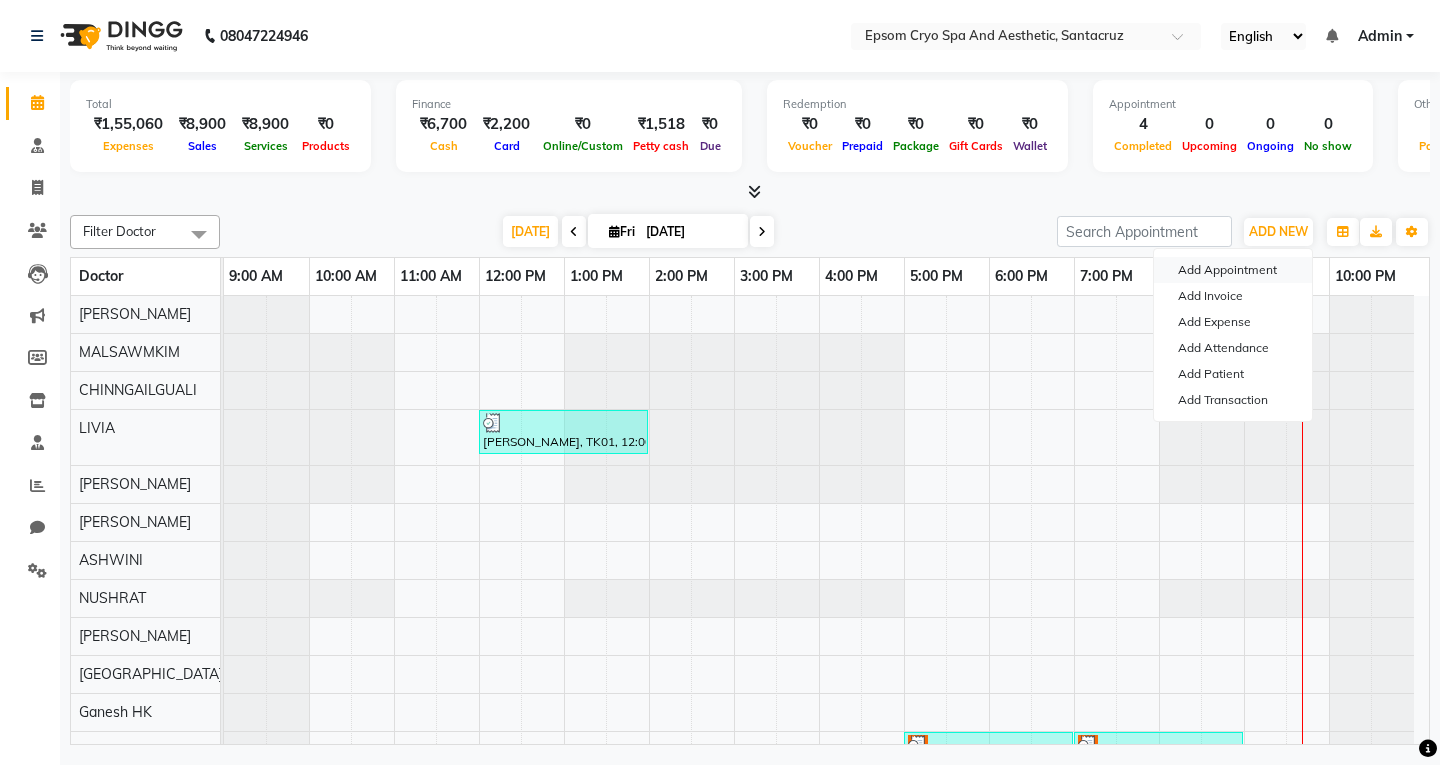 click on "Add Appointment" at bounding box center [1233, 270] 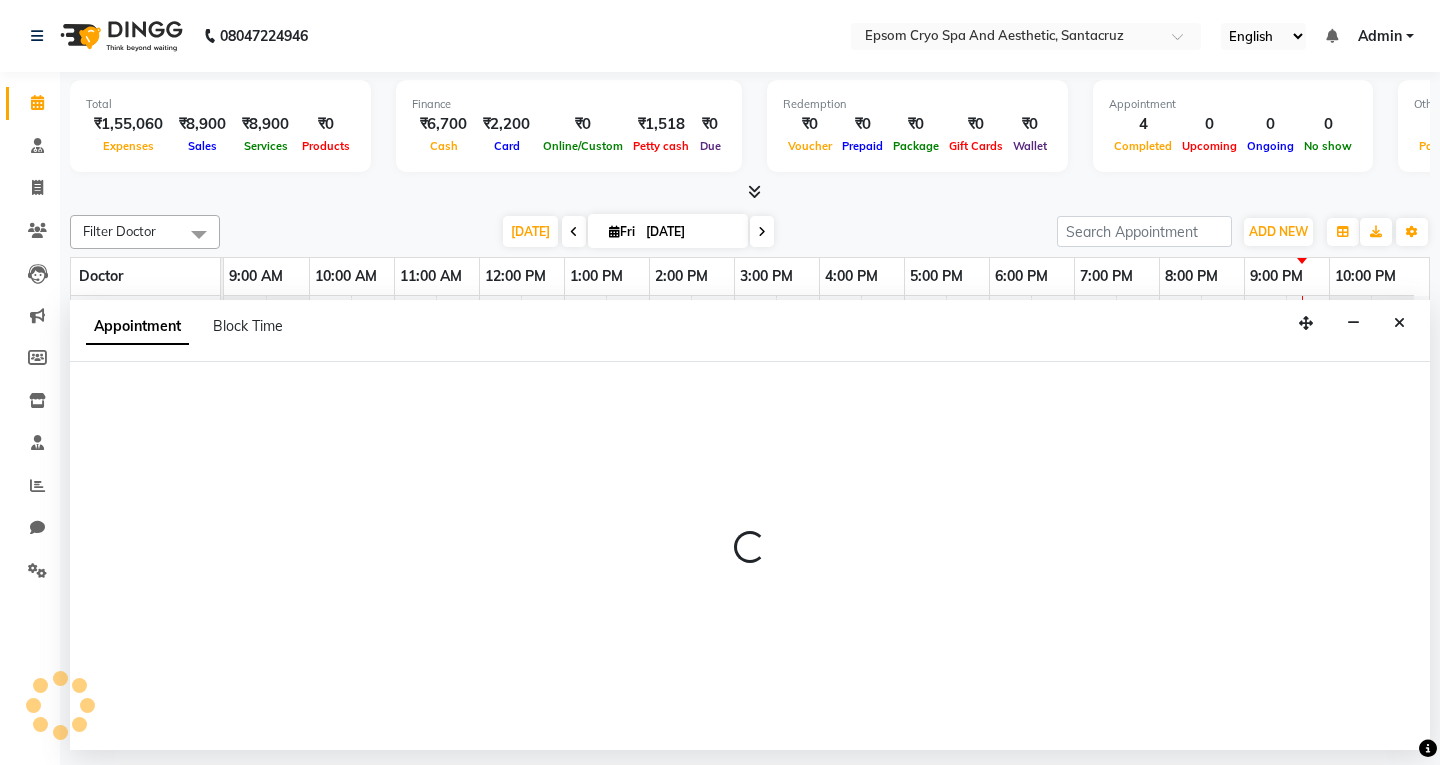 select on "tentative" 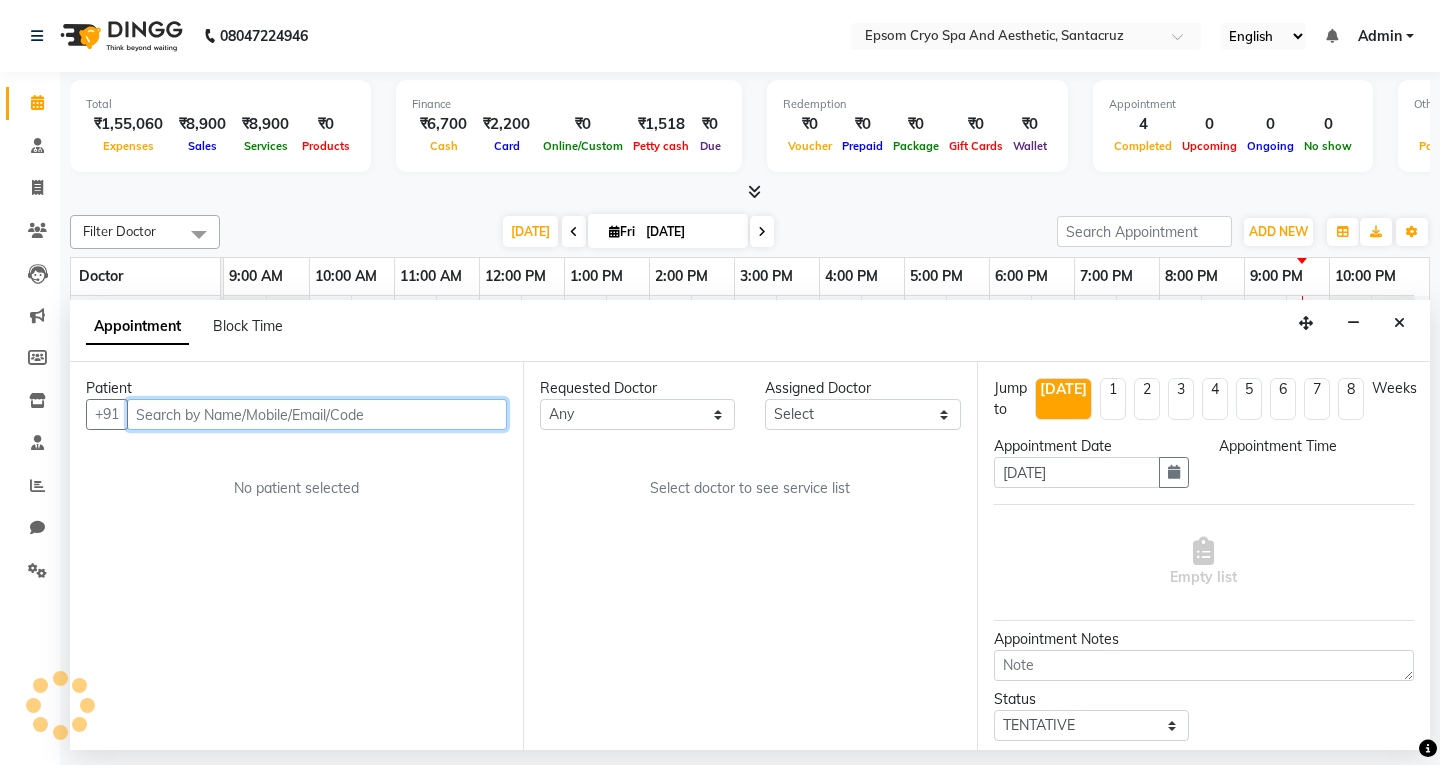 select on "600" 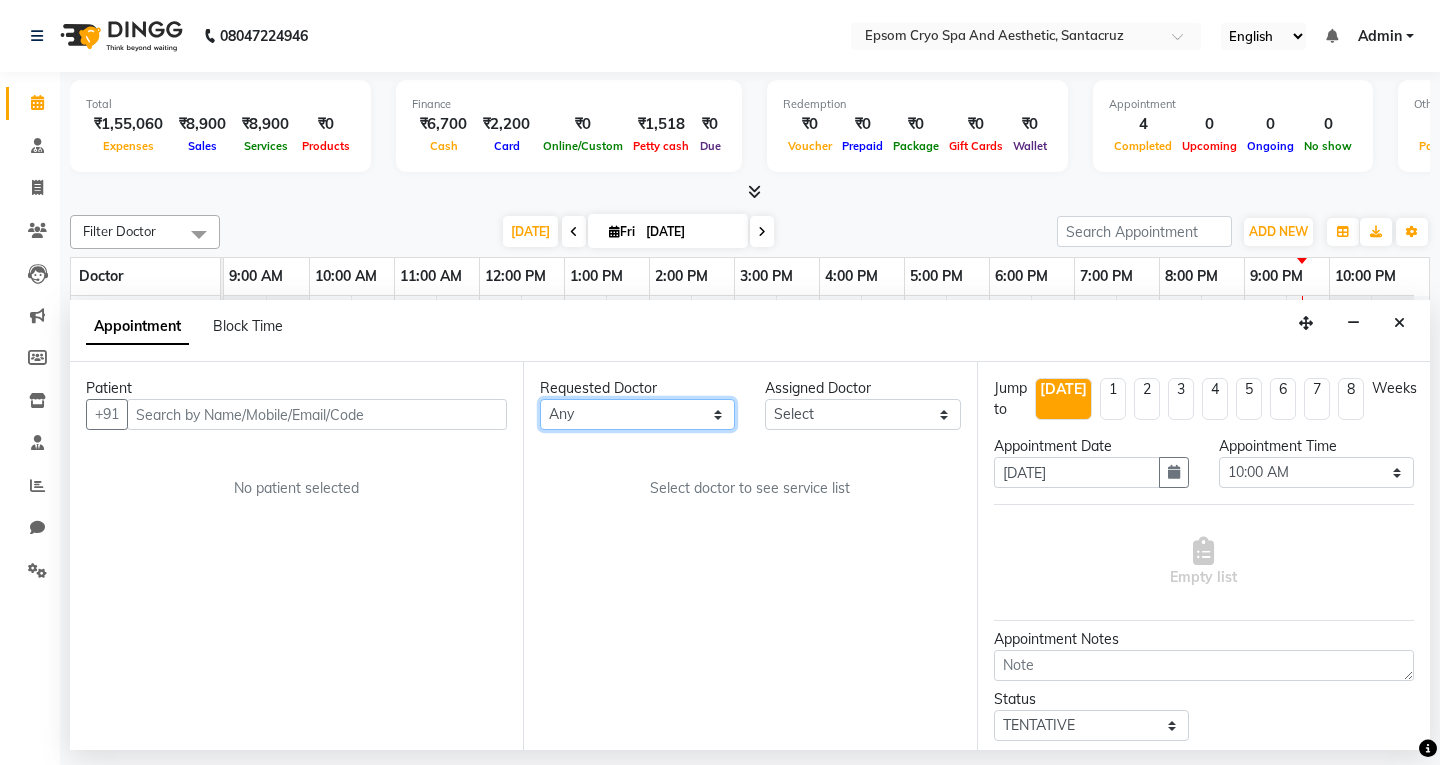 click on "Any [PERSON_NAME] [PERSON_NAME] [PERSON_NAME] HK [PERSON_NAME] MALSAWMKIM NUSHRAT [PERSON_NAME] [PERSON_NAME] [PERSON_NAME]" at bounding box center [637, 414] 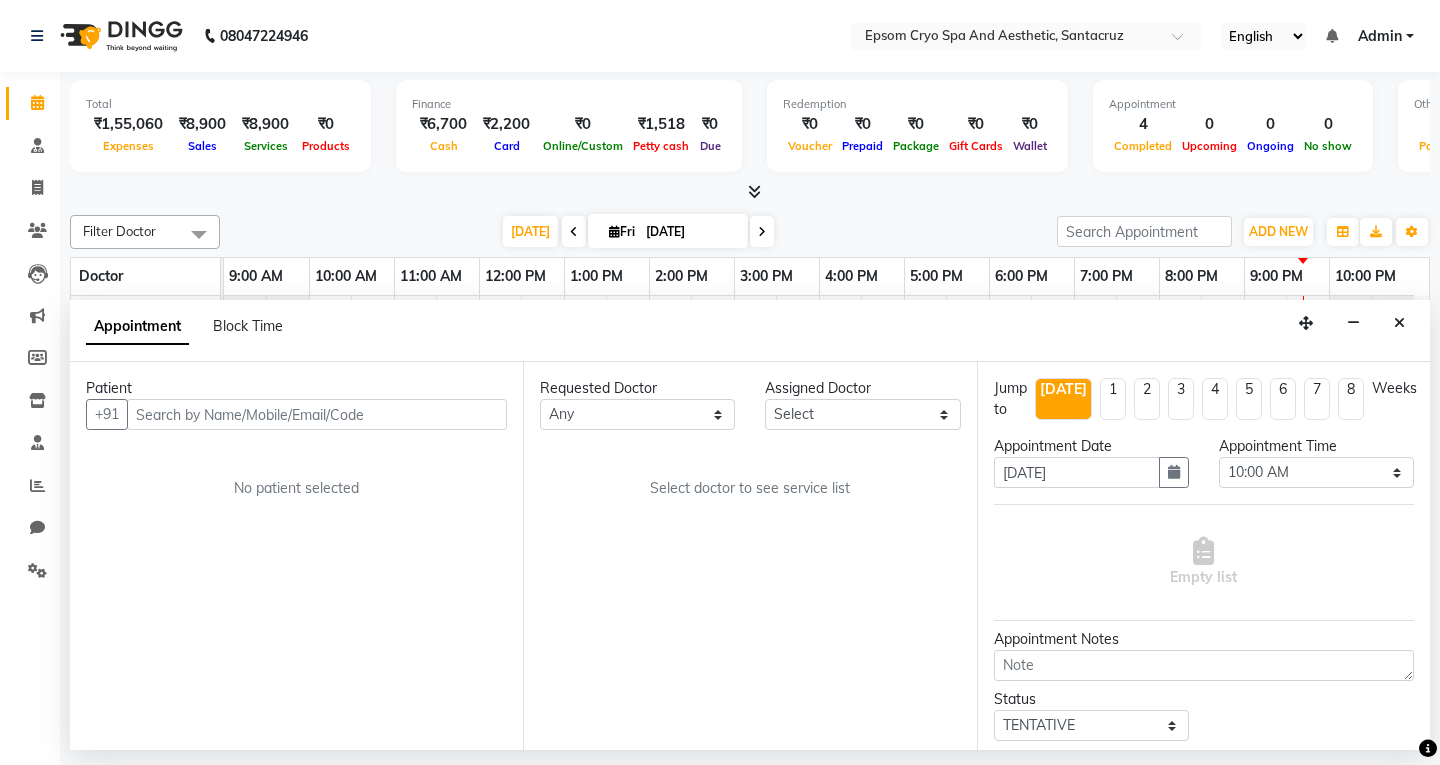 click on "Requested Doctor [PERSON_NAME] [PERSON_NAME] [PERSON_NAME] HK [PERSON_NAME] NUSHRAT [PERSON_NAME] [PERSON_NAME] [PERSON_NAME] Assigned Doctor Select [PERSON_NAME] [PERSON_NAME] [PERSON_NAME] HK [PERSON_NAME] NUSHRAT [PERSON_NAME] [PERSON_NAME] [PERSON_NAME] Select doctor to see service list" at bounding box center (749, 556) 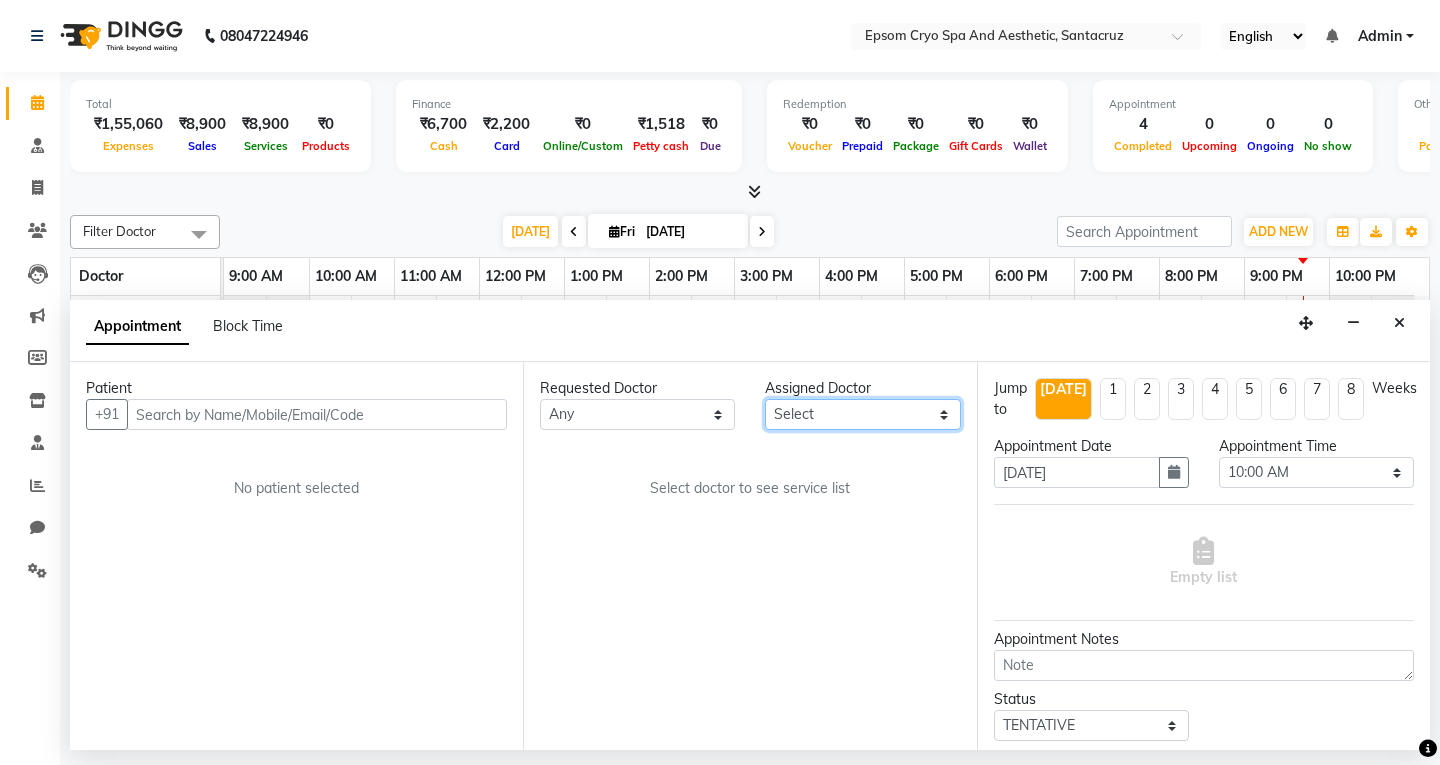 click on "Select ASHWINI CHINNGAILGUALI [PERSON_NAME] [PERSON_NAME] HK [PERSON_NAME] MALSAWMKIM NUSHRAT [PERSON_NAME] [PERSON_NAME] [PERSON_NAME]" at bounding box center (862, 414) 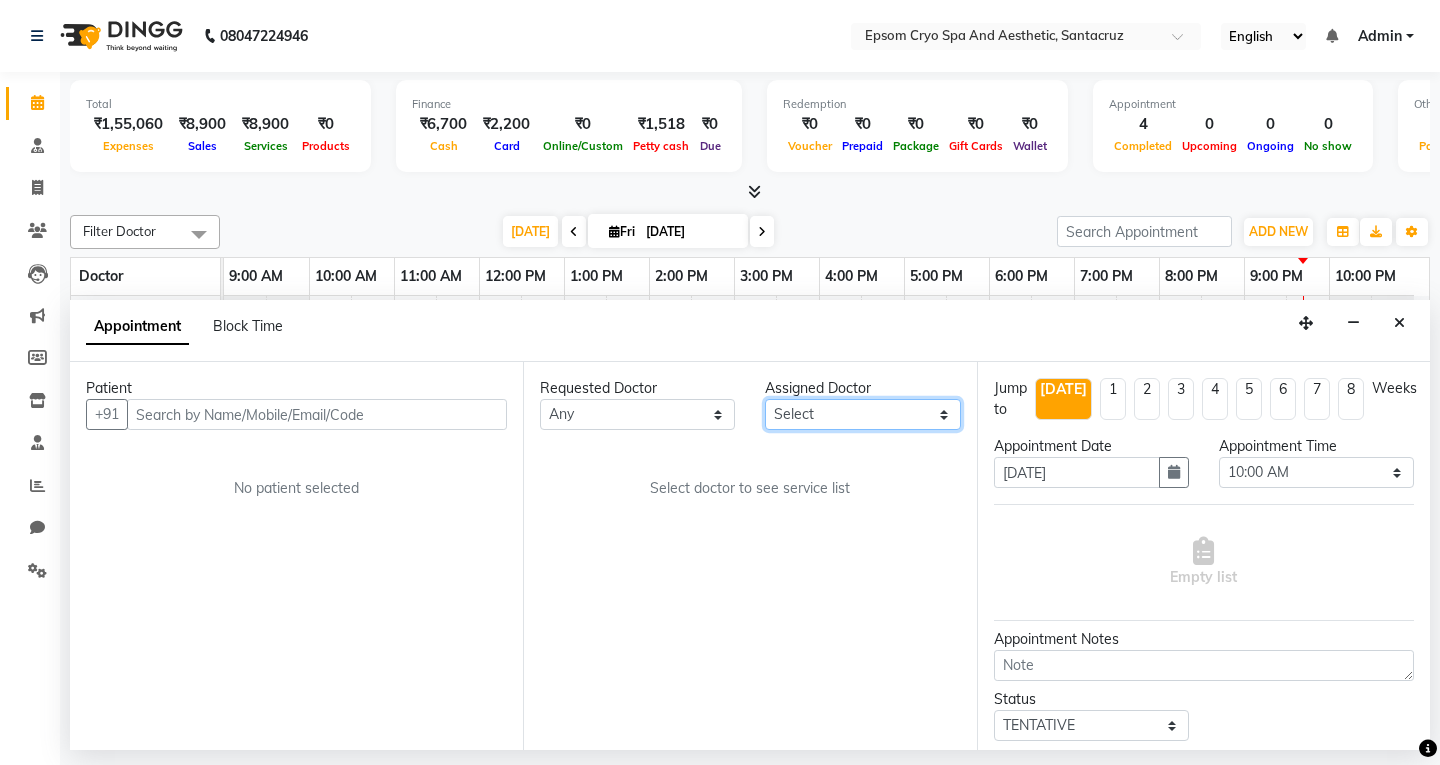 select on "78953" 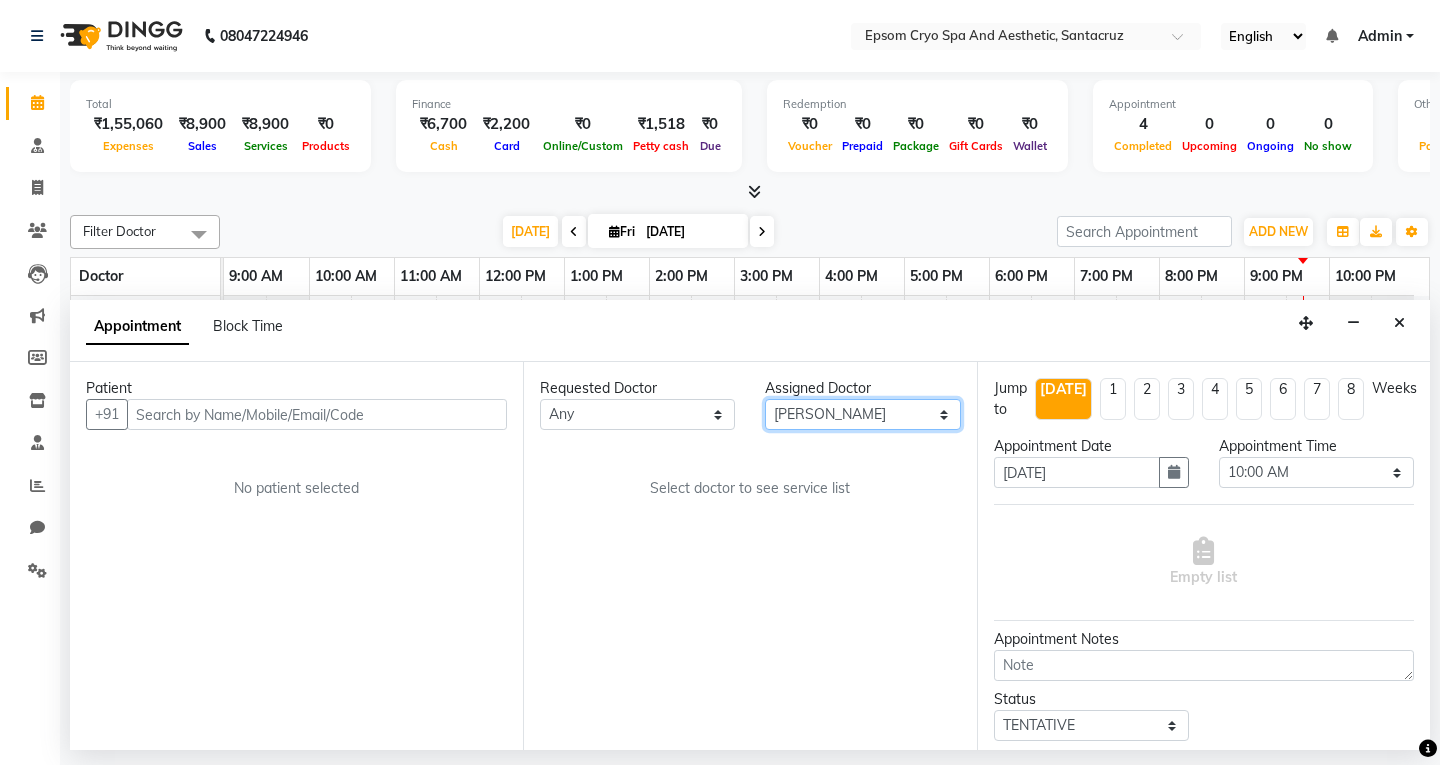 click on "Select ASHWINI CHINNGAILGUALI [PERSON_NAME] [PERSON_NAME] HK [PERSON_NAME] MALSAWMKIM NUSHRAT [PERSON_NAME] [PERSON_NAME] [PERSON_NAME]" at bounding box center (862, 414) 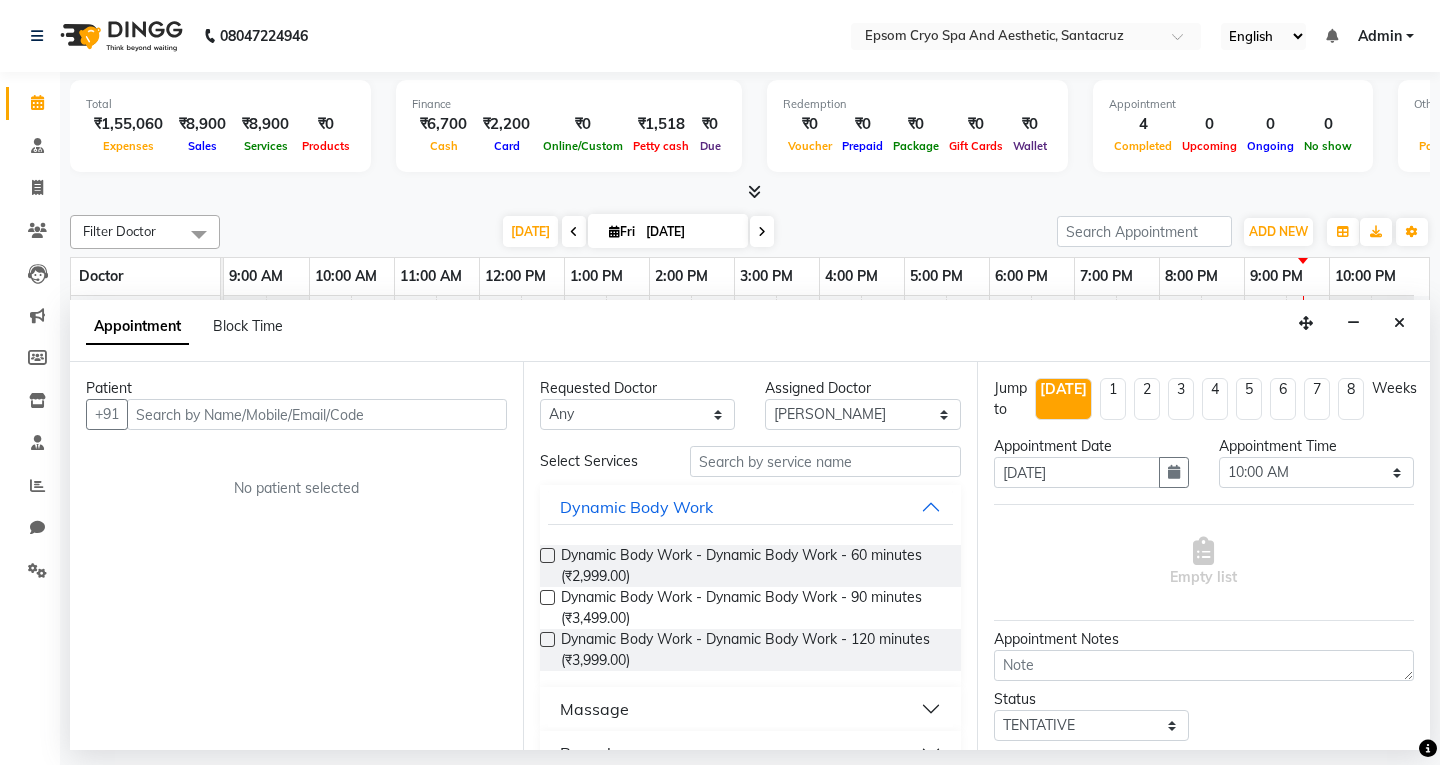 click at bounding box center [547, 555] 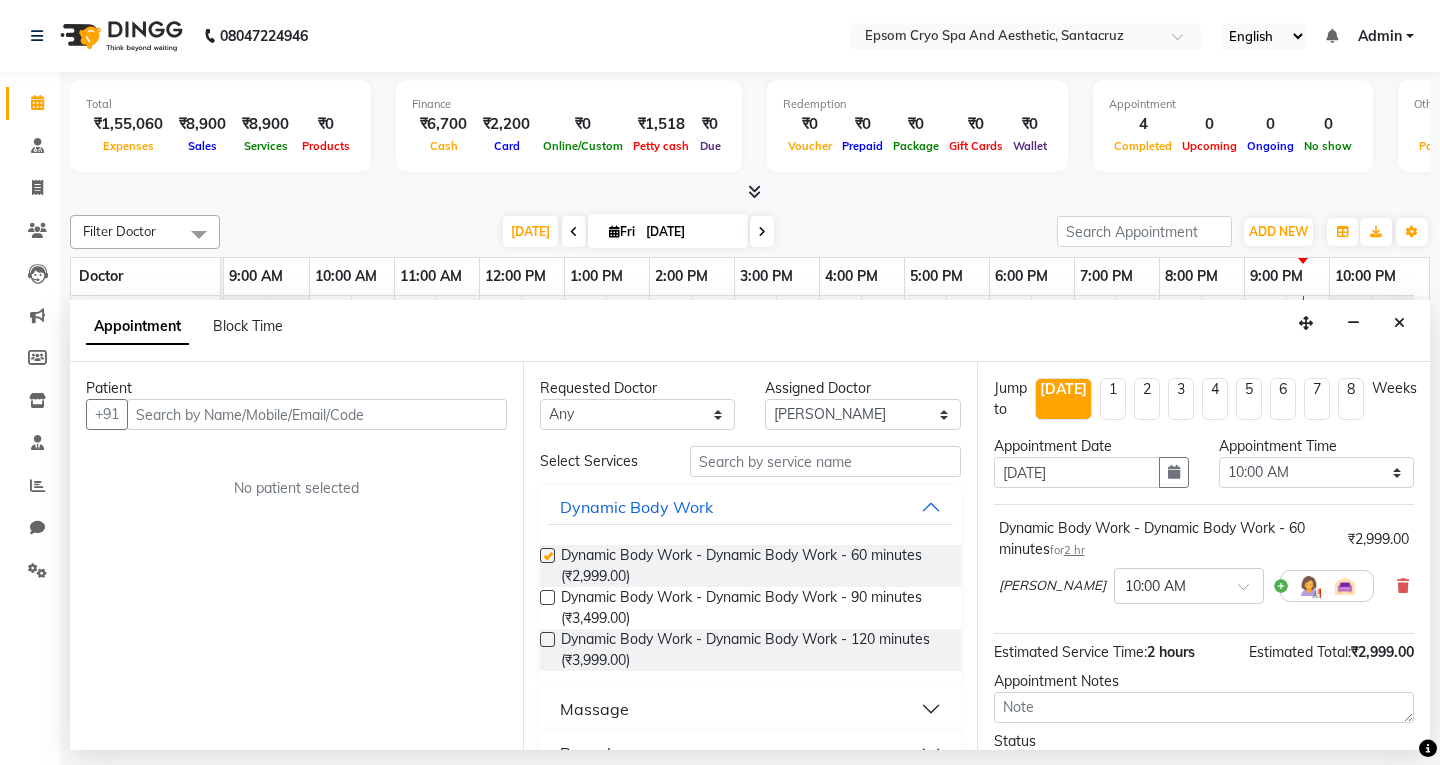 checkbox on "false" 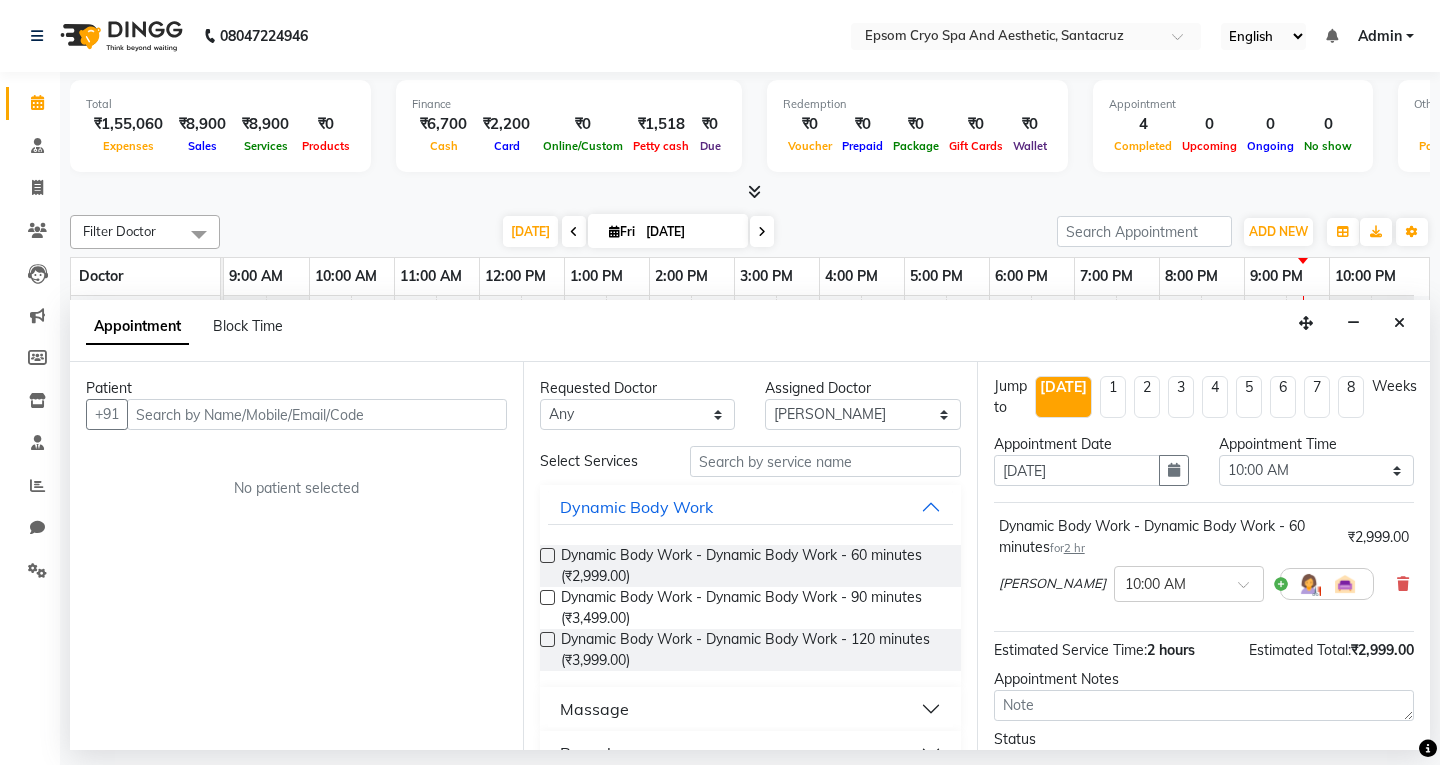 scroll, scrollTop: 0, scrollLeft: 0, axis: both 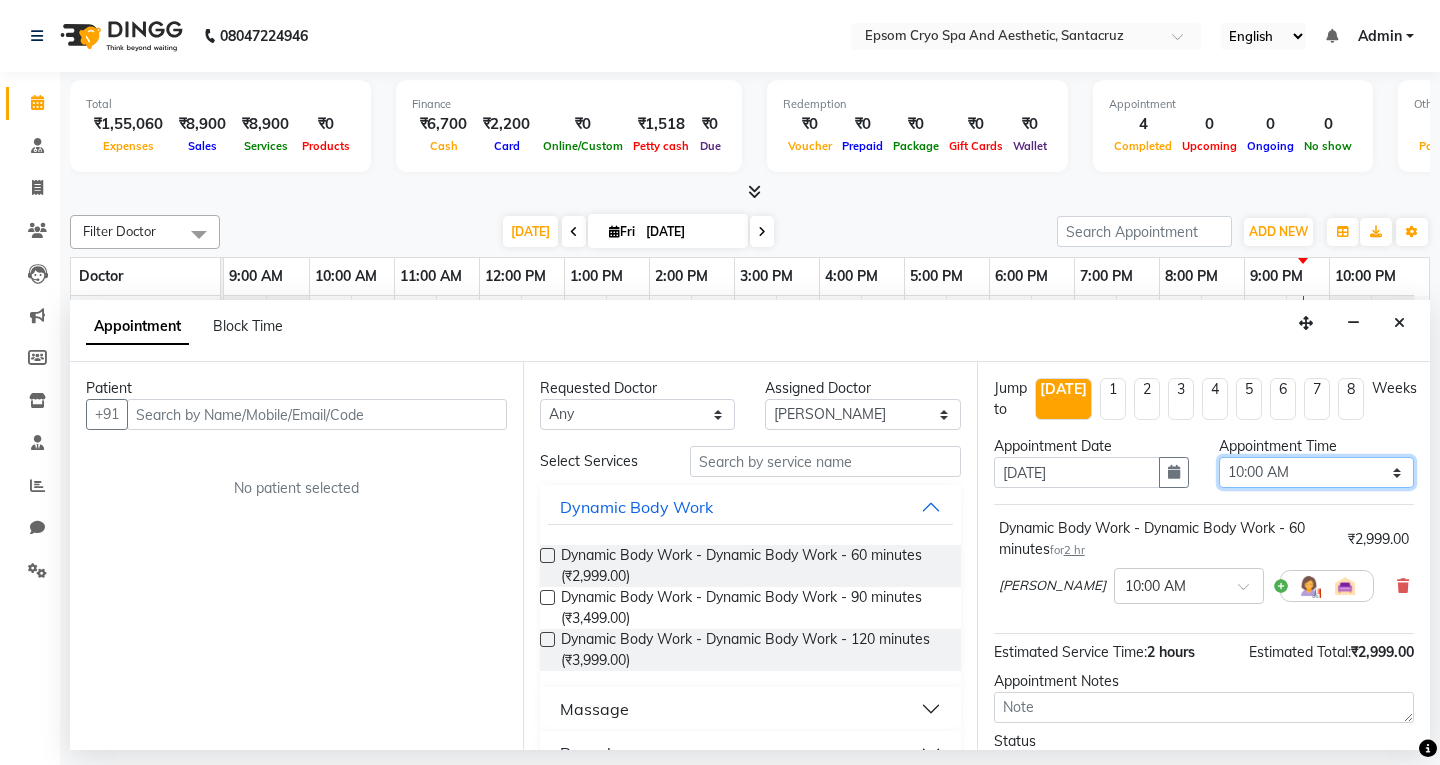click on "Select 10:00 AM 10:15 AM 10:30 AM 10:45 AM 11:00 AM 11:15 AM 11:30 AM 11:45 AM 12:00 PM 12:15 PM 12:30 PM 12:45 PM 01:00 PM 01:15 PM 01:30 PM 01:45 PM 02:00 PM 02:15 PM 02:30 PM 02:45 PM 03:00 PM 03:15 PM 03:30 PM 03:45 PM 04:00 PM 04:15 PM 04:30 PM 04:45 PM 05:00 PM 05:15 PM 05:30 PM 05:45 PM 06:00 PM 06:15 PM 06:30 PM 06:45 PM 07:00 PM 07:15 PM 07:30 PM 07:45 PM 08:00 PM 08:15 PM 08:30 PM 08:45 PM 09:00 PM 09:15 PM 09:30 PM 09:45 PM 10:00 PM" at bounding box center (1316, 472) 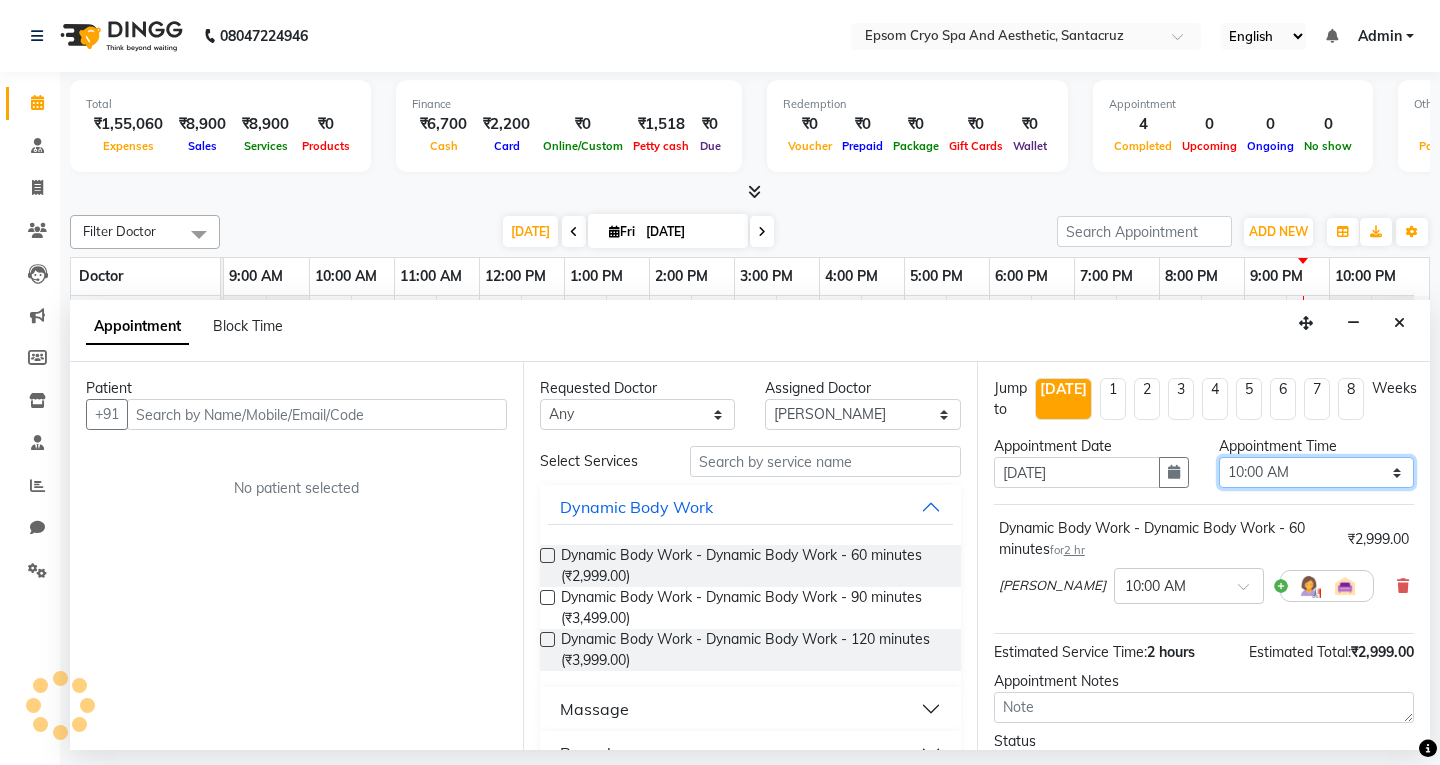 select on "1305" 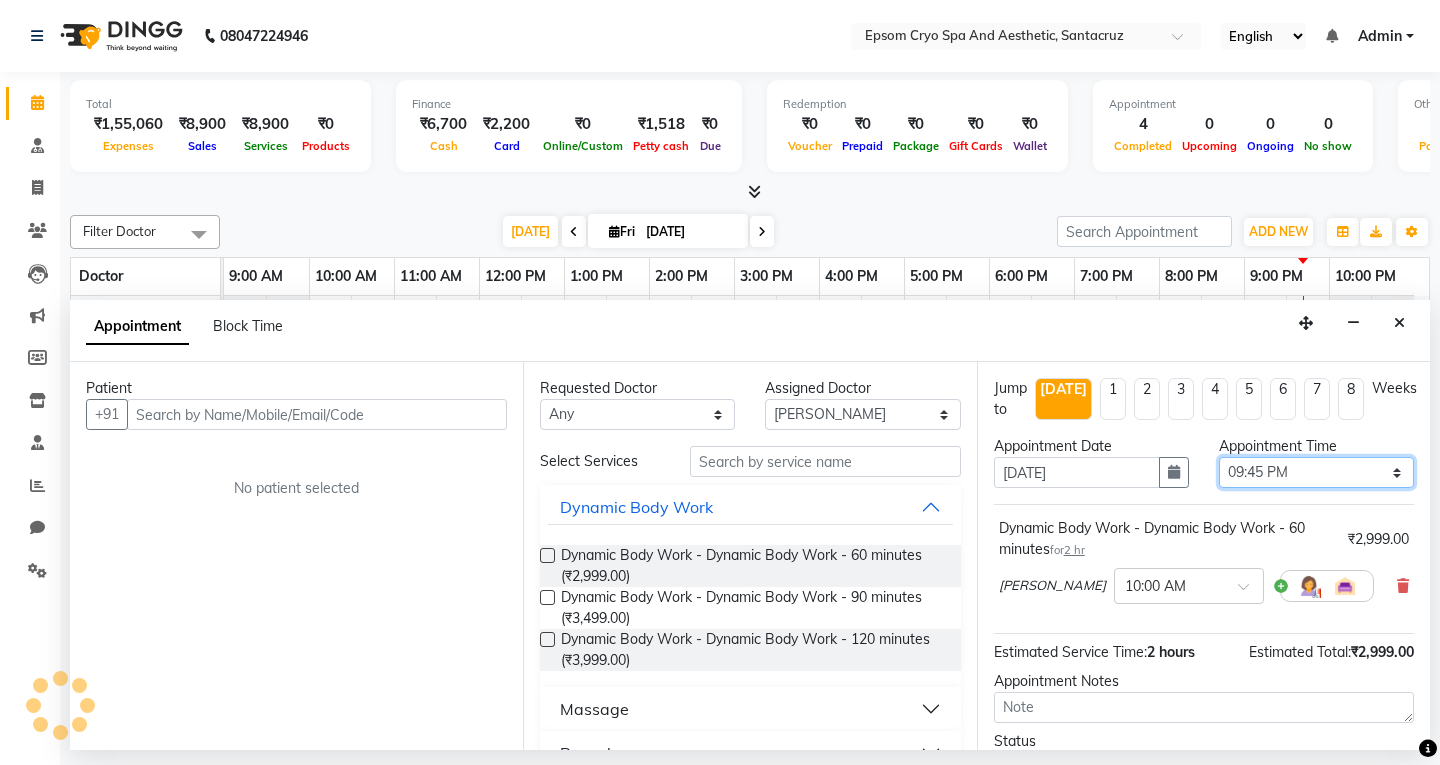 click on "Select 10:00 AM 10:15 AM 10:30 AM 10:45 AM 11:00 AM 11:15 AM 11:30 AM 11:45 AM 12:00 PM 12:15 PM 12:30 PM 12:45 PM 01:00 PM 01:15 PM 01:30 PM 01:45 PM 02:00 PM 02:15 PM 02:30 PM 02:45 PM 03:00 PM 03:15 PM 03:30 PM 03:45 PM 04:00 PM 04:15 PM 04:30 PM 04:45 PM 05:00 PM 05:15 PM 05:30 PM 05:45 PM 06:00 PM 06:15 PM 06:30 PM 06:45 PM 07:00 PM 07:15 PM 07:30 PM 07:45 PM 08:00 PM 08:15 PM 08:30 PM 08:45 PM 09:00 PM 09:15 PM 09:30 PM 09:45 PM 10:00 PM" at bounding box center [1316, 472] 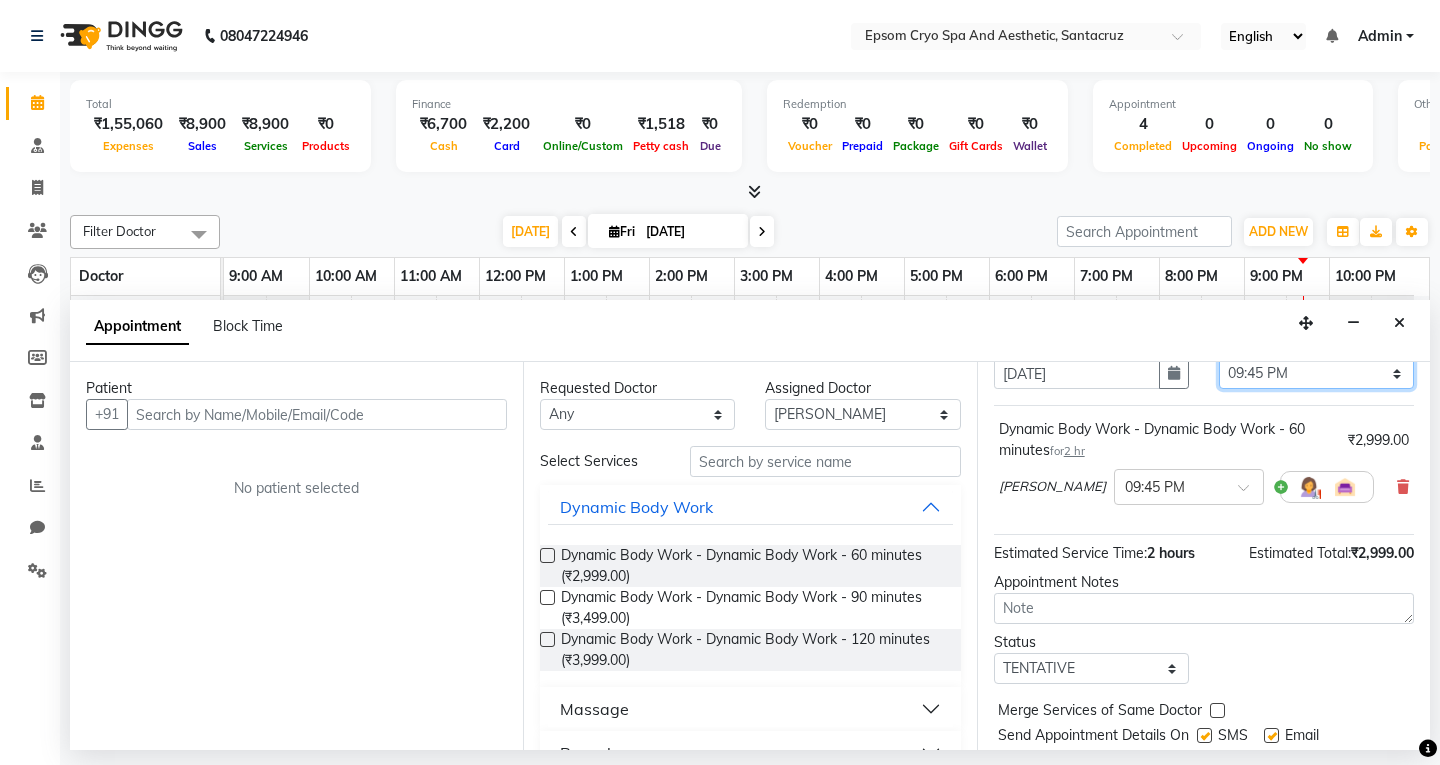 scroll, scrollTop: 161, scrollLeft: 0, axis: vertical 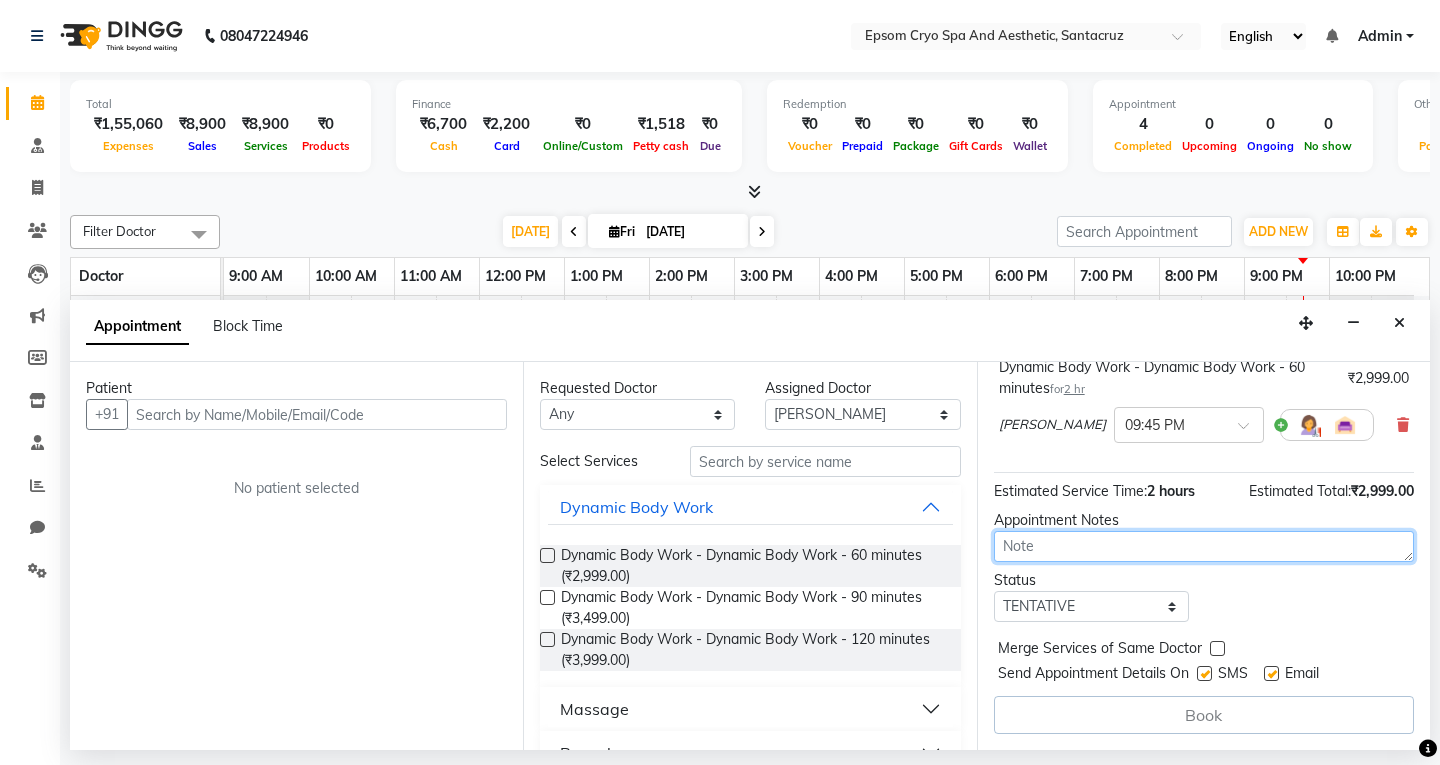 click at bounding box center [1204, 546] 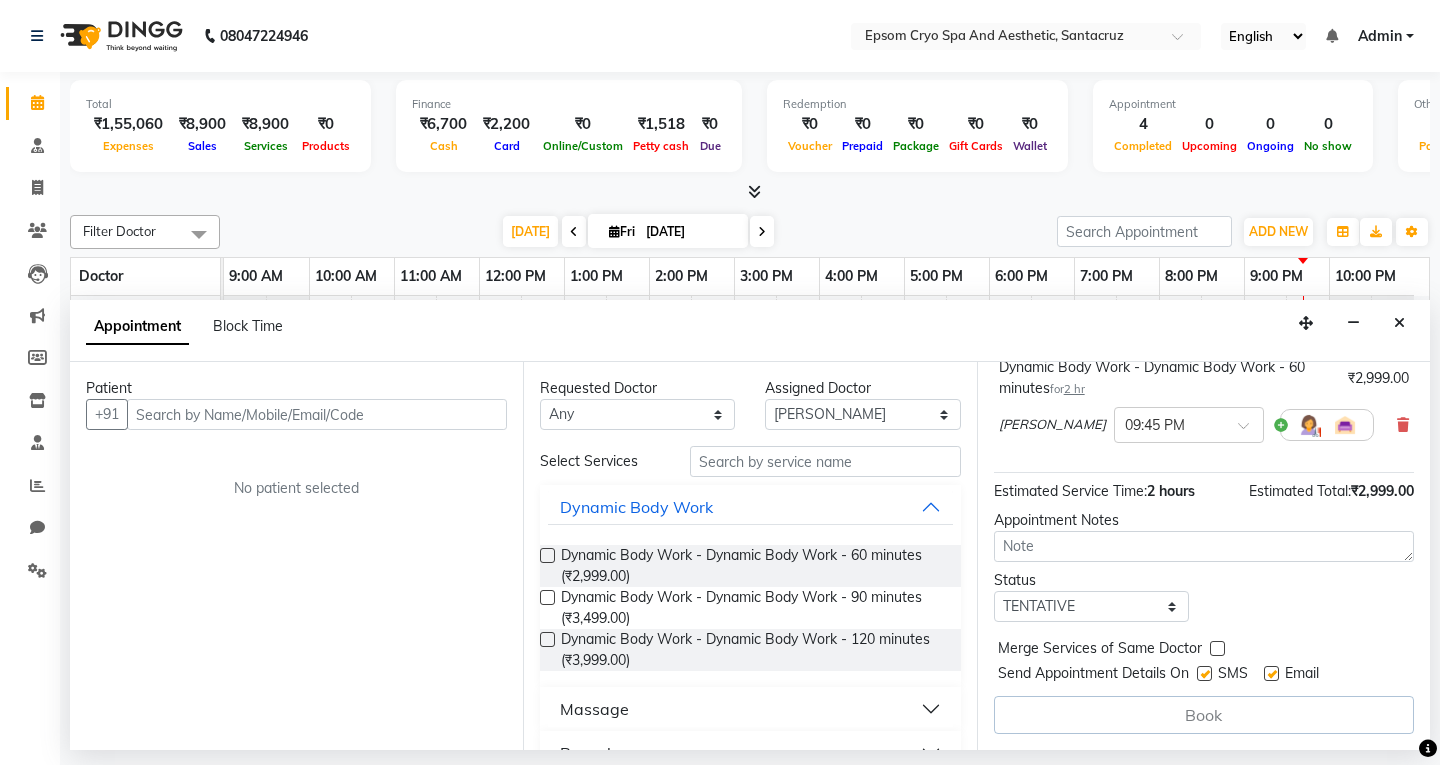 click on "Appointment Notes" at bounding box center [1204, 520] 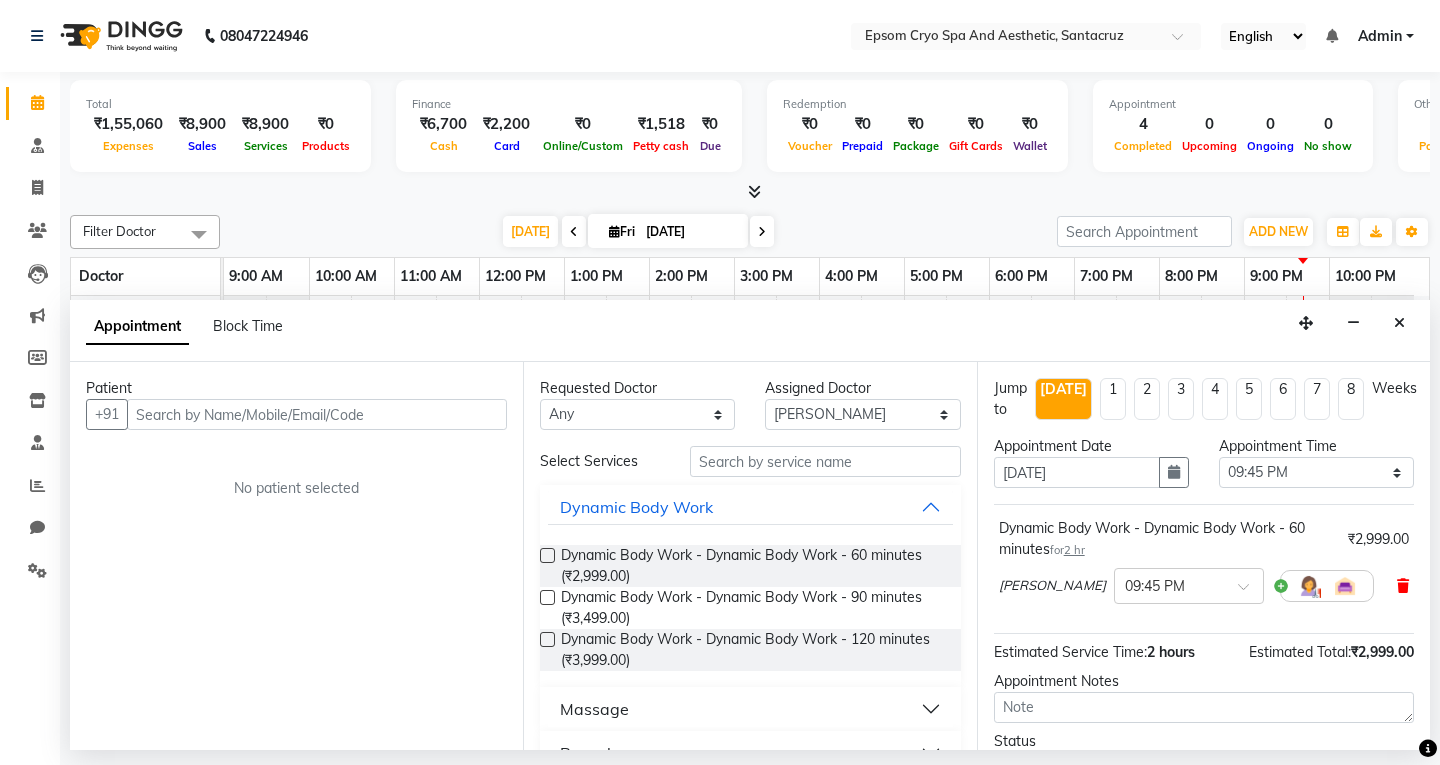 click at bounding box center [1403, 586] 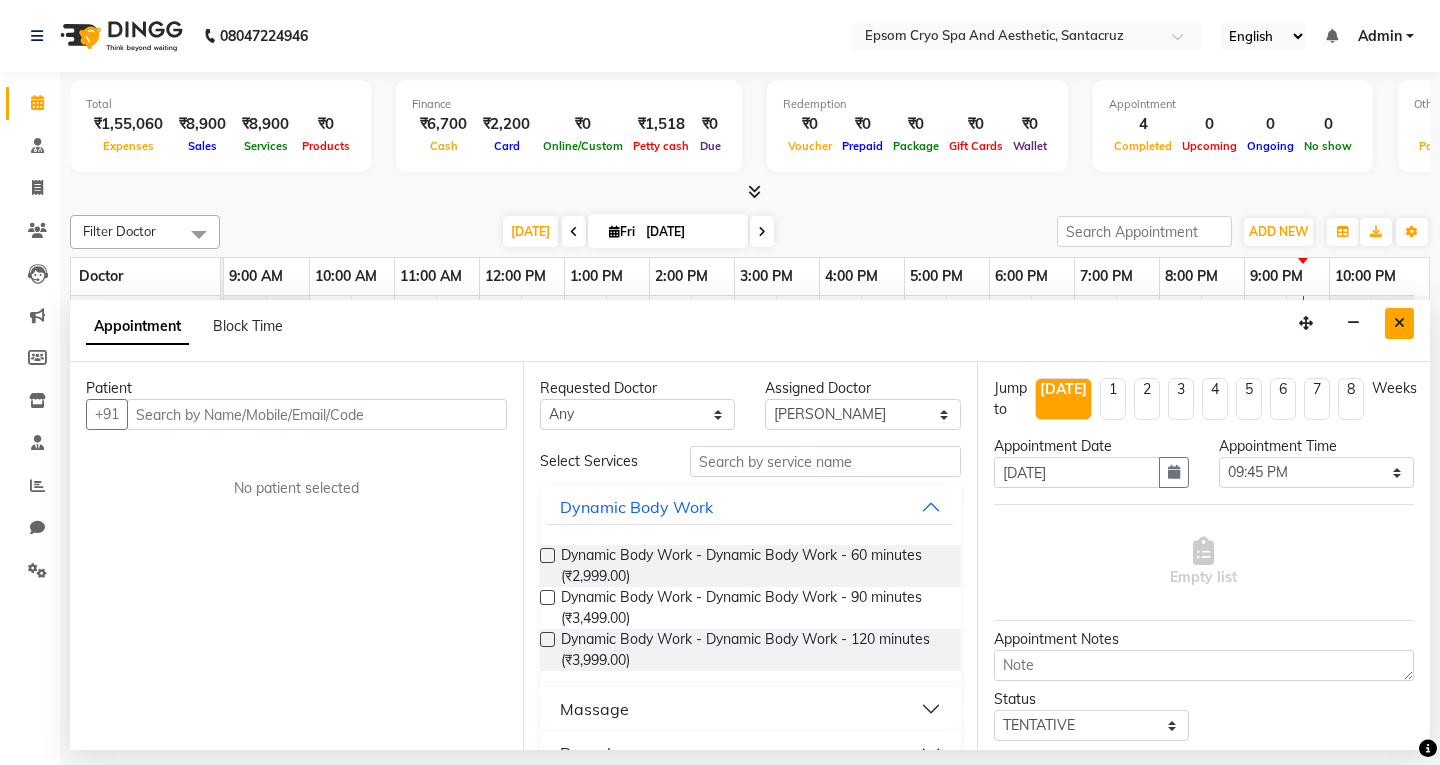 click at bounding box center (1399, 323) 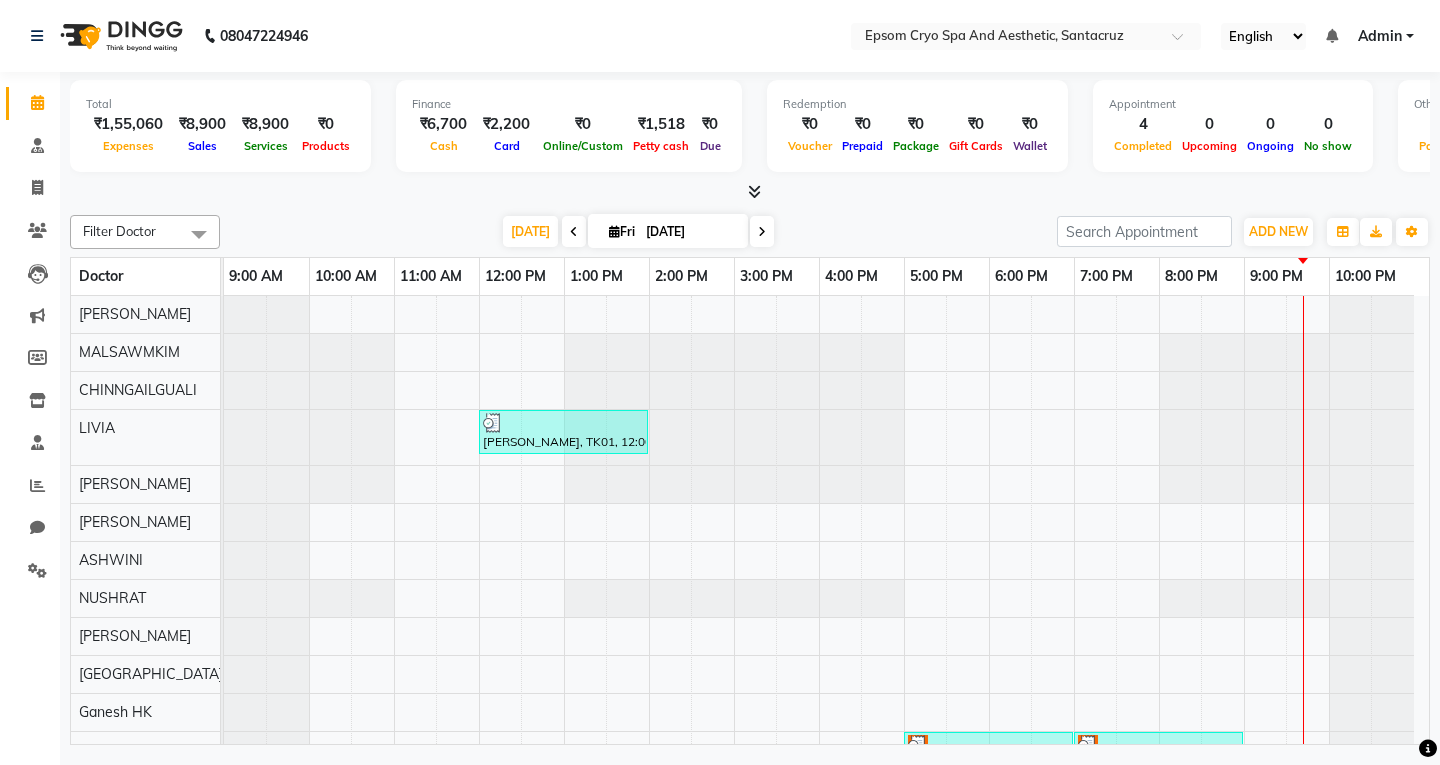 click at bounding box center (224, 437) 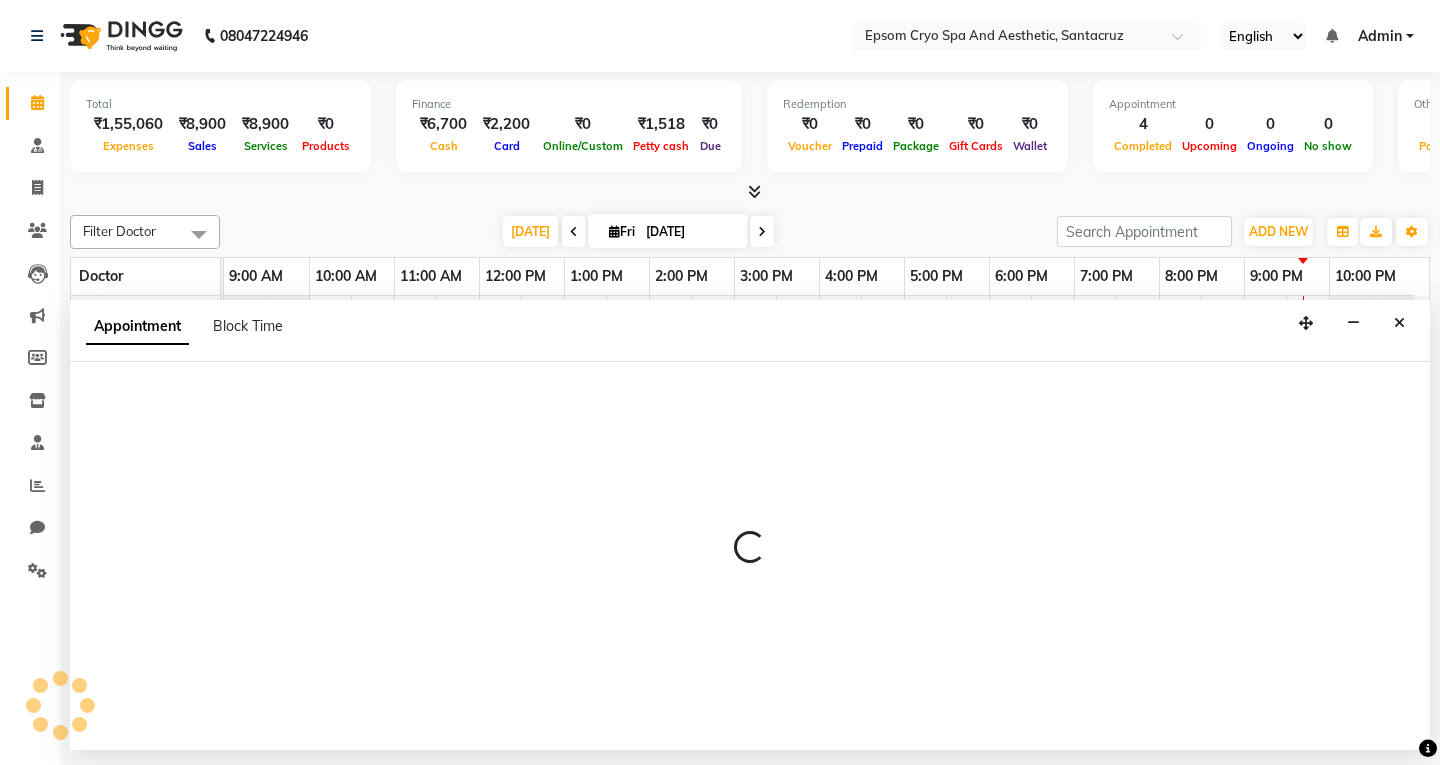 select on "72611" 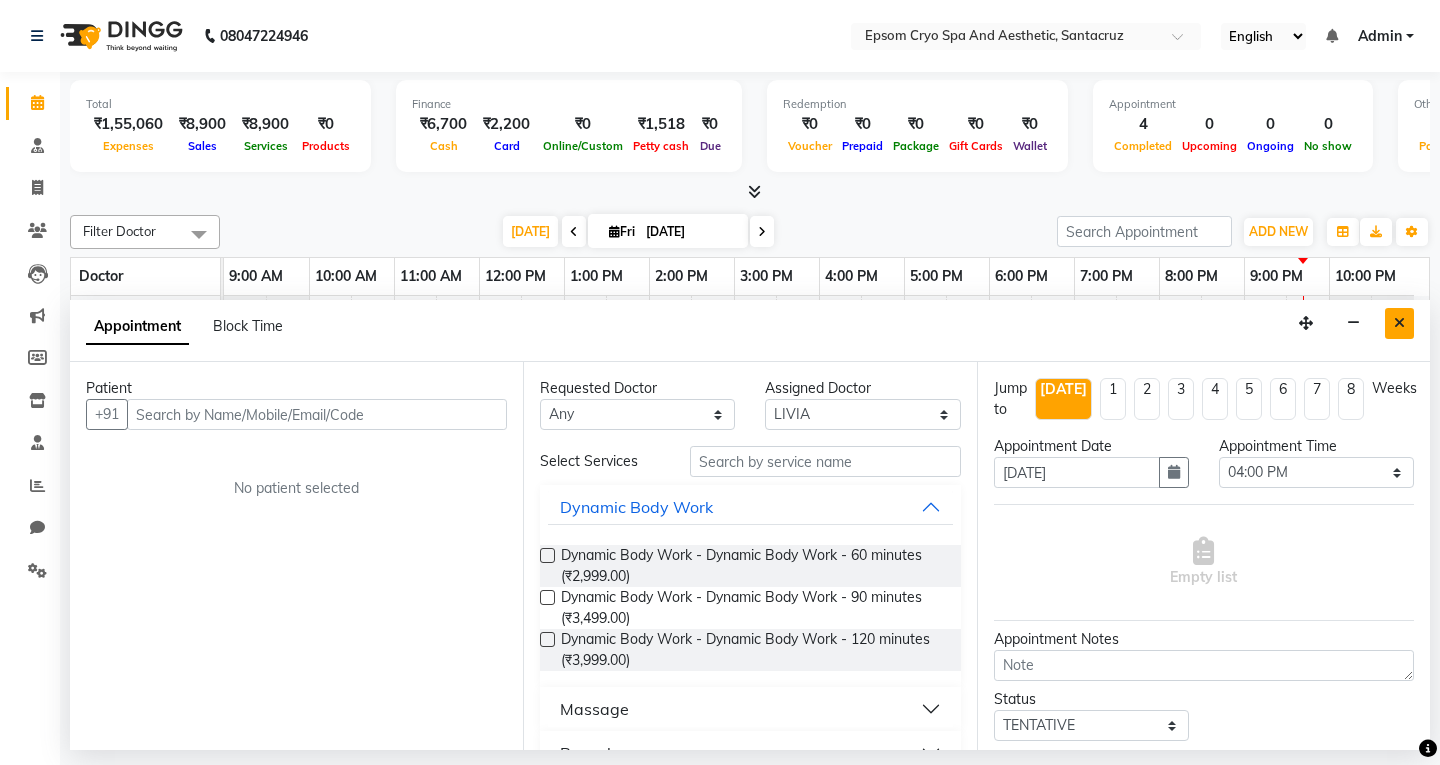 click at bounding box center (1399, 323) 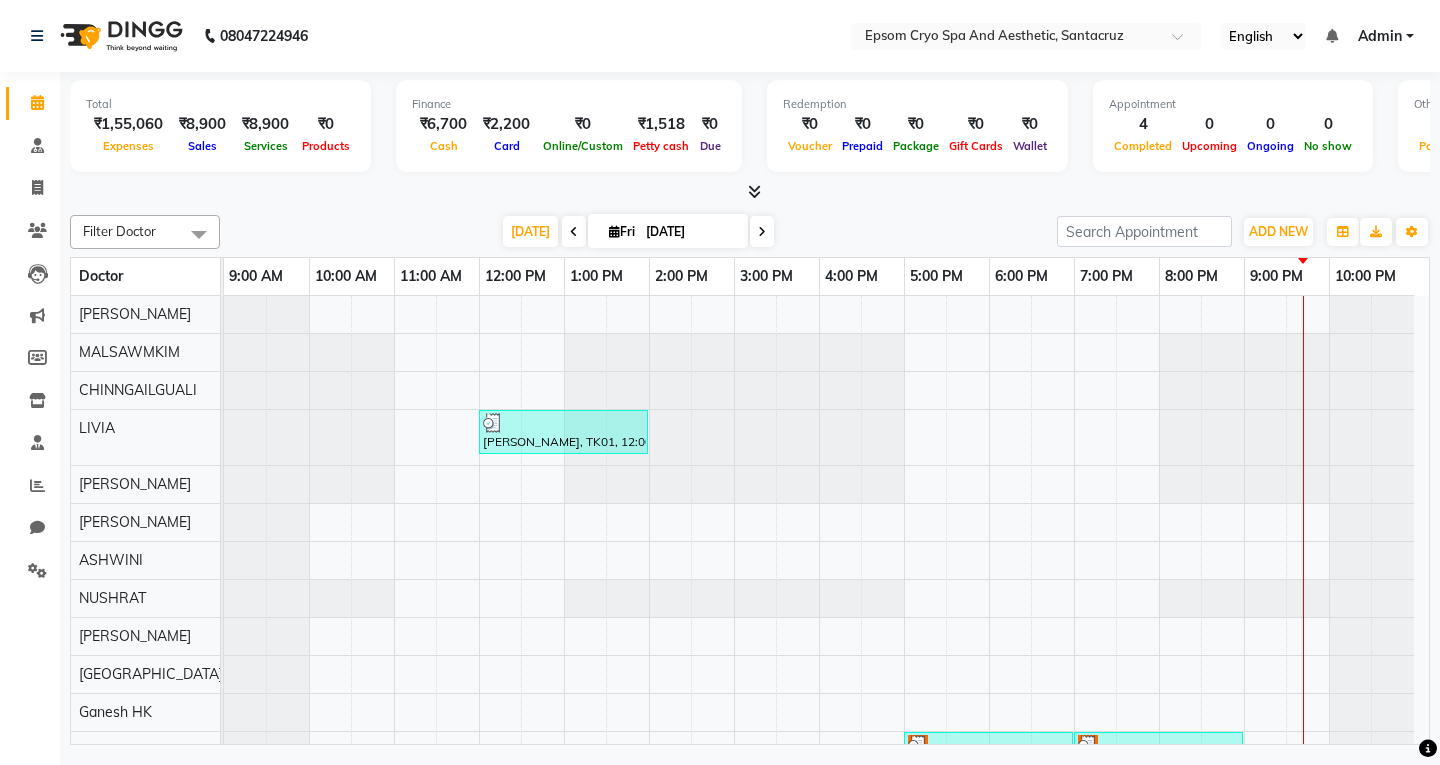 scroll, scrollTop: 126, scrollLeft: 0, axis: vertical 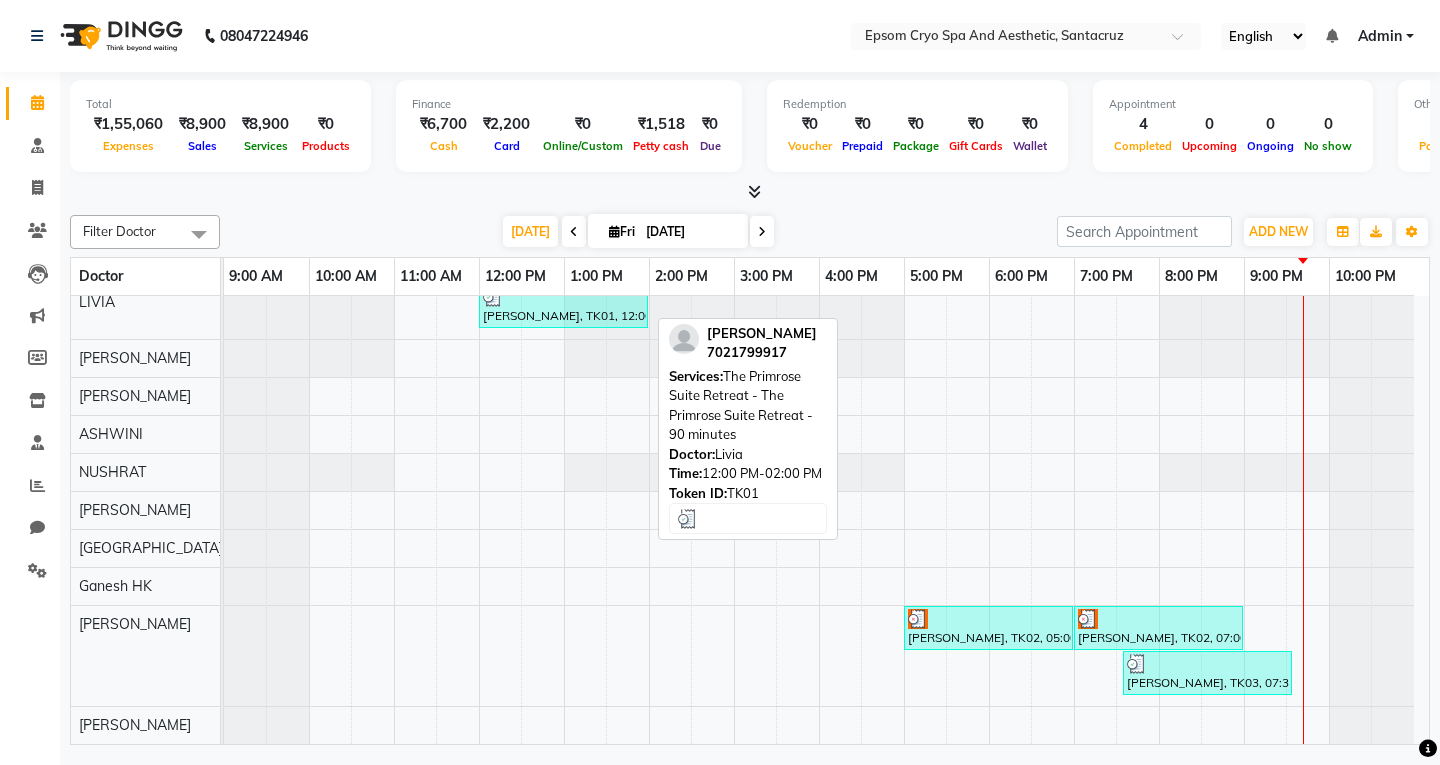 click on "[PERSON_NAME], TK01, 12:00 PM-02:00 PM, The Primrose Suite Retreat - The Primrose Suite Retreat - 90 minutes" at bounding box center [563, 306] 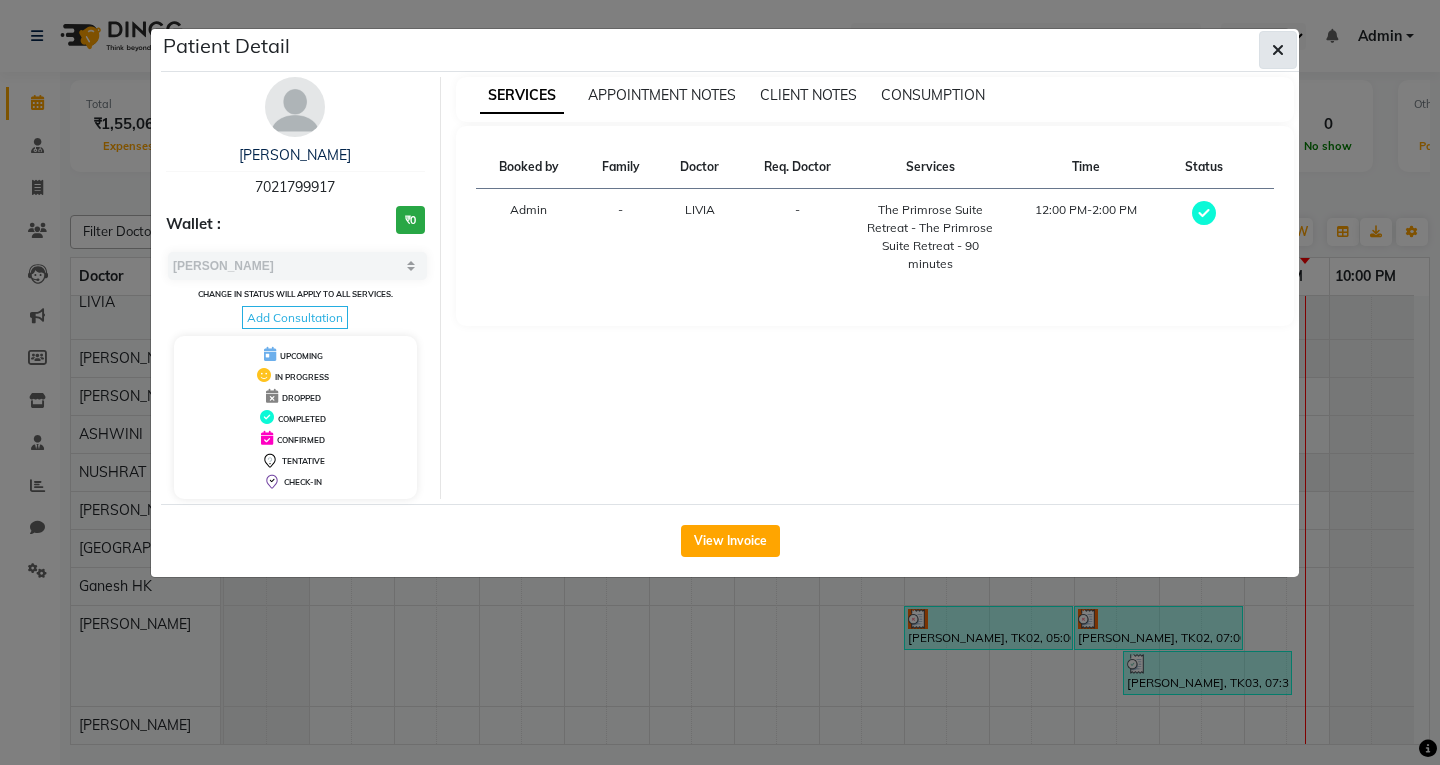 click 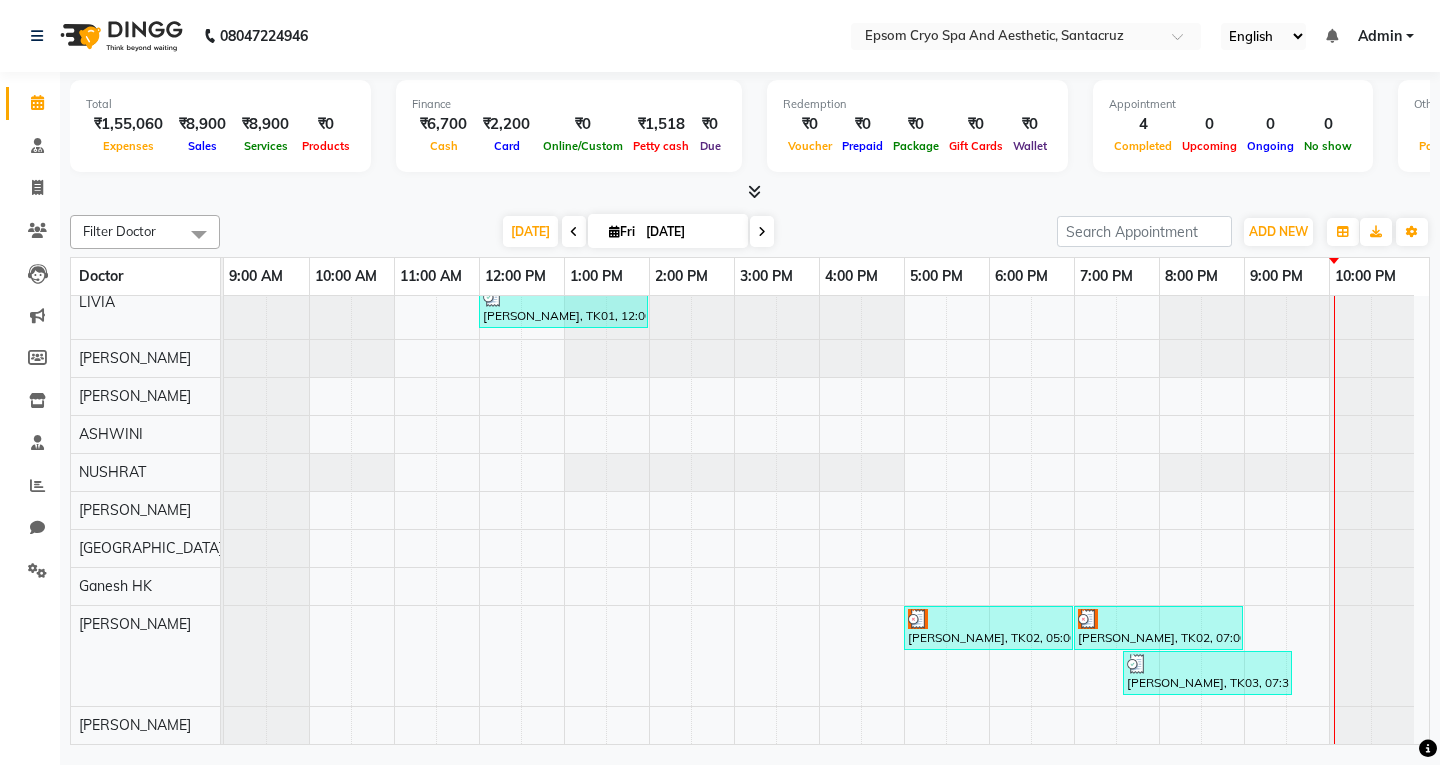 scroll, scrollTop: 55, scrollLeft: 0, axis: vertical 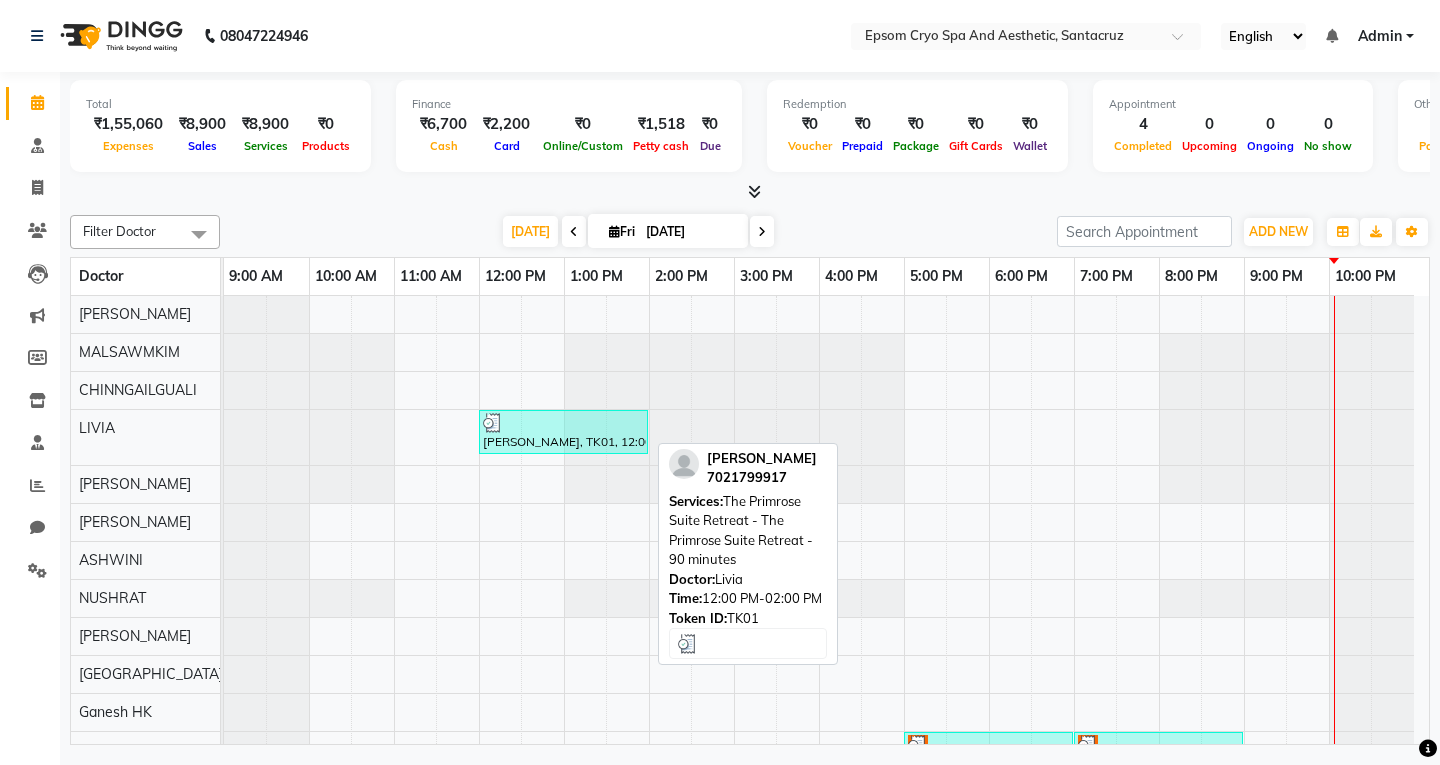 click on "[PERSON_NAME], TK01, 12:00 PM-02:00 PM, The Primrose Suite Retreat - The Primrose Suite Retreat - 90 minutes" at bounding box center [563, 432] 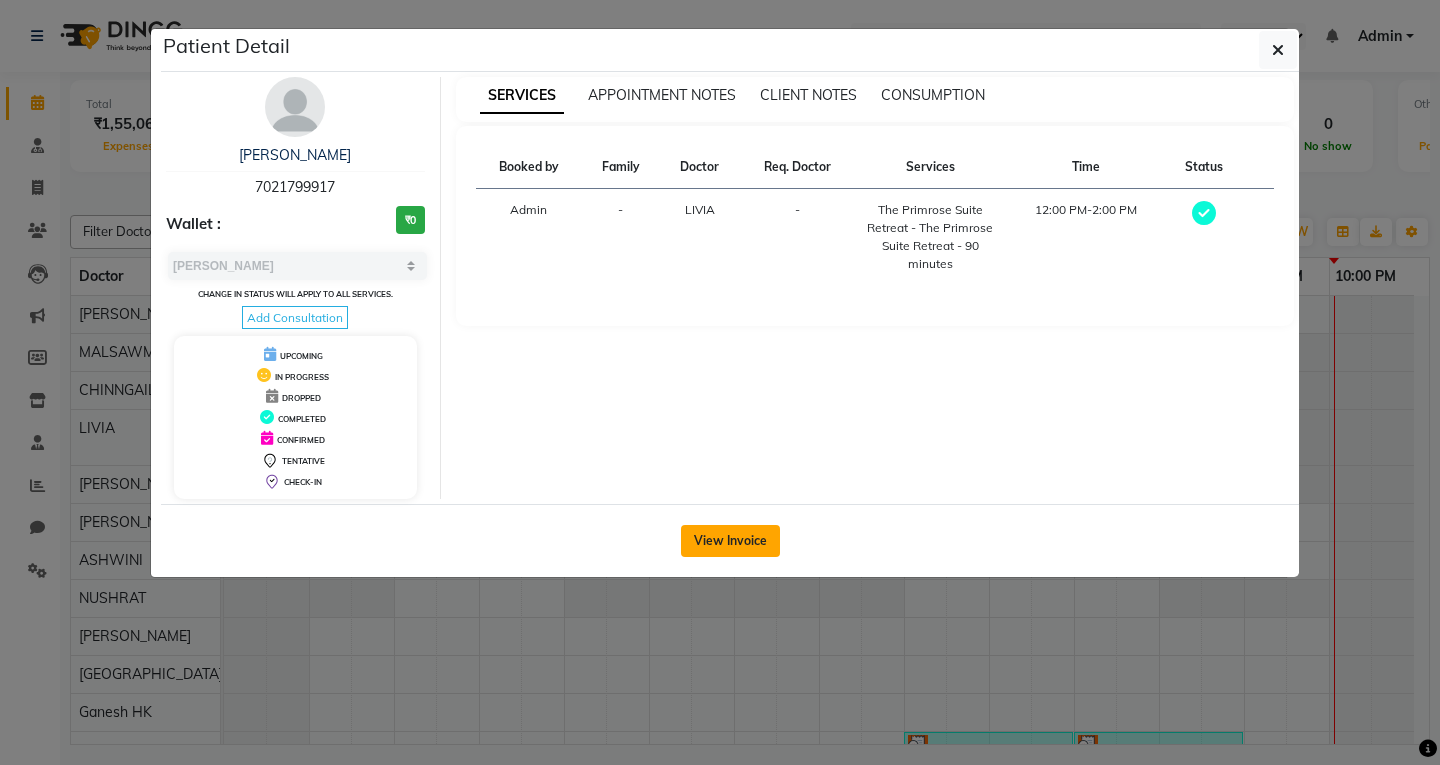 click on "View Invoice" 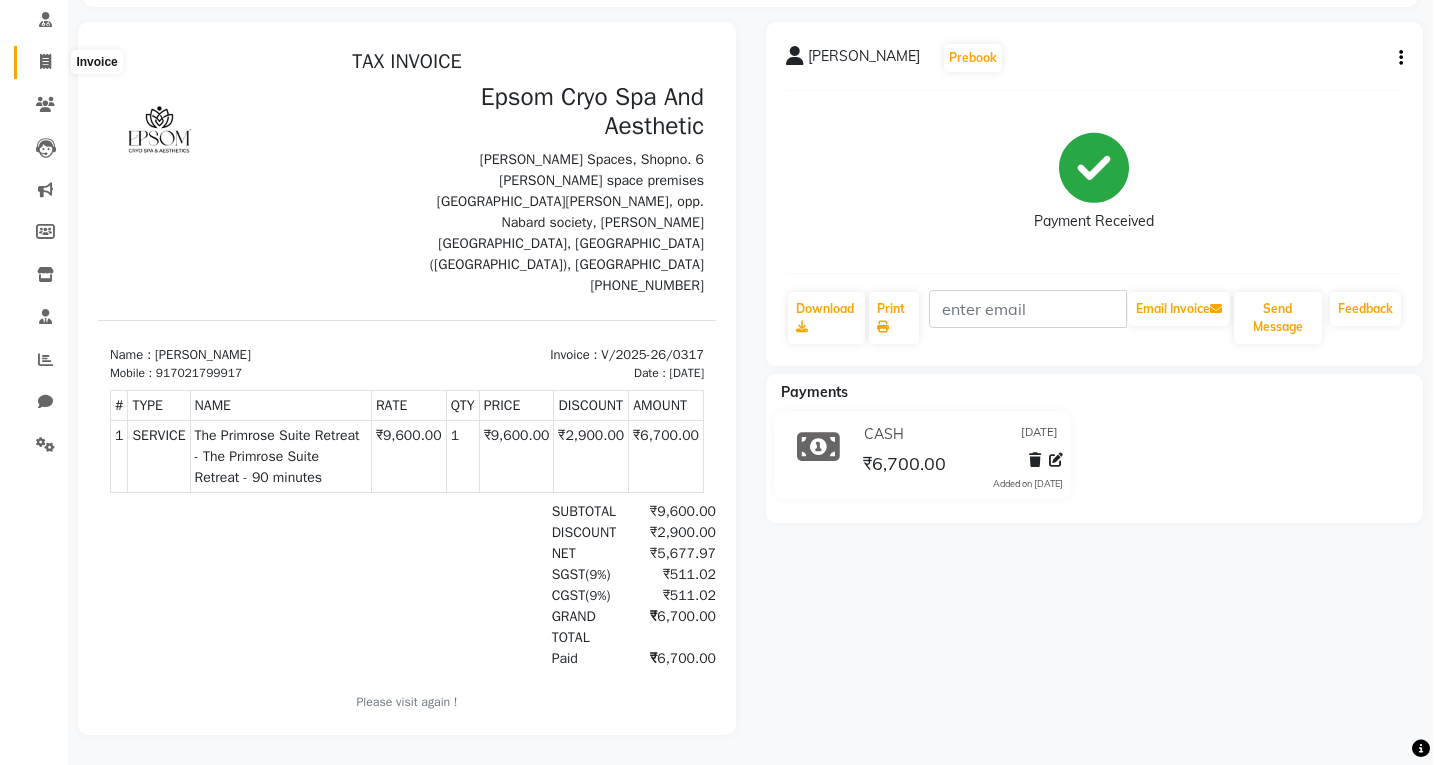 scroll, scrollTop: 0, scrollLeft: 0, axis: both 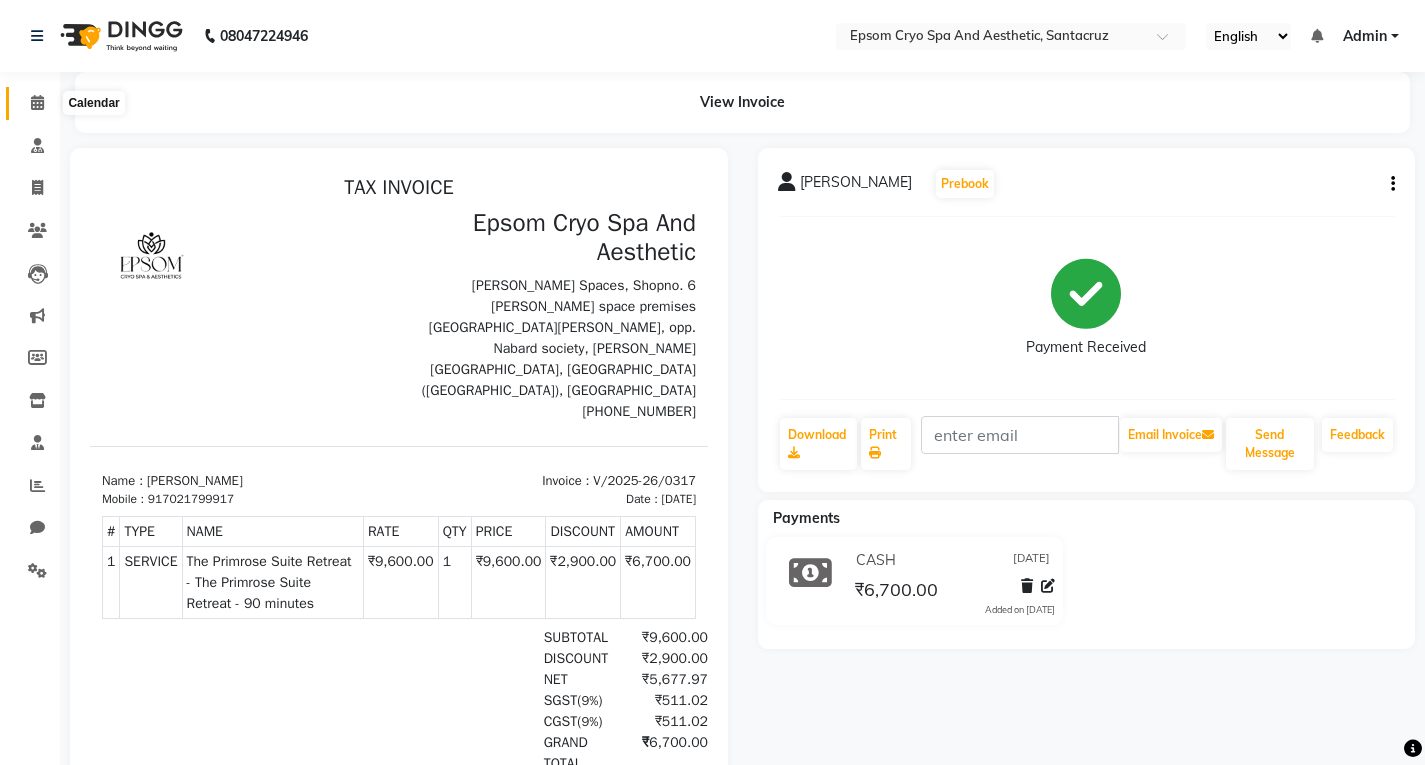 click 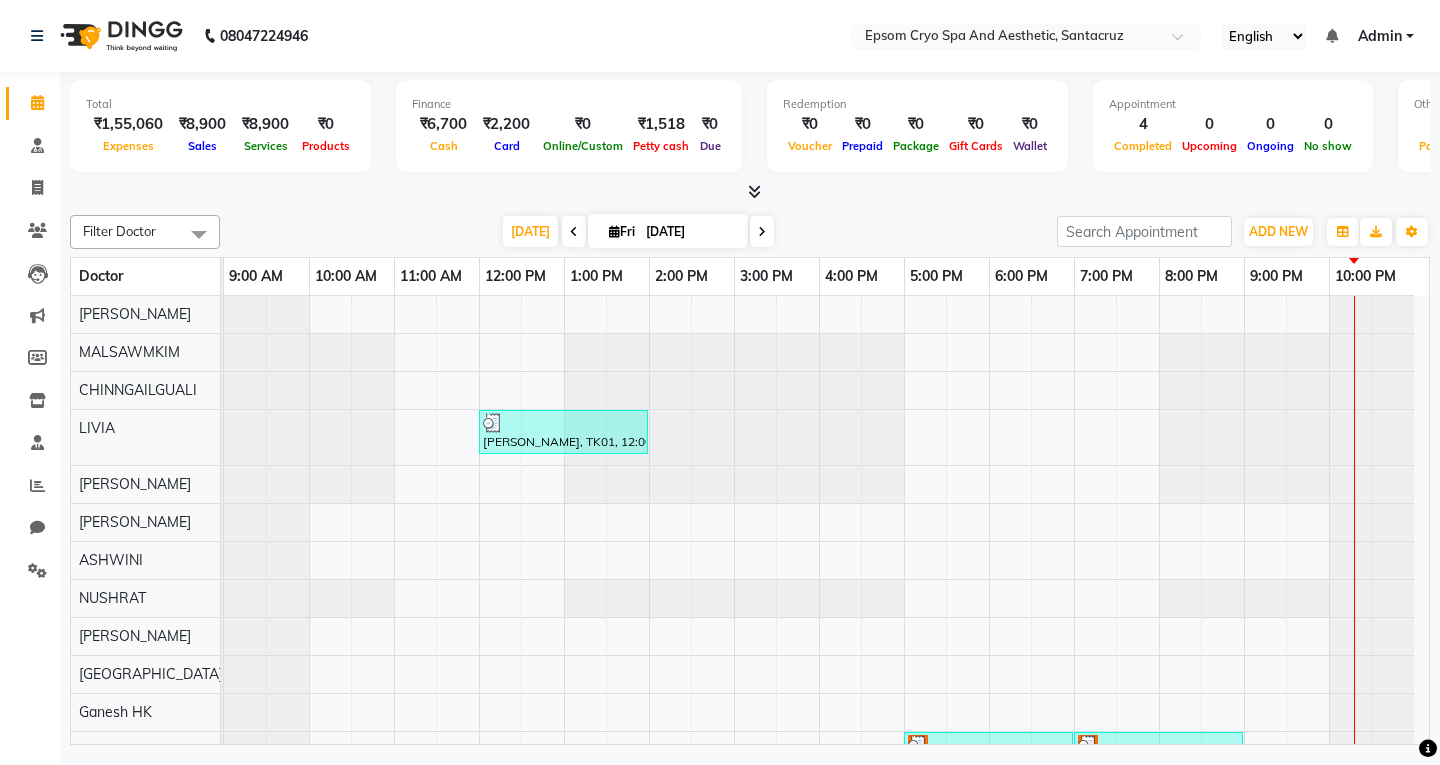 scroll, scrollTop: 126, scrollLeft: 0, axis: vertical 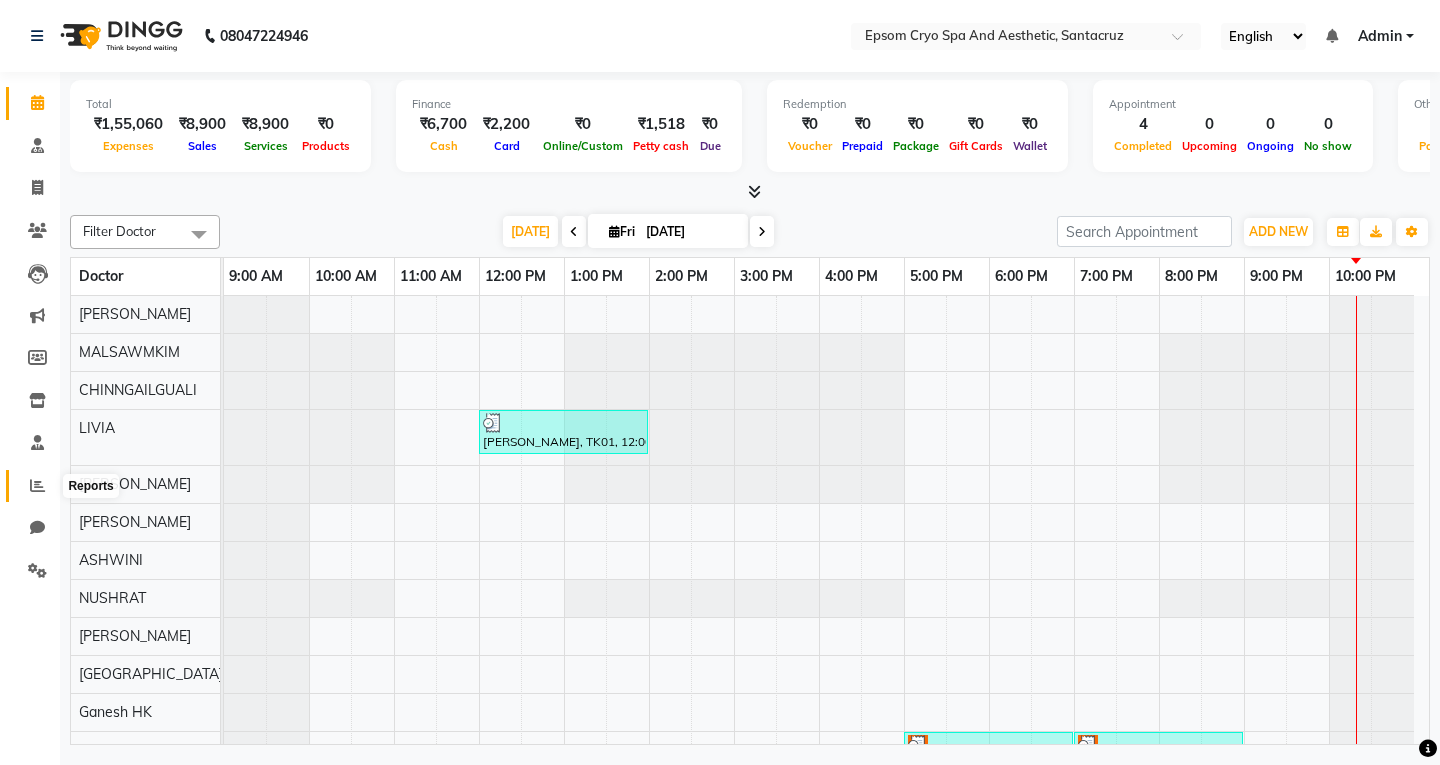 click 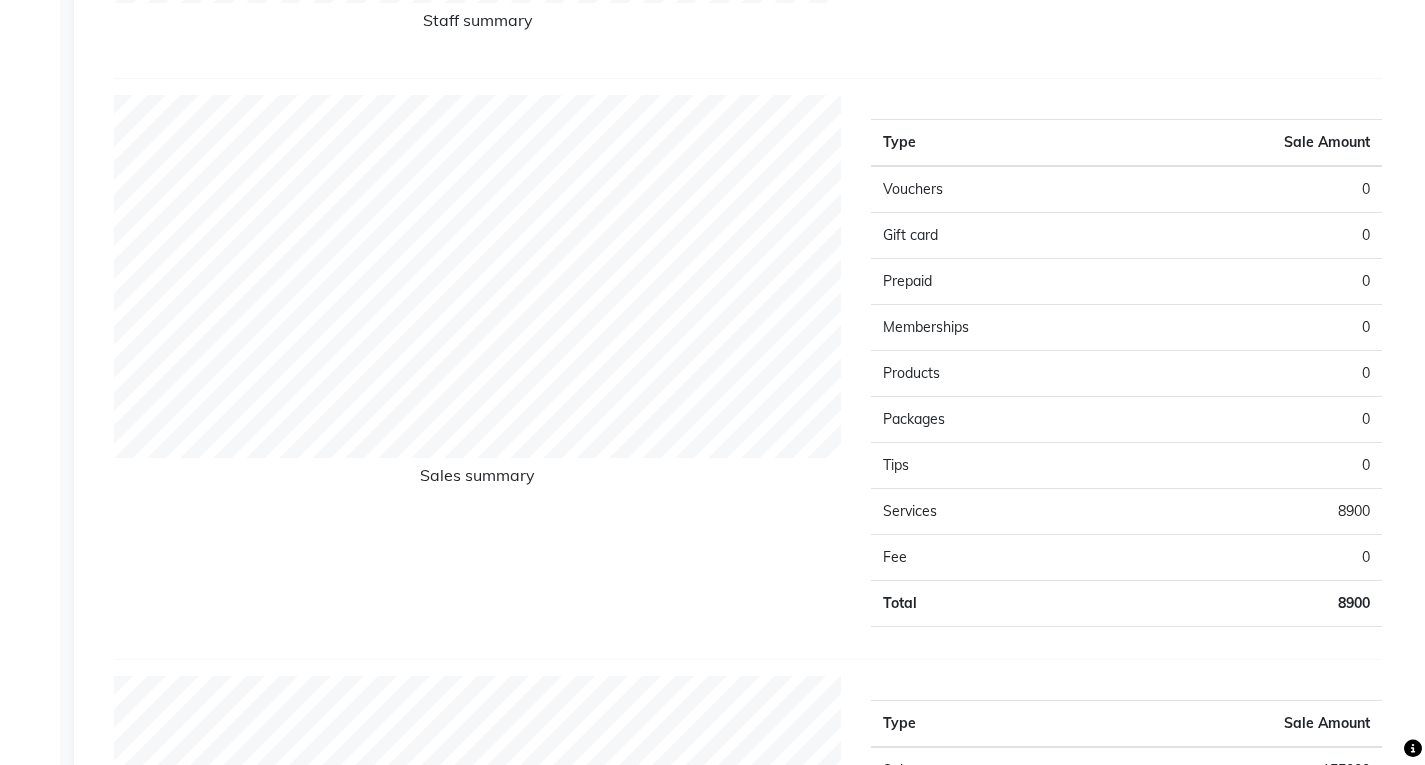 scroll, scrollTop: 1200, scrollLeft: 0, axis: vertical 